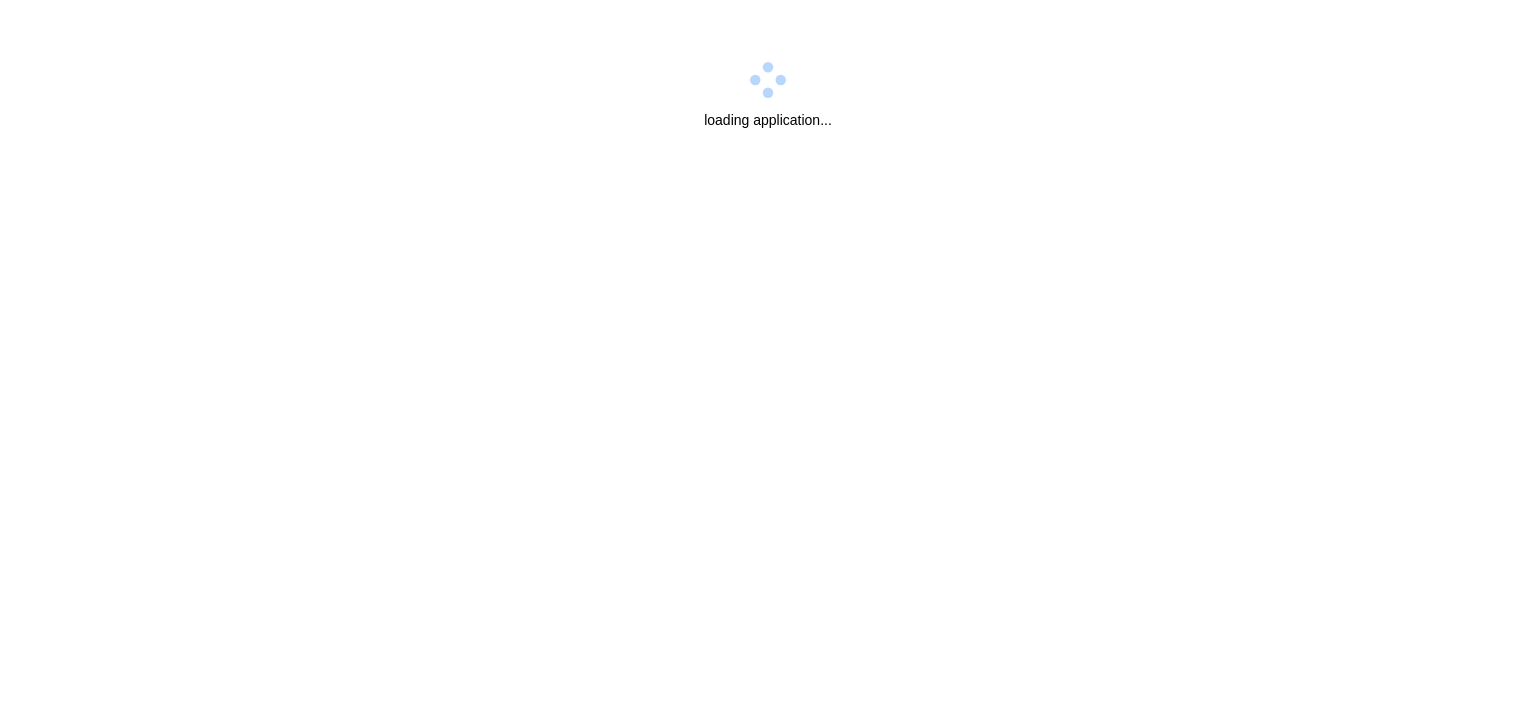 scroll, scrollTop: 0, scrollLeft: 0, axis: both 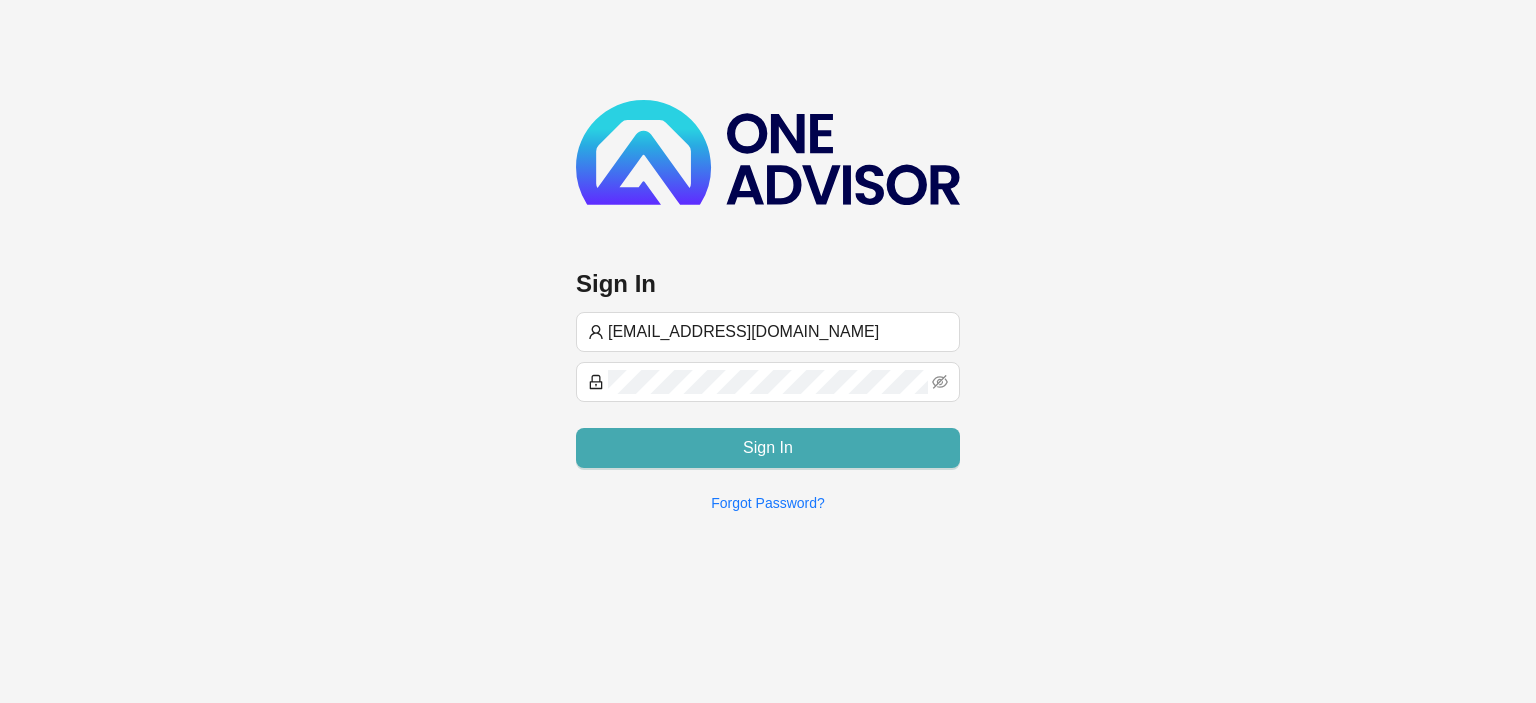 type on "[EMAIL_ADDRESS][DOMAIN_NAME]" 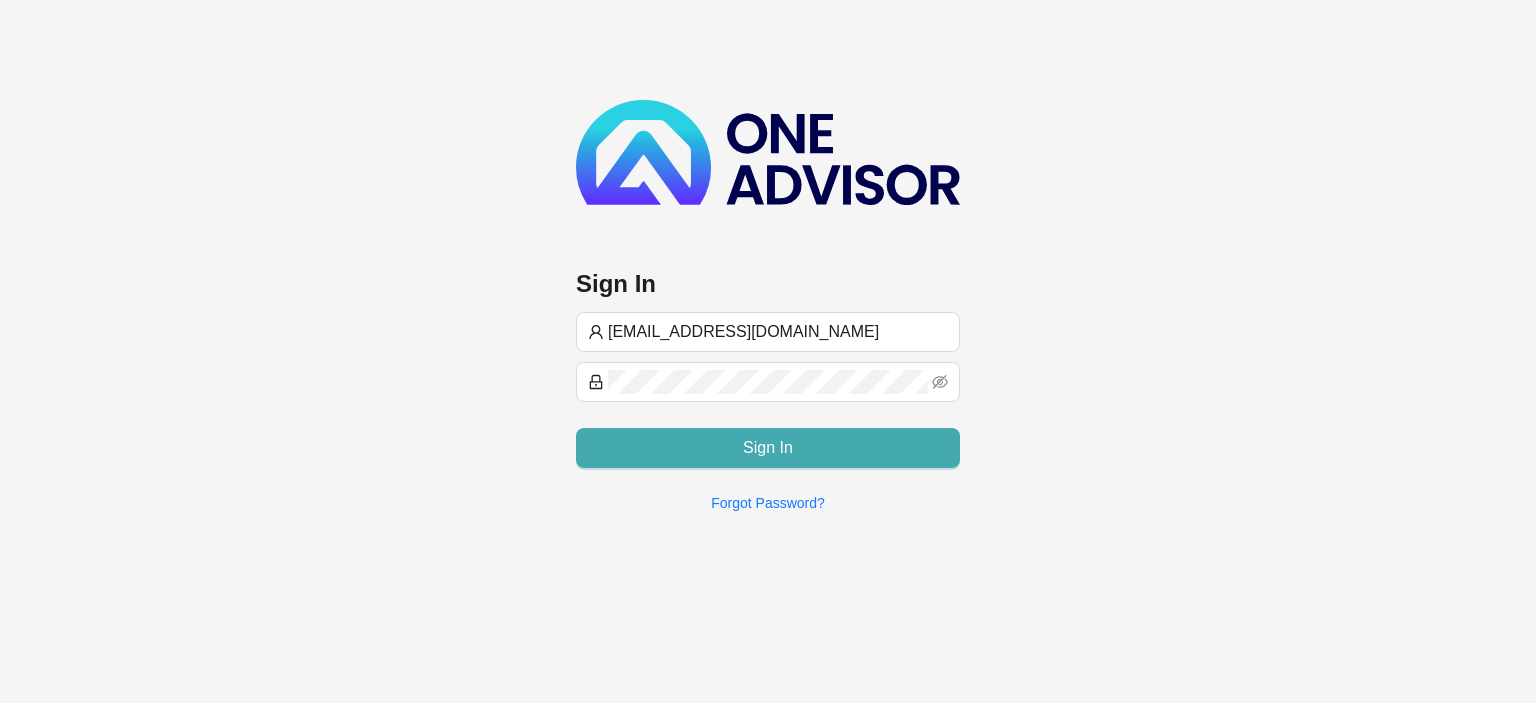 click on "Sign In" at bounding box center (768, 448) 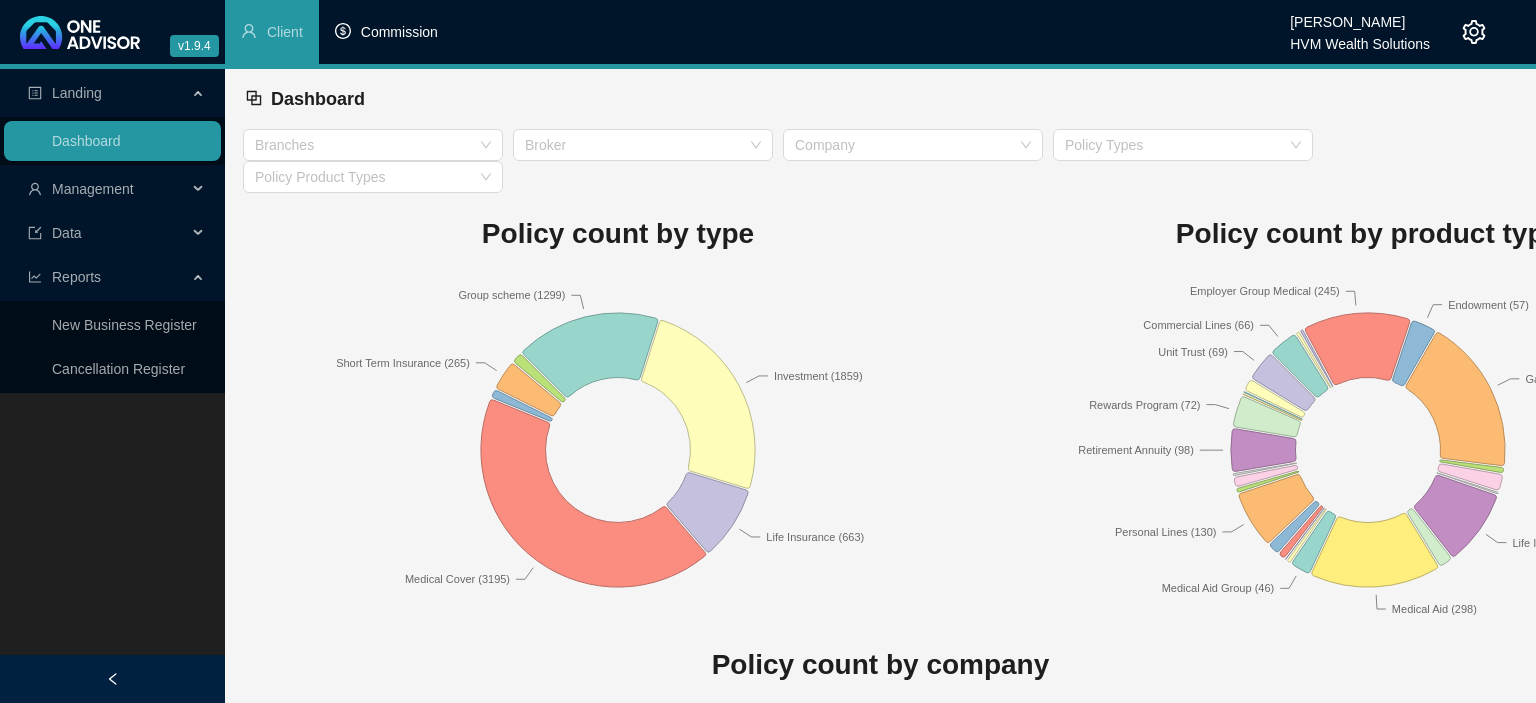 click on "Commission" at bounding box center (399, 32) 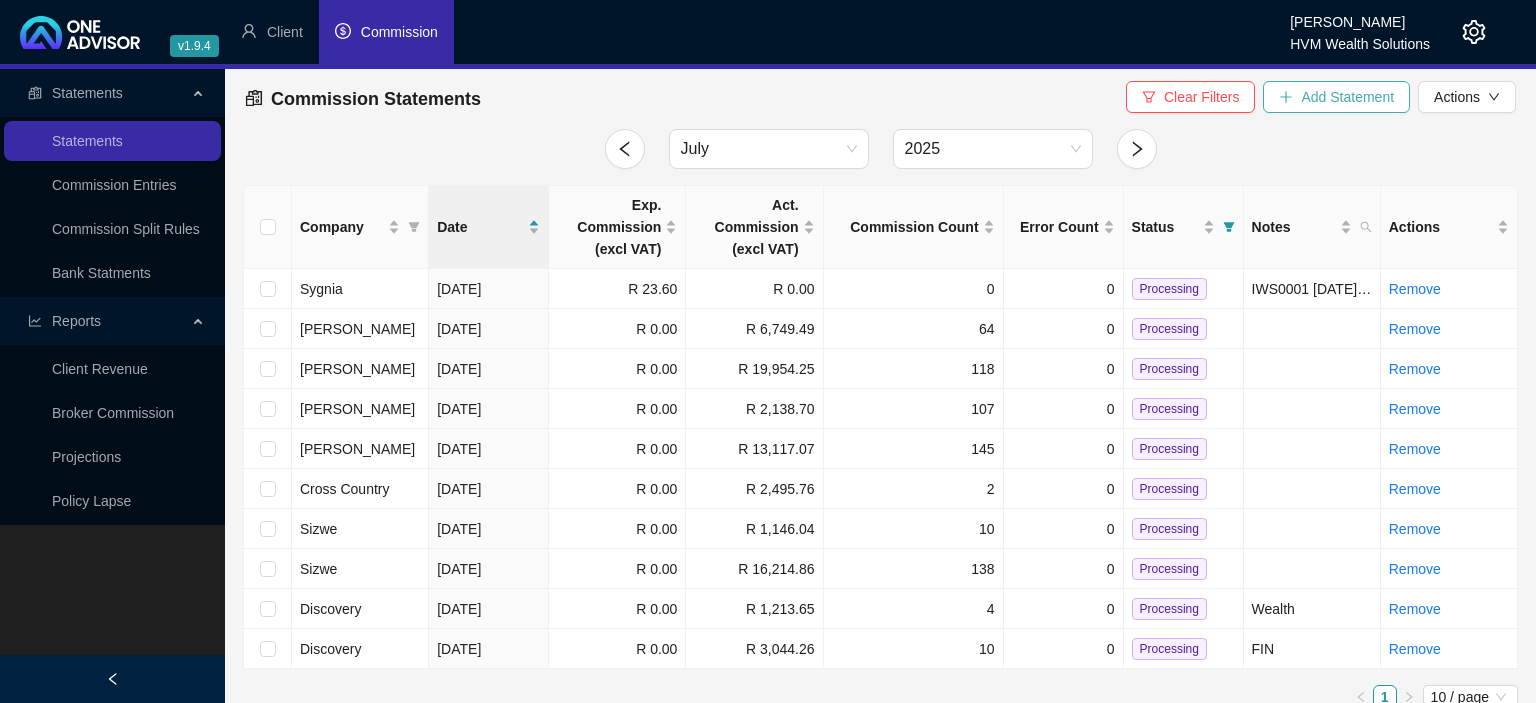 click on "Add Statement" at bounding box center [1336, 97] 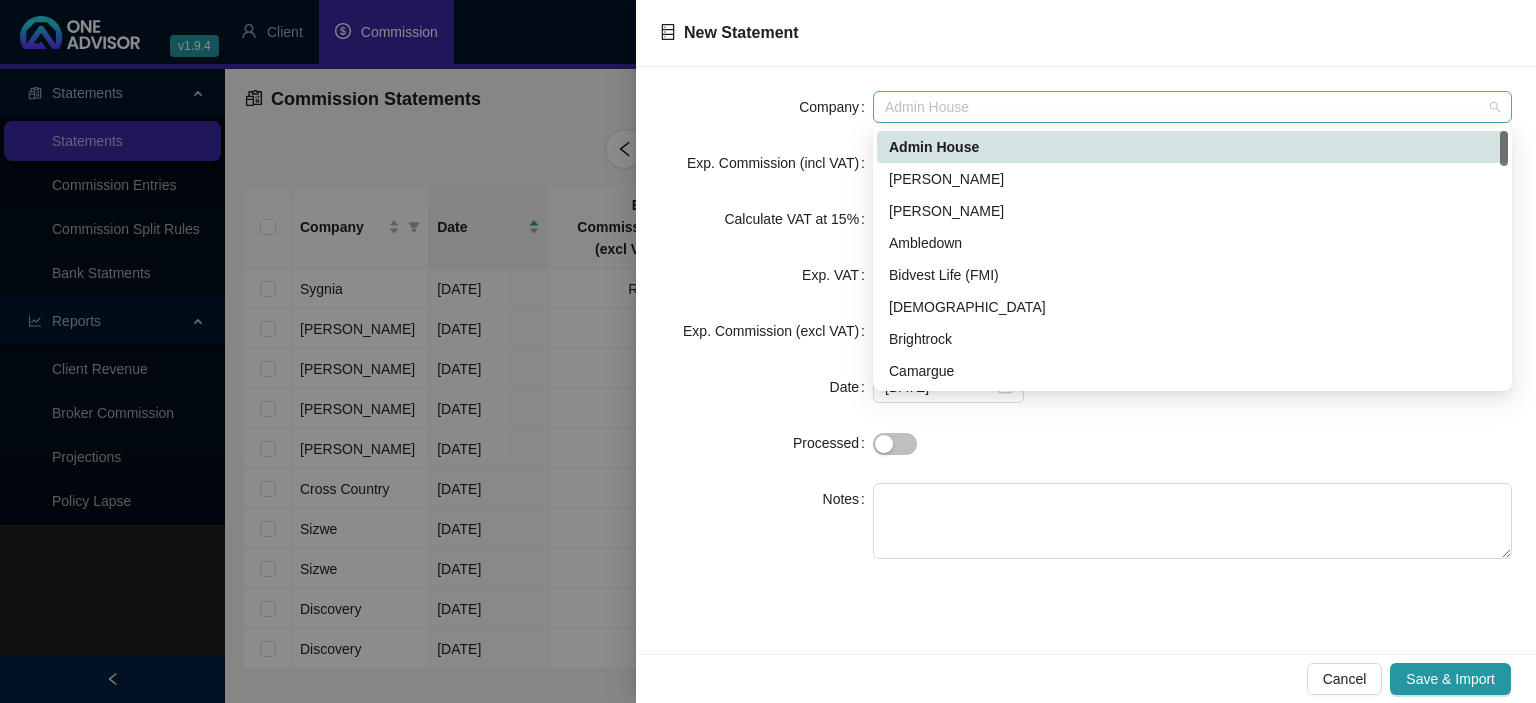 click on "Admin House" at bounding box center [1192, 107] 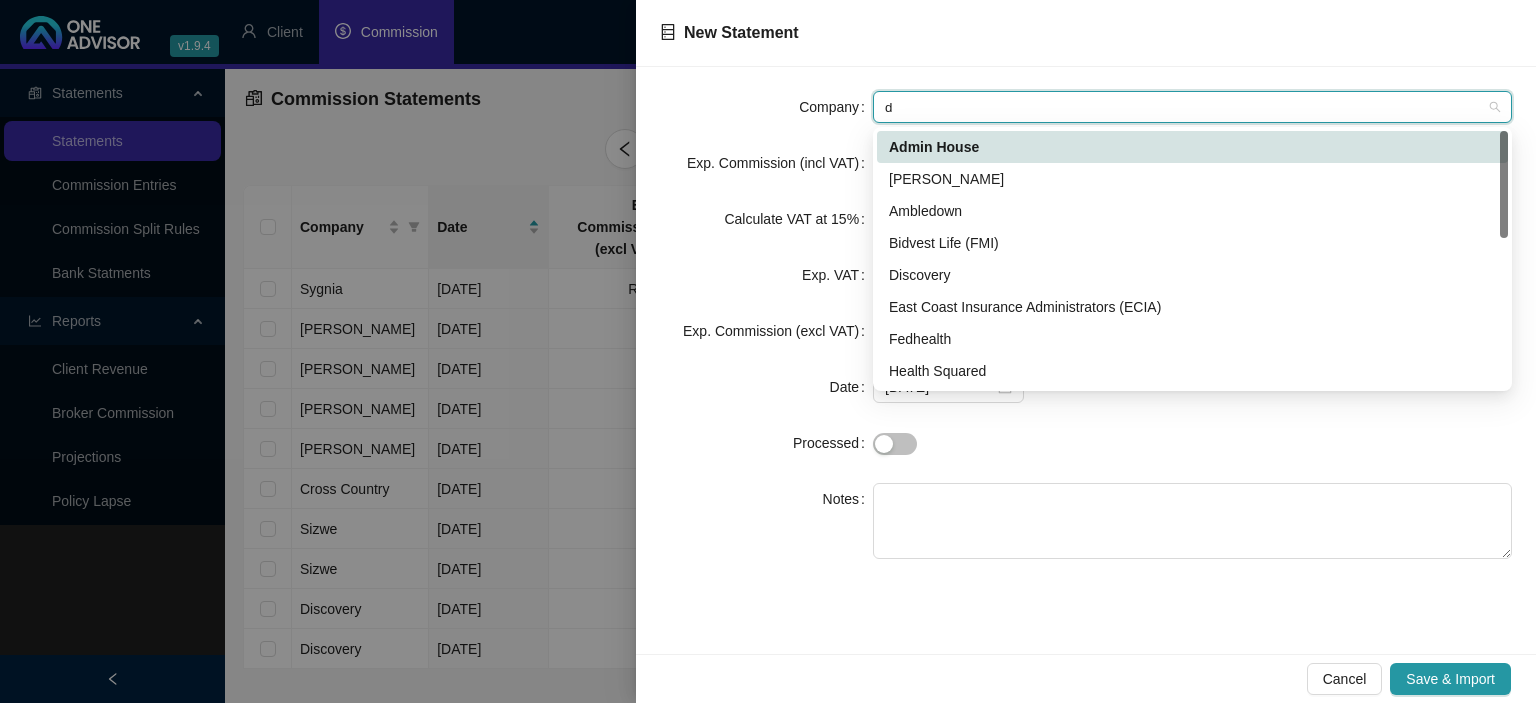 type on "di" 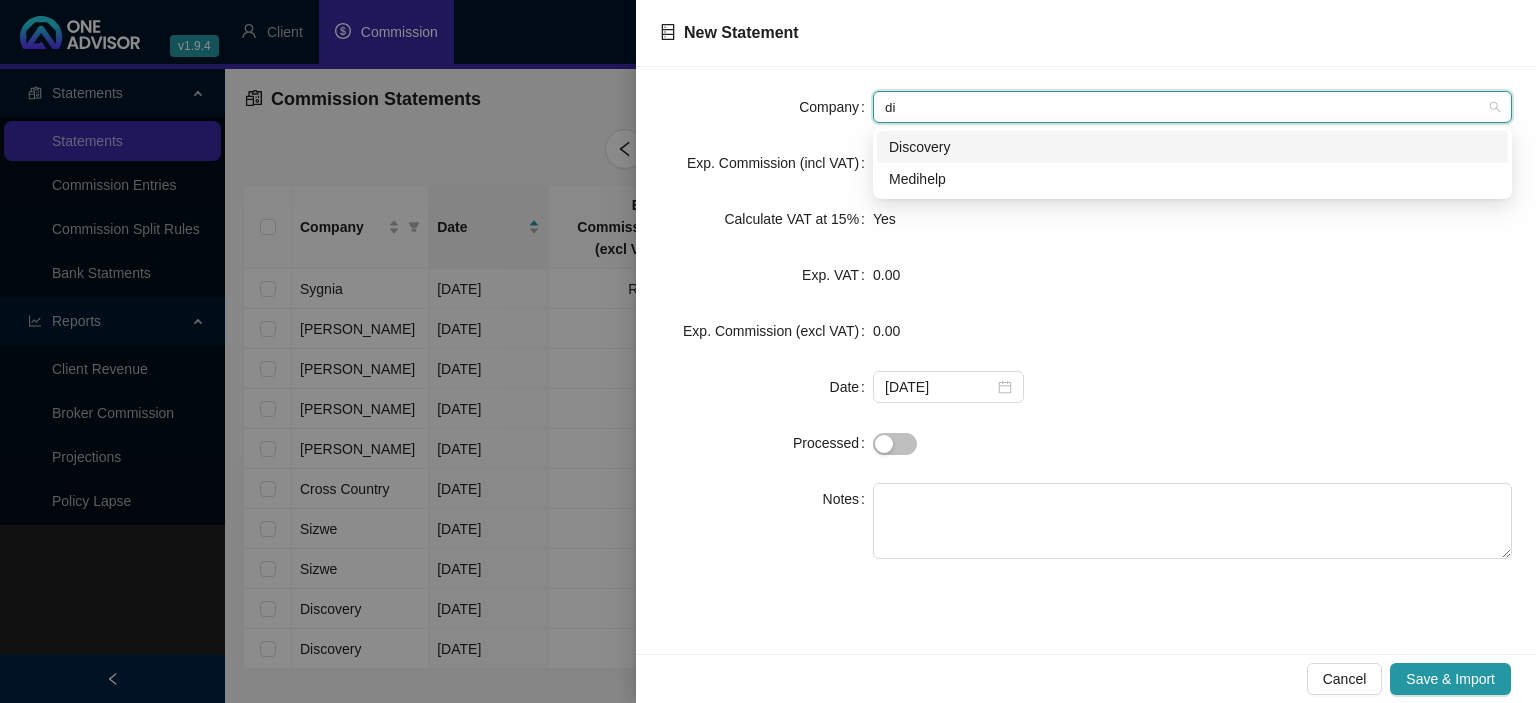 click on "Discovery" at bounding box center [1192, 147] 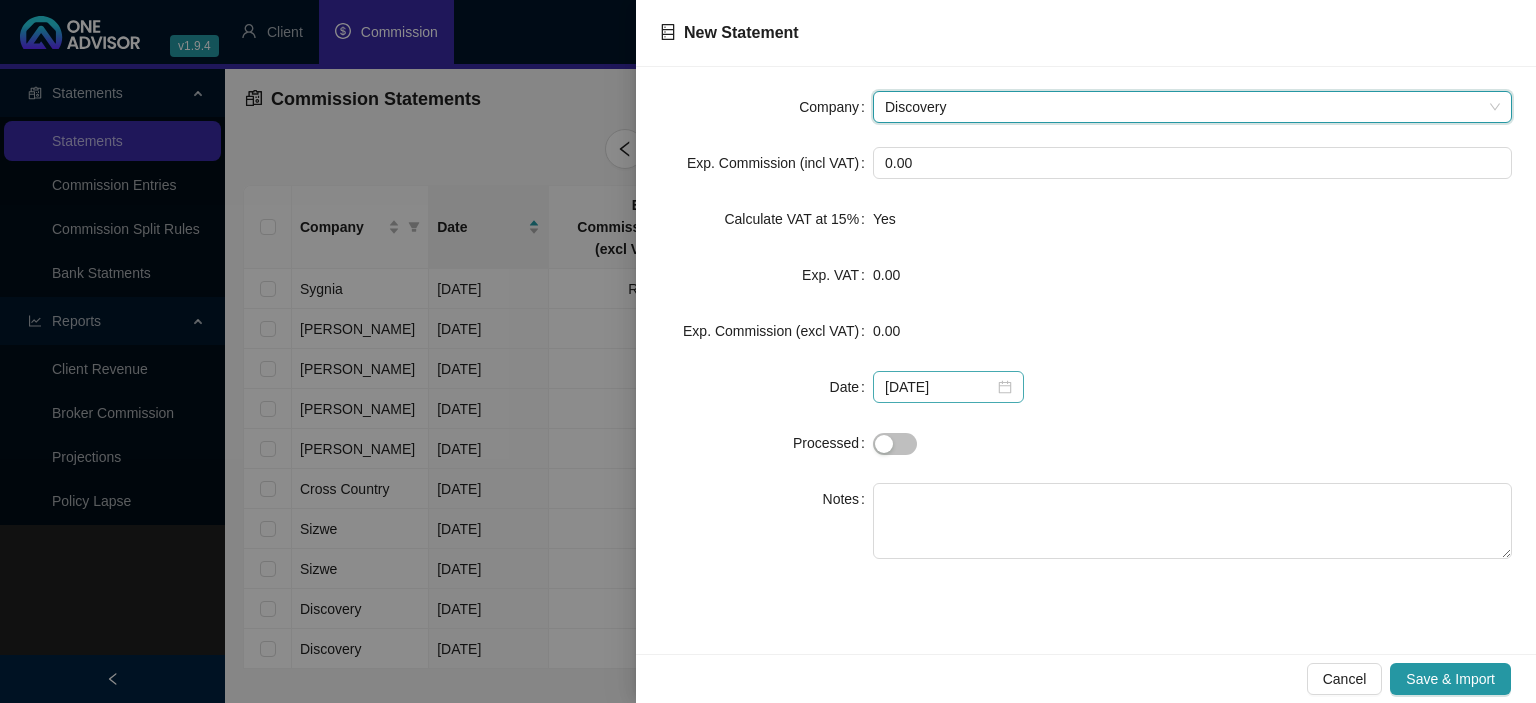 click on "[DATE]" at bounding box center [948, 387] 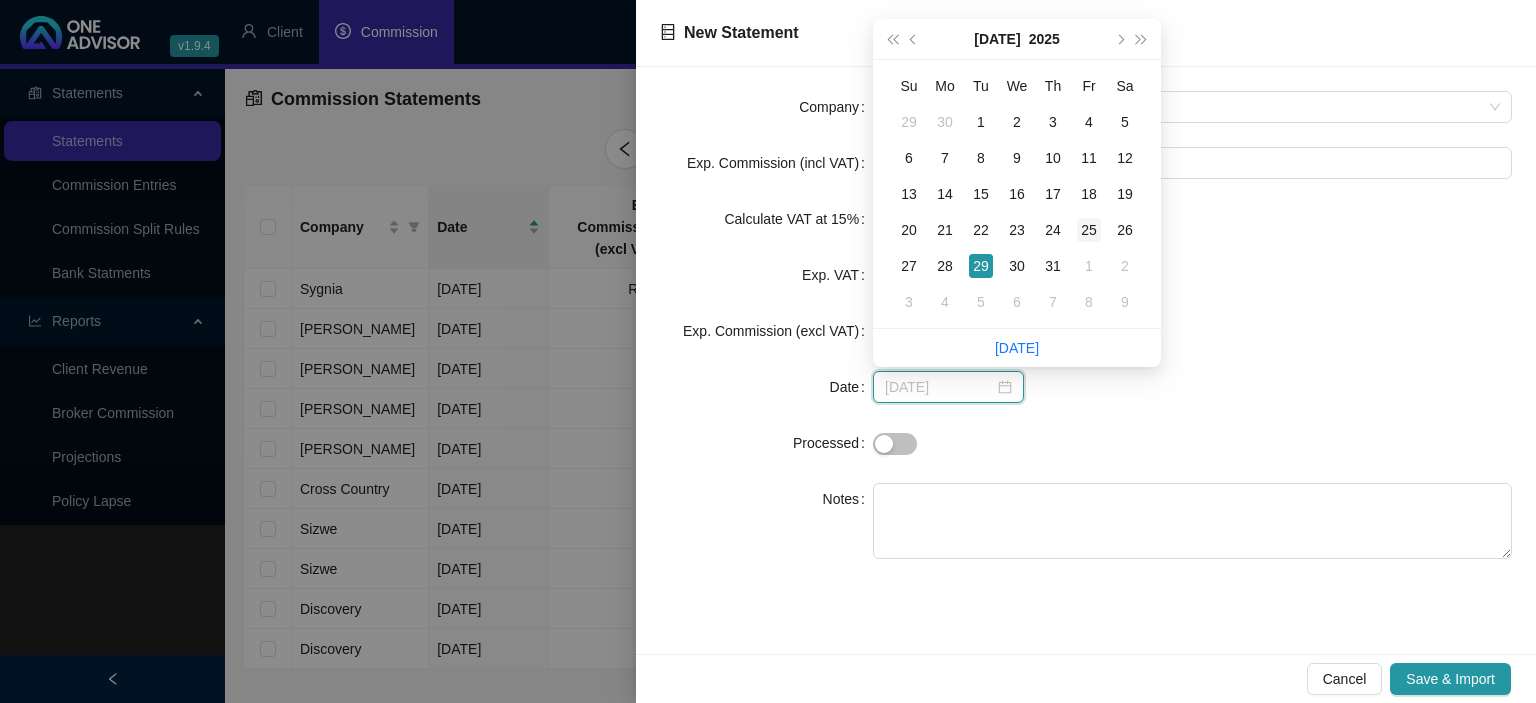 type on "[DATE]" 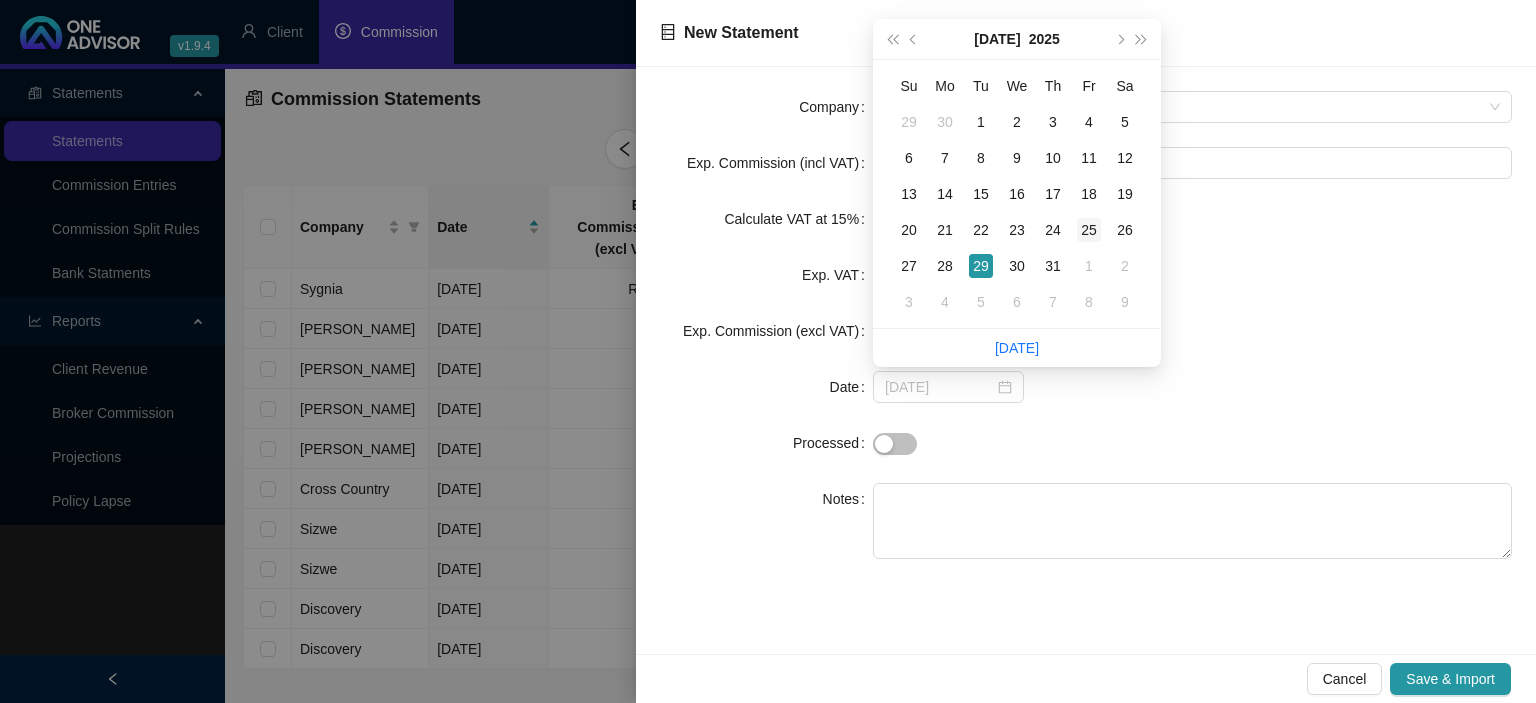click on "25" at bounding box center (1089, 230) 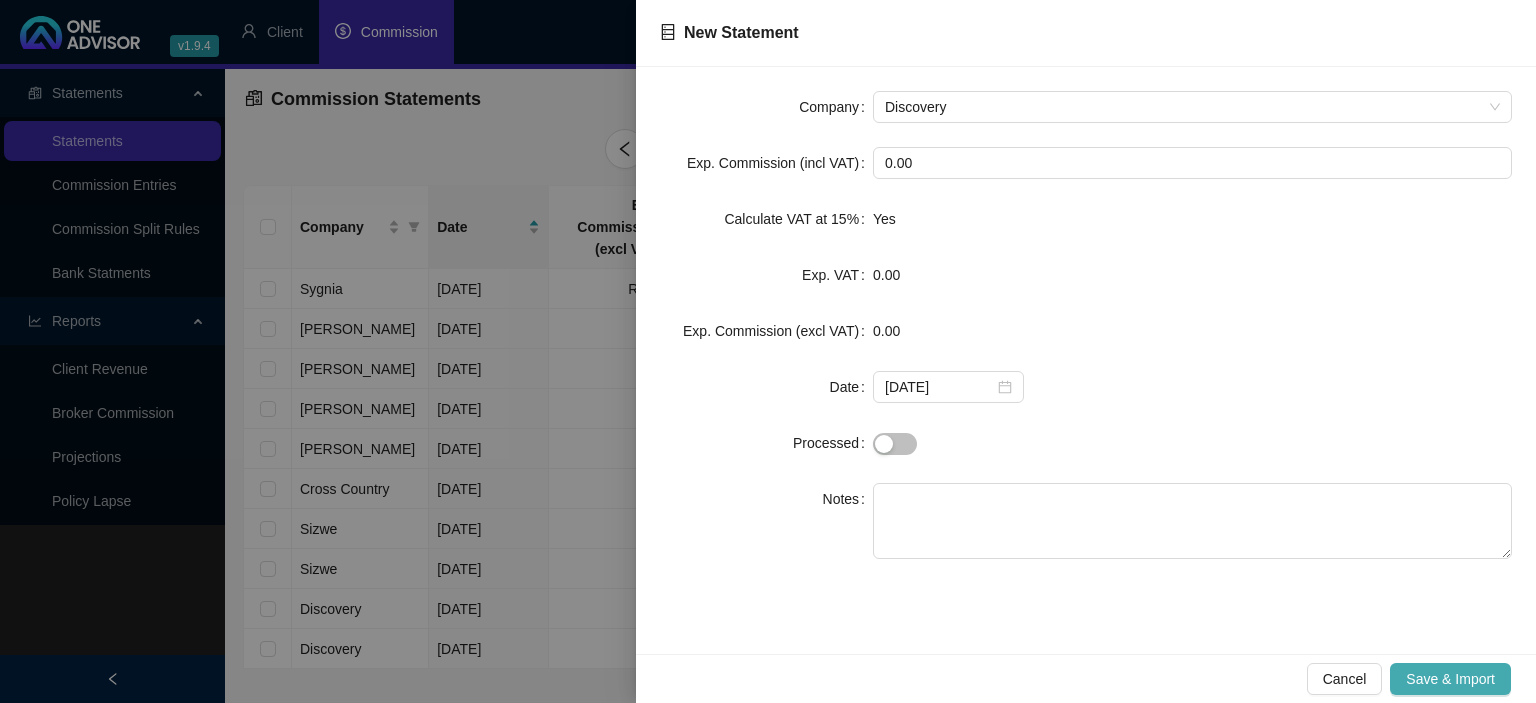 click on "Save & Import" at bounding box center [1450, 679] 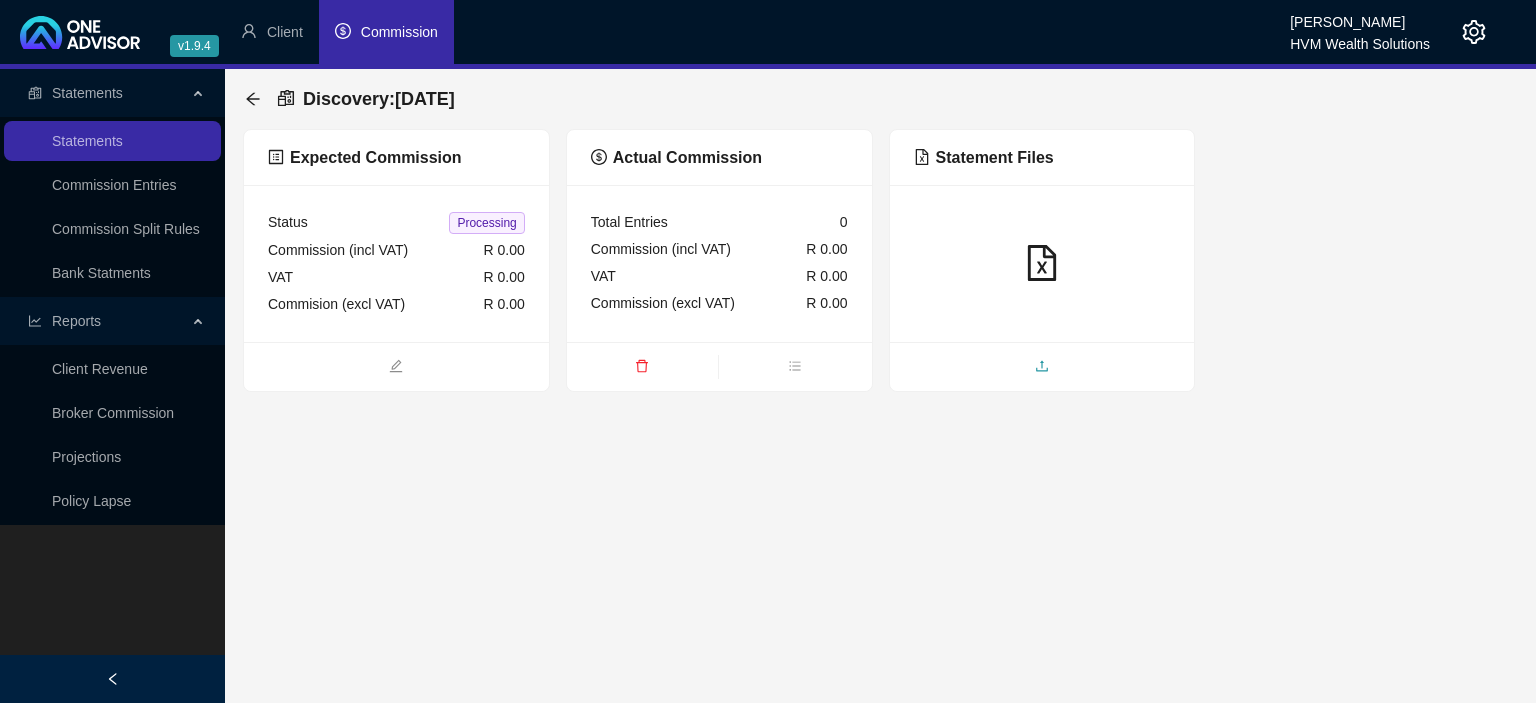 click at bounding box center [1042, 368] 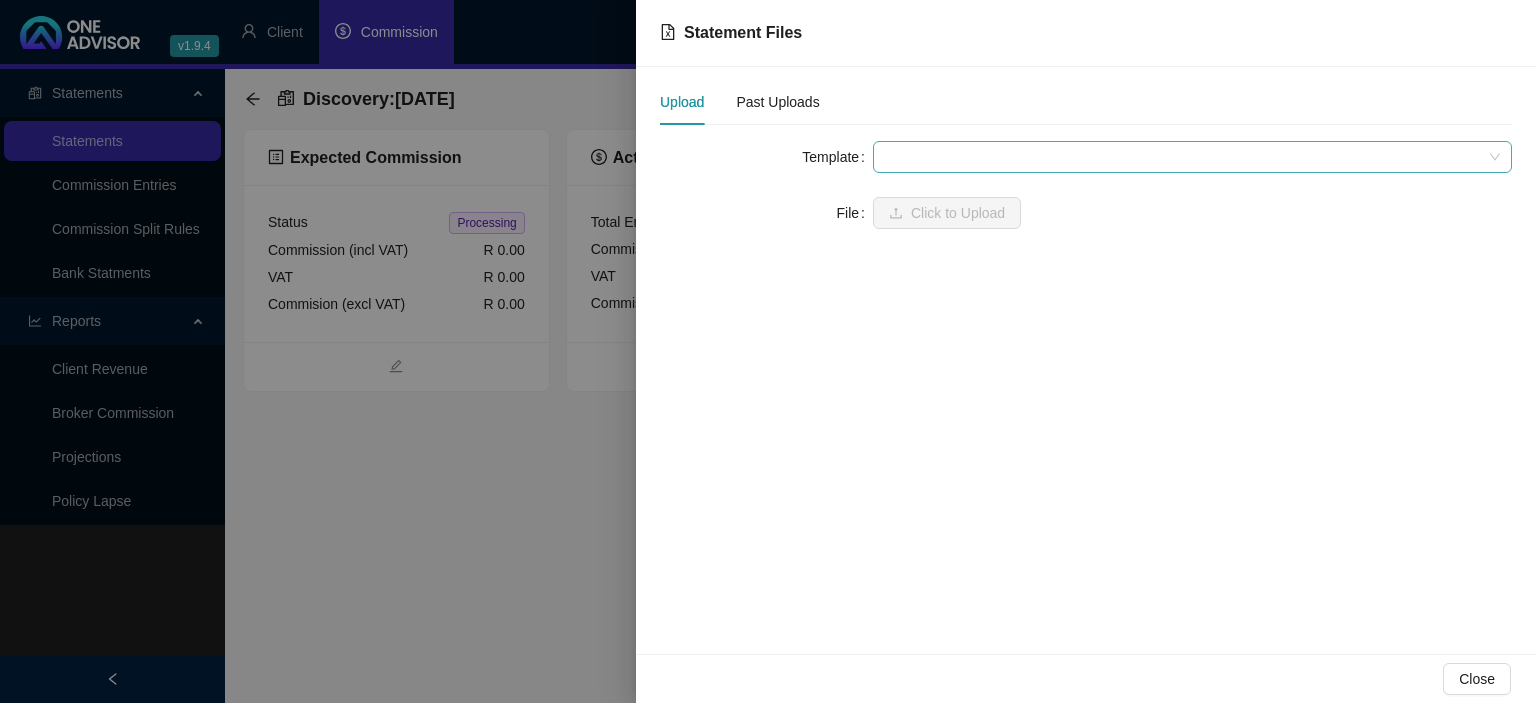 click at bounding box center [1192, 157] 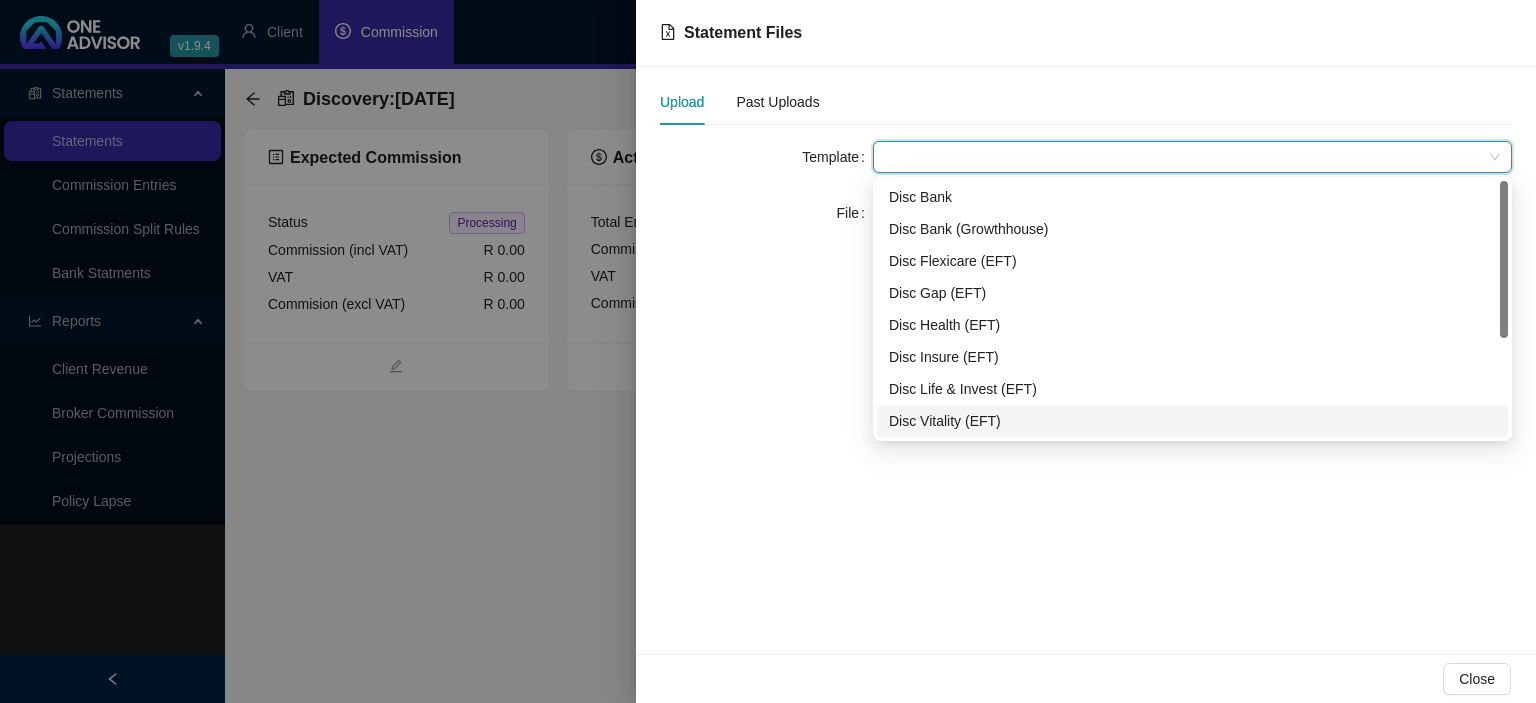 click on "Disc Vitality (EFT)" at bounding box center (1192, 421) 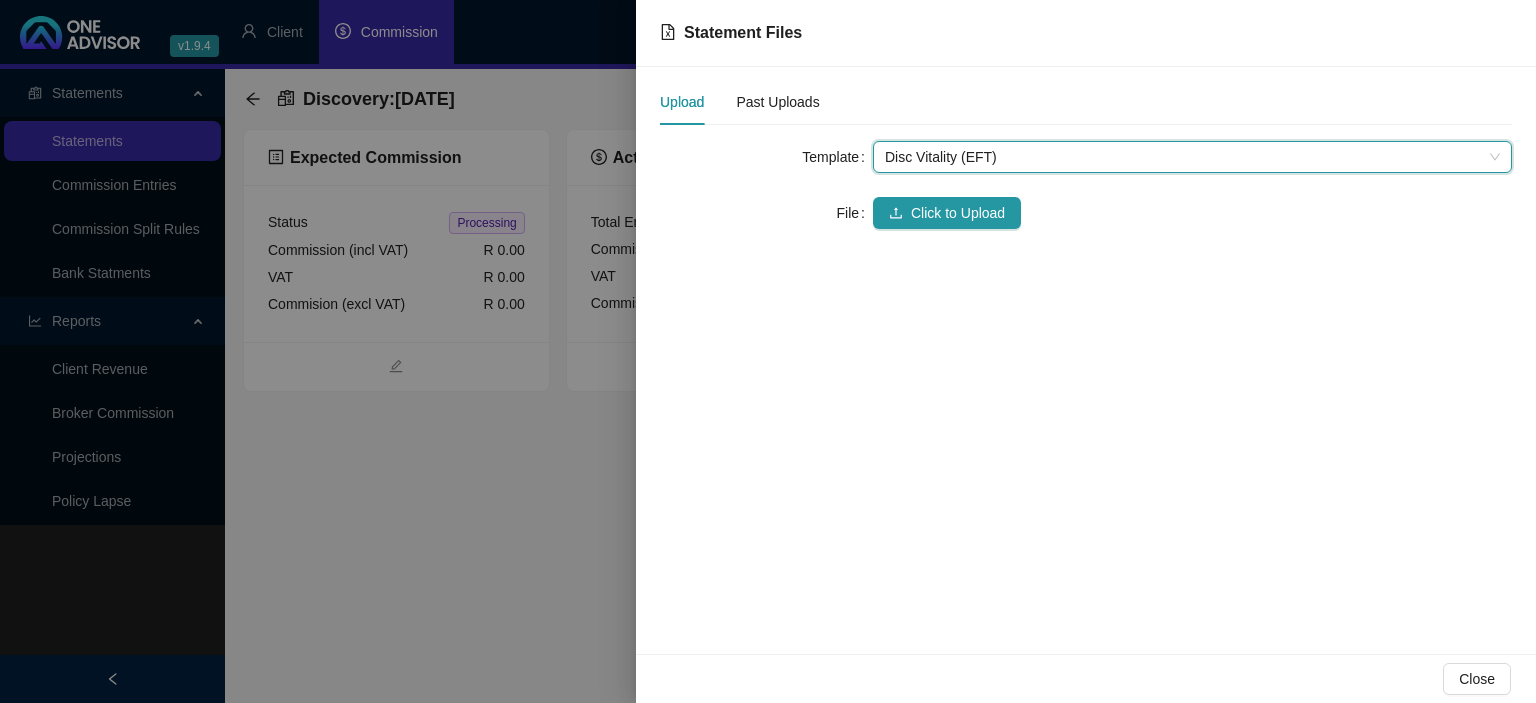 click on "Template Disc Vitality (EFT) Disc Vitality (EFT) File  Click to Upload" at bounding box center (1086, 197) 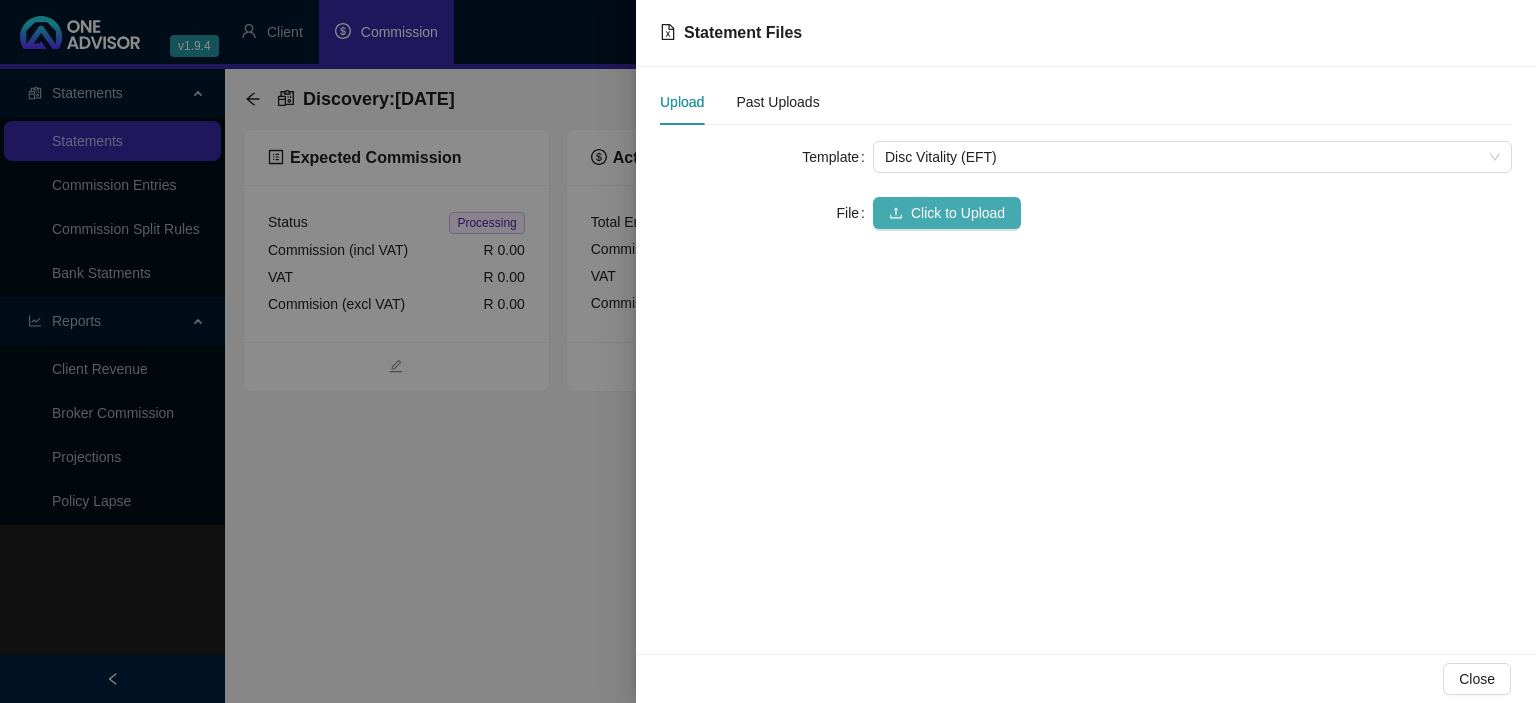 click on "Click to Upload" at bounding box center [947, 213] 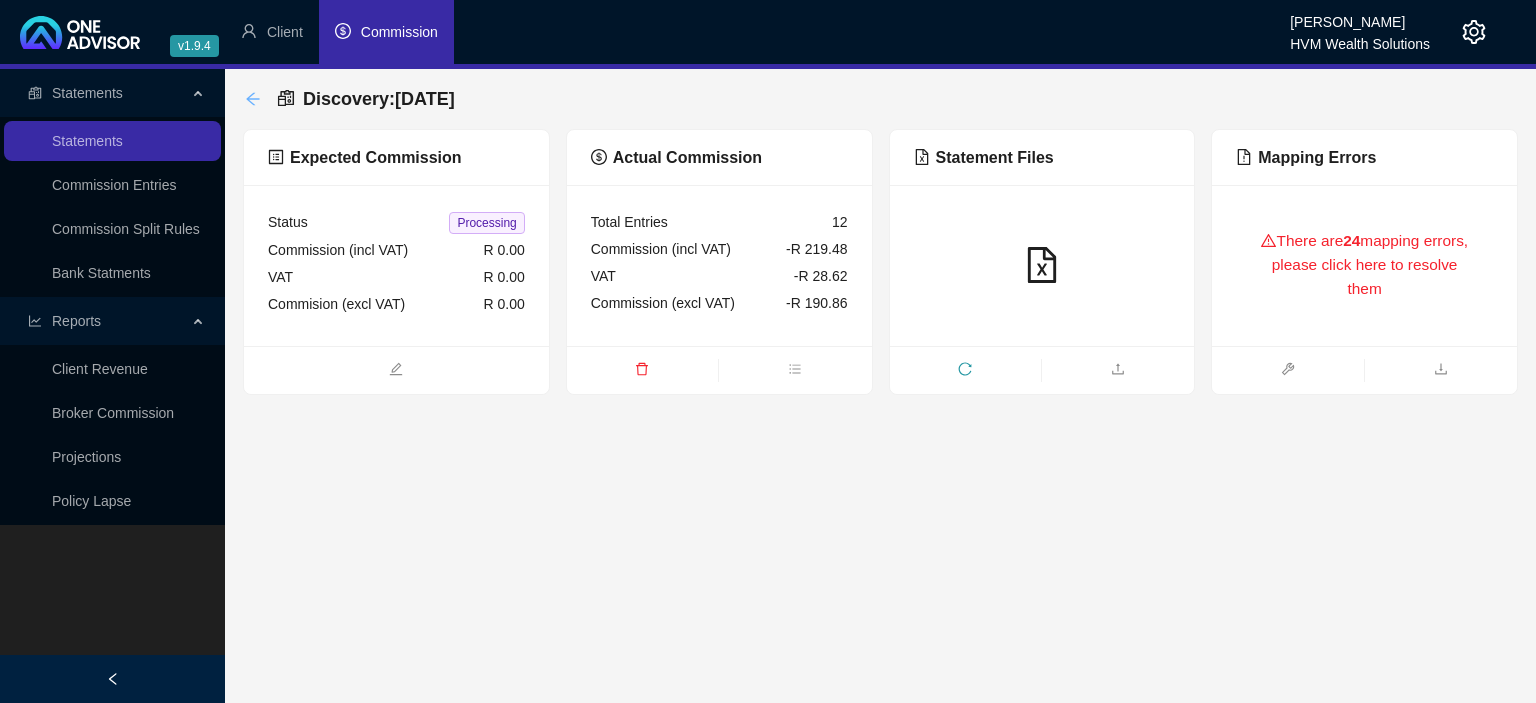 click 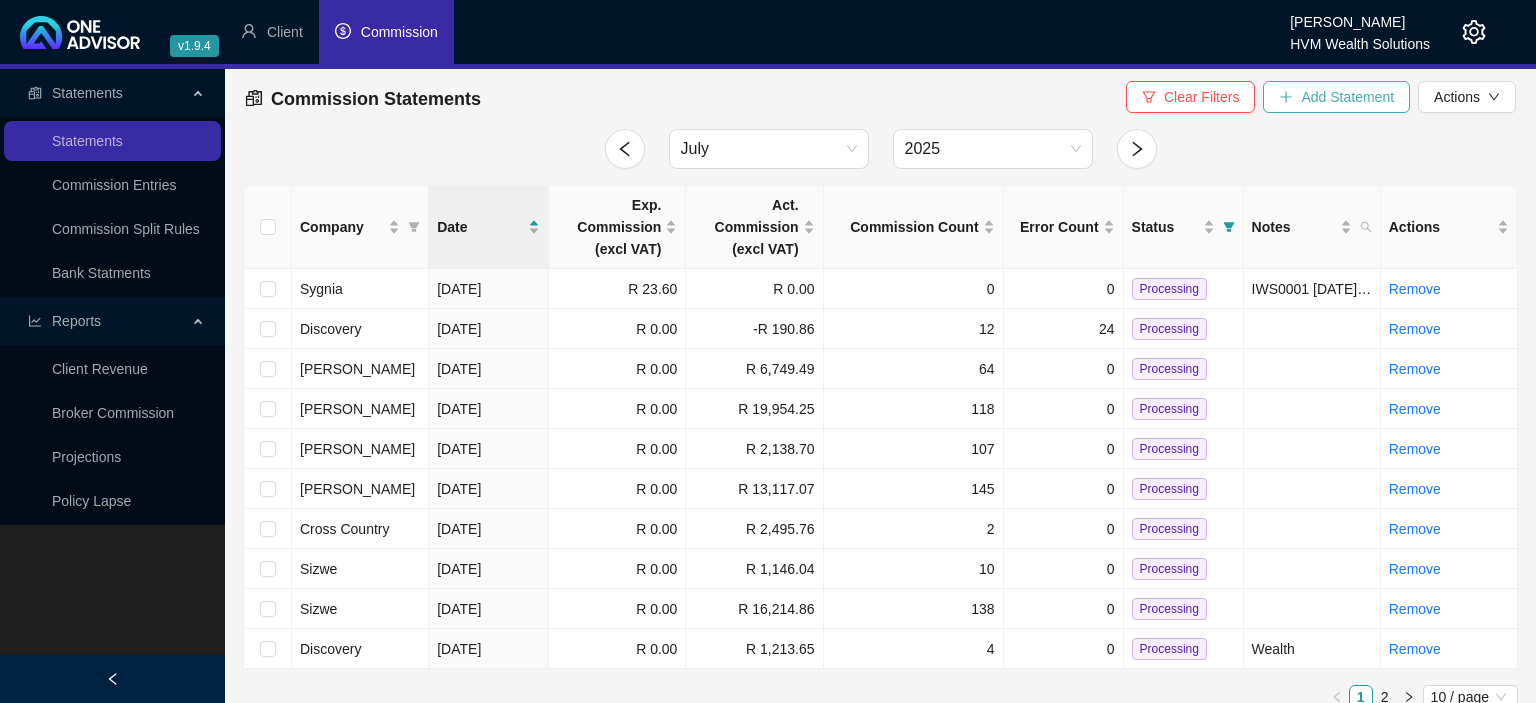 click on "Add Statement" at bounding box center [1336, 97] 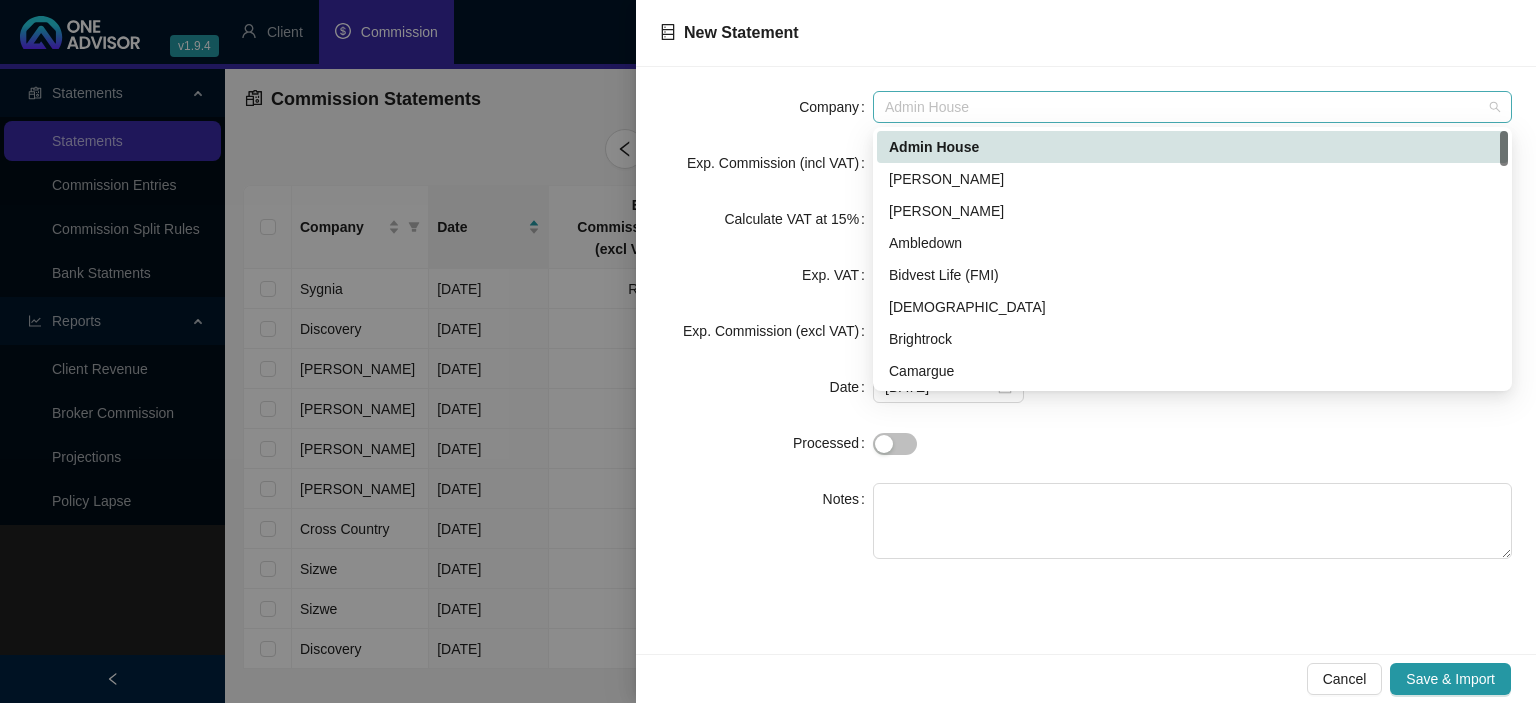 click on "Admin House" at bounding box center [1192, 107] 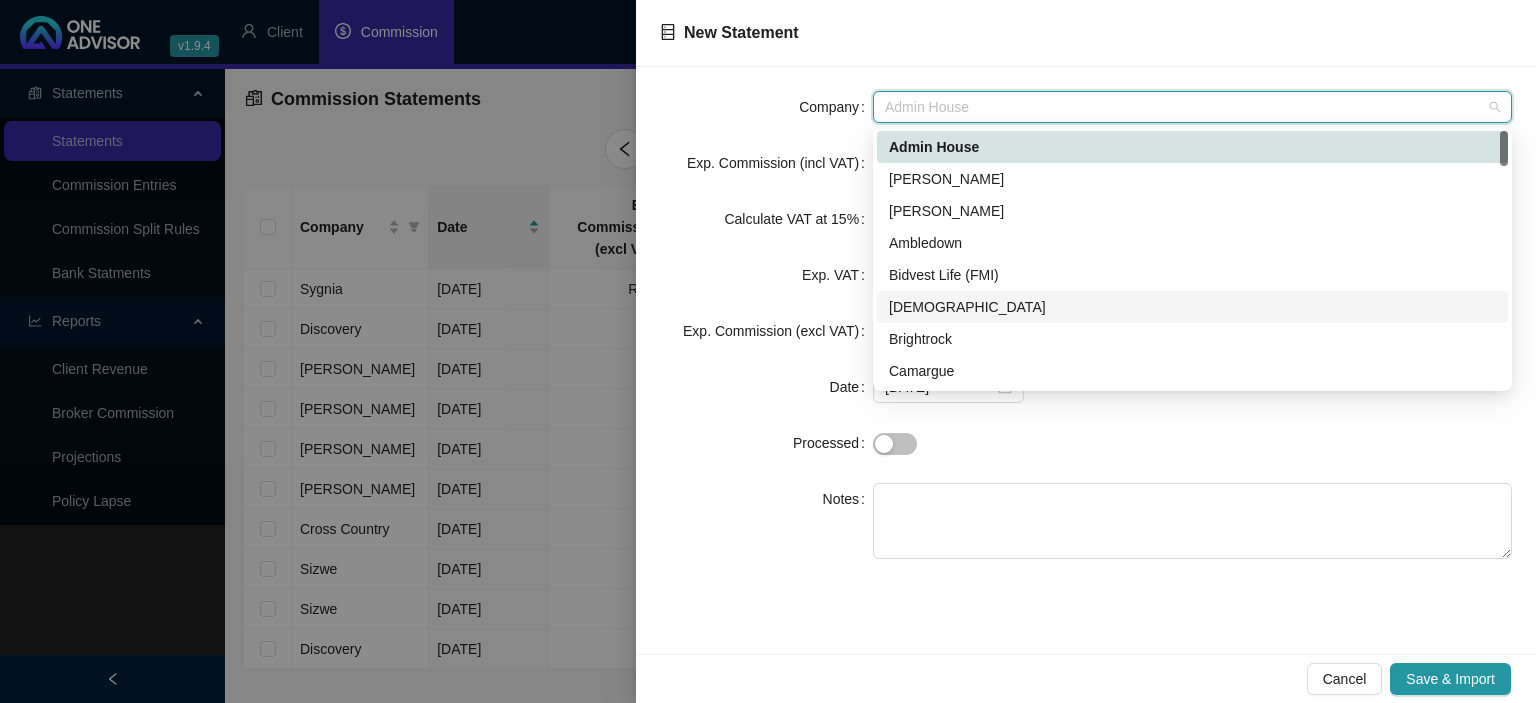 type on "d" 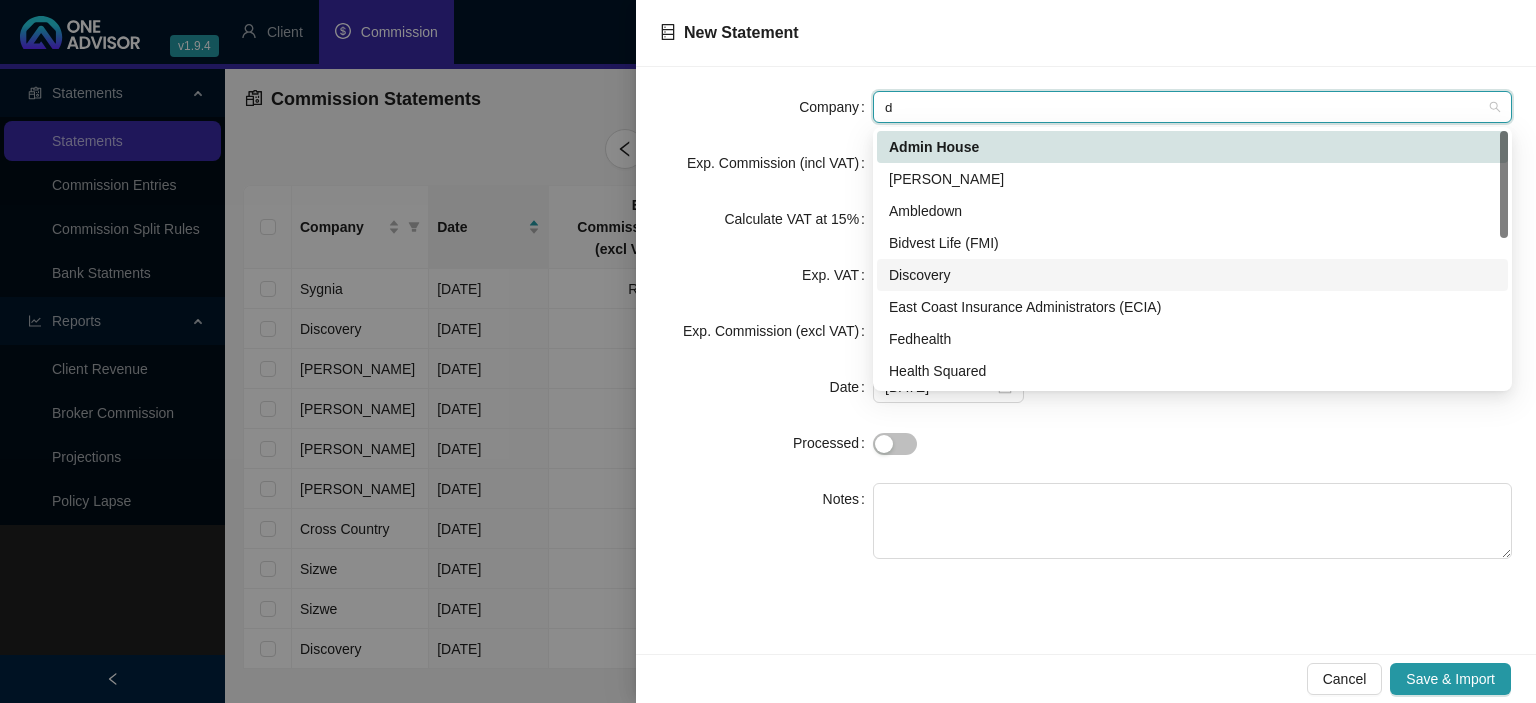 click on "Discovery" at bounding box center [1192, 275] 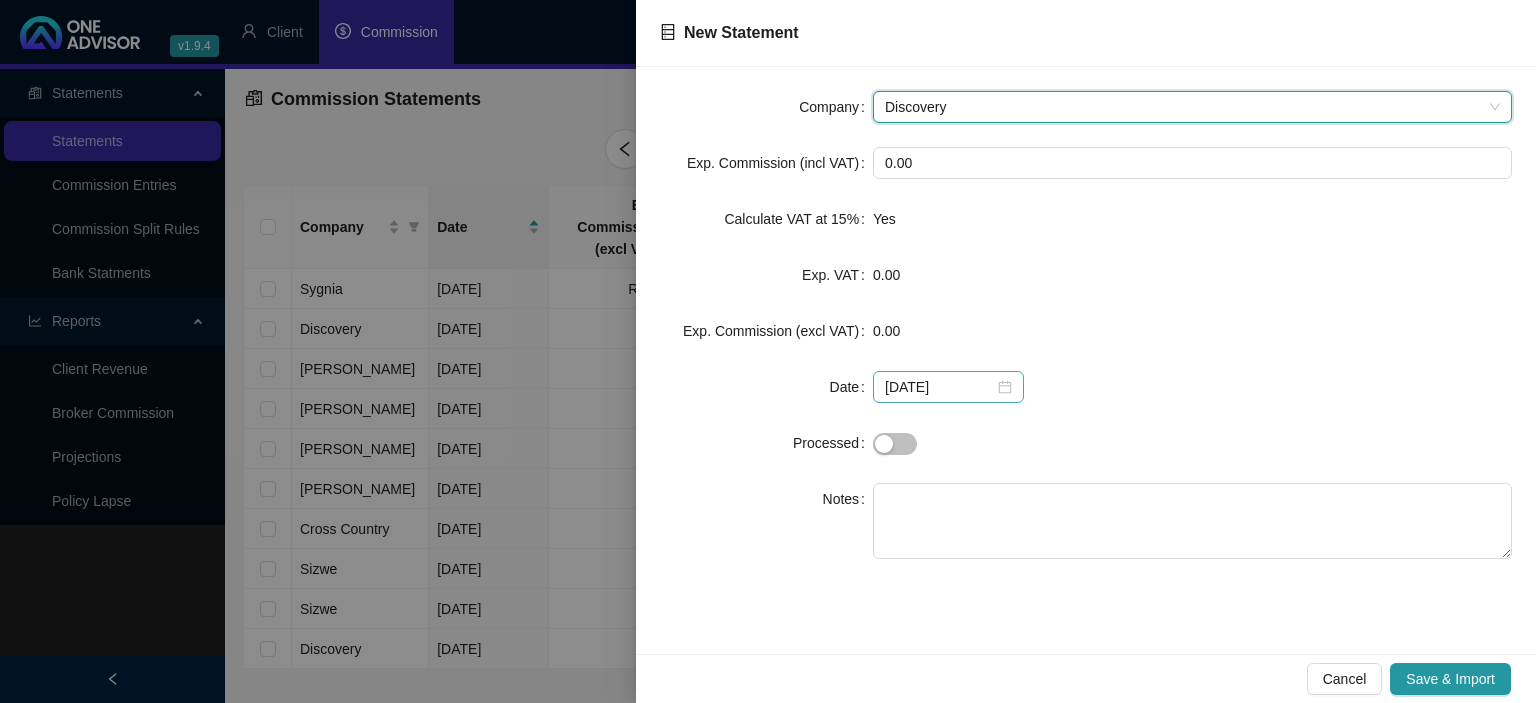 click on "[DATE]" at bounding box center (948, 387) 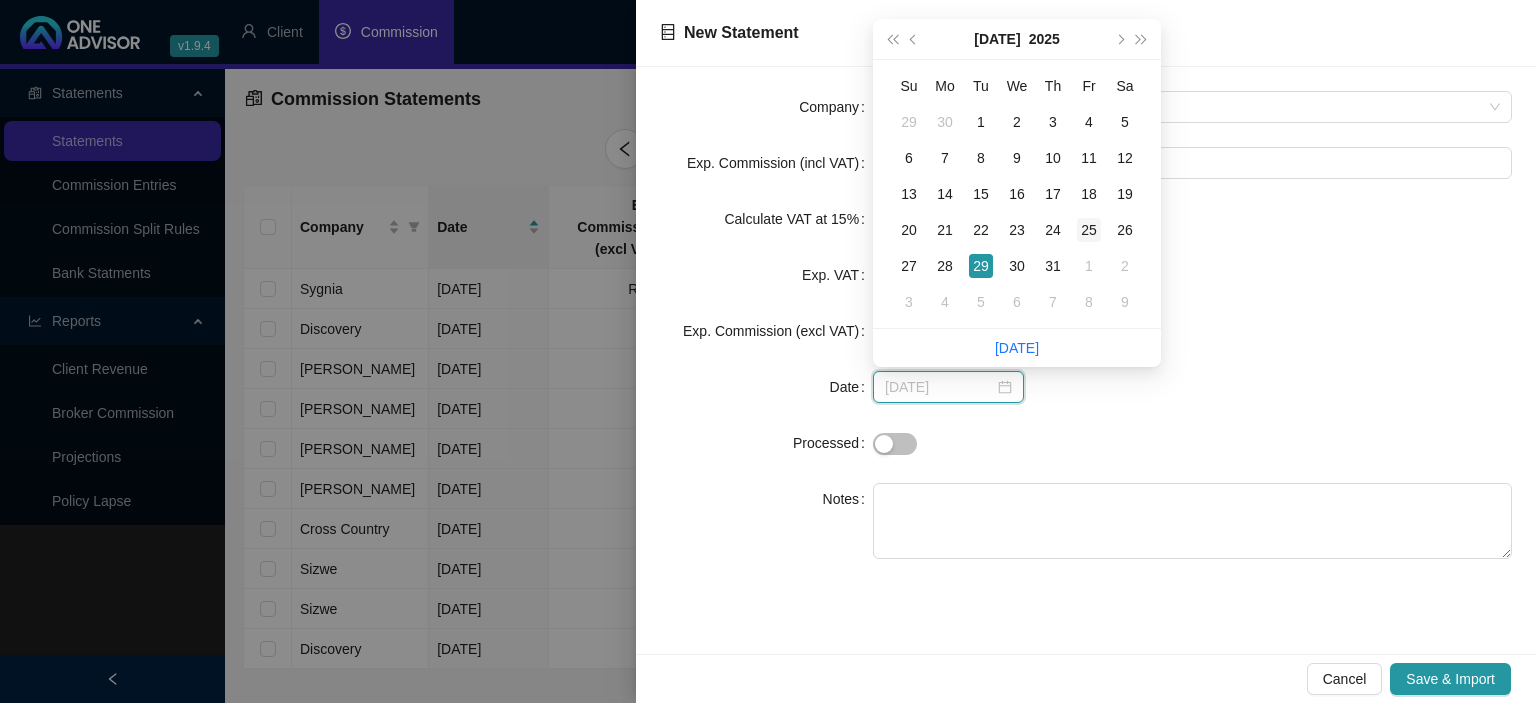 type on "[DATE]" 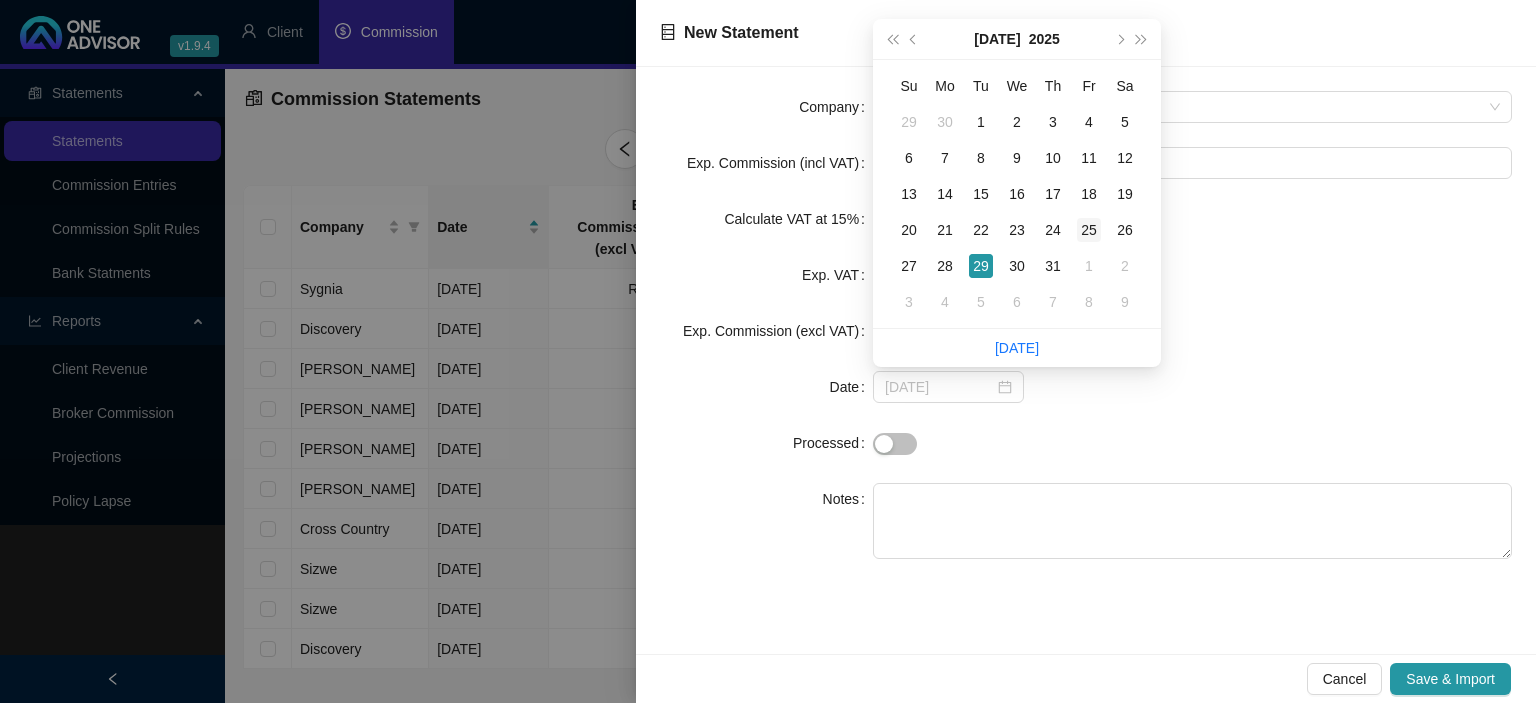 click on "25" at bounding box center (1089, 230) 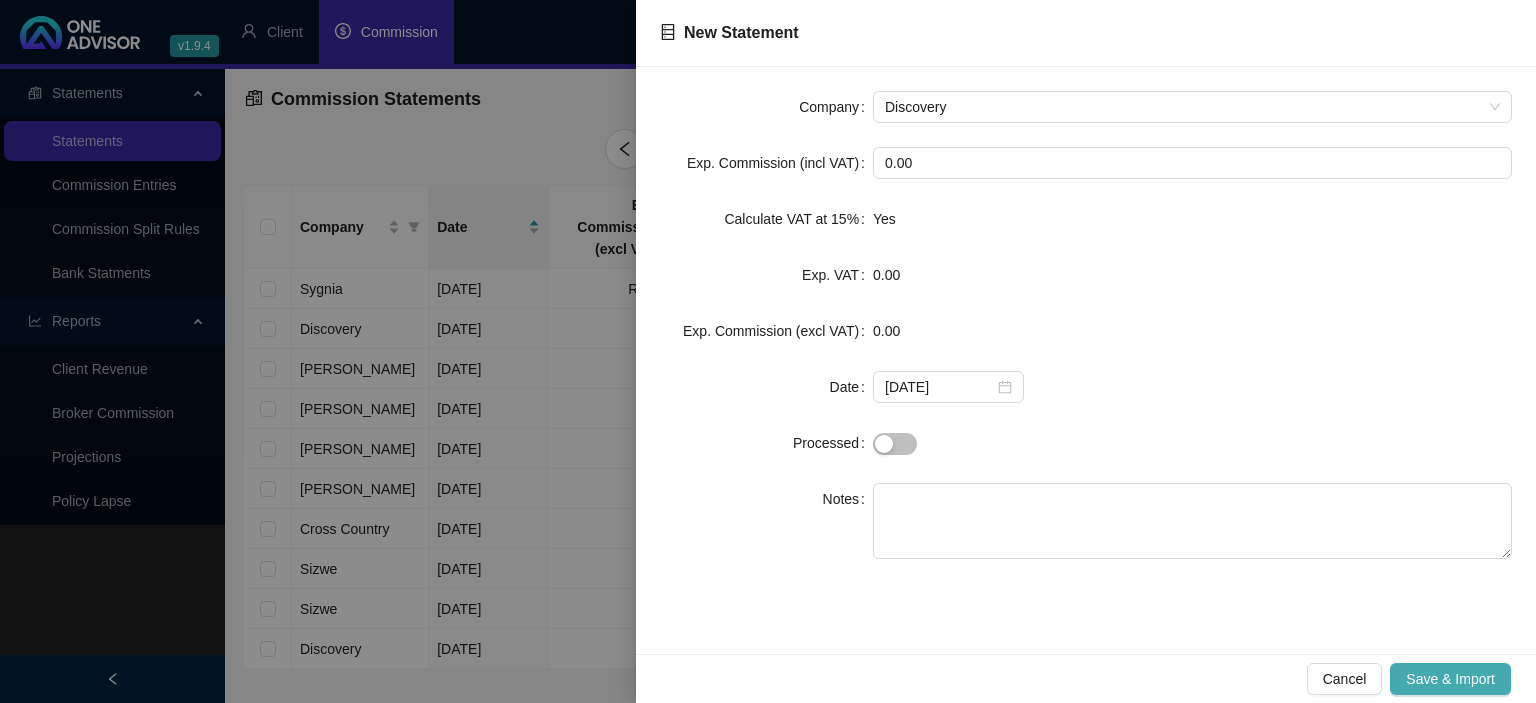 click on "Save & Import" at bounding box center [1450, 679] 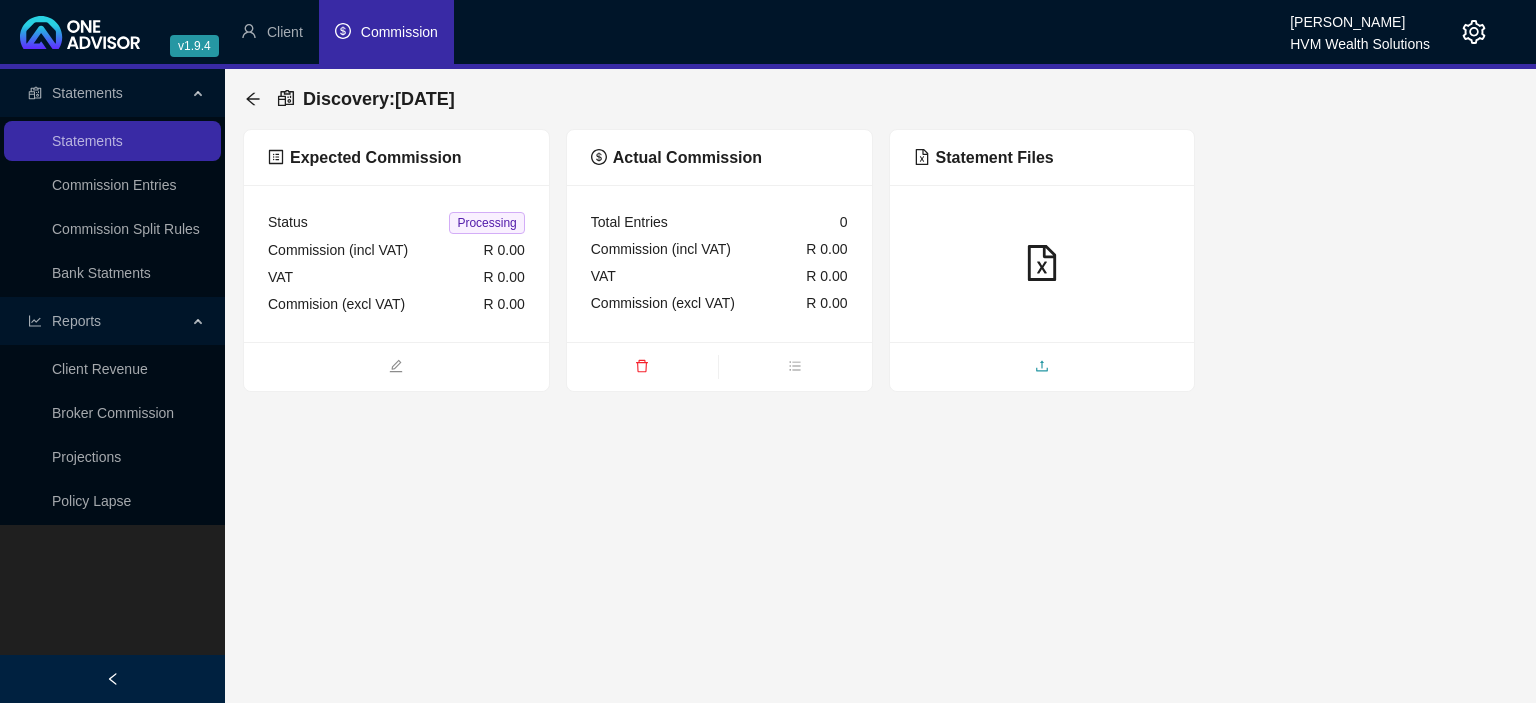 click at bounding box center (1042, 368) 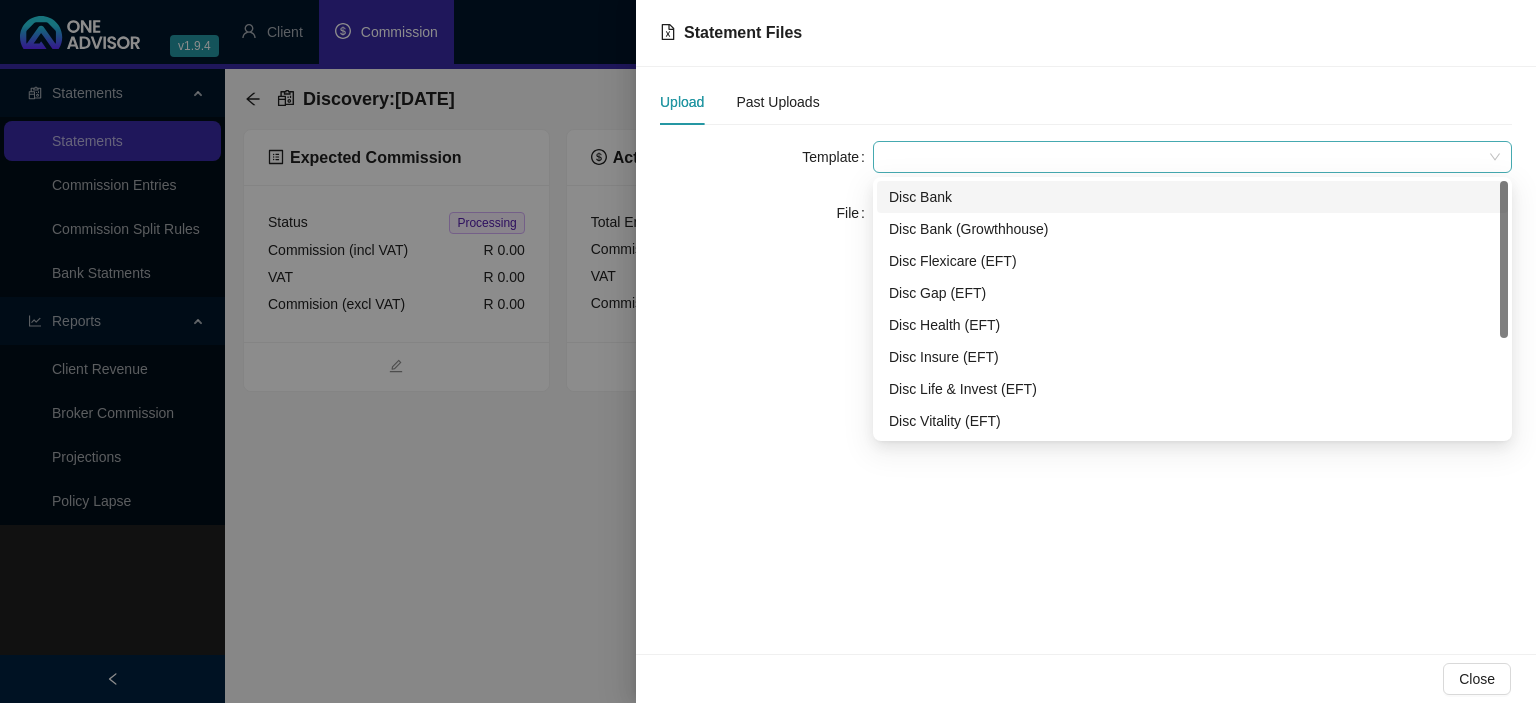 click at bounding box center (1192, 157) 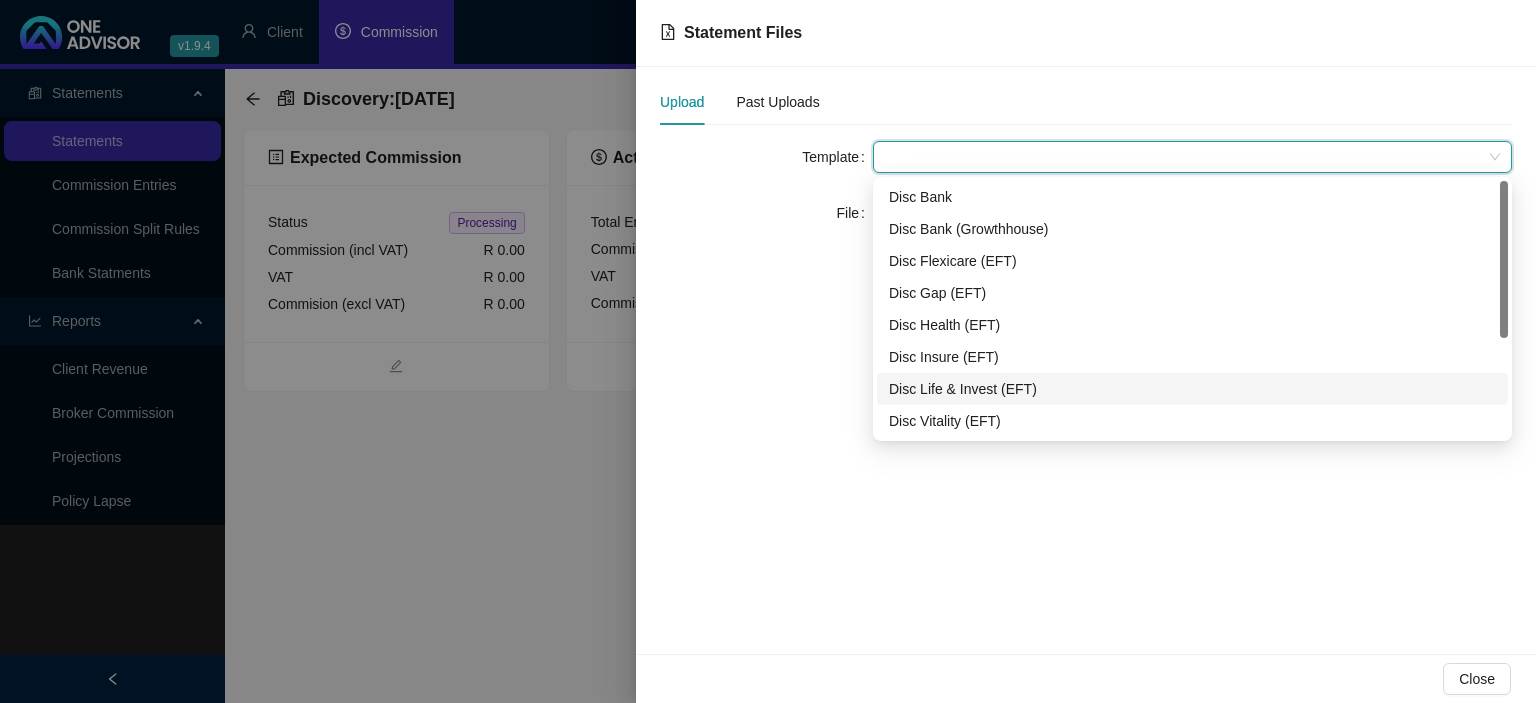 click on "Disc Life & Invest (EFT)" at bounding box center (1192, 389) 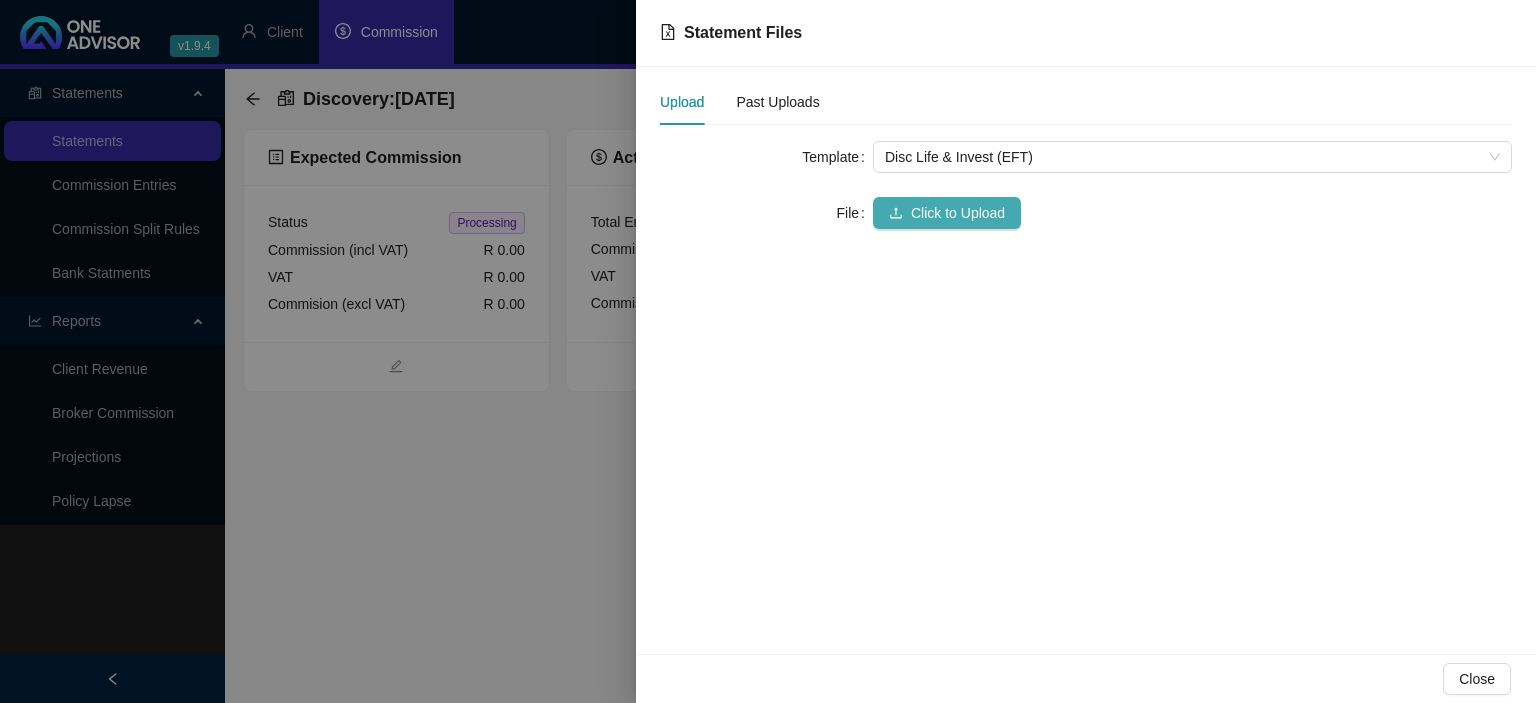 click on "Click to Upload" at bounding box center [958, 213] 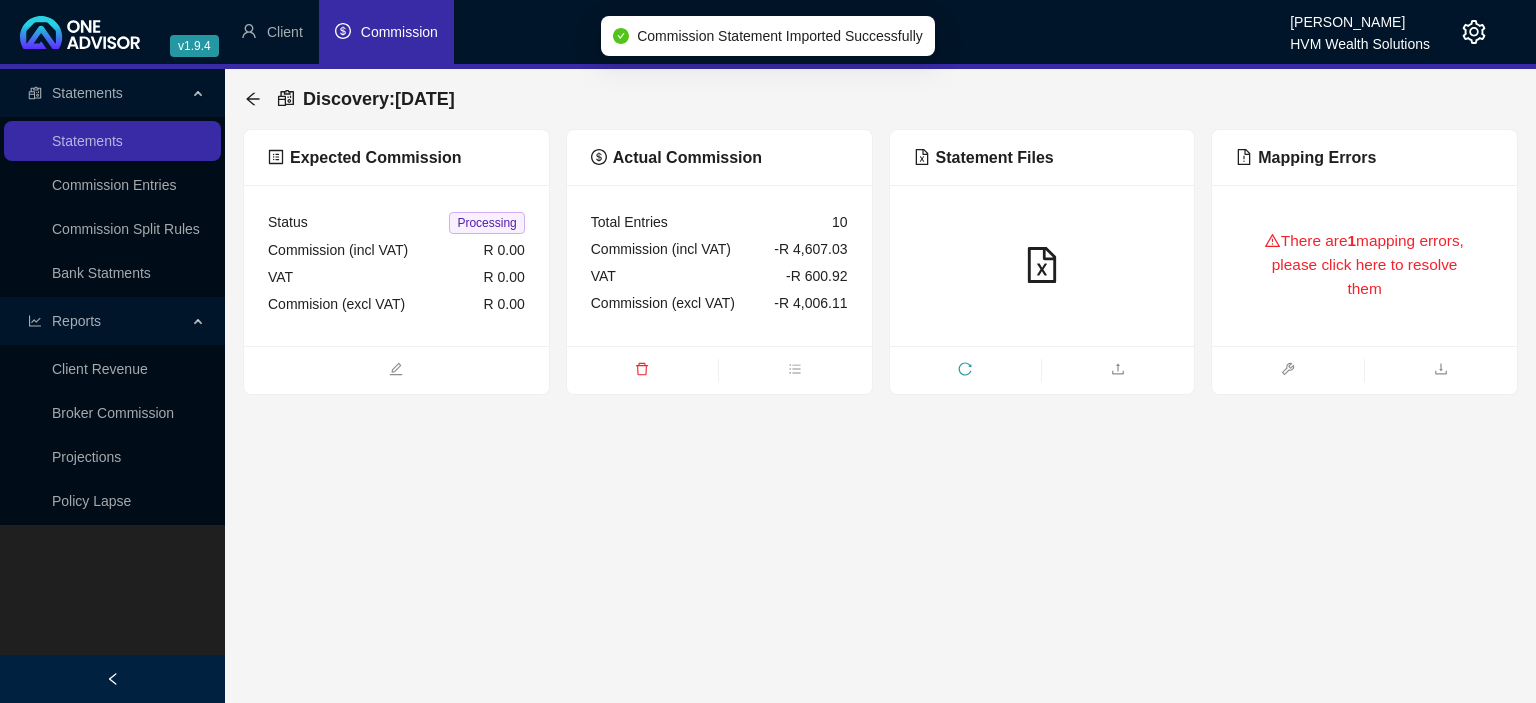 click on "There are  1  mapping errors, please click here to resolve them" at bounding box center [1364, 265] 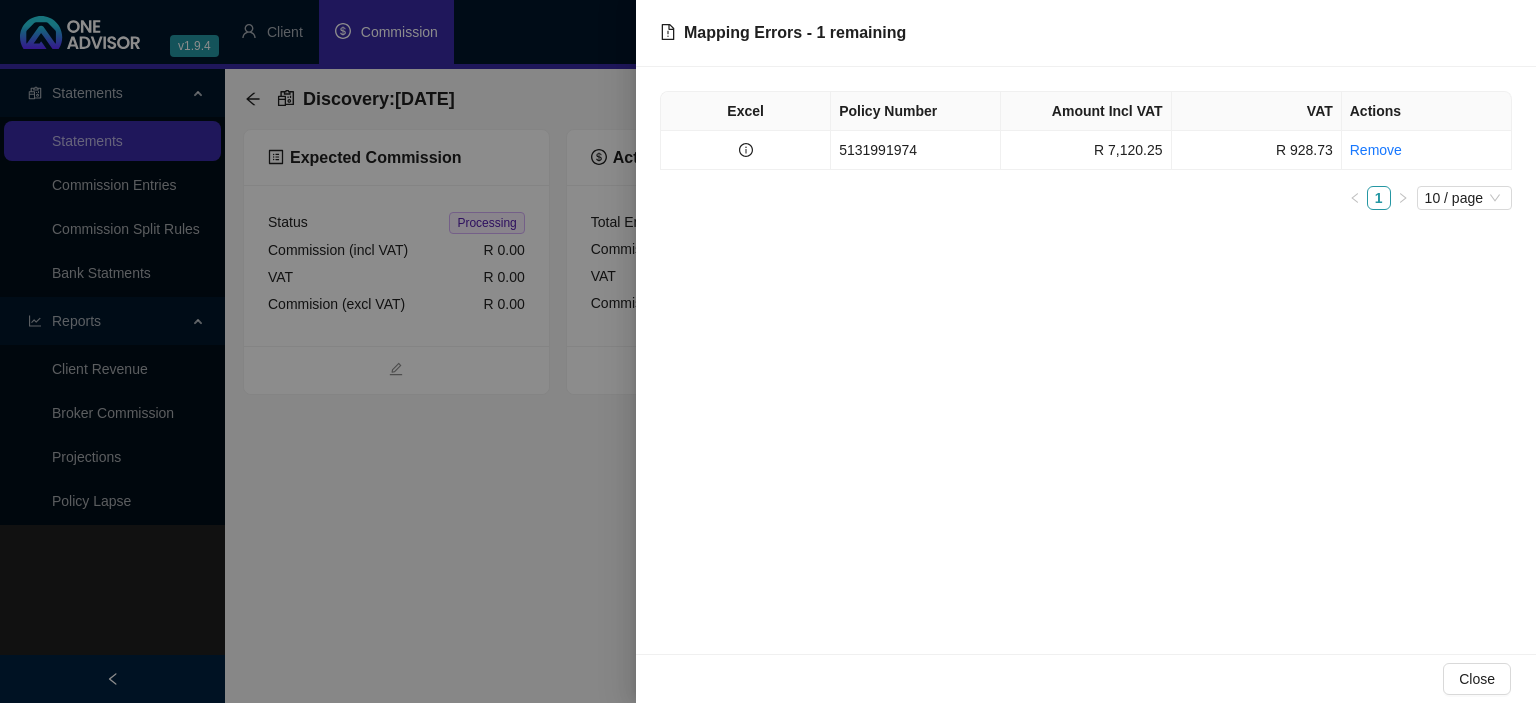 click at bounding box center (768, 351) 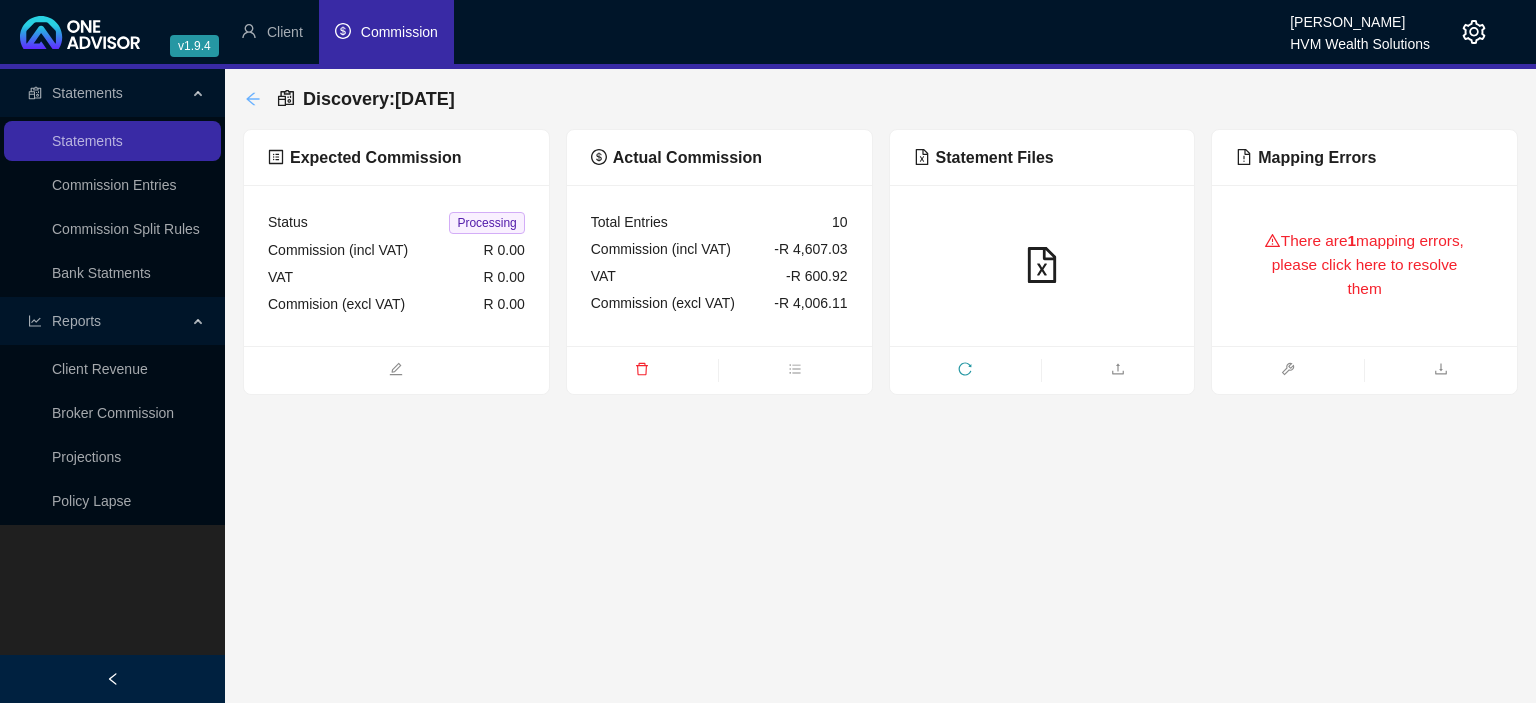 click 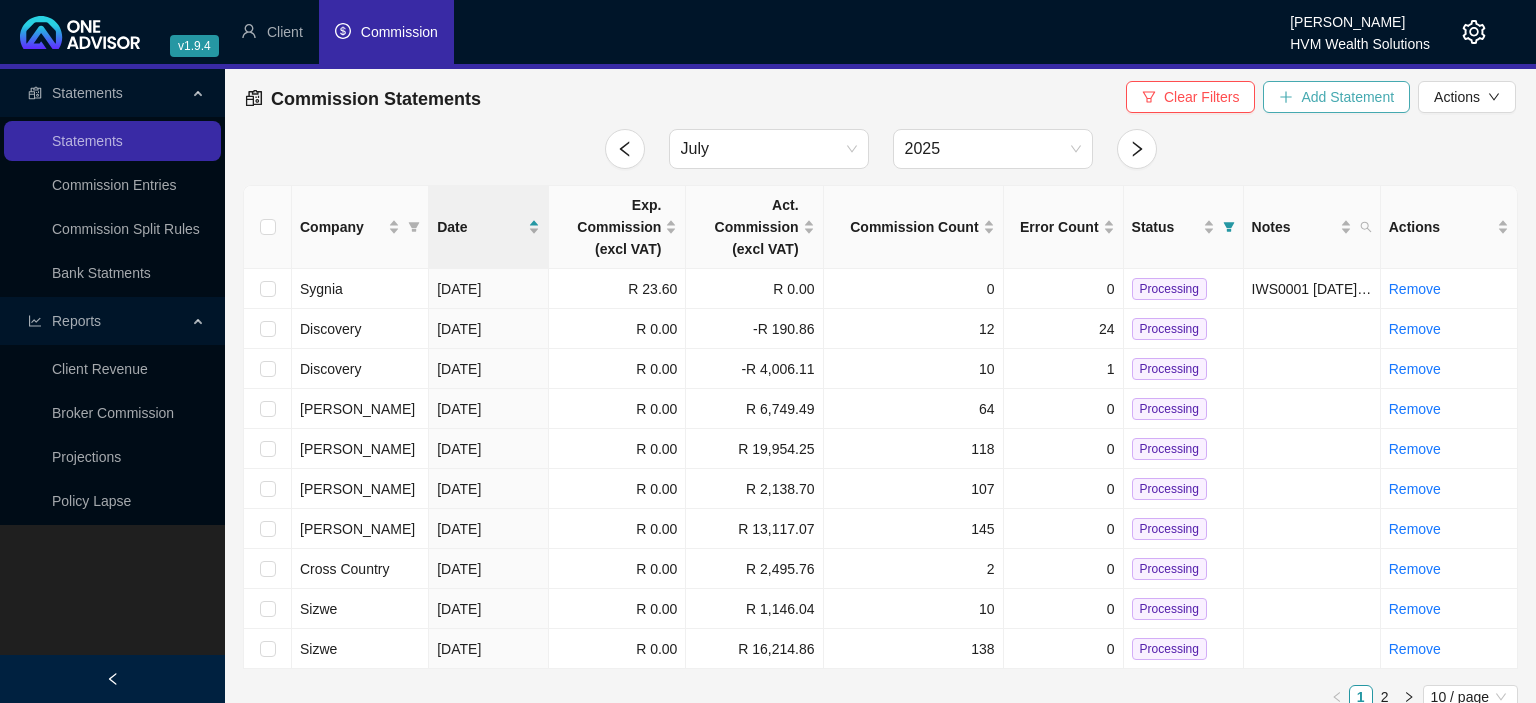 click on "Add Statement" at bounding box center [1336, 97] 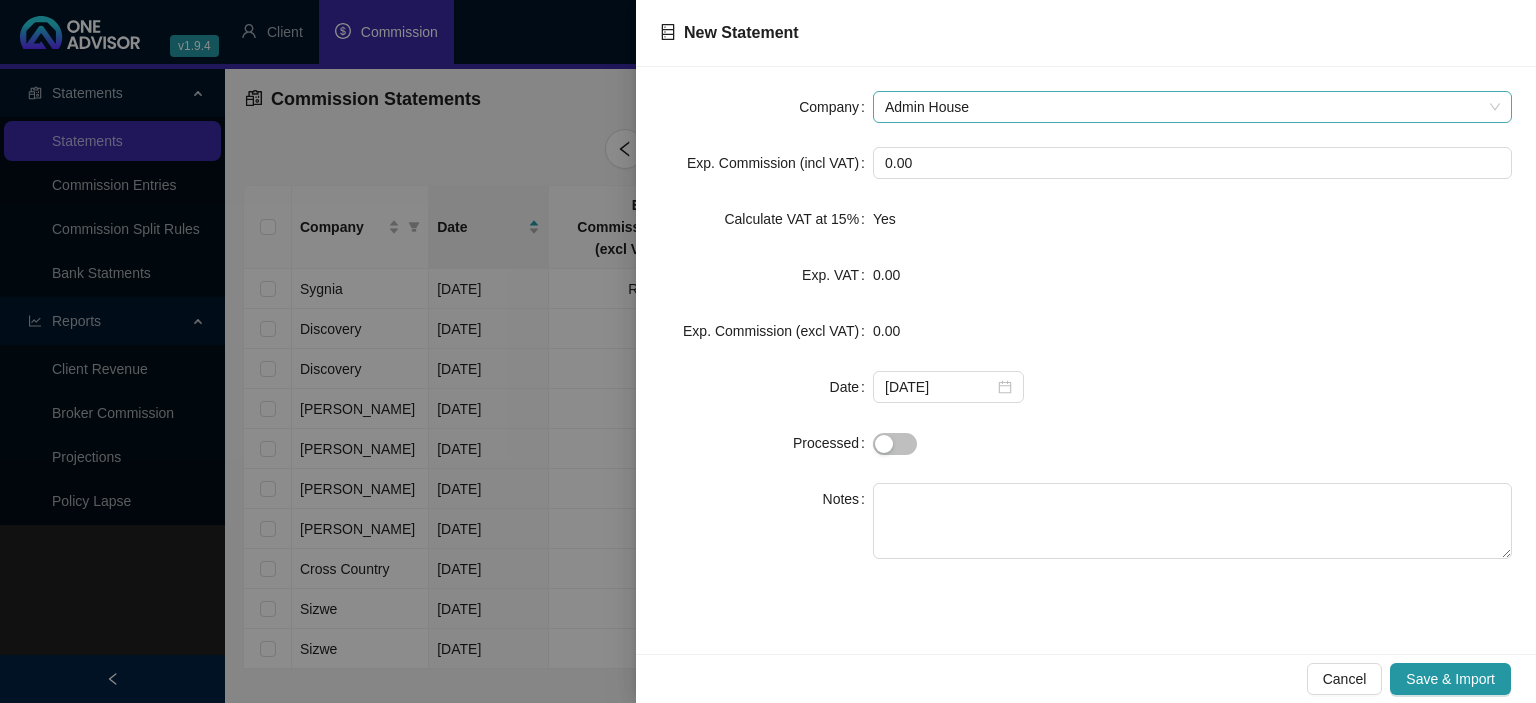 click on "Admin House" at bounding box center [1192, 107] 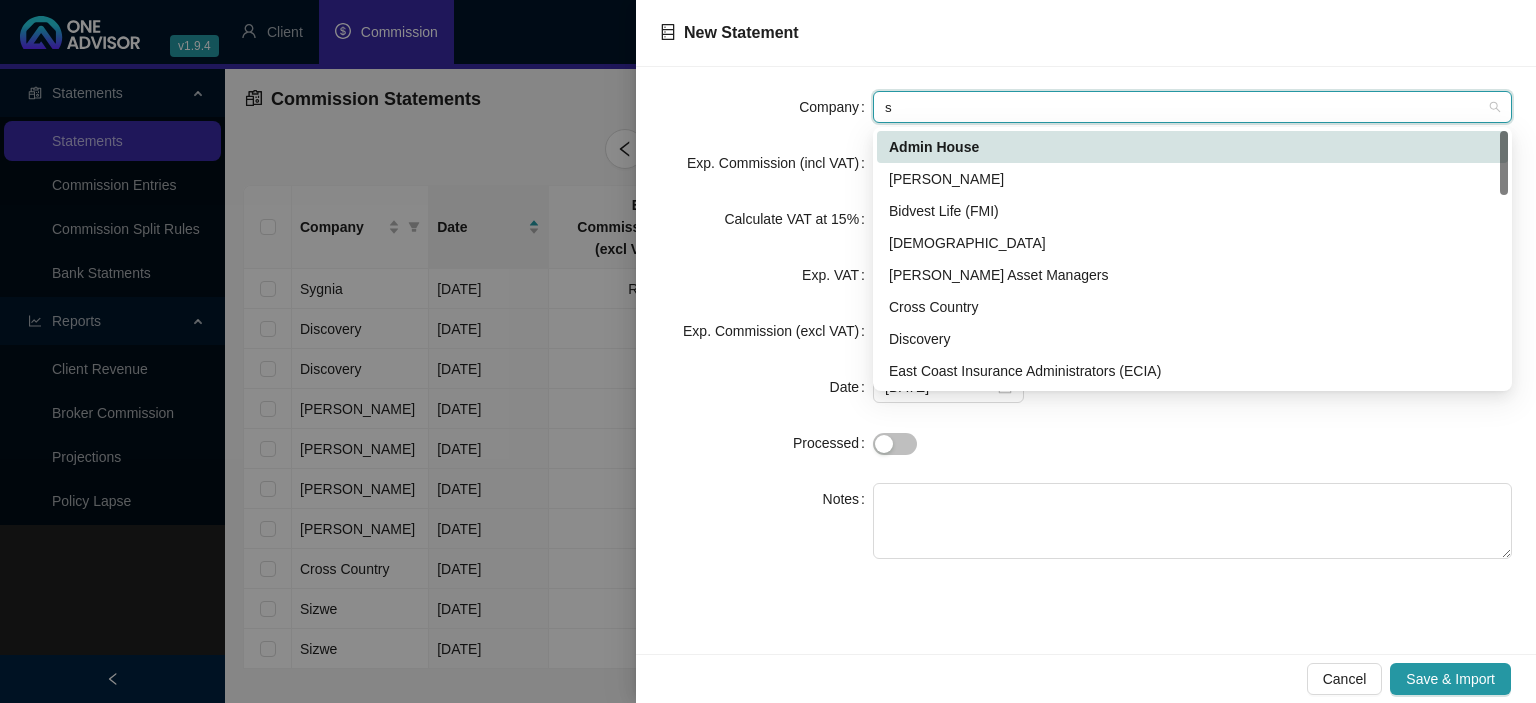 type on "sy" 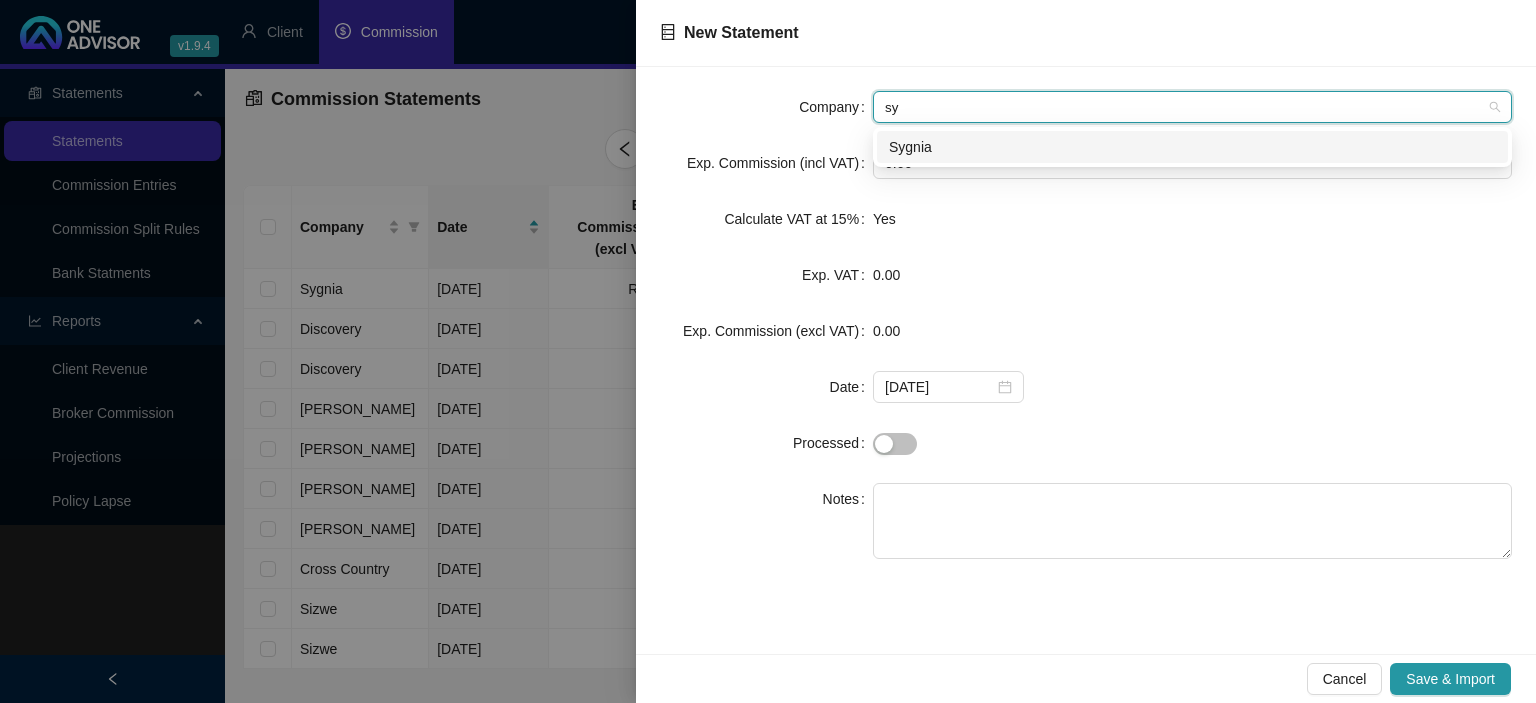 click on "Sygnia" at bounding box center [1192, 147] 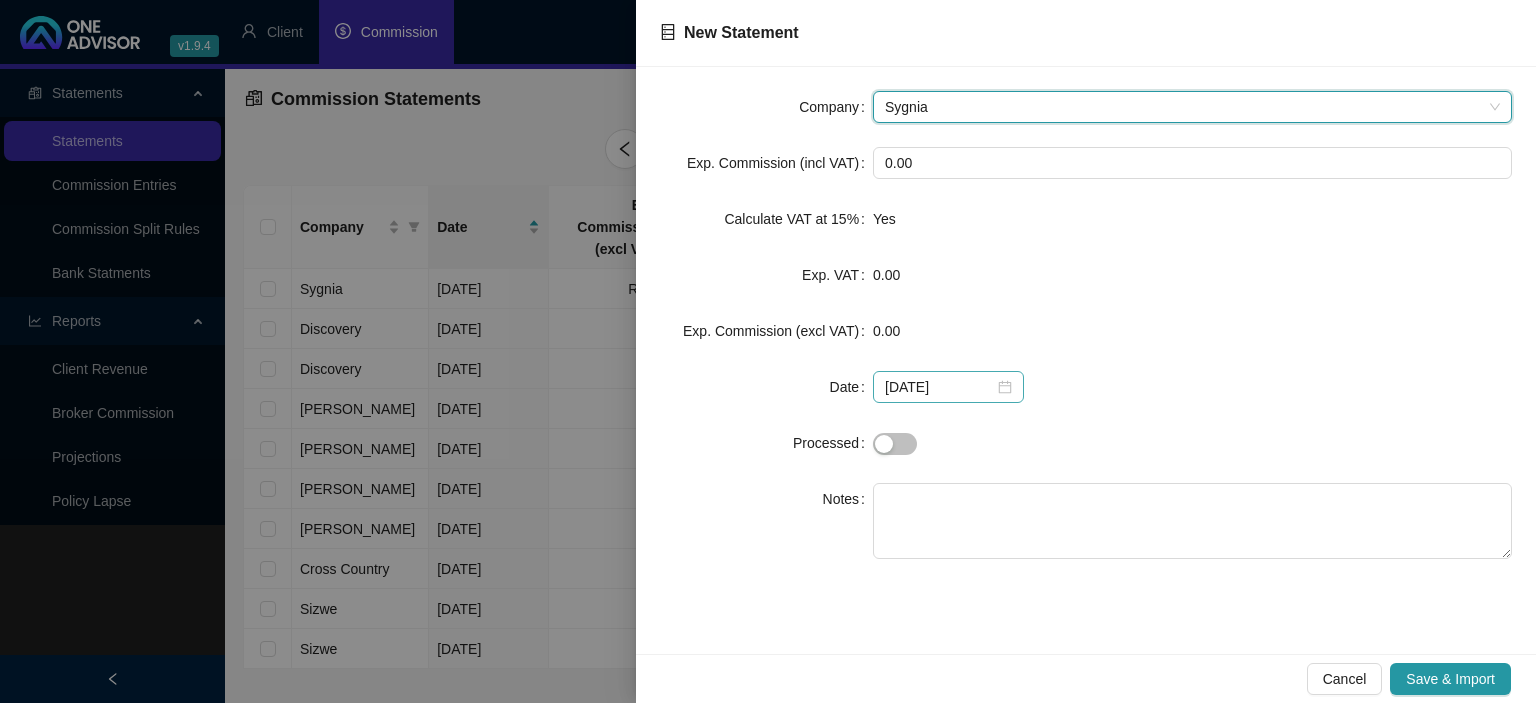 click on "[DATE]" at bounding box center [948, 387] 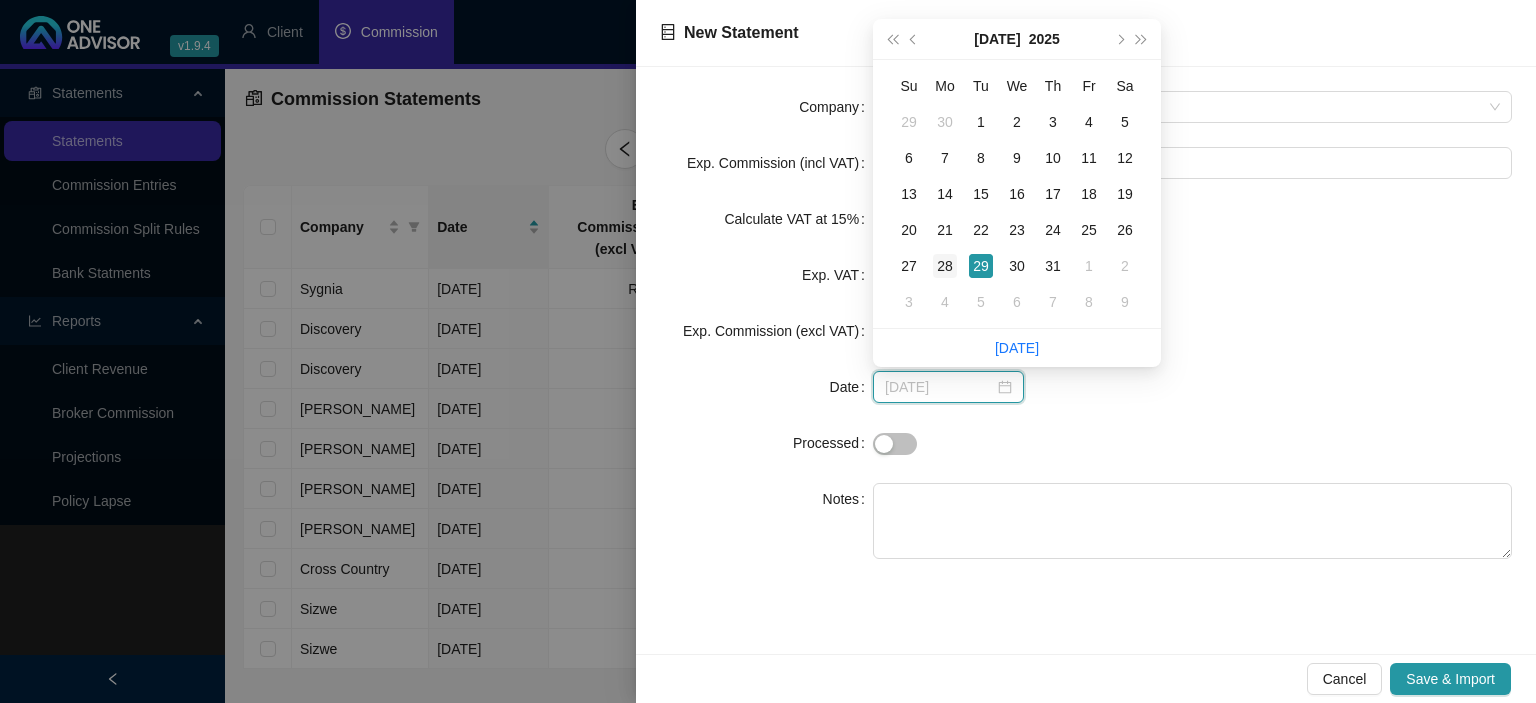 type on "[DATE]" 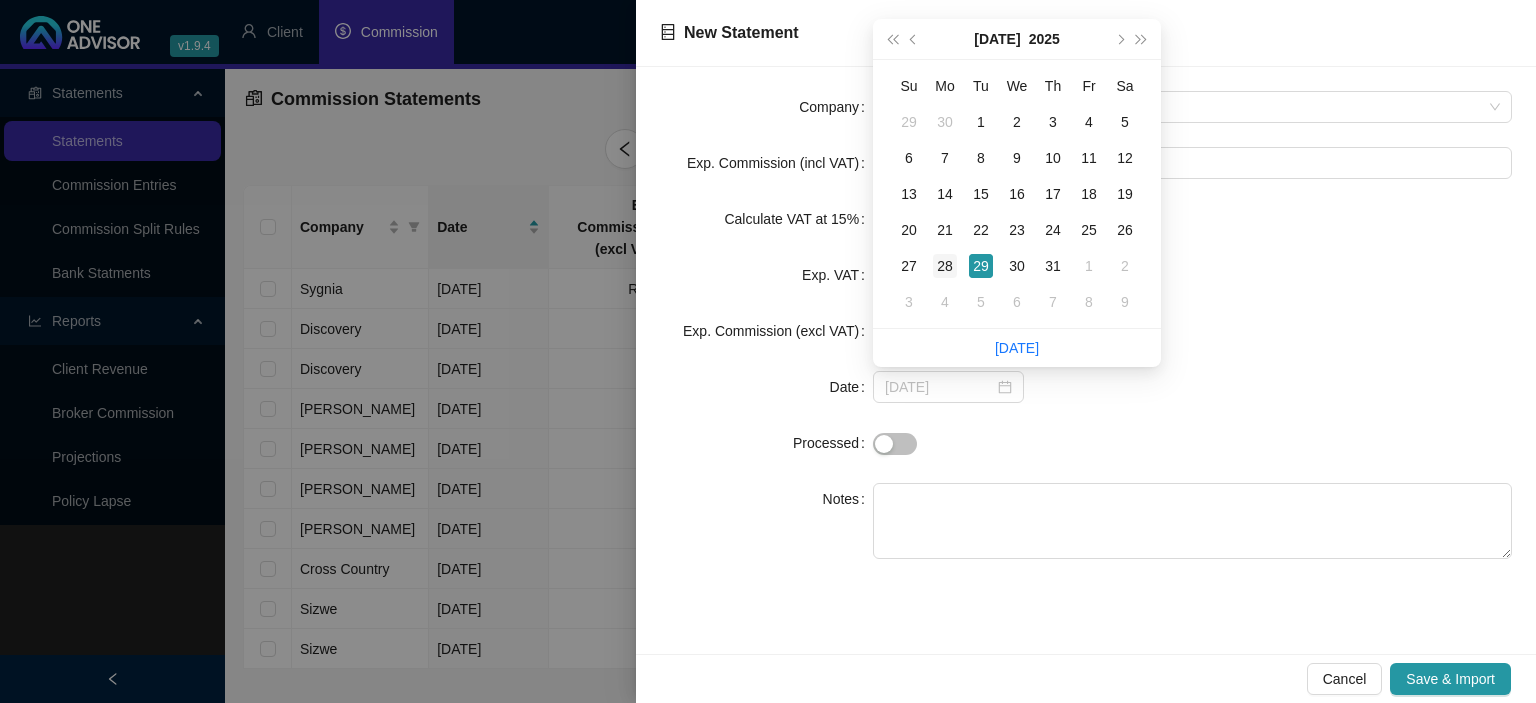 click on "28" at bounding box center [945, 266] 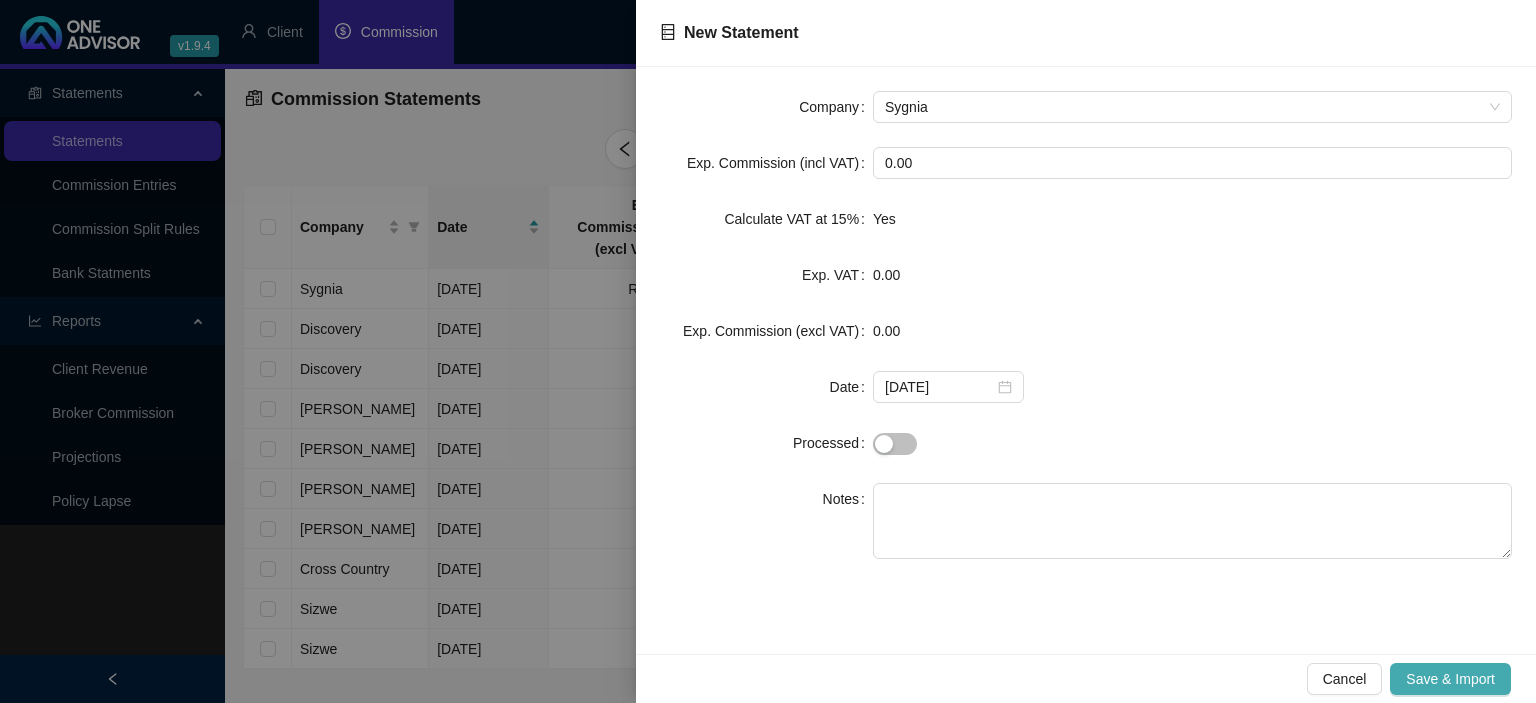 click on "Save & Import" at bounding box center (1450, 679) 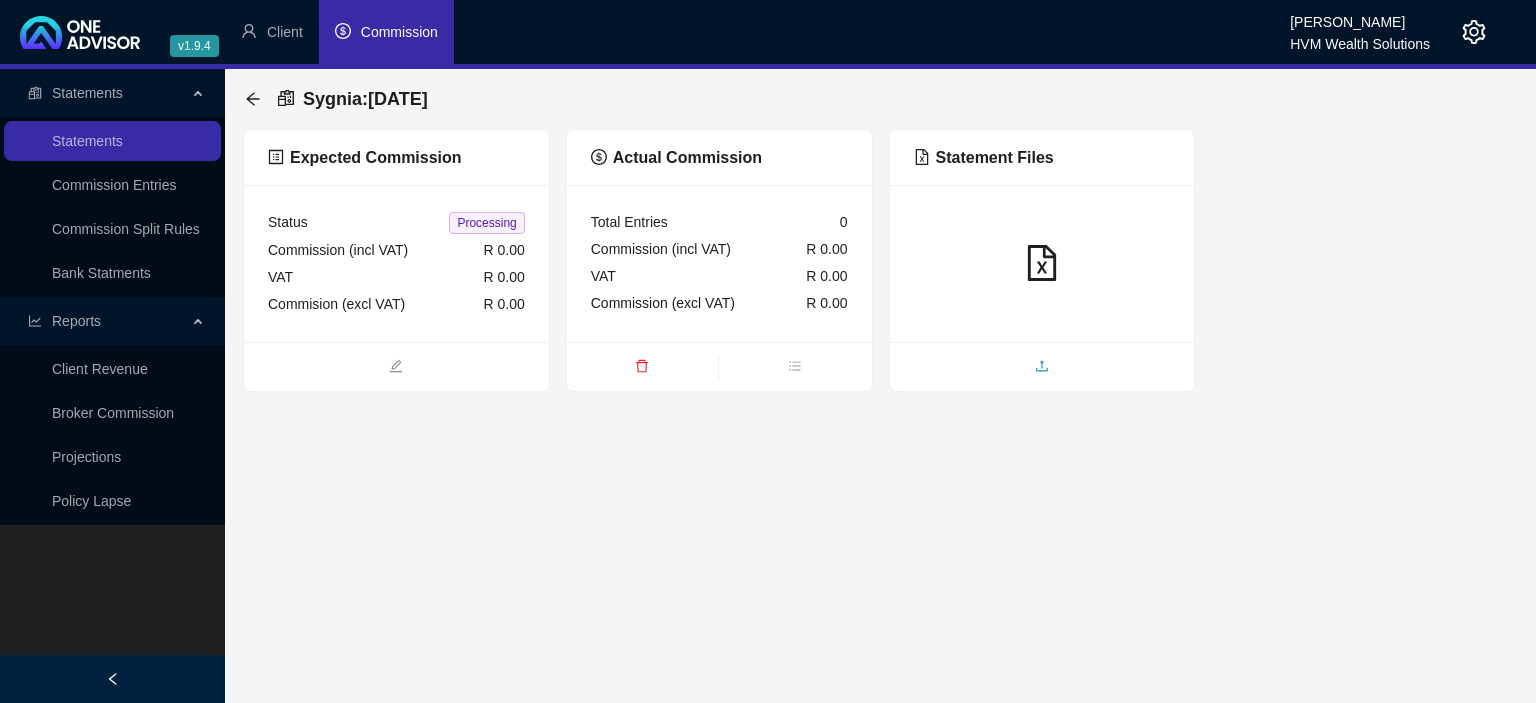 click at bounding box center (1042, 368) 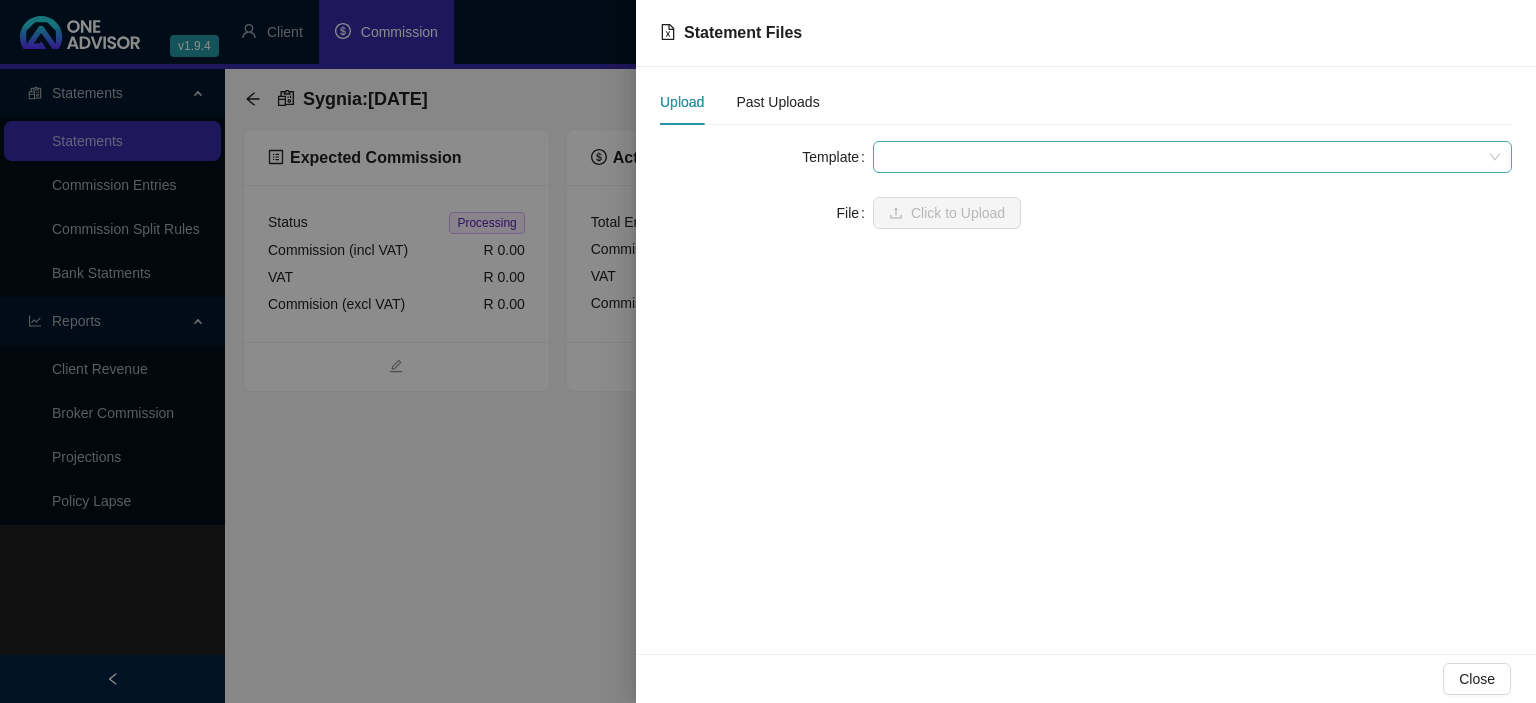 click at bounding box center (1192, 157) 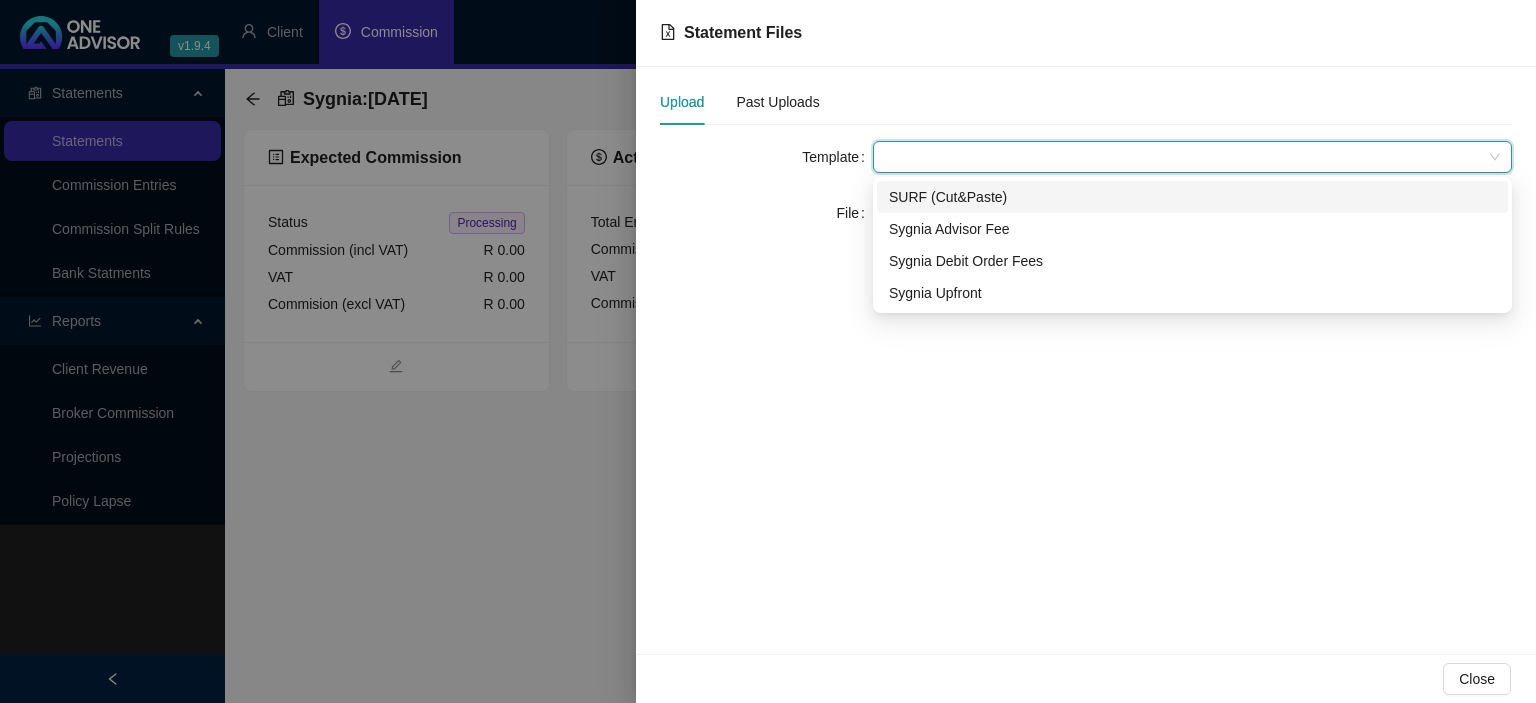 click on "SURF (Cut&Paste)" at bounding box center (1192, 197) 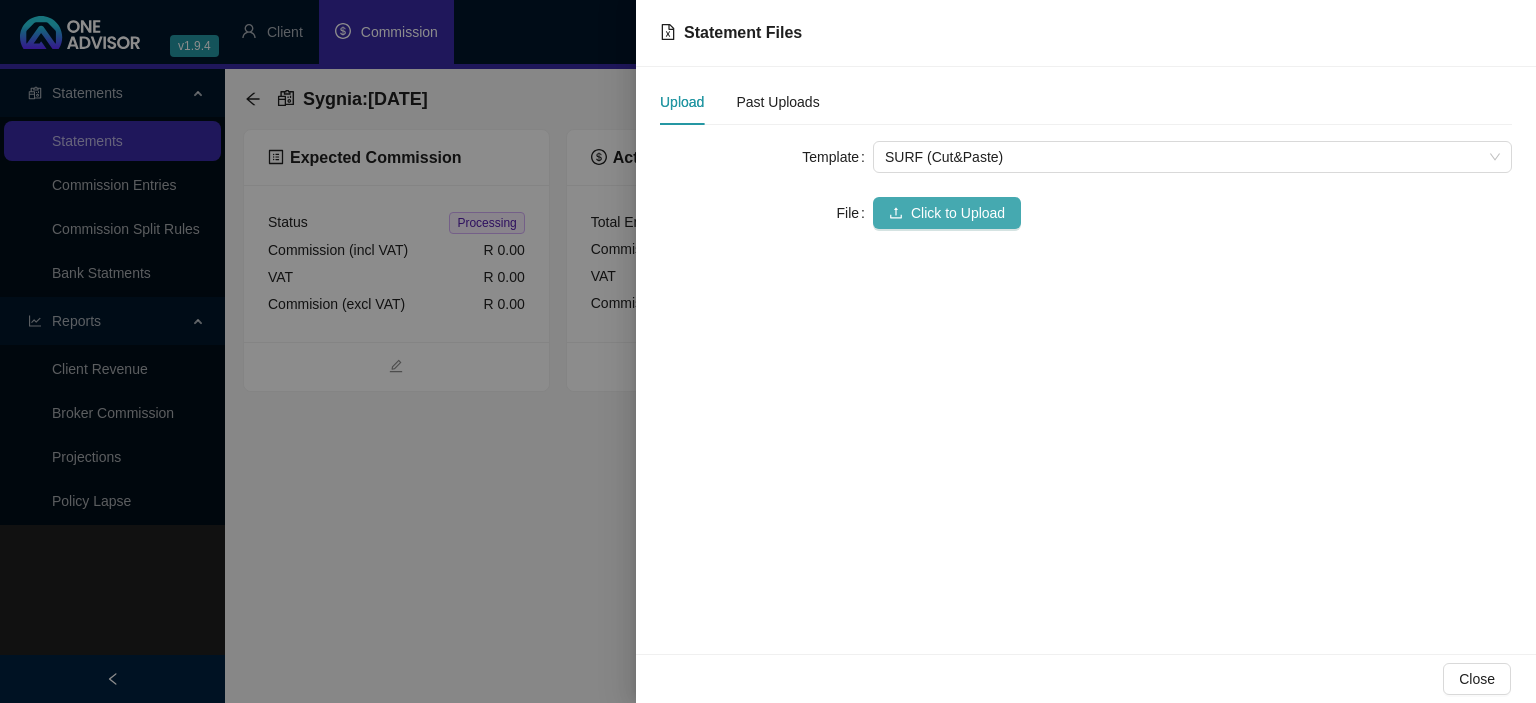 click on "Click to Upload" at bounding box center [958, 213] 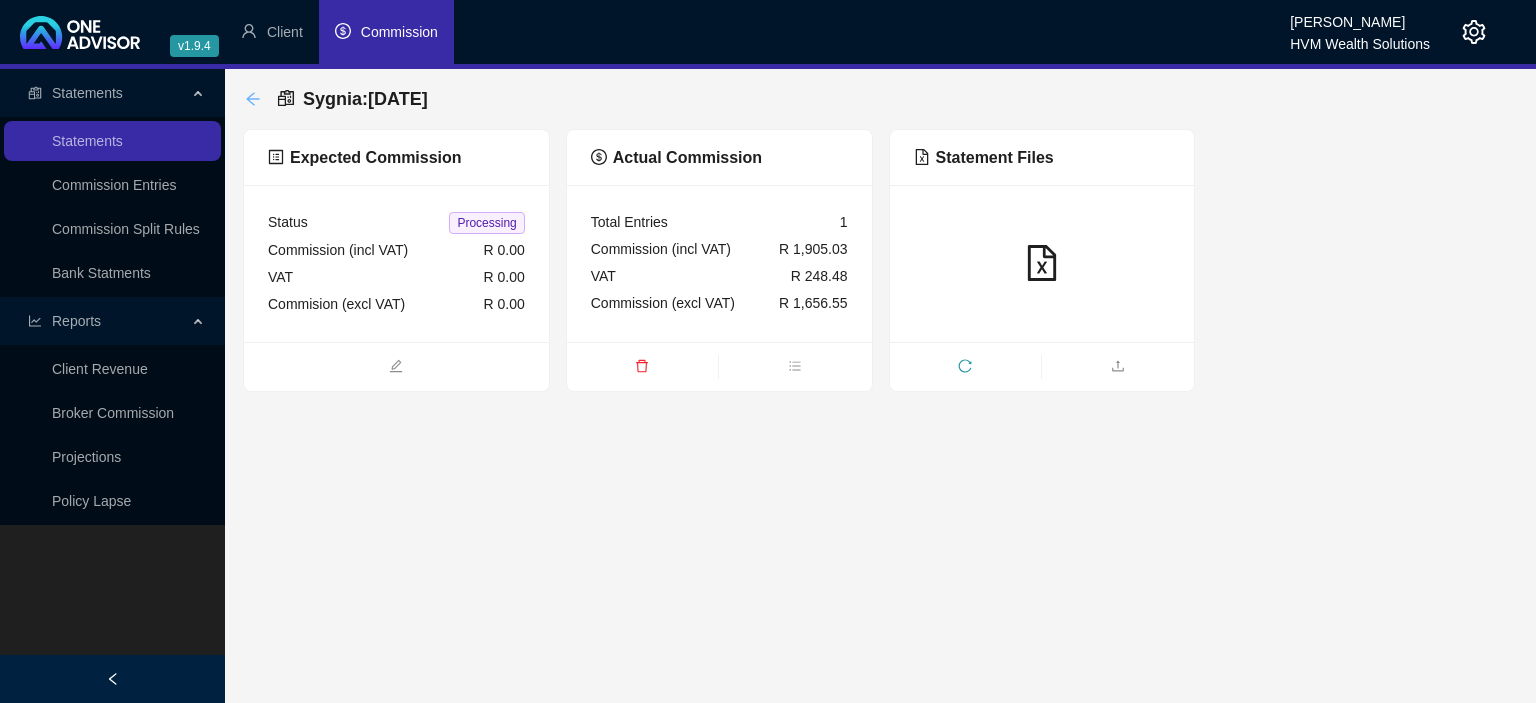 click 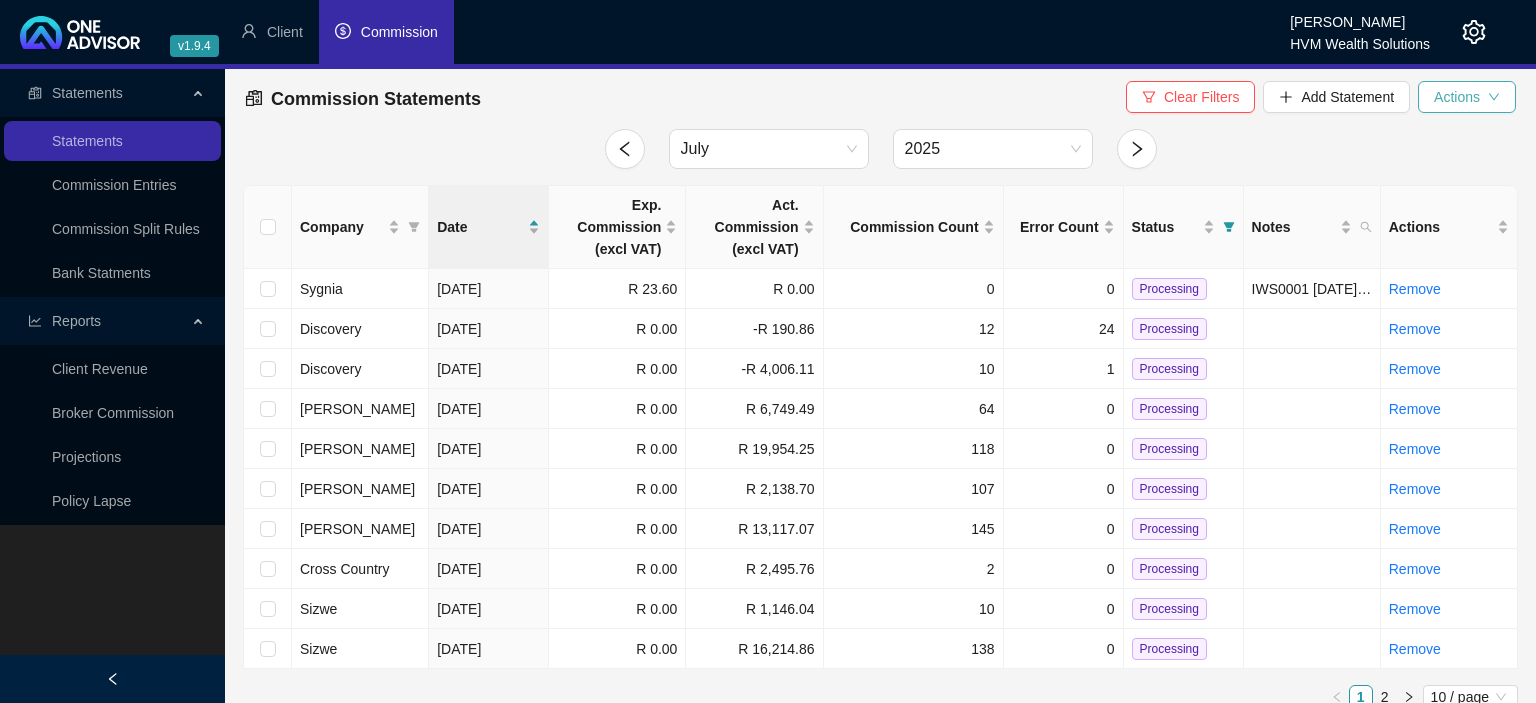 click on "Actions" at bounding box center [1457, 97] 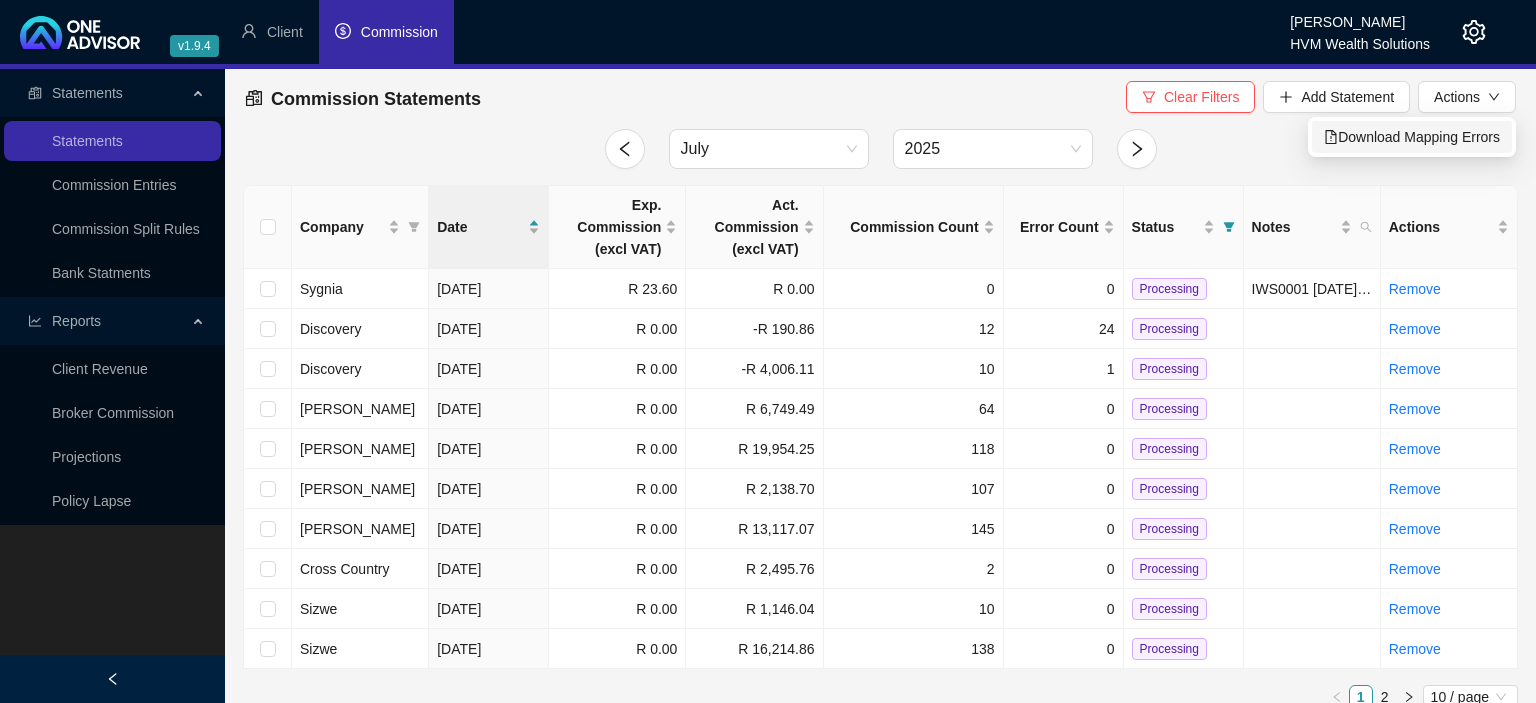 click on "Download Mapping Errors" at bounding box center (1412, 137) 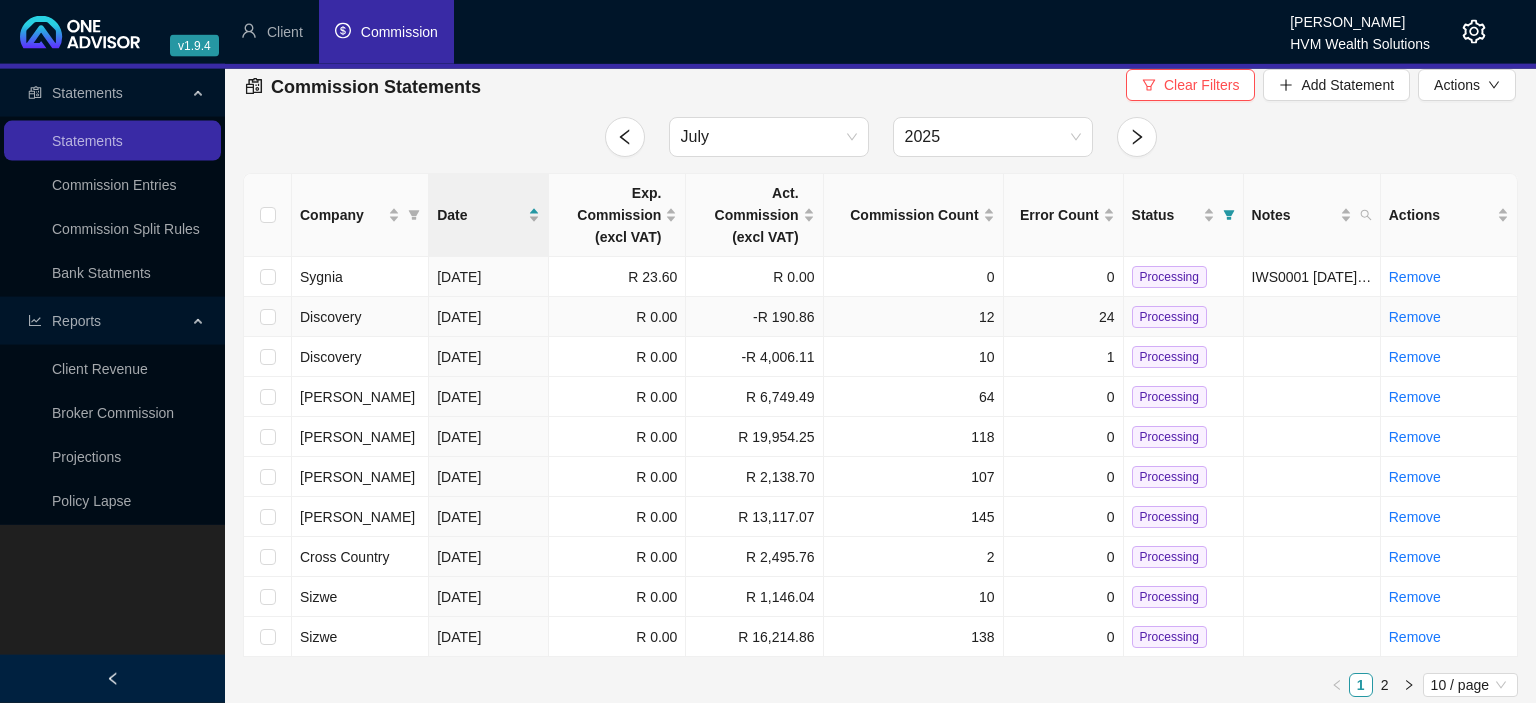 scroll, scrollTop: 19, scrollLeft: 0, axis: vertical 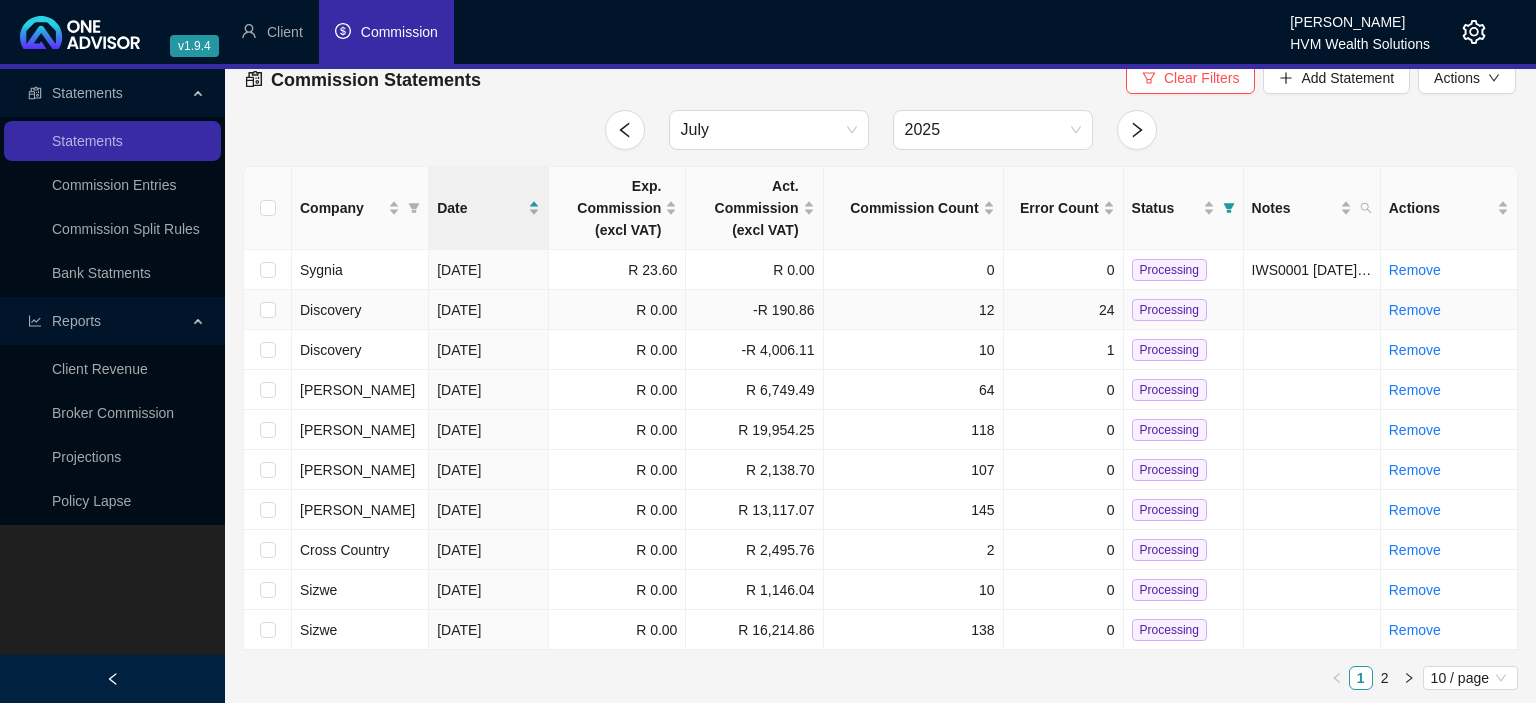click on "Discovery" at bounding box center (330, 310) 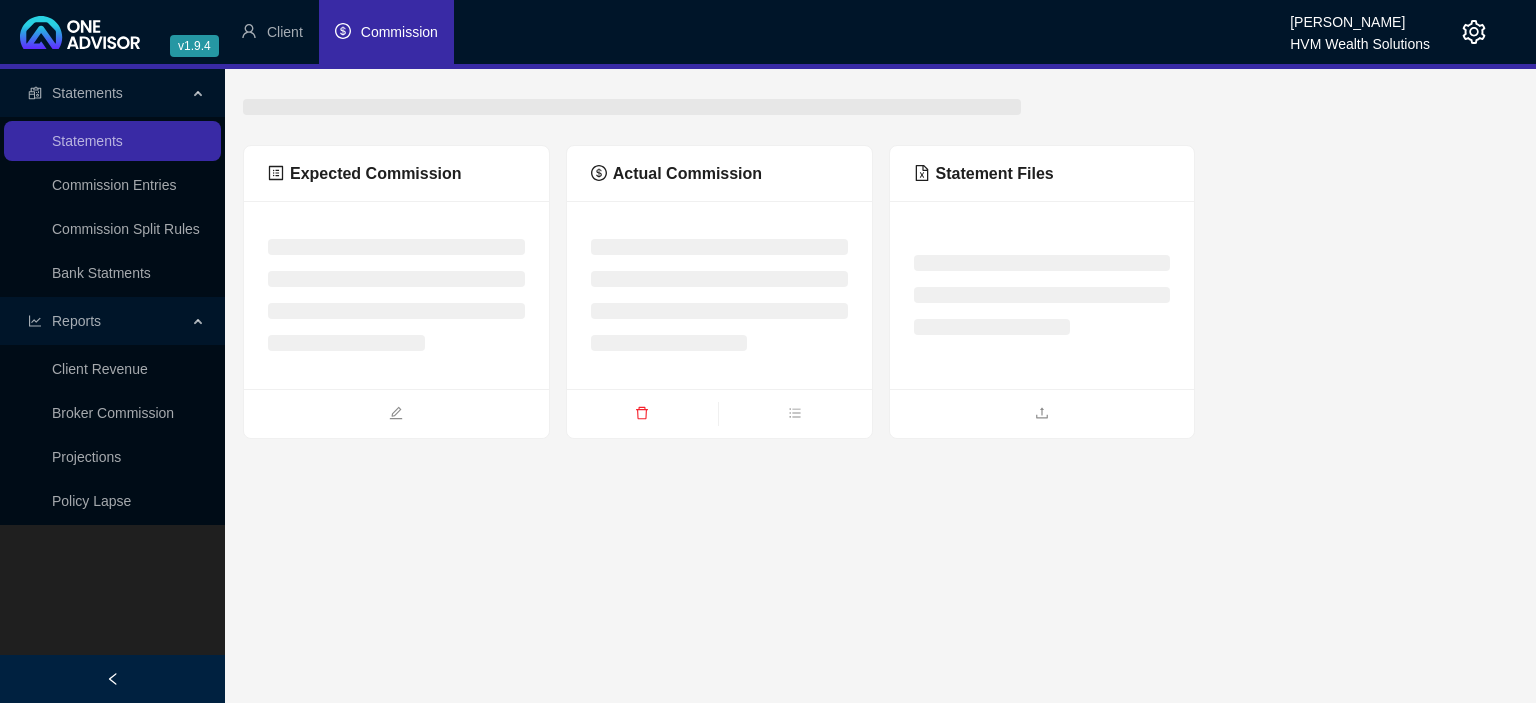 scroll, scrollTop: 0, scrollLeft: 0, axis: both 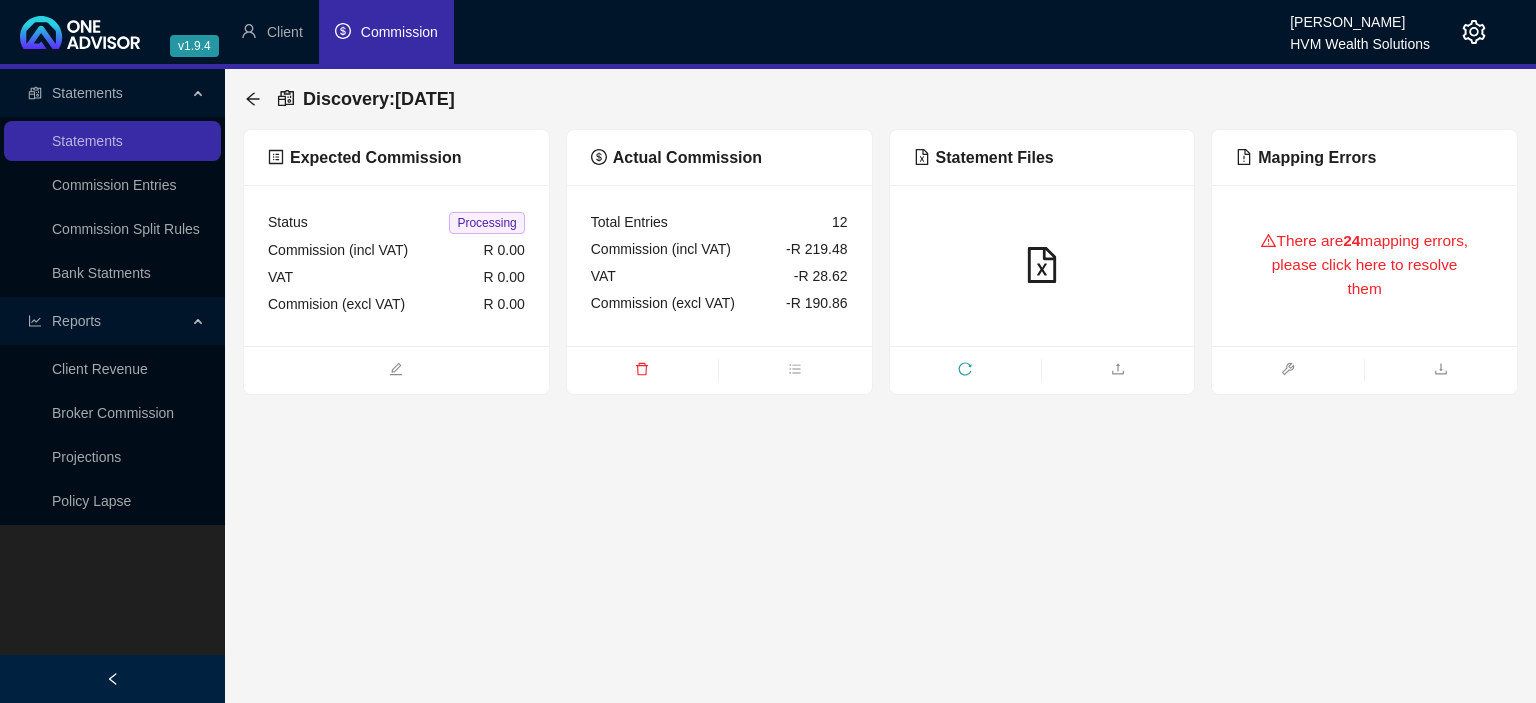 click on "There are  24  mapping errors, please click here to resolve them" at bounding box center [1364, 265] 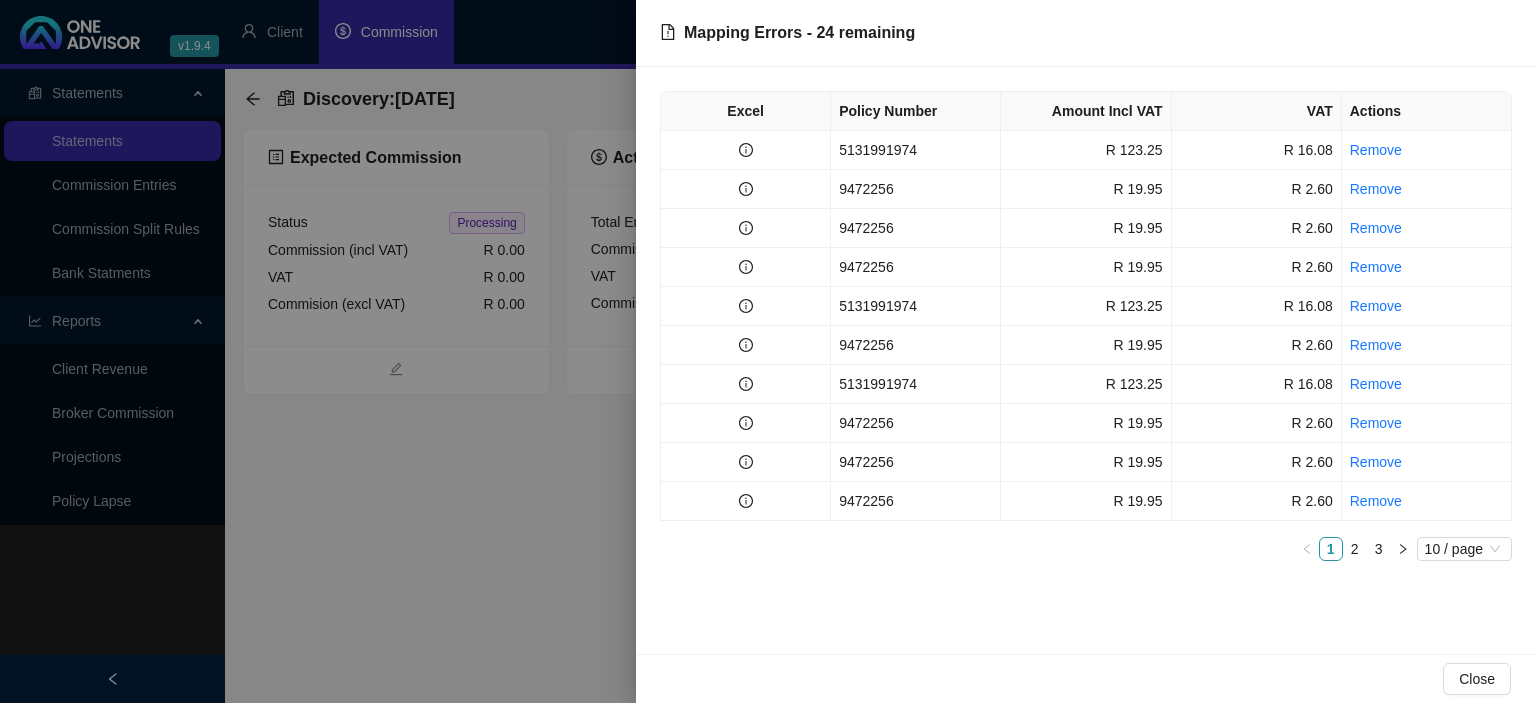click at bounding box center [768, 351] 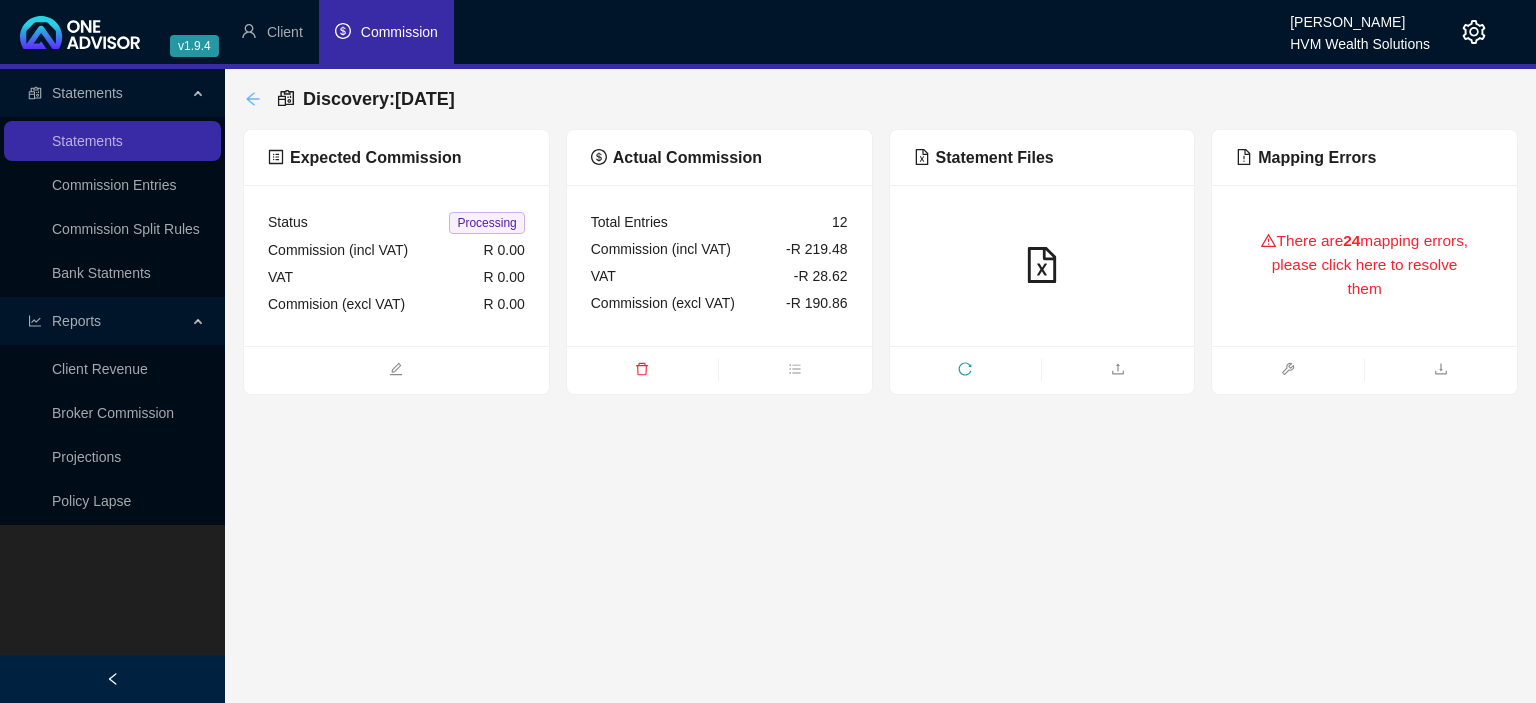 click 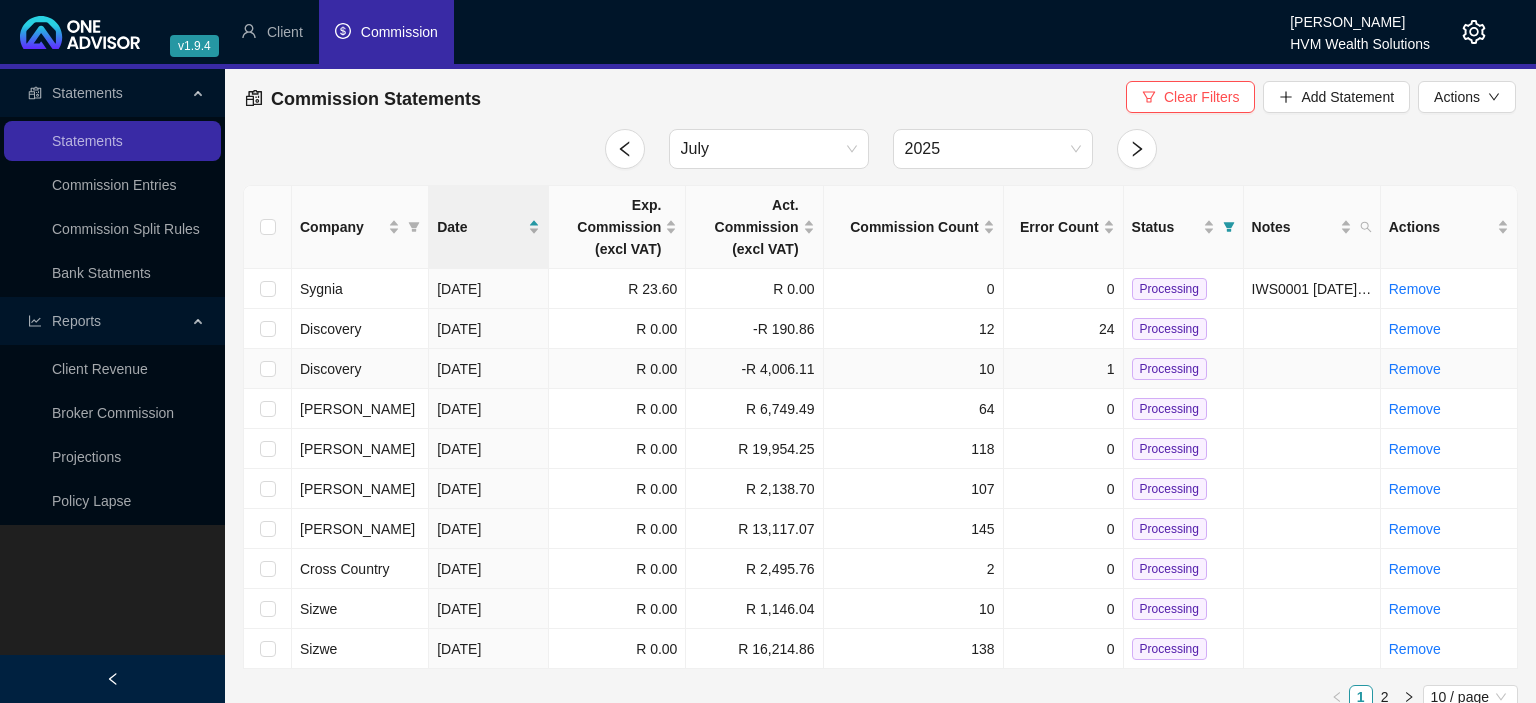 click on "Discovery" at bounding box center (360, 369) 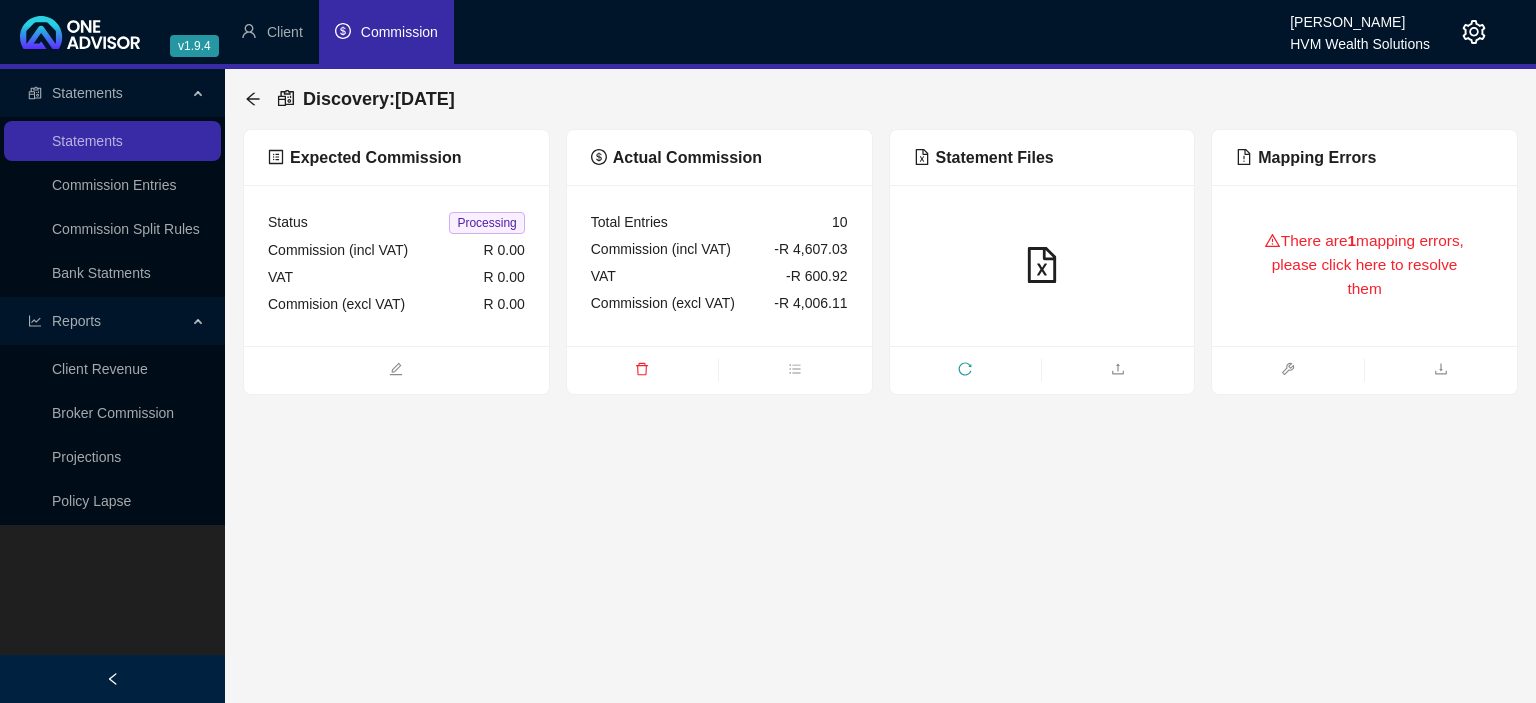 click on "There are  1  mapping errors, please click here to resolve them" at bounding box center (1364, 265) 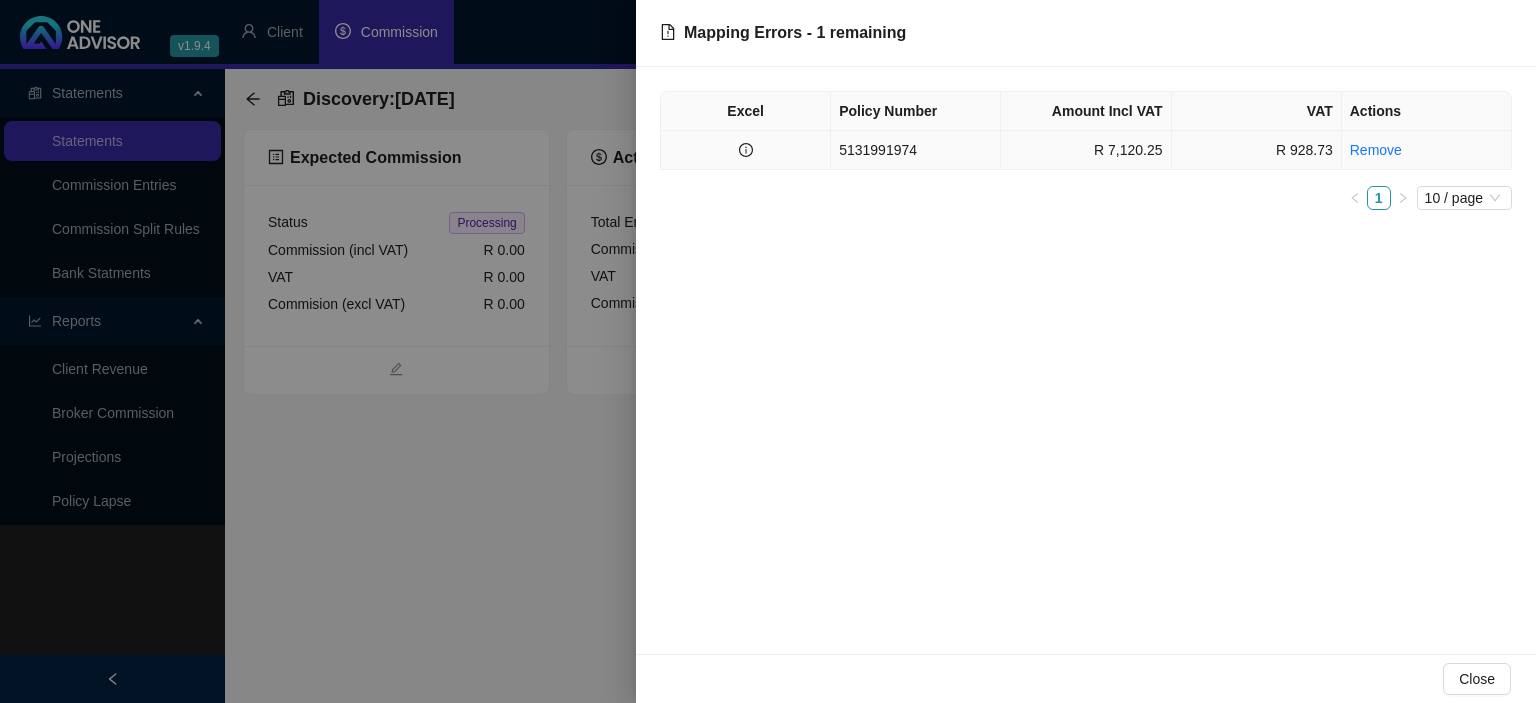 click on "5131991974" at bounding box center (916, 150) 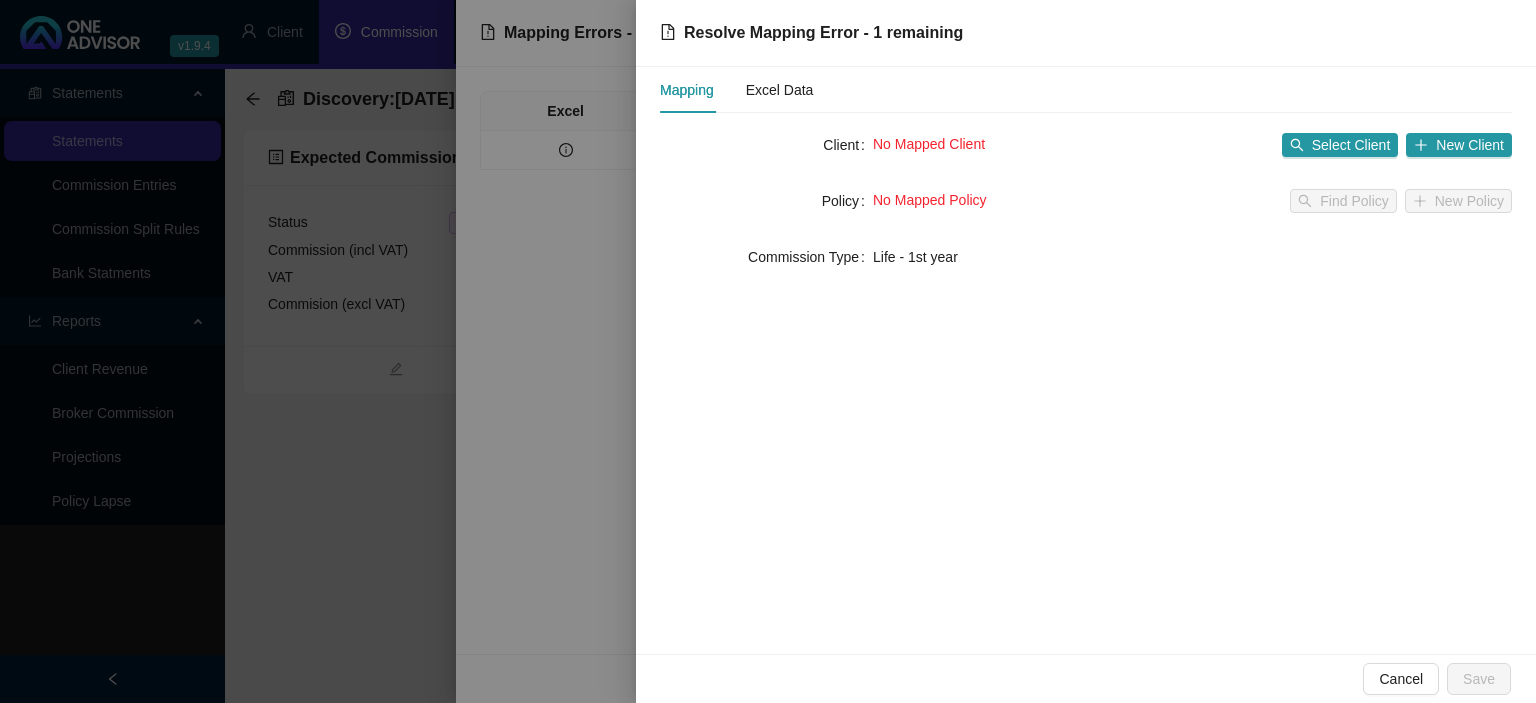 click on "Mapping Excel Data" at bounding box center (1063, 90) 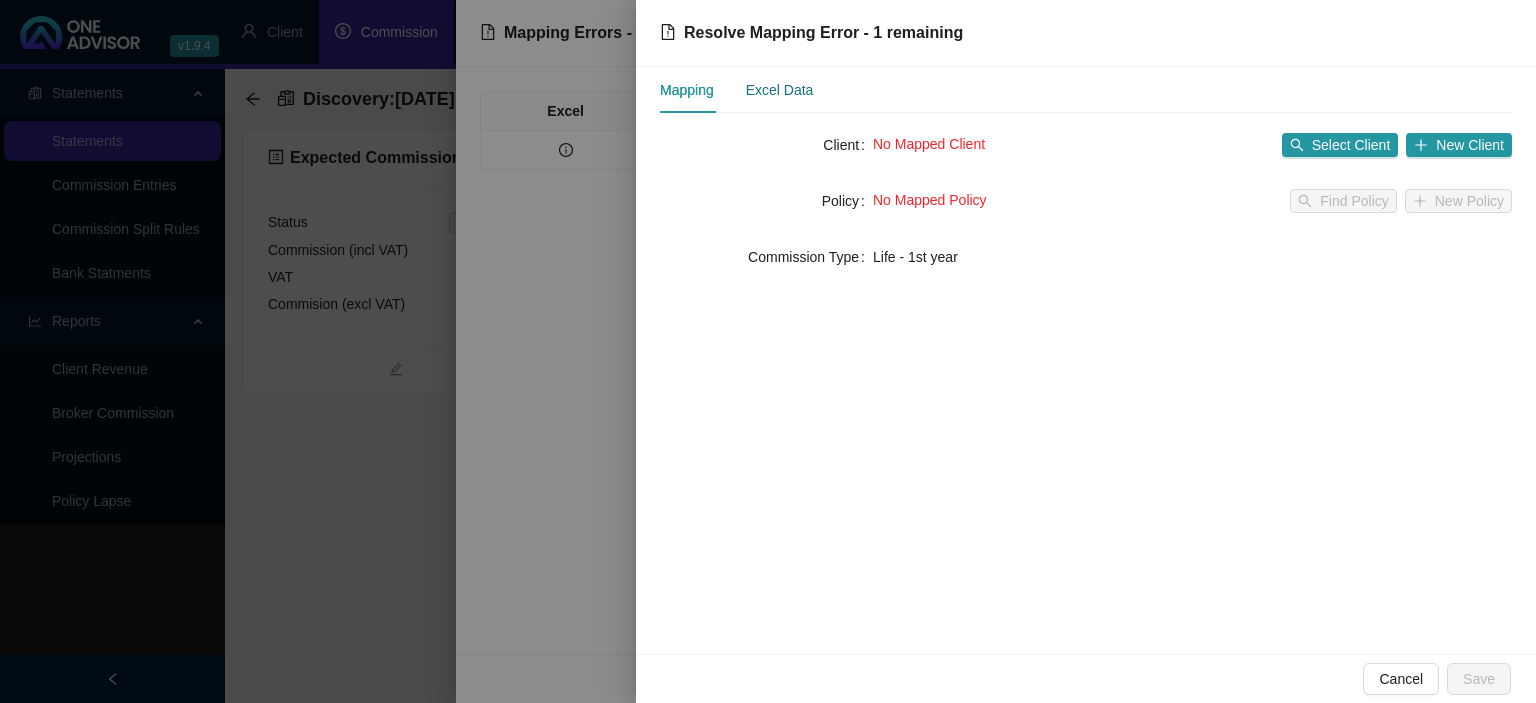 click on "Excel Data" at bounding box center (780, 90) 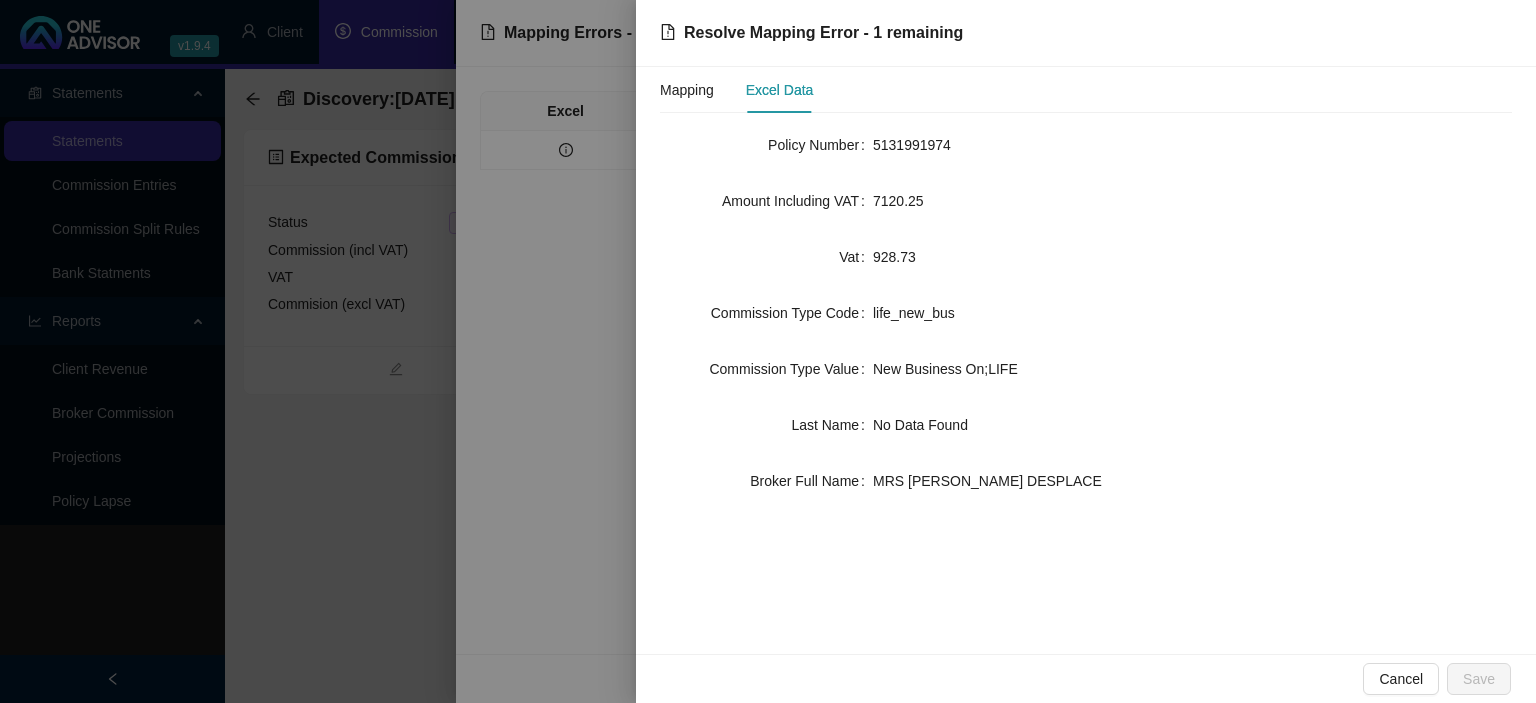 click at bounding box center [768, 351] 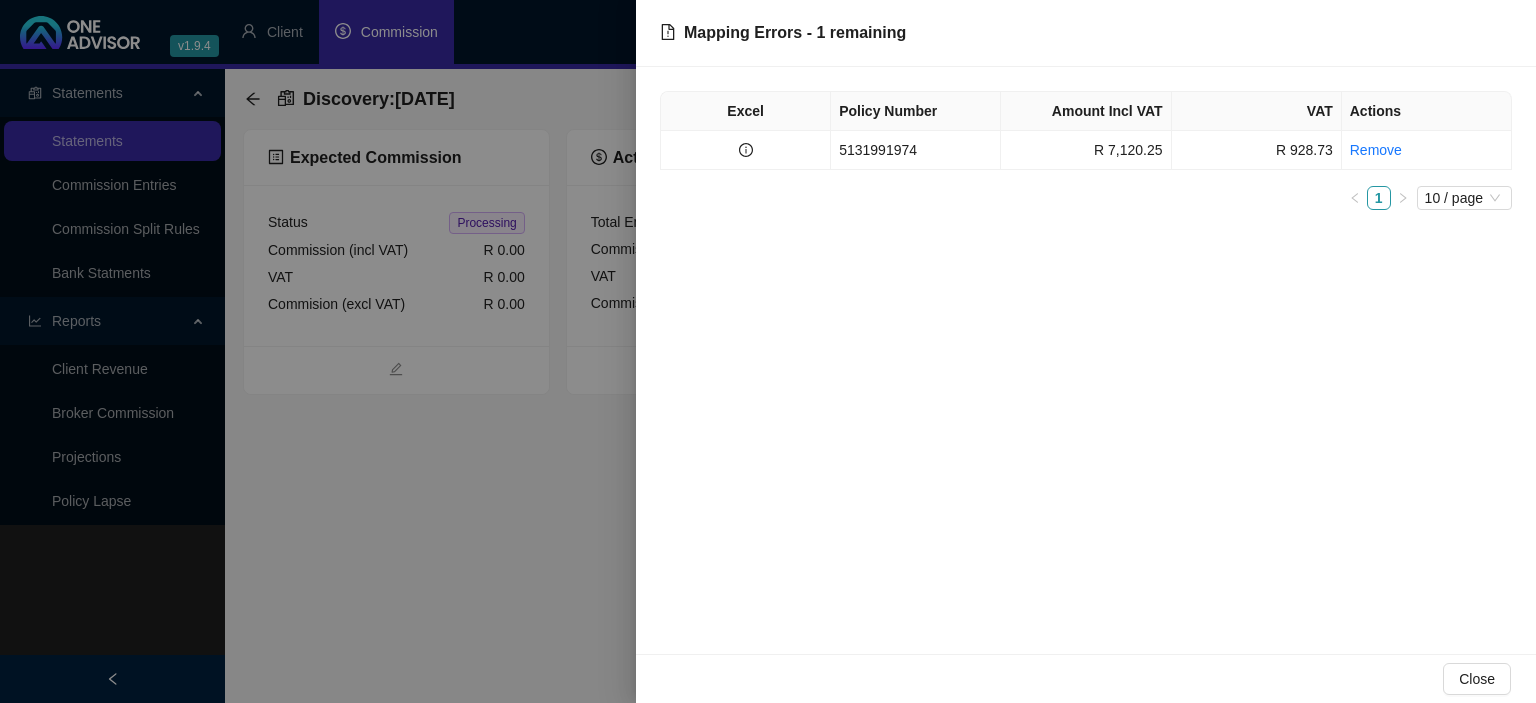 click at bounding box center [768, 351] 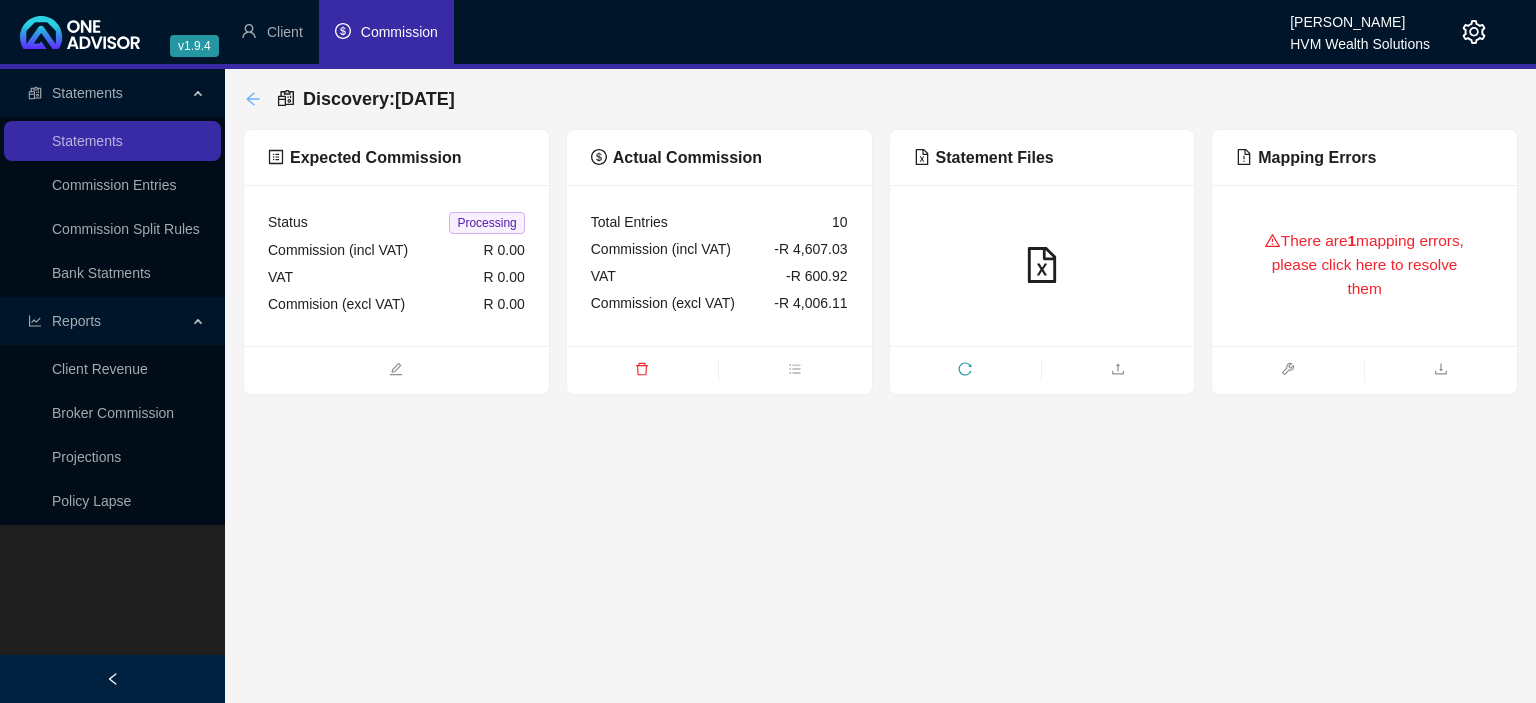 click 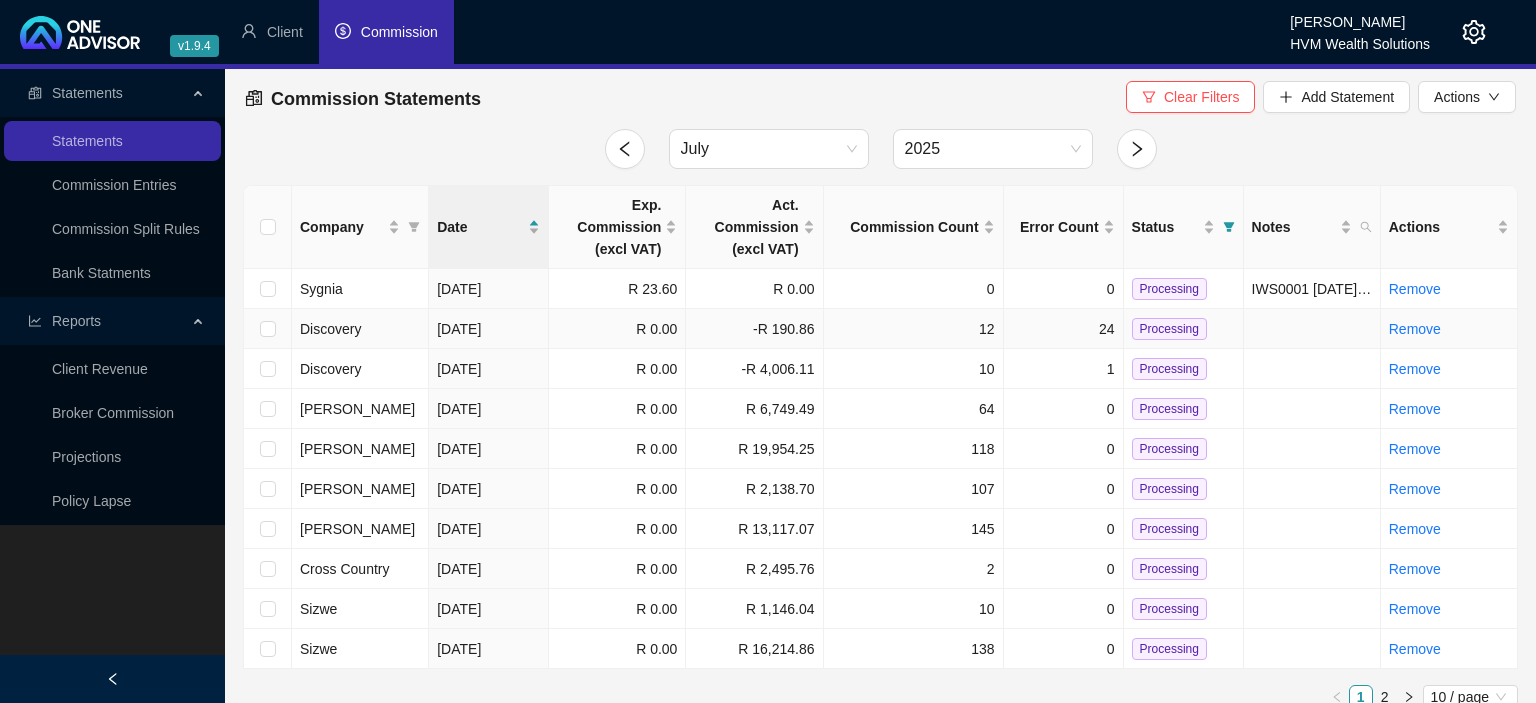 click on "24" at bounding box center [1064, 329] 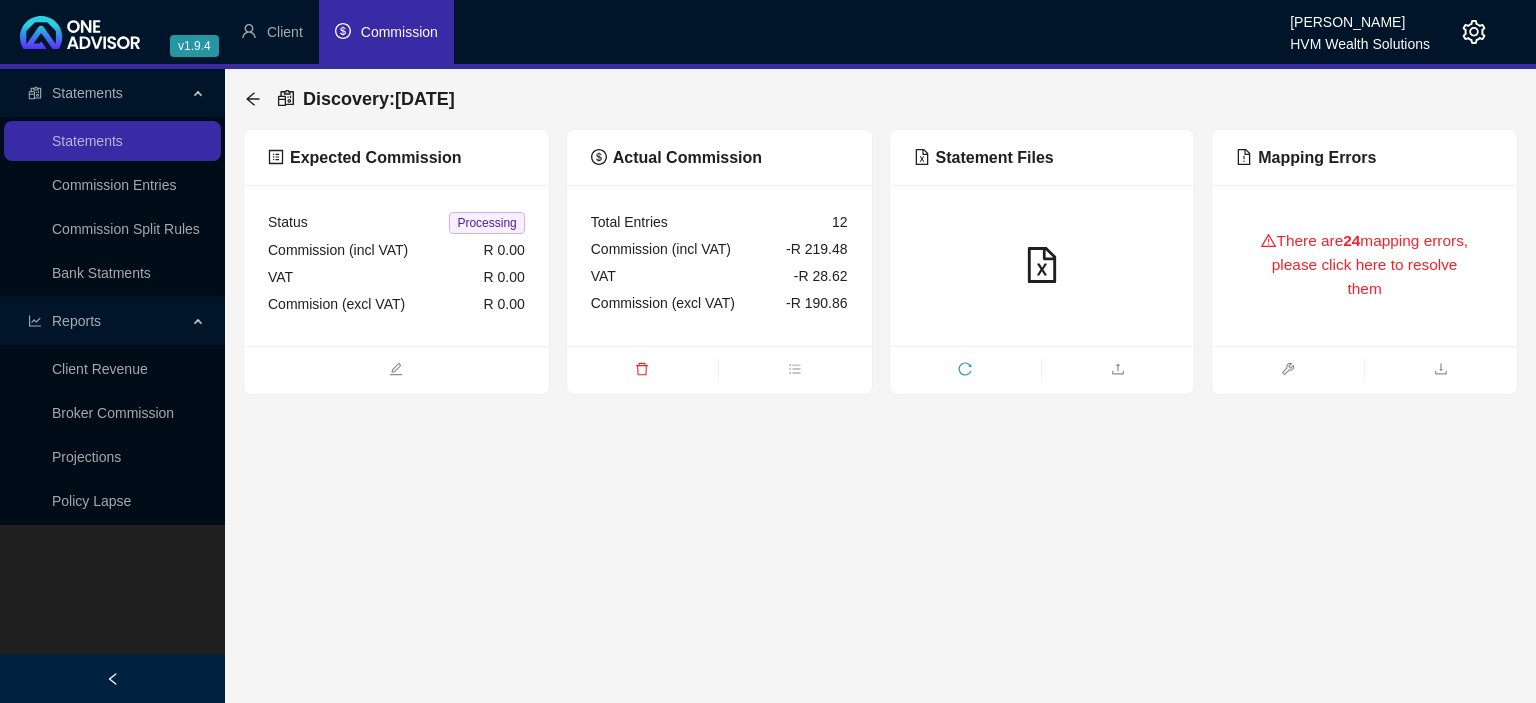 click on "There are  24  mapping errors, please click here to resolve them" at bounding box center (1364, 265) 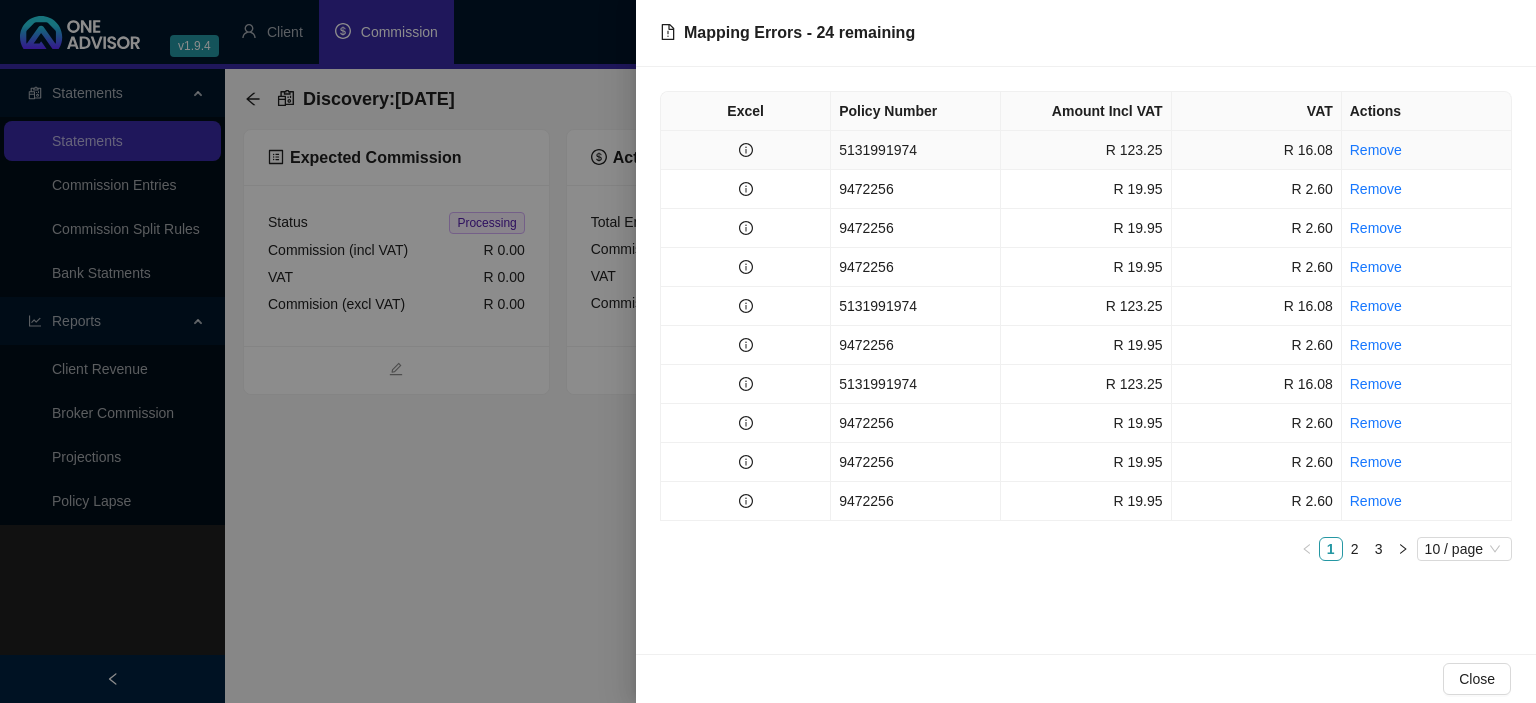 click on "5131991974" at bounding box center (916, 150) 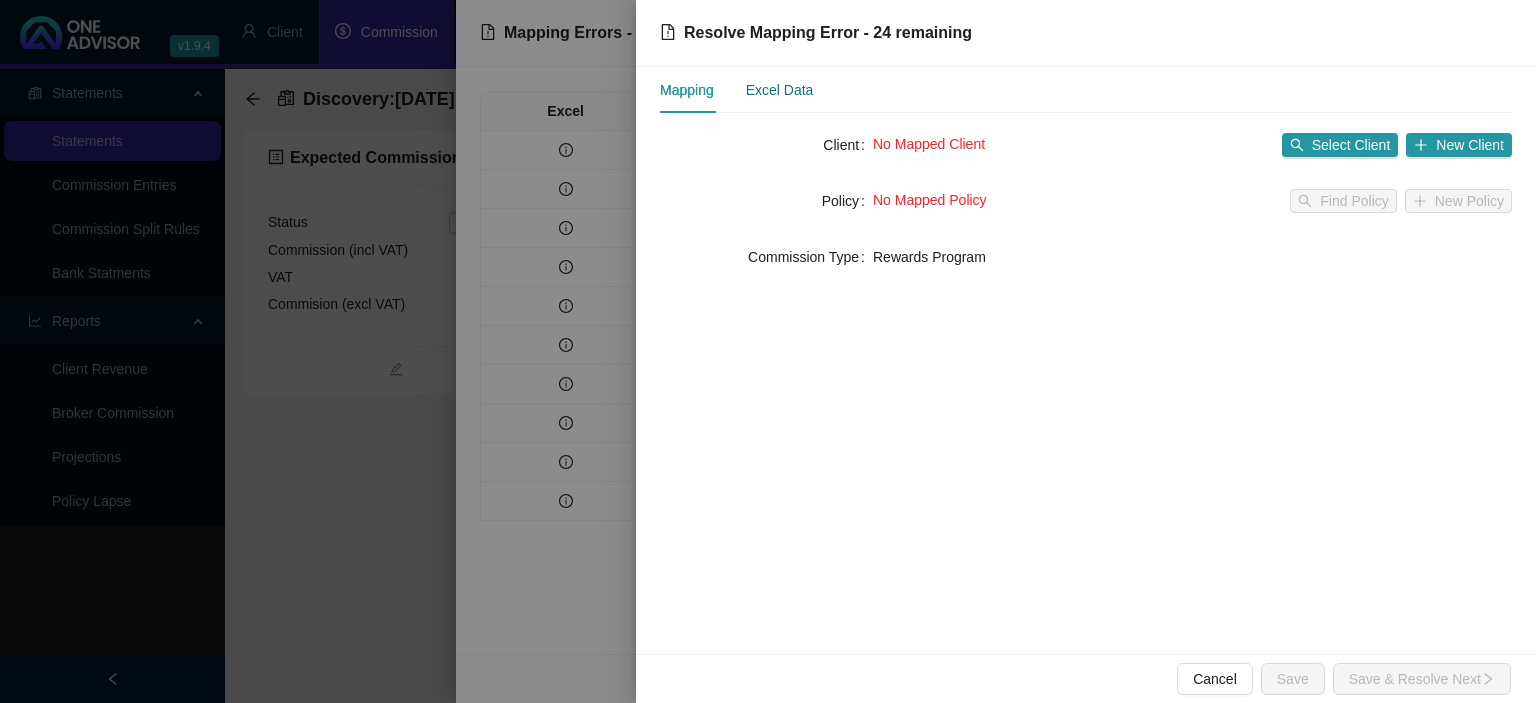 click on "Excel Data" at bounding box center [780, 90] 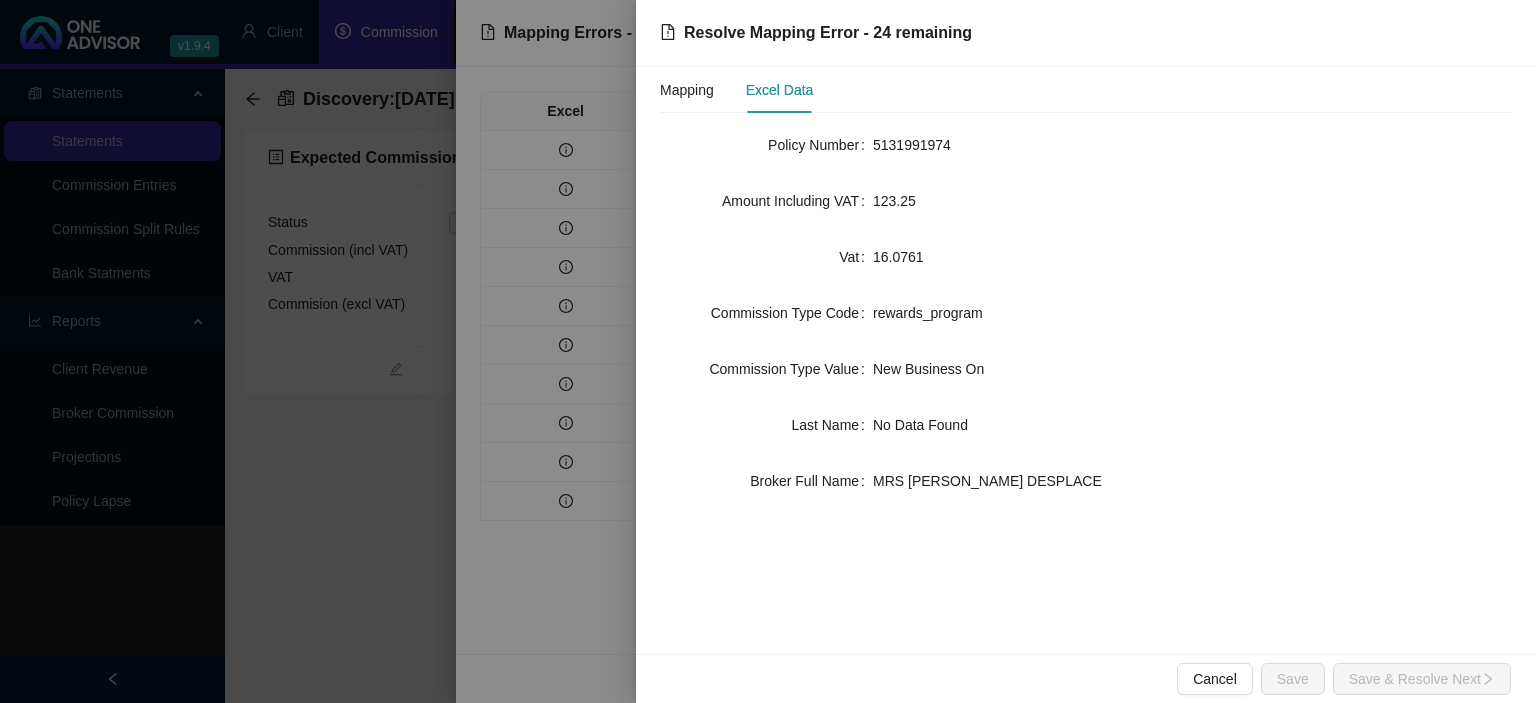 click at bounding box center (768, 351) 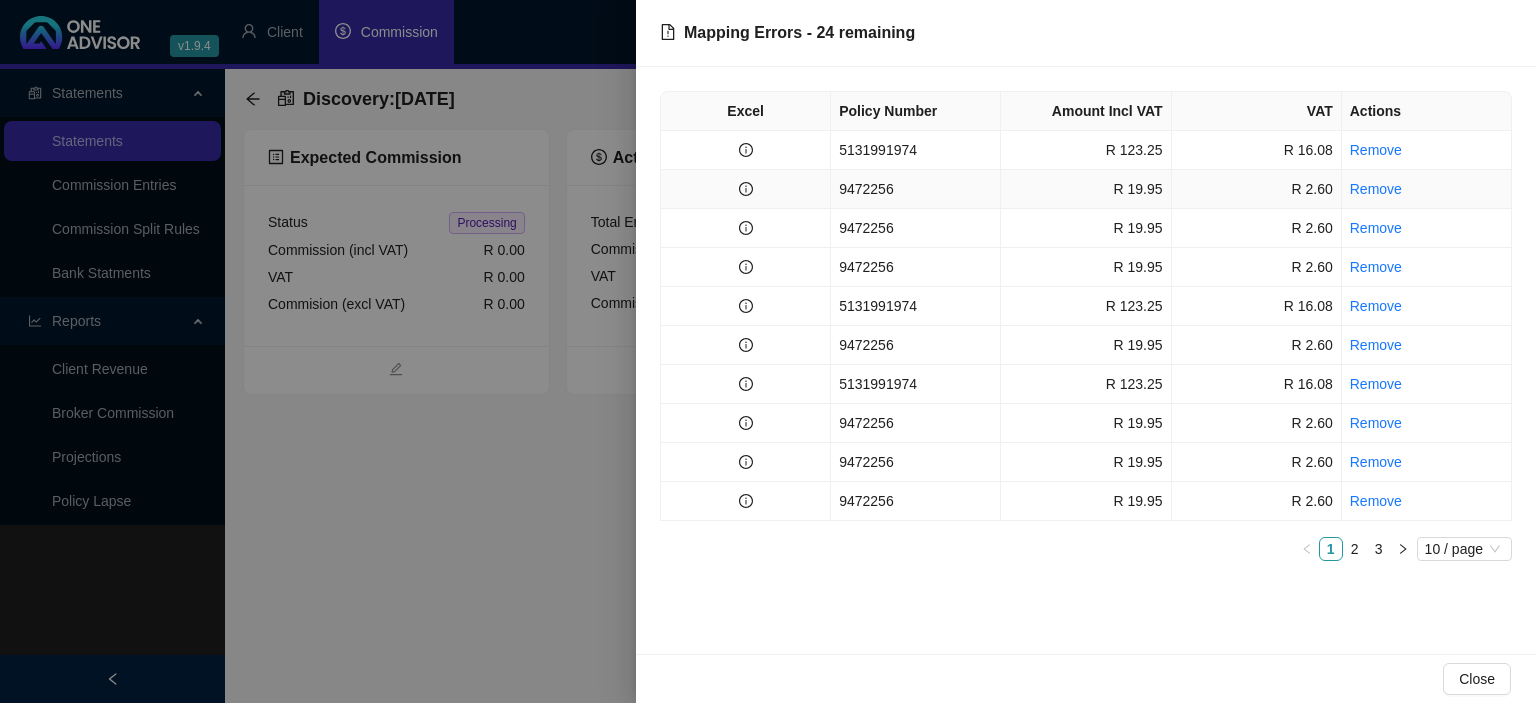 click on "9472256" at bounding box center (916, 189) 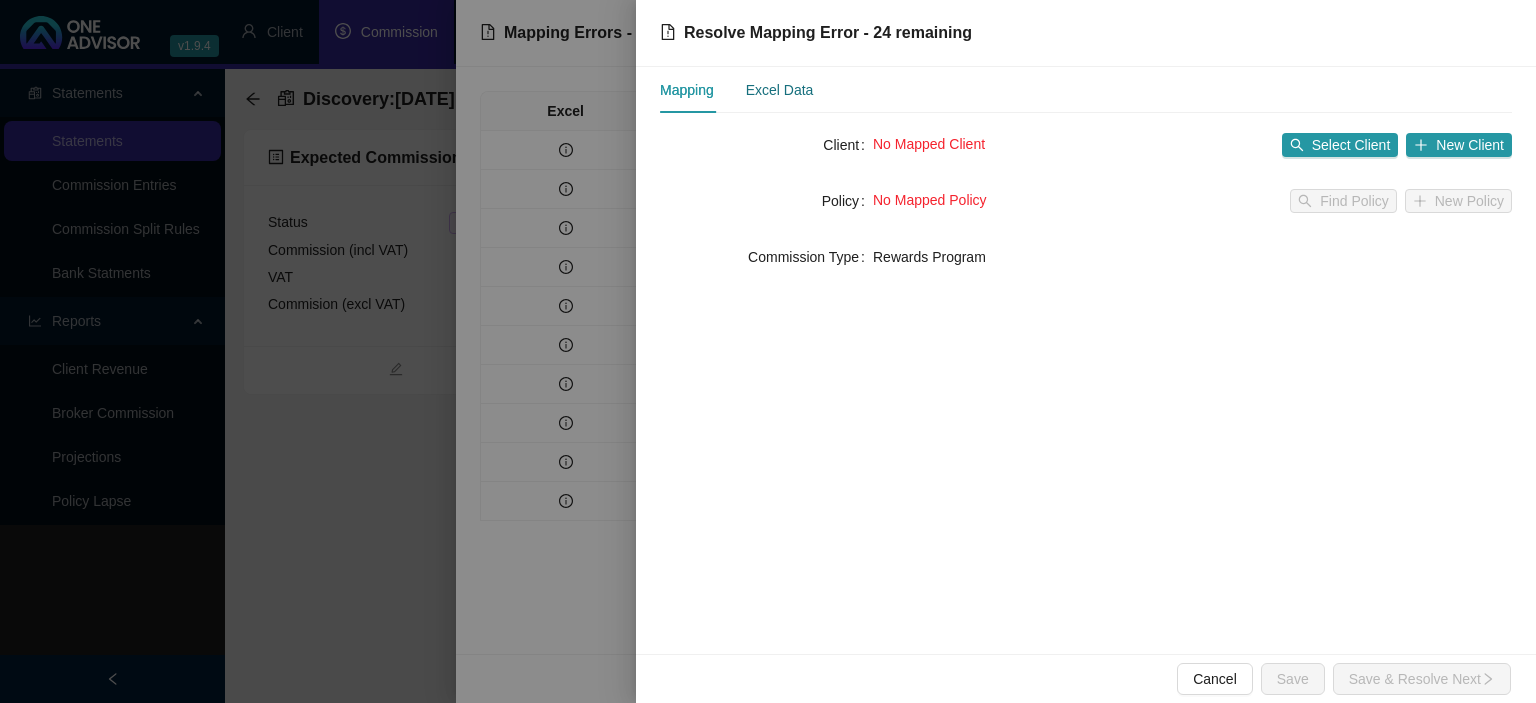 click on "Excel Data" at bounding box center (780, 90) 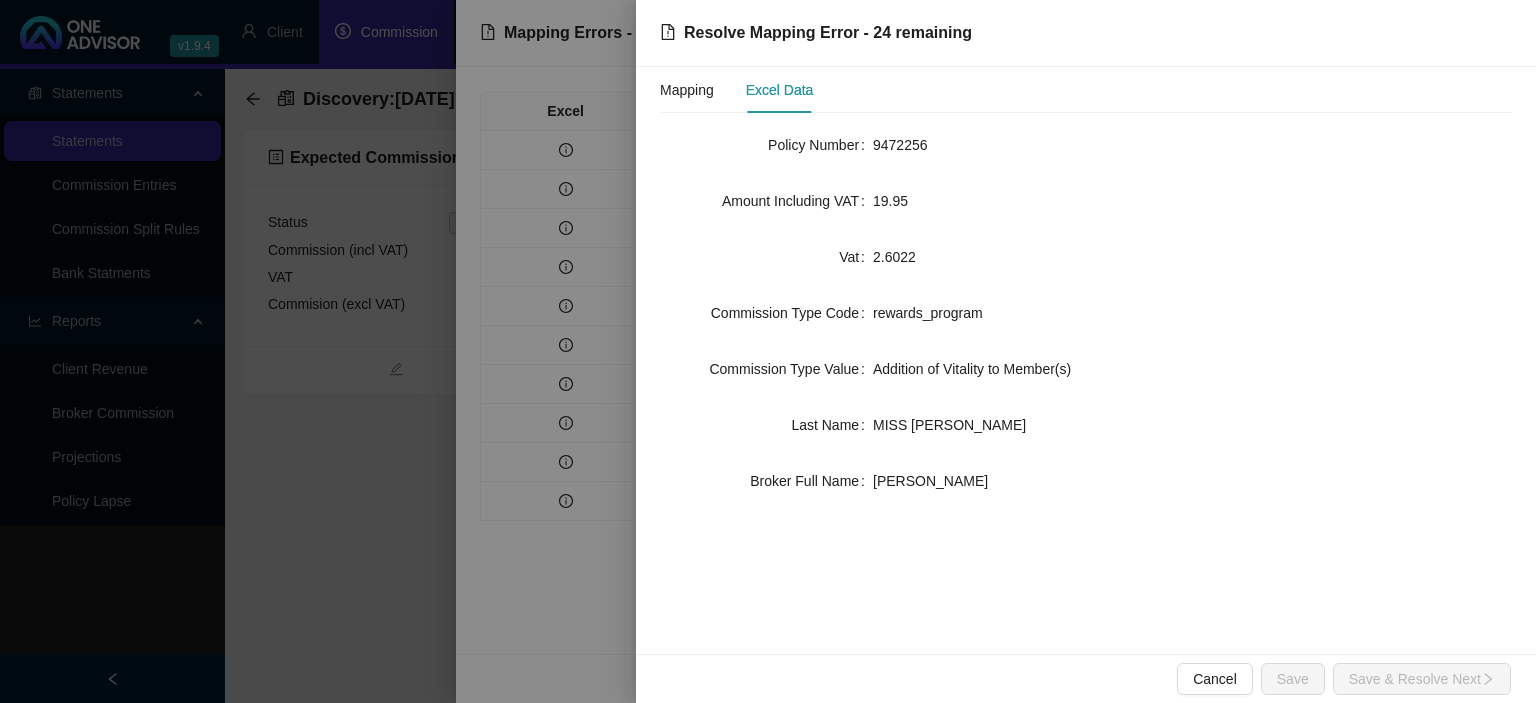 click at bounding box center [768, 351] 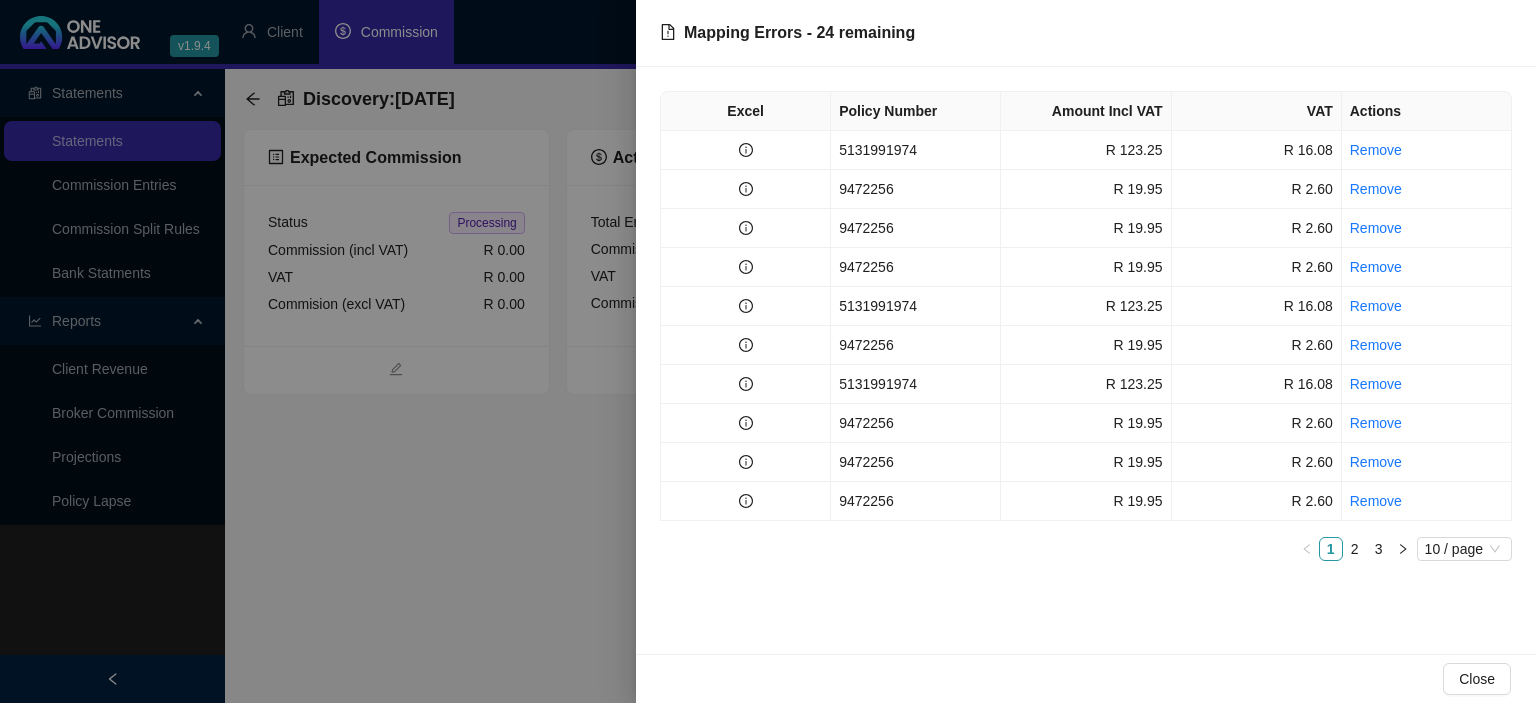 click at bounding box center [768, 351] 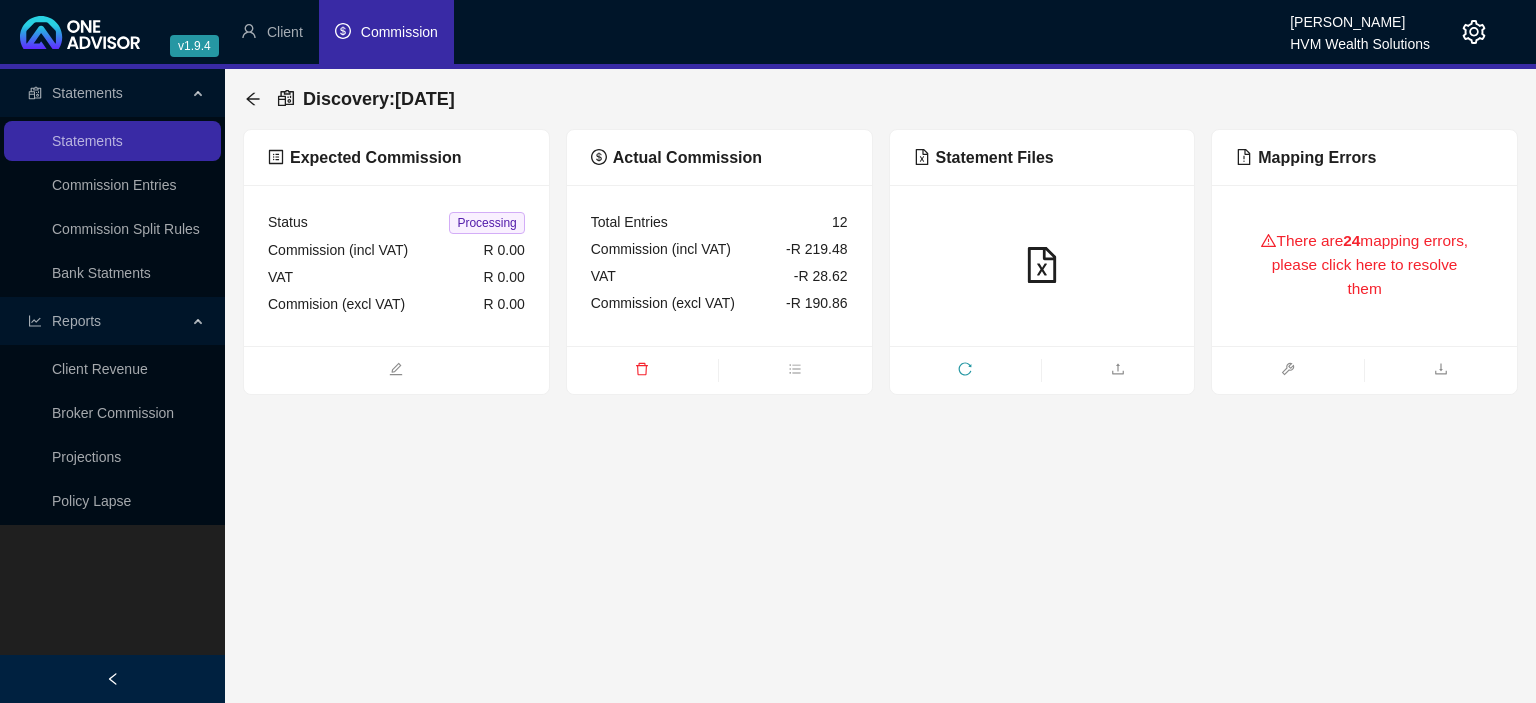 click on "There are  24  mapping errors, please click here to resolve them" at bounding box center (1364, 265) 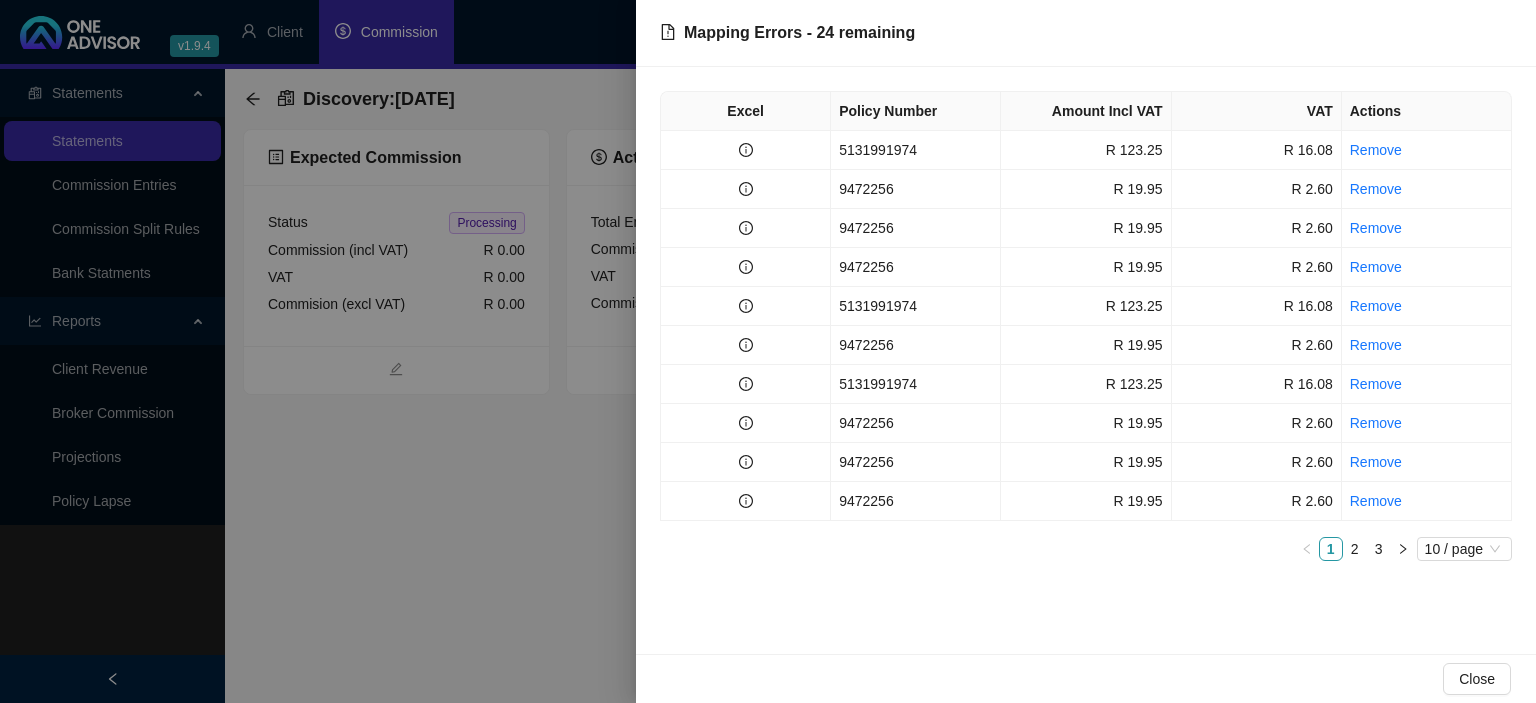click at bounding box center (768, 351) 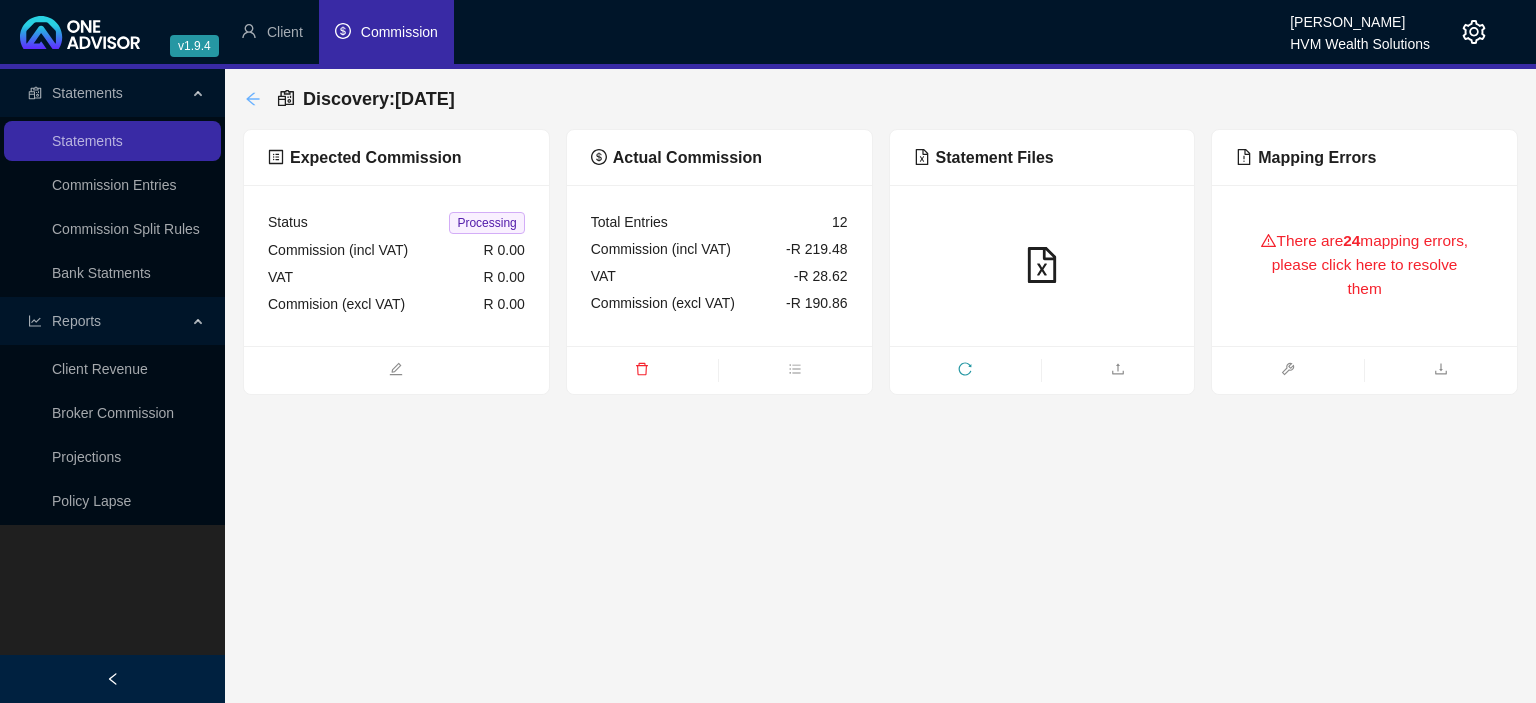 click 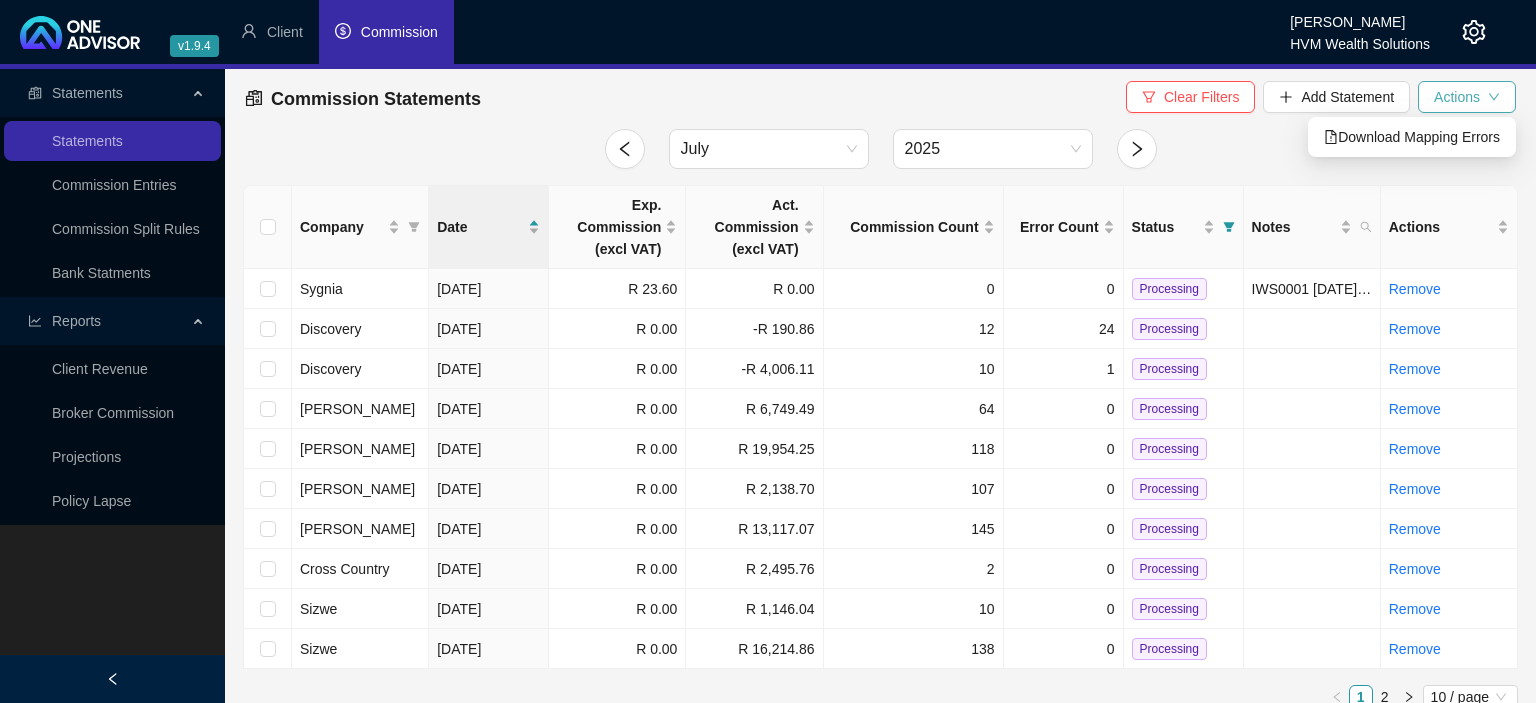 click on "Actions" at bounding box center [1457, 97] 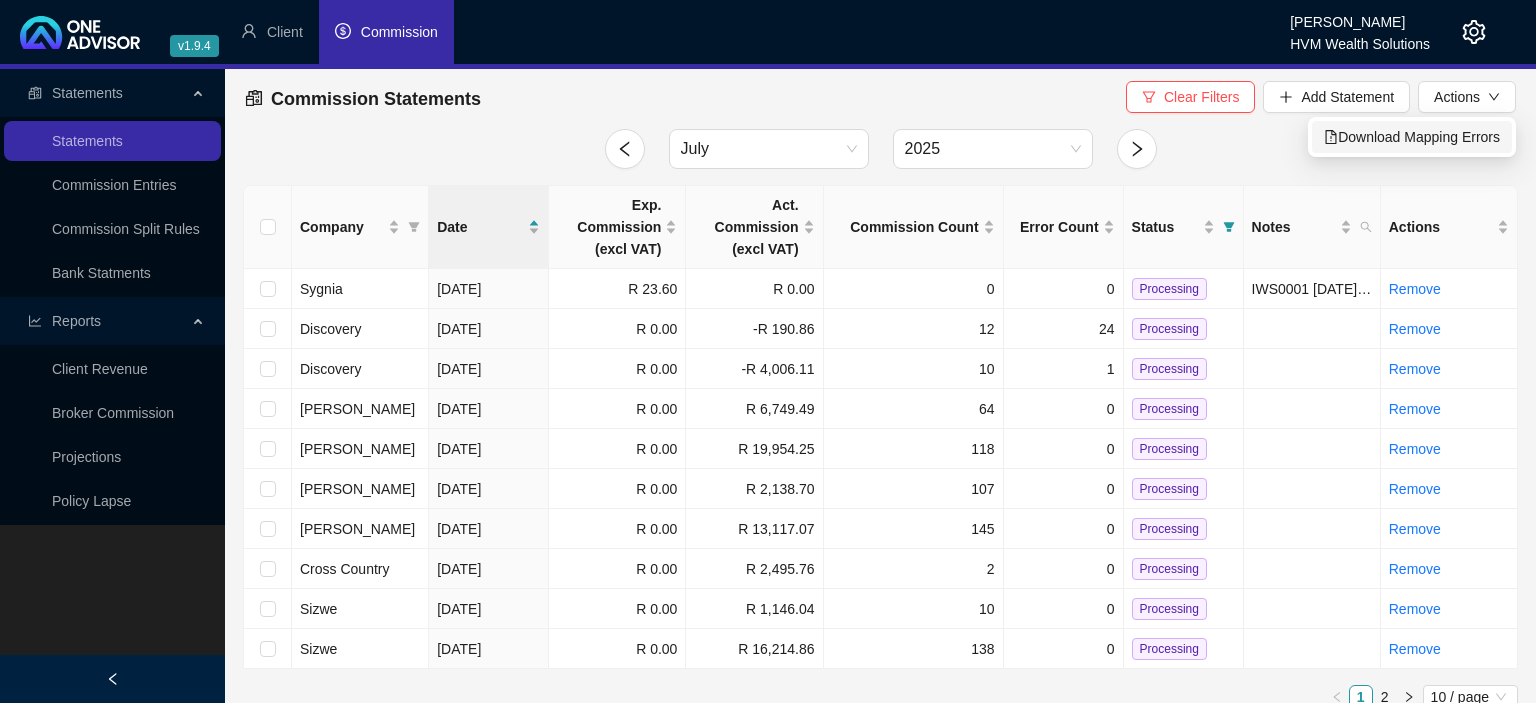 click on "Download Mapping Errors" at bounding box center (1412, 137) 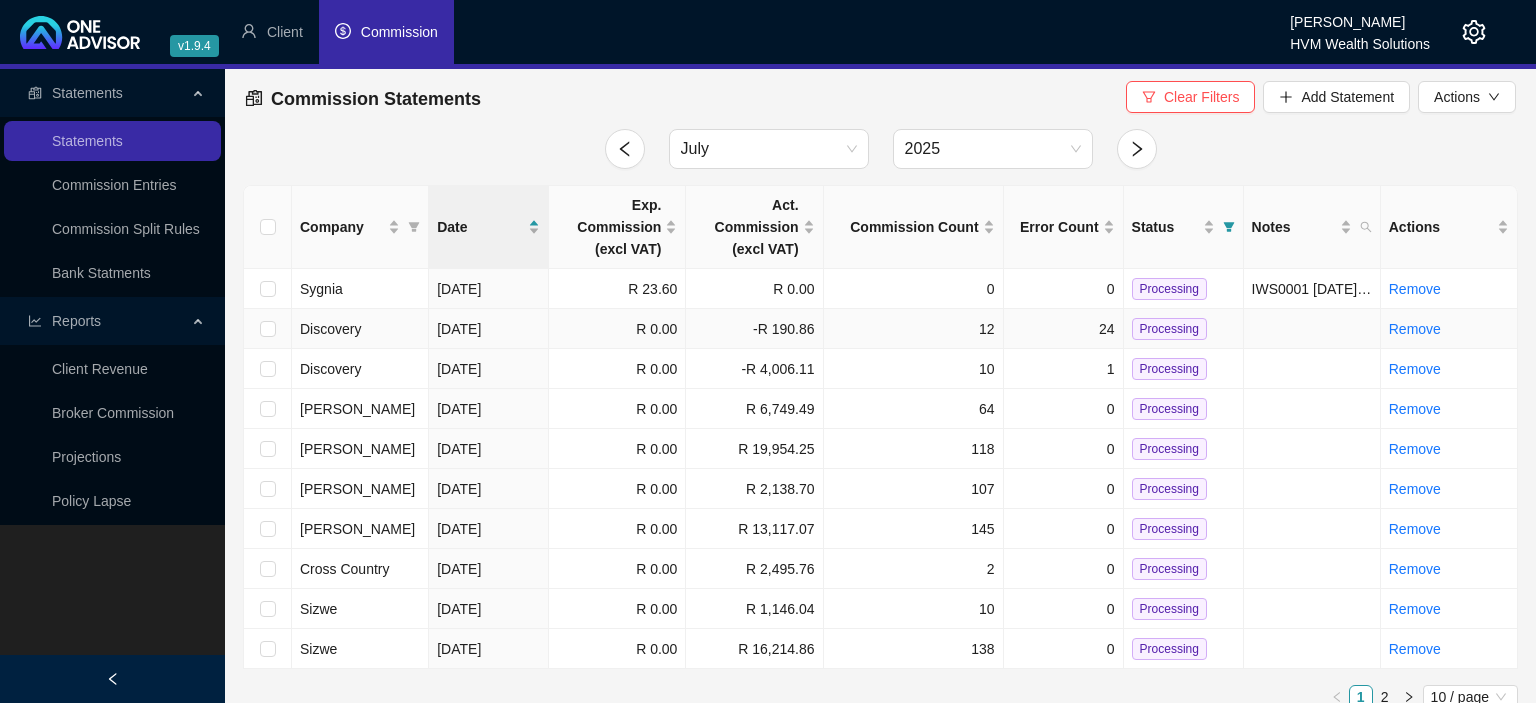 click on "24" at bounding box center (1064, 329) 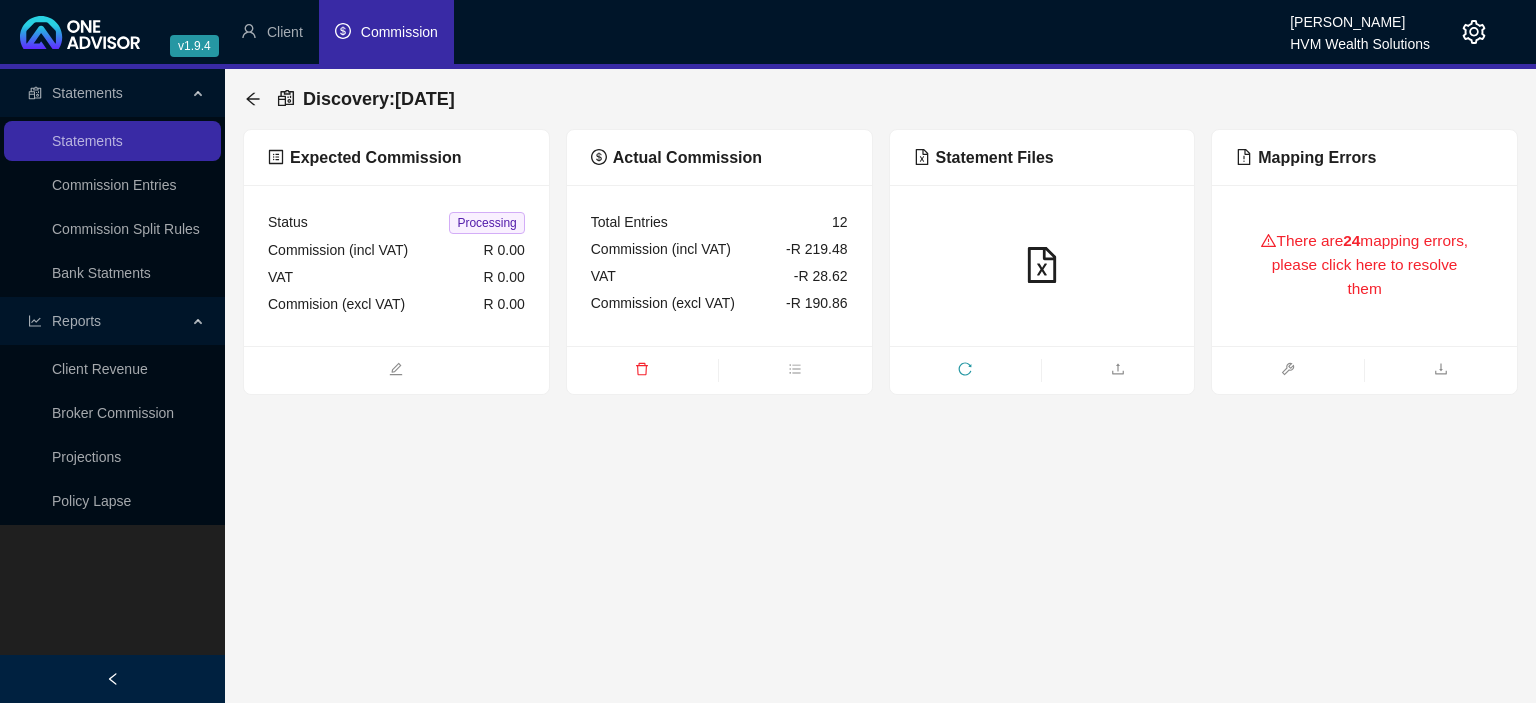 click 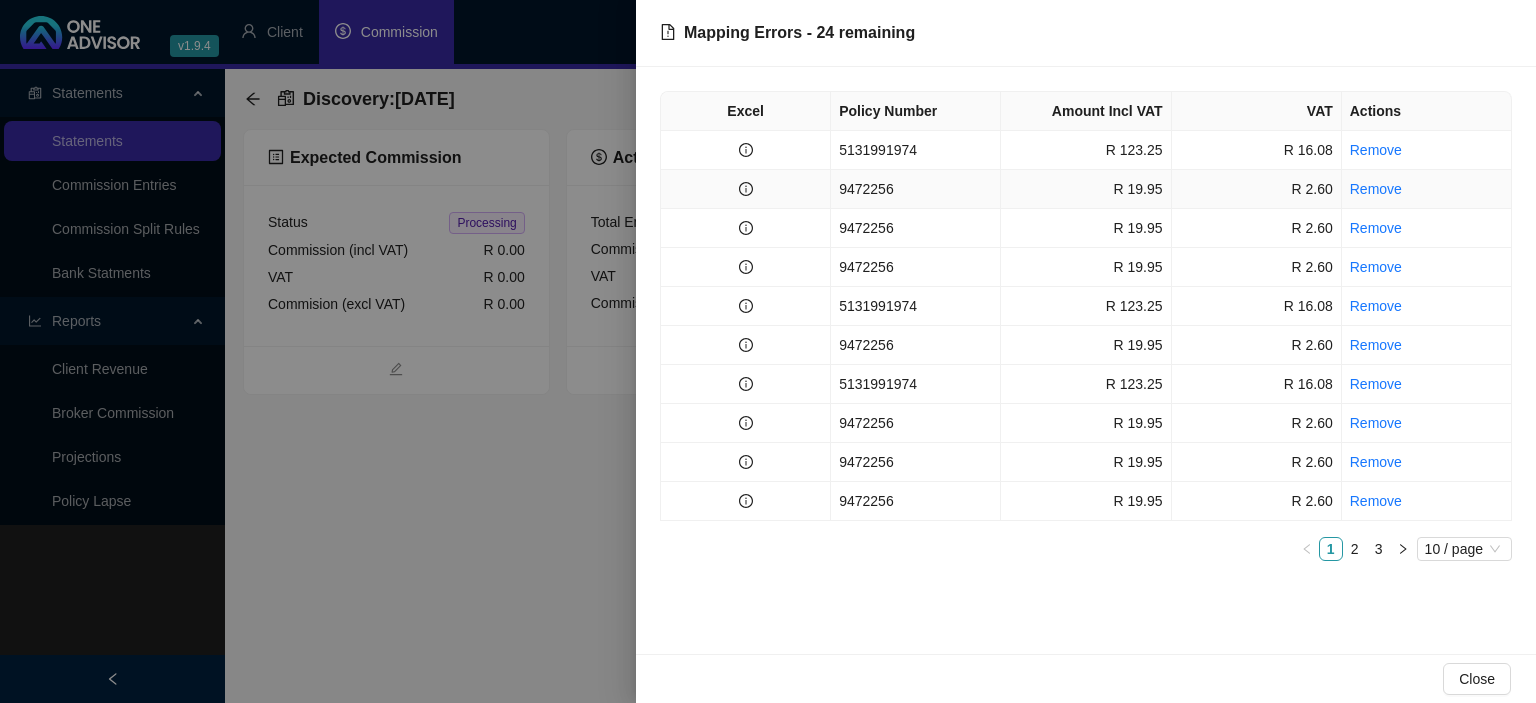 click on "R 19.95" at bounding box center [1086, 189] 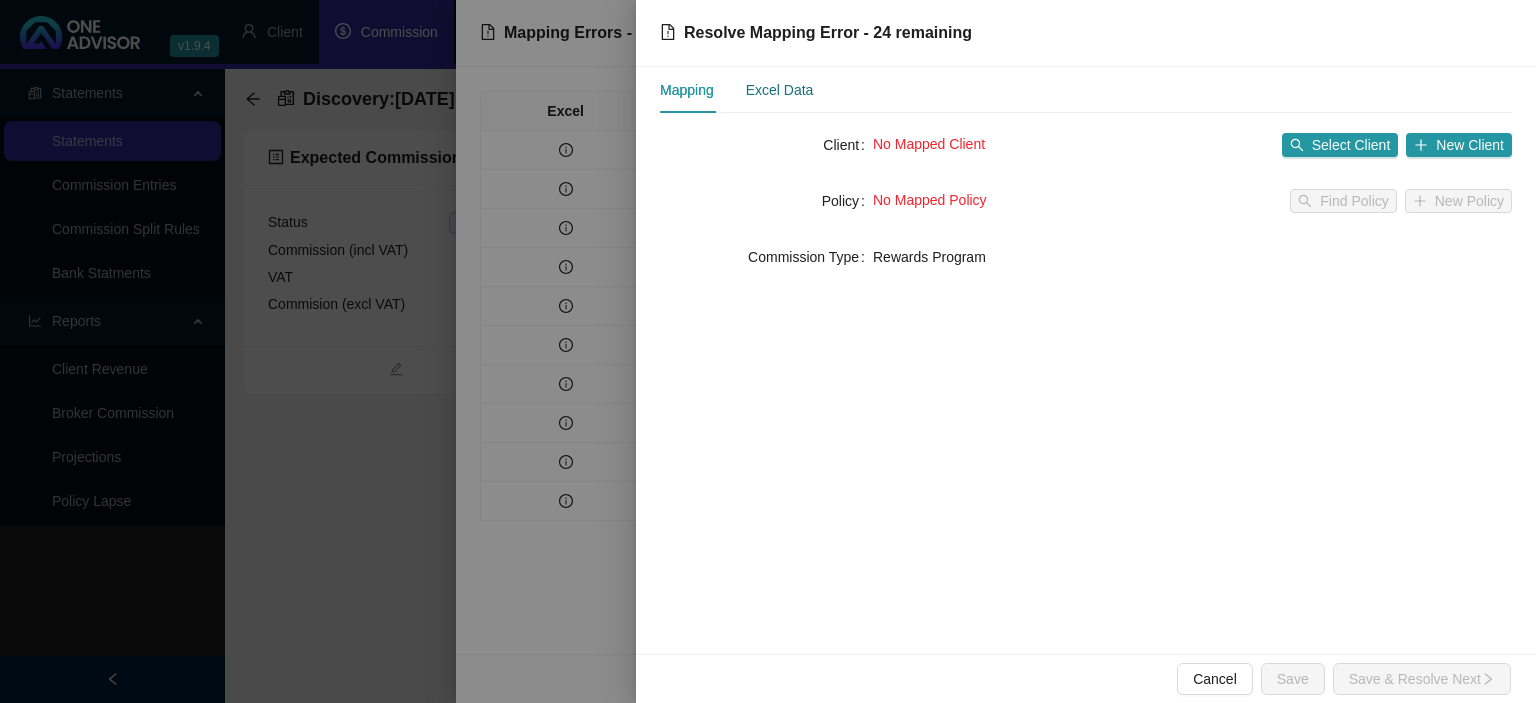 click on "Excel Data" at bounding box center (780, 90) 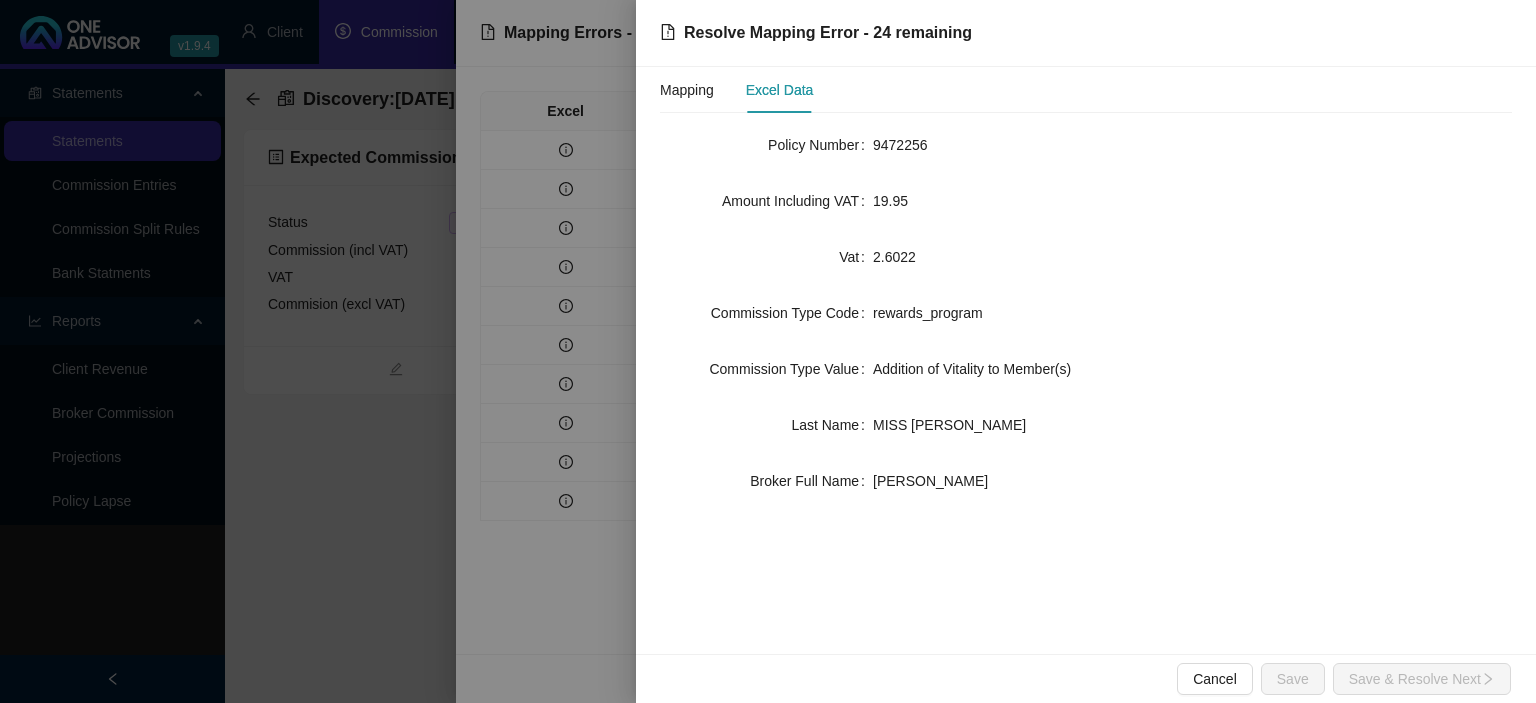 click on "Mapping Excel Data" at bounding box center [736, 90] 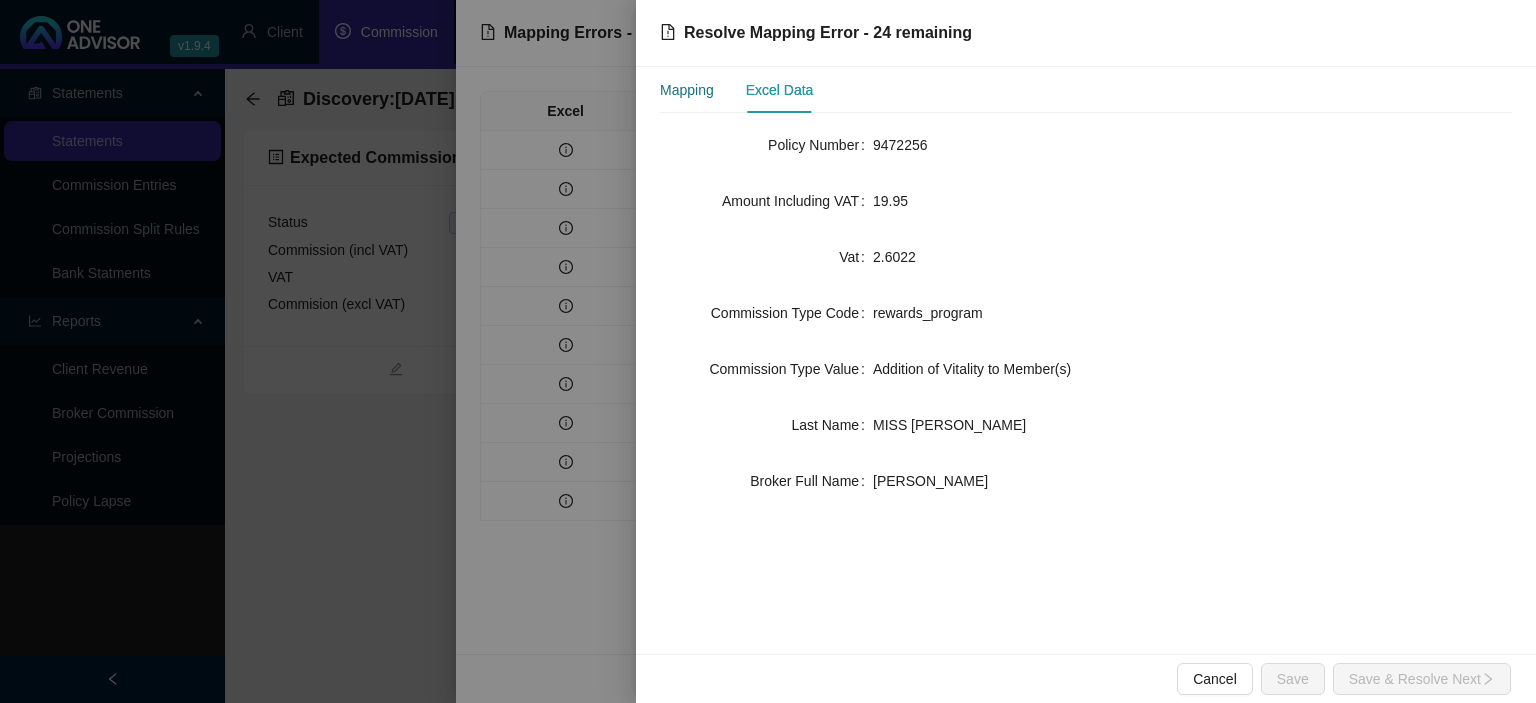 click on "Mapping" at bounding box center [687, 90] 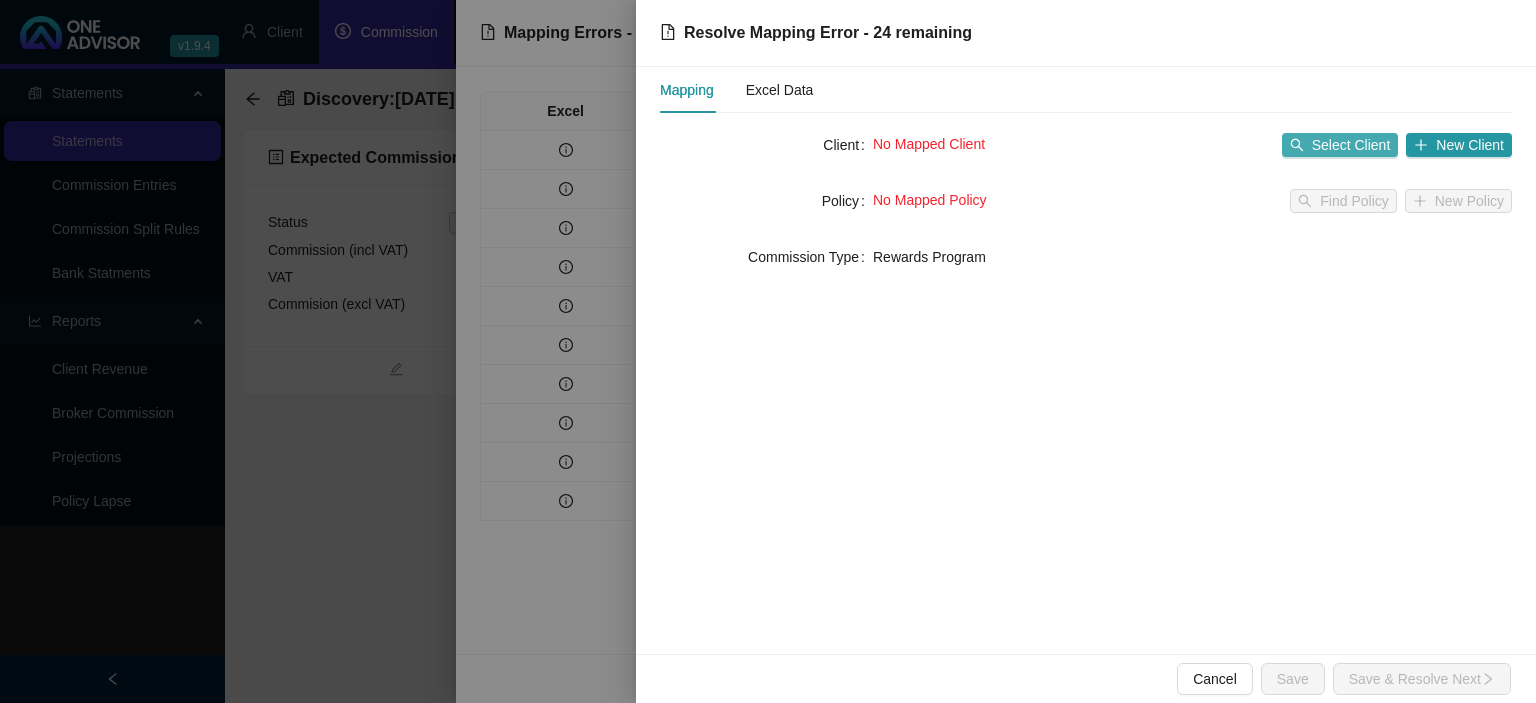 click on "Select Client" at bounding box center [1351, 145] 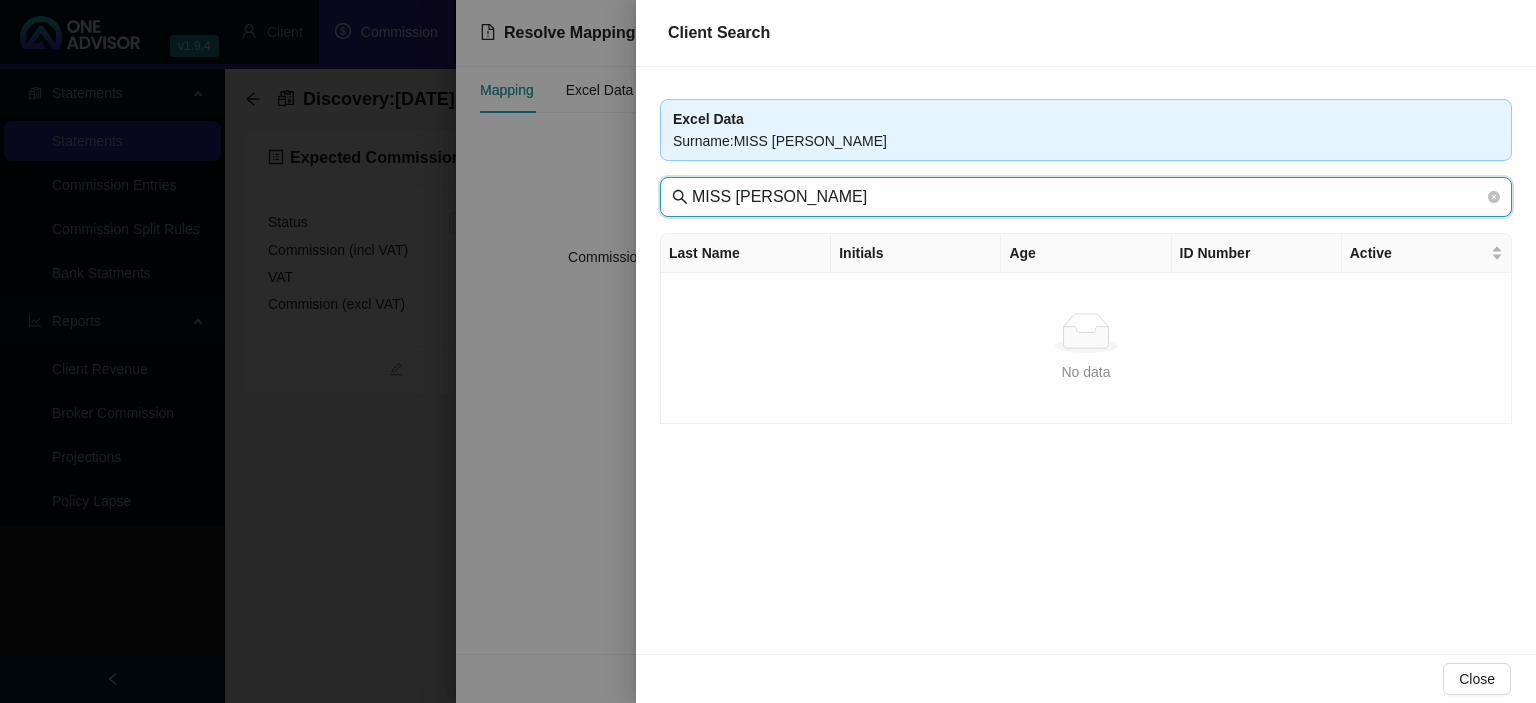 click on "MISS [PERSON_NAME]" at bounding box center [1088, 197] 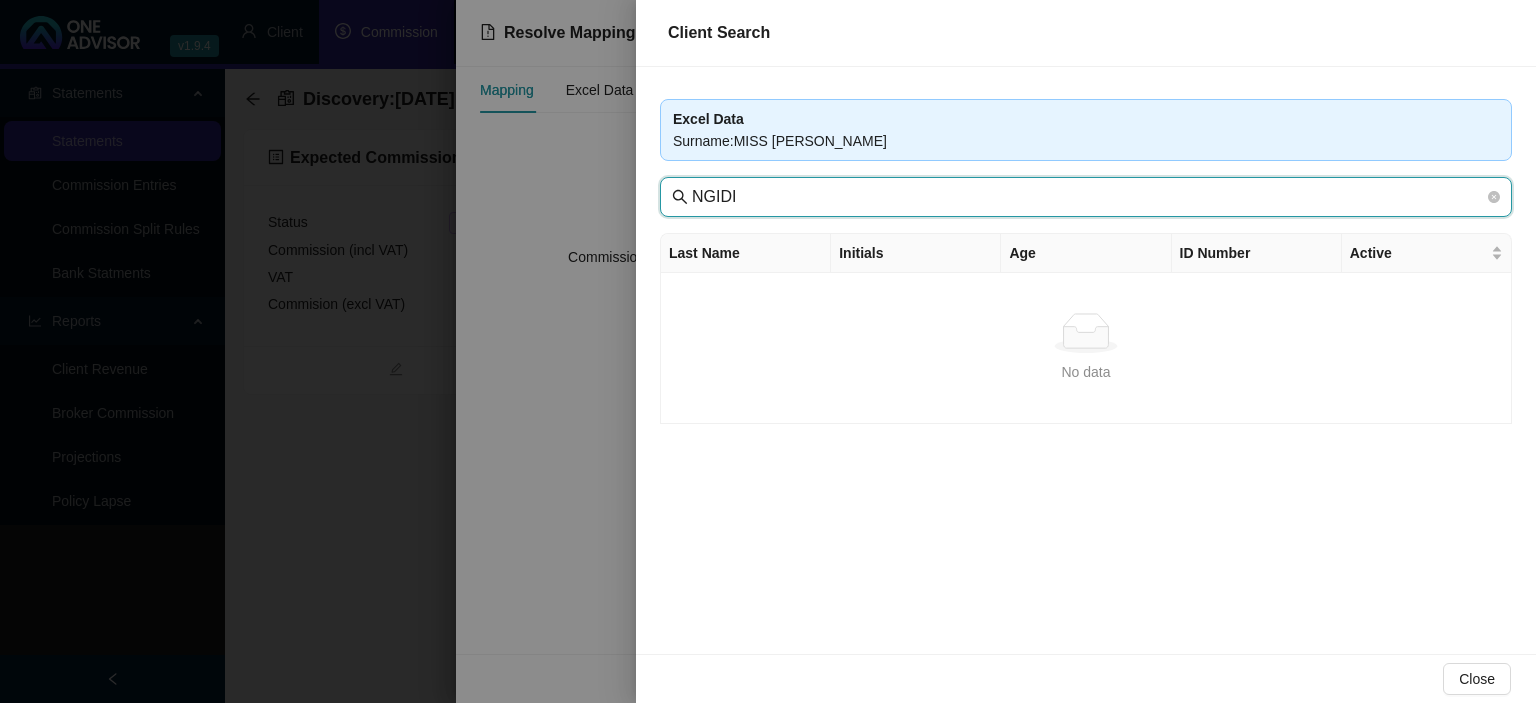 type on "NGIDI" 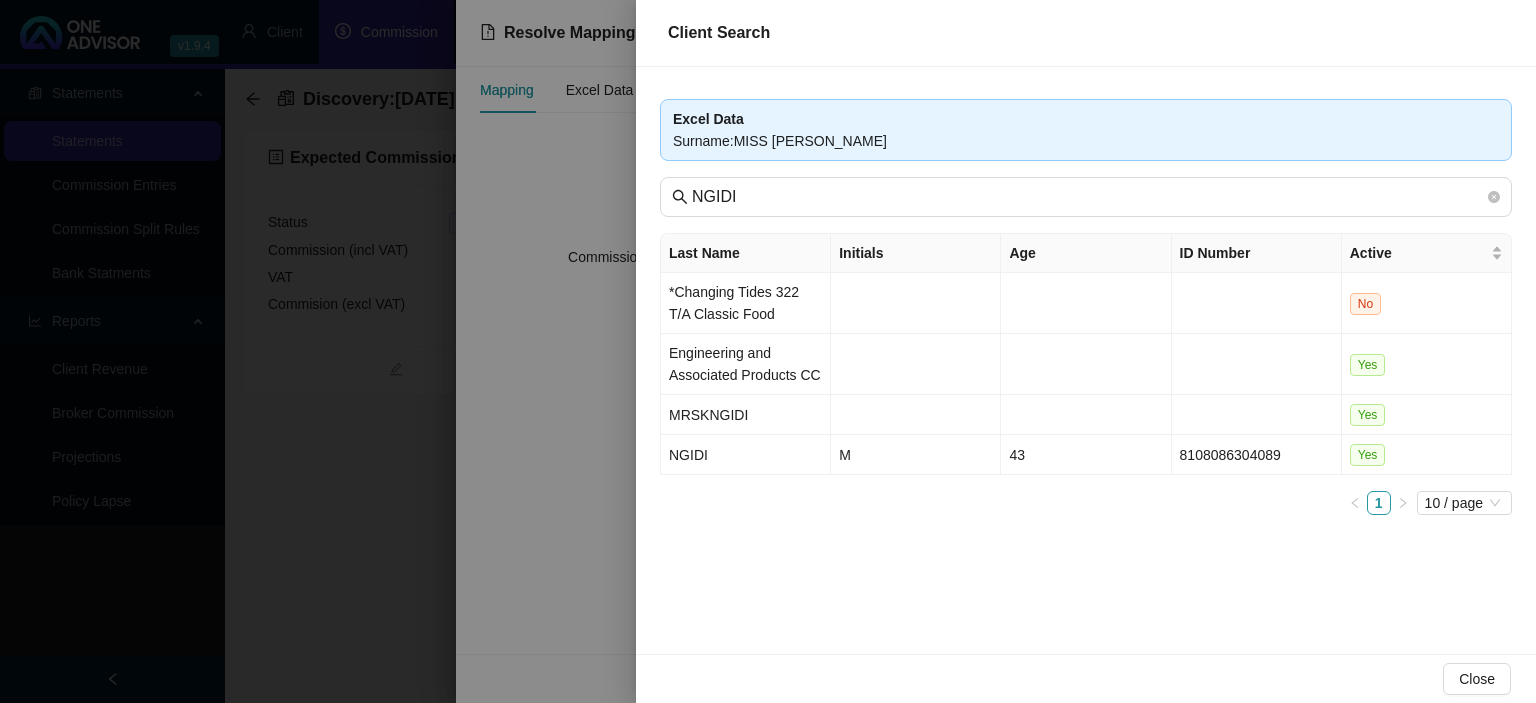 click at bounding box center [768, 351] 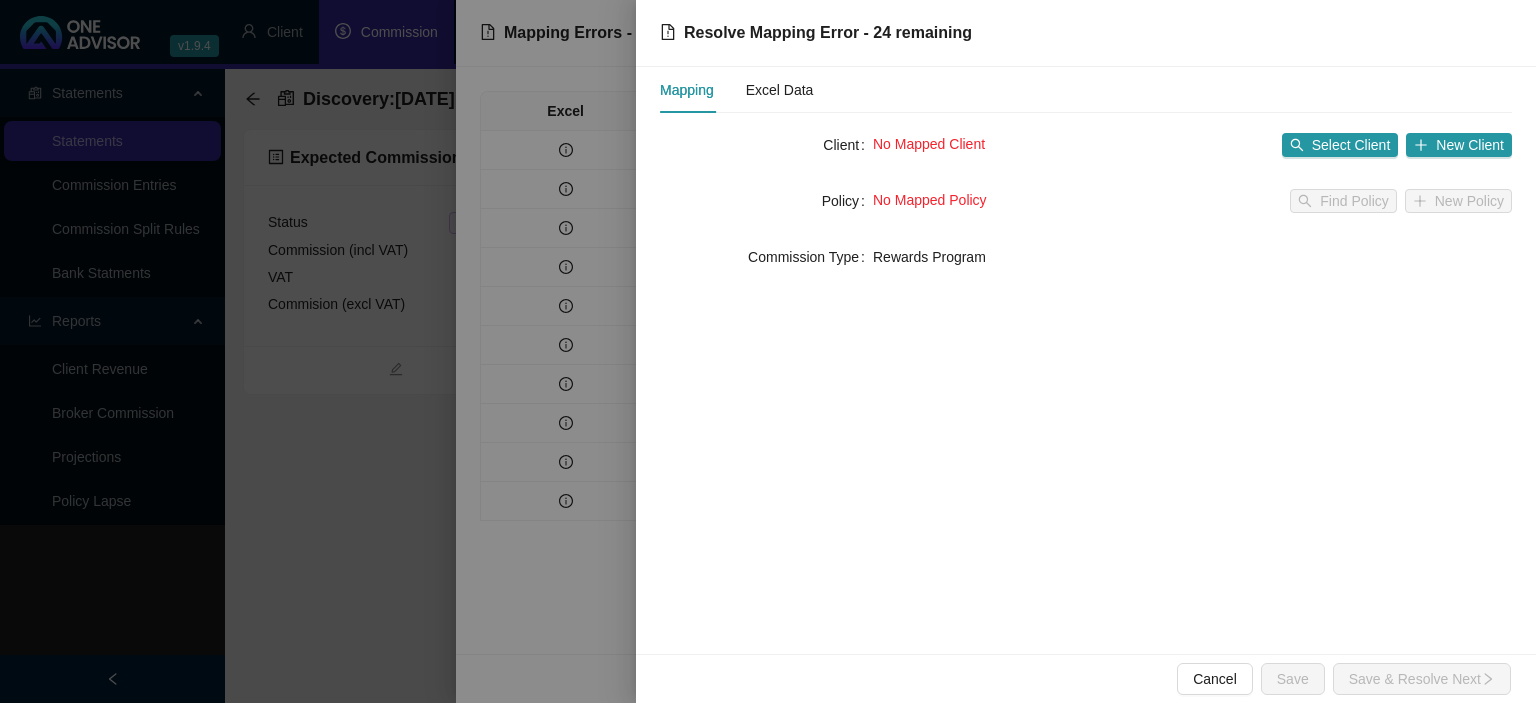 click at bounding box center (768, 351) 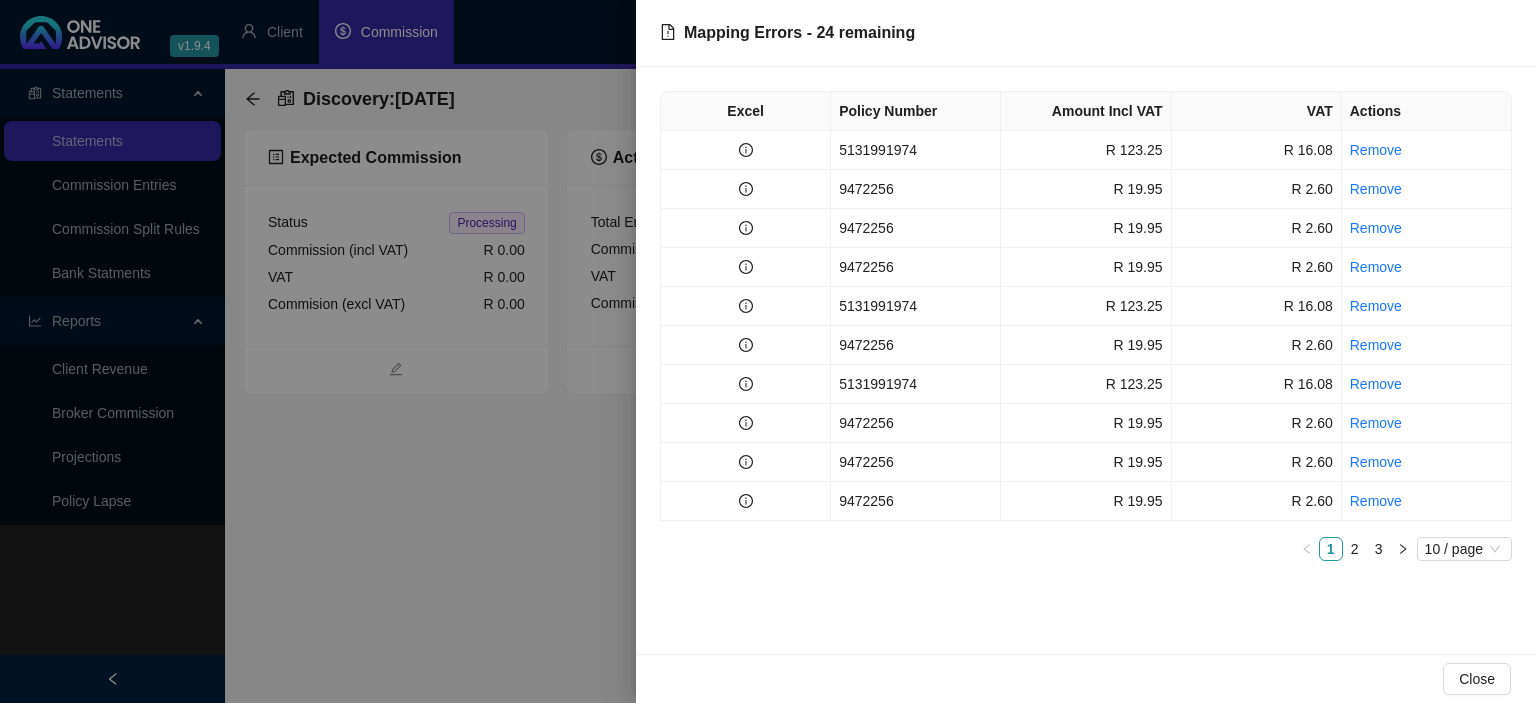 click at bounding box center [768, 351] 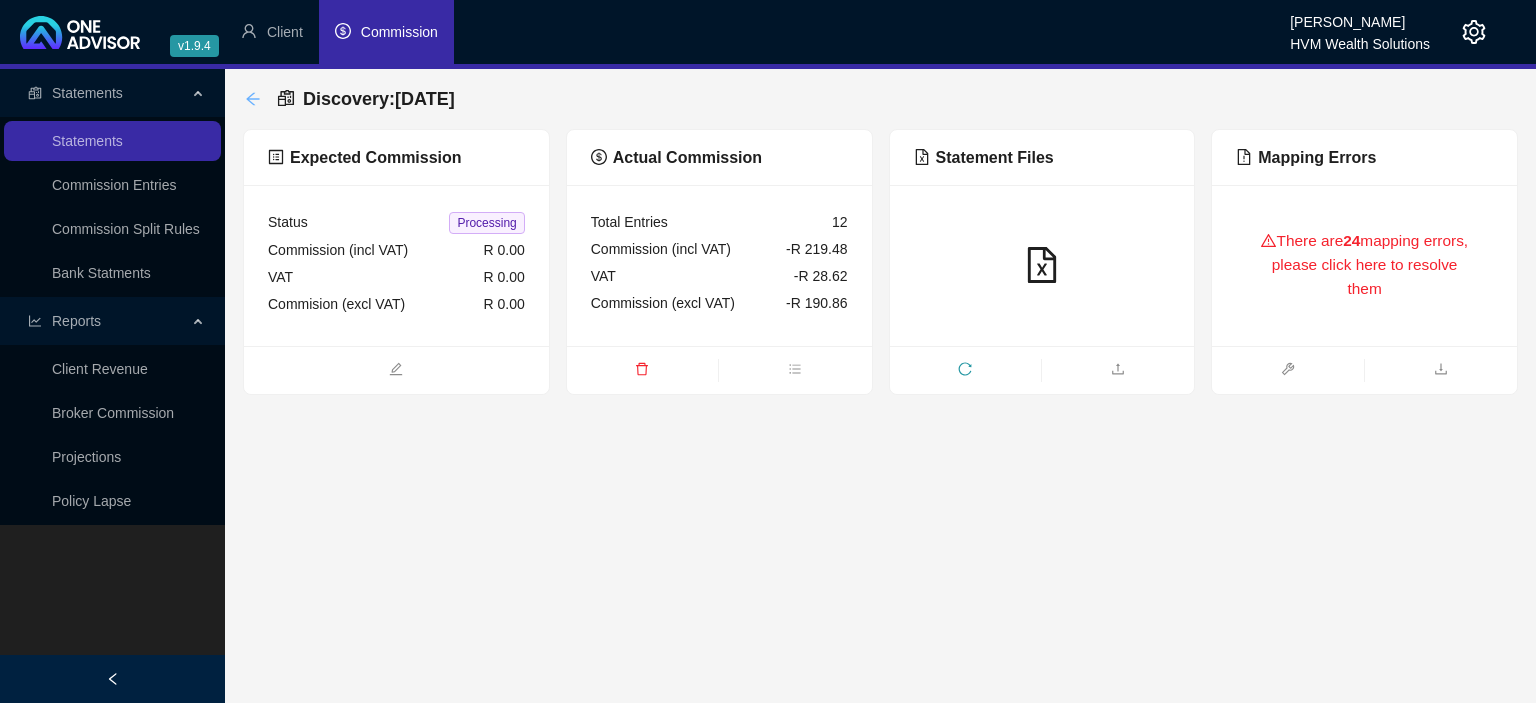 click 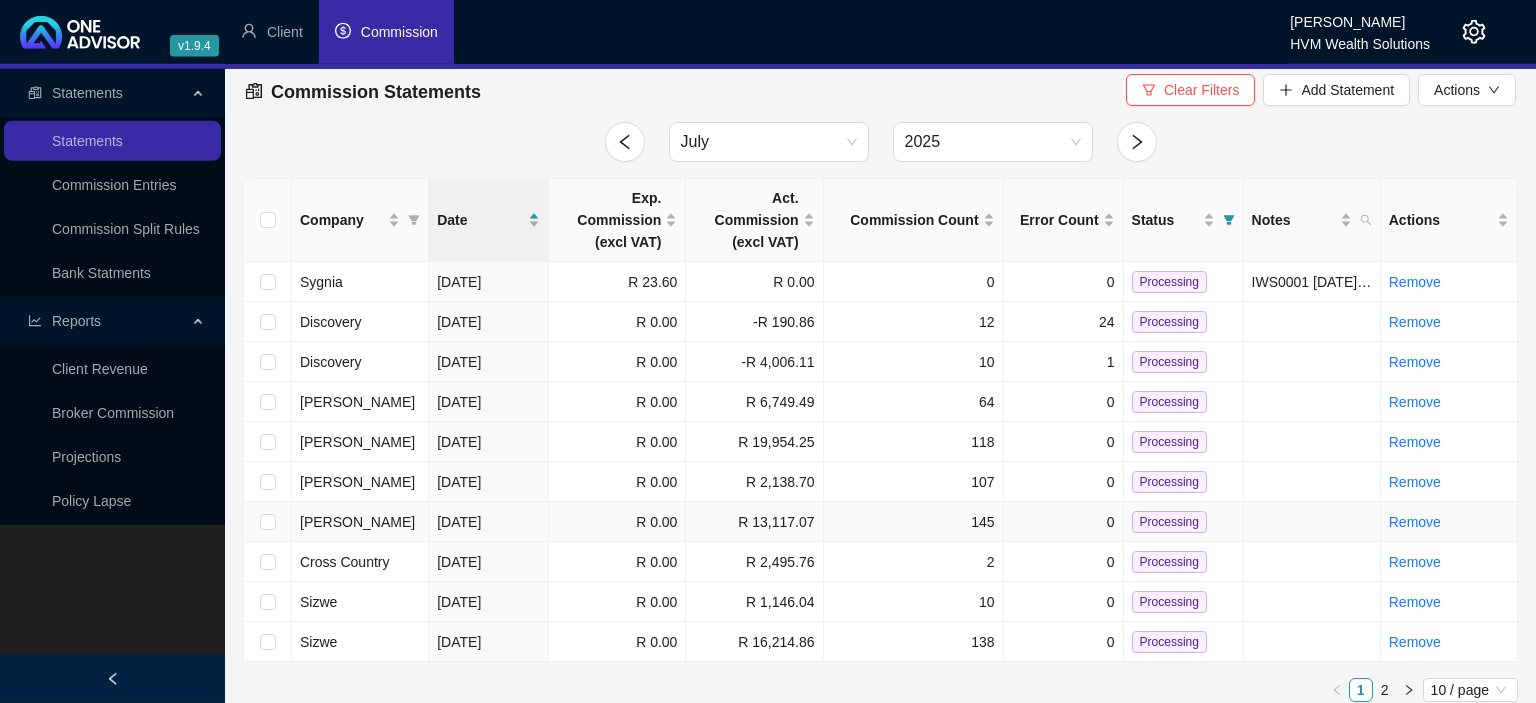 scroll, scrollTop: 19, scrollLeft: 0, axis: vertical 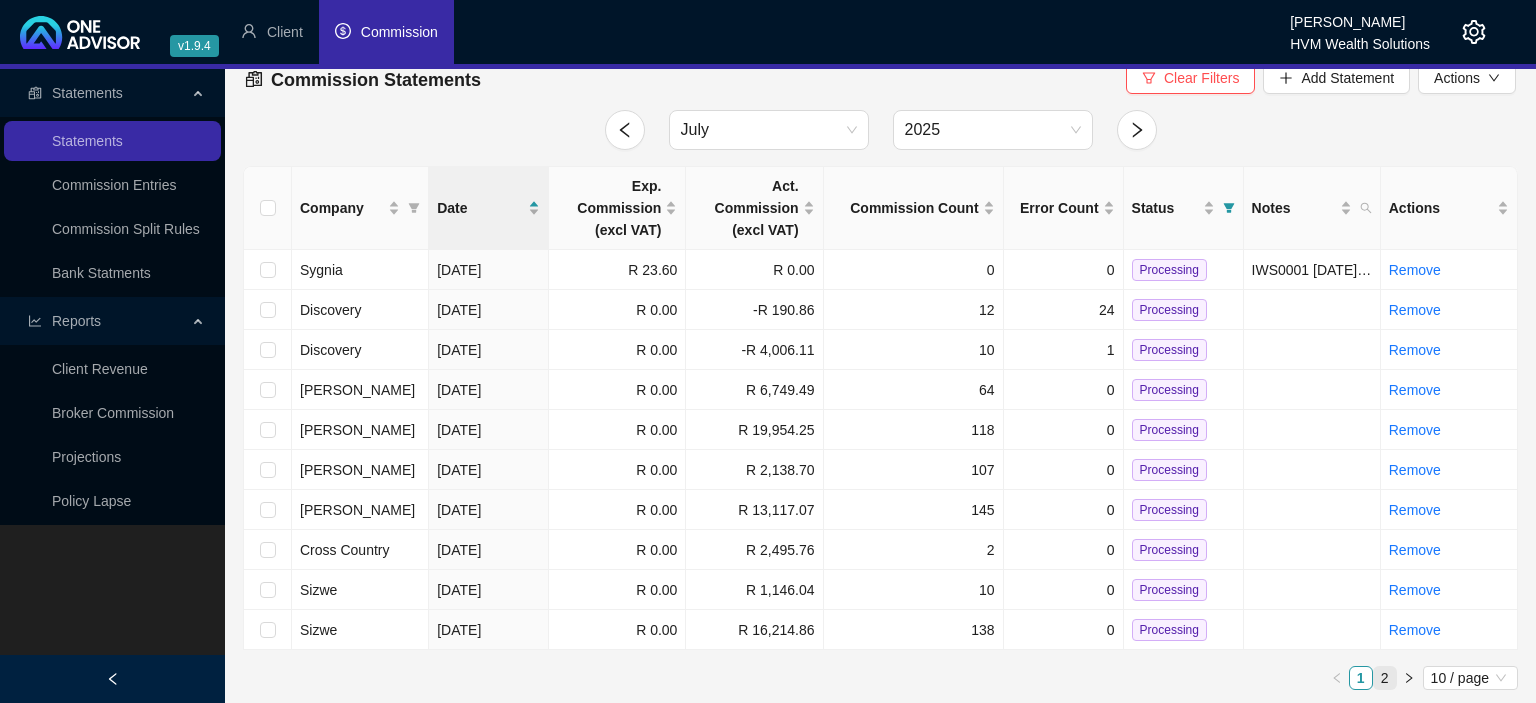 click on "2" at bounding box center [1385, 678] 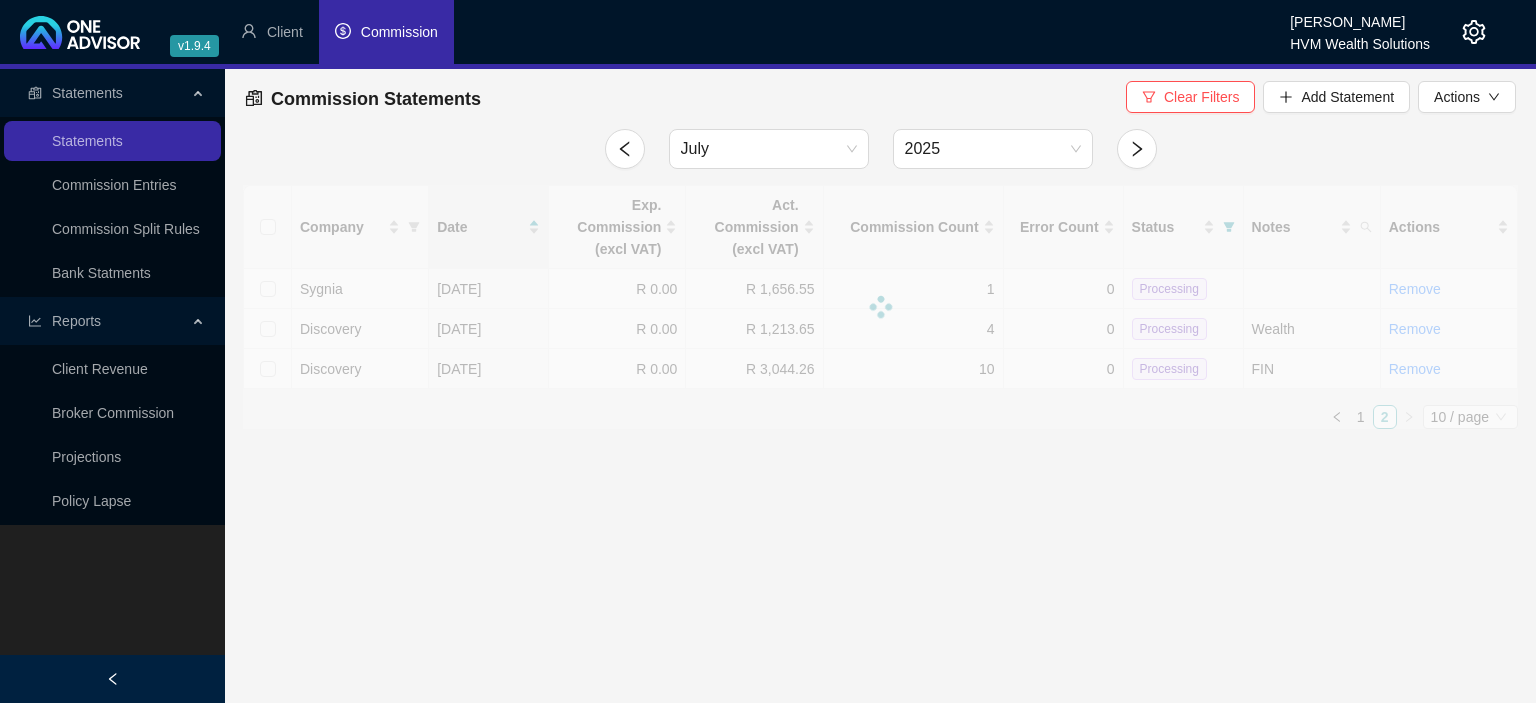 scroll, scrollTop: 0, scrollLeft: 0, axis: both 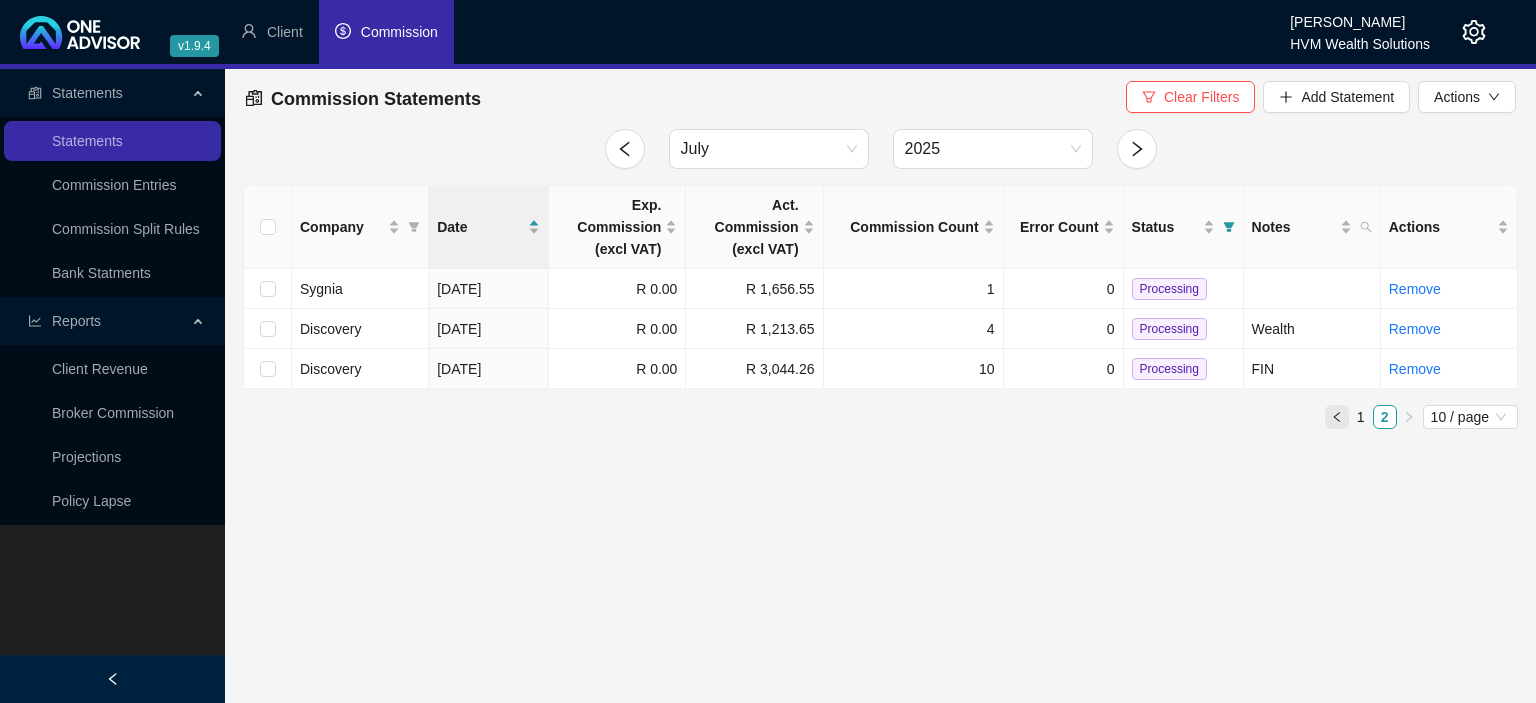 click 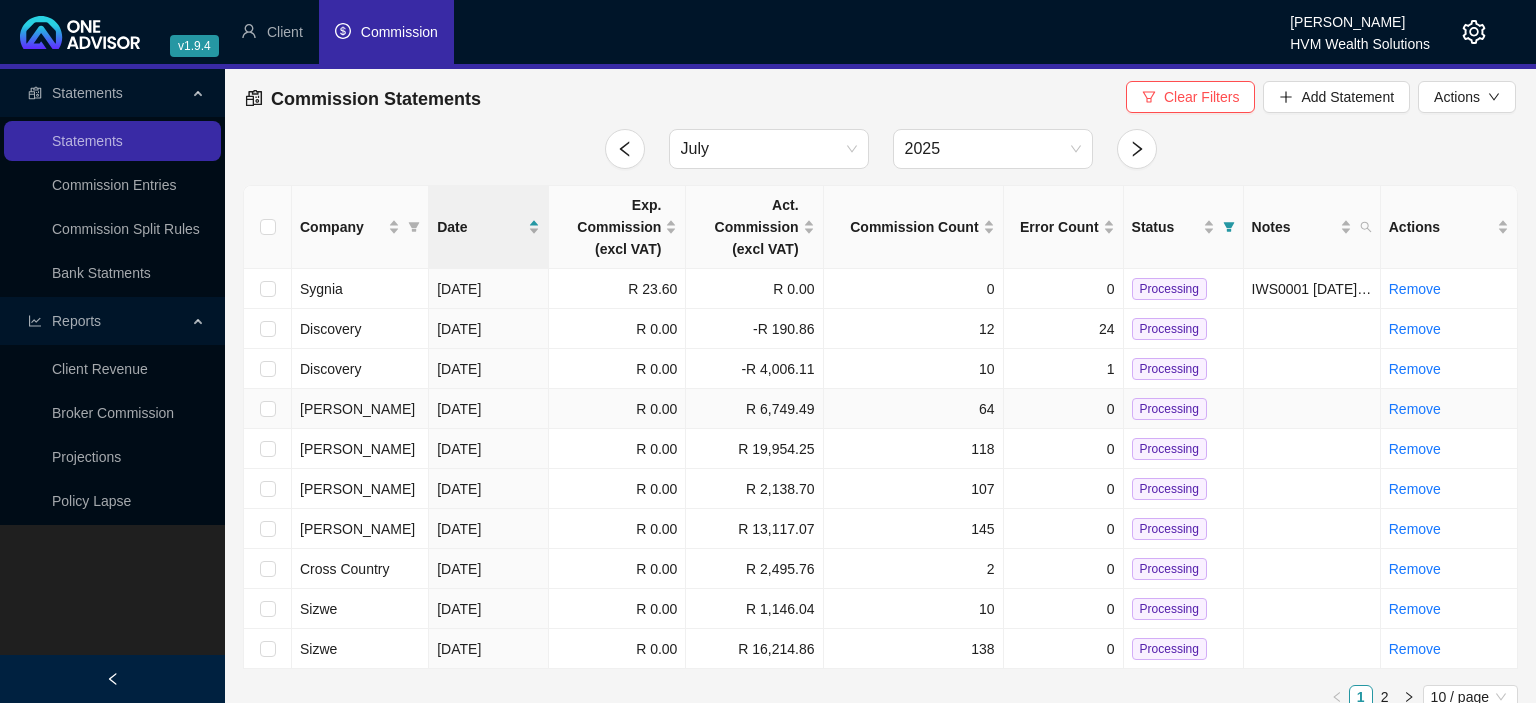 scroll, scrollTop: 19, scrollLeft: 0, axis: vertical 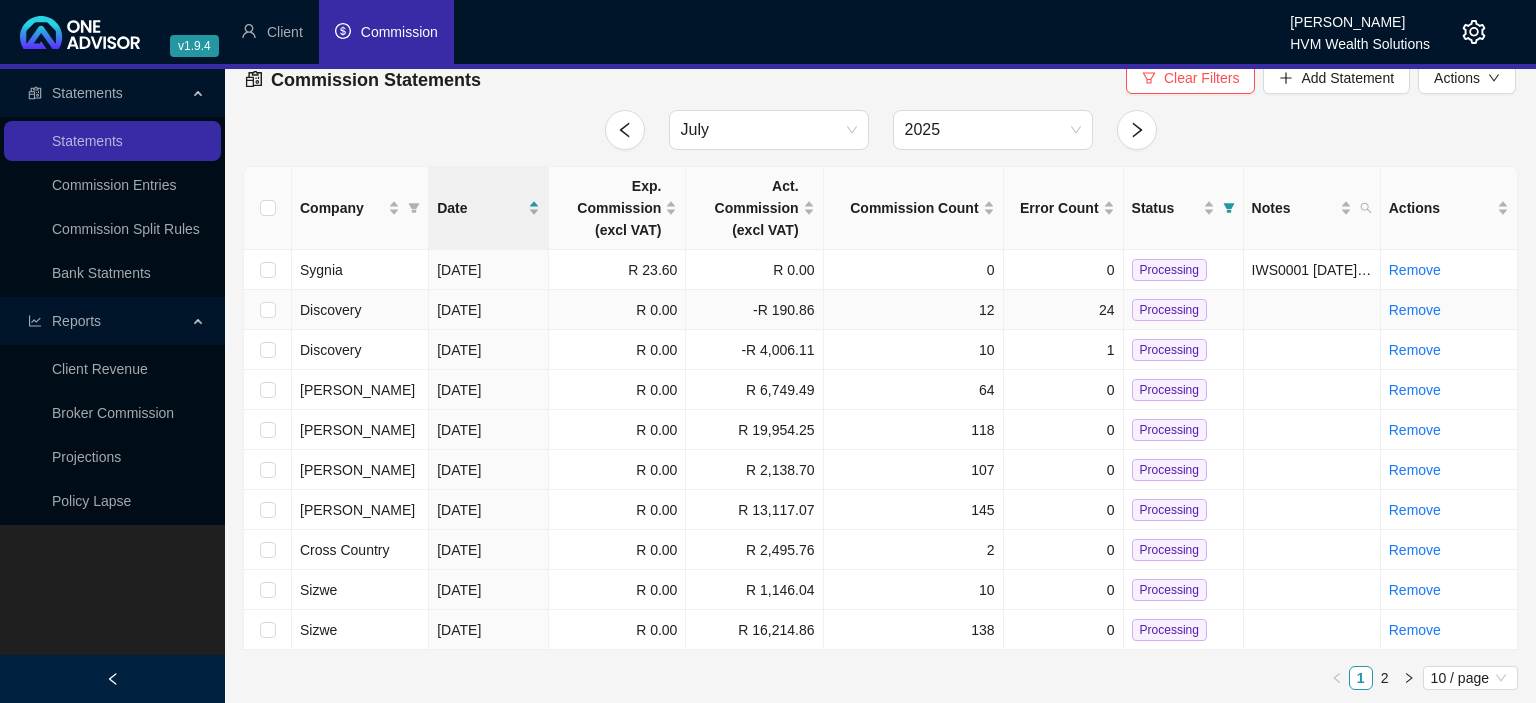 click on "-R 190.86" at bounding box center (754, 310) 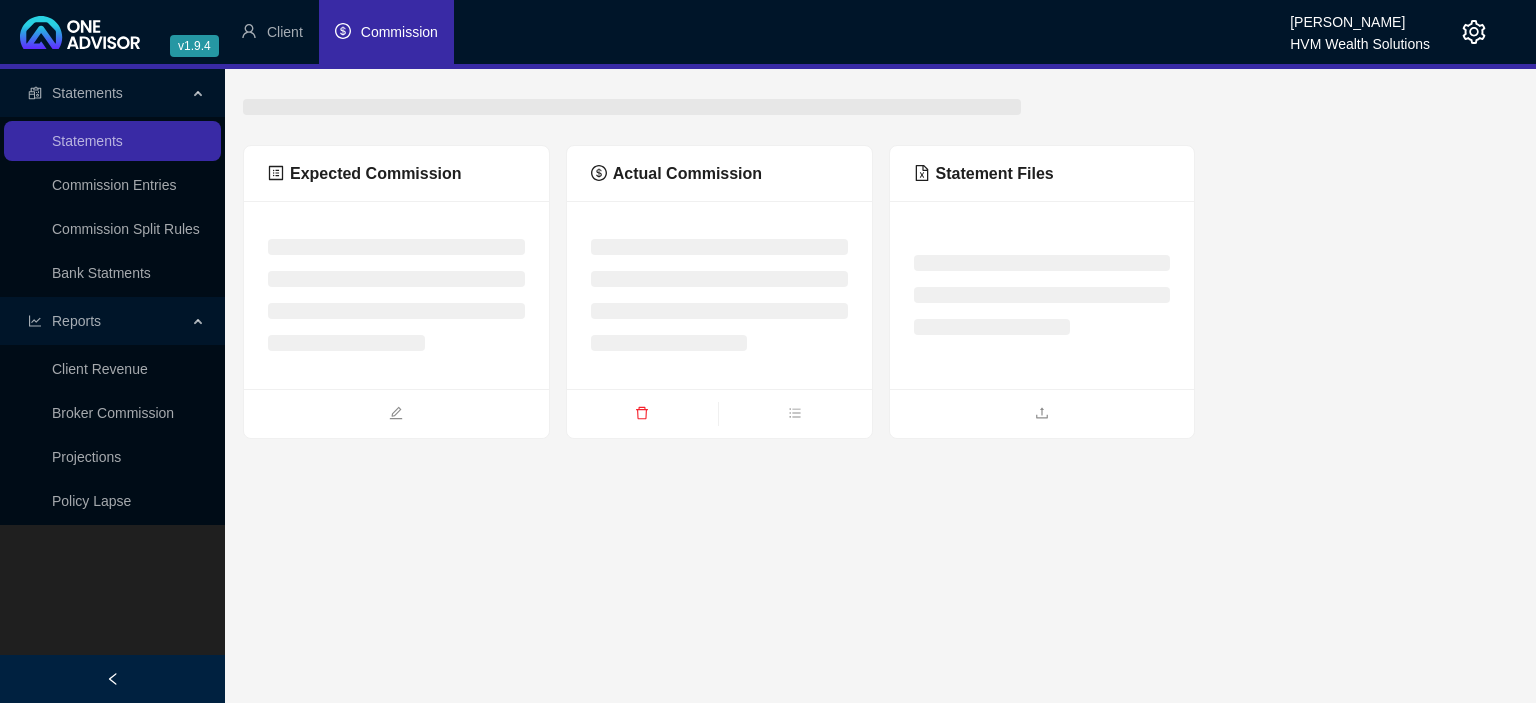 scroll, scrollTop: 0, scrollLeft: 0, axis: both 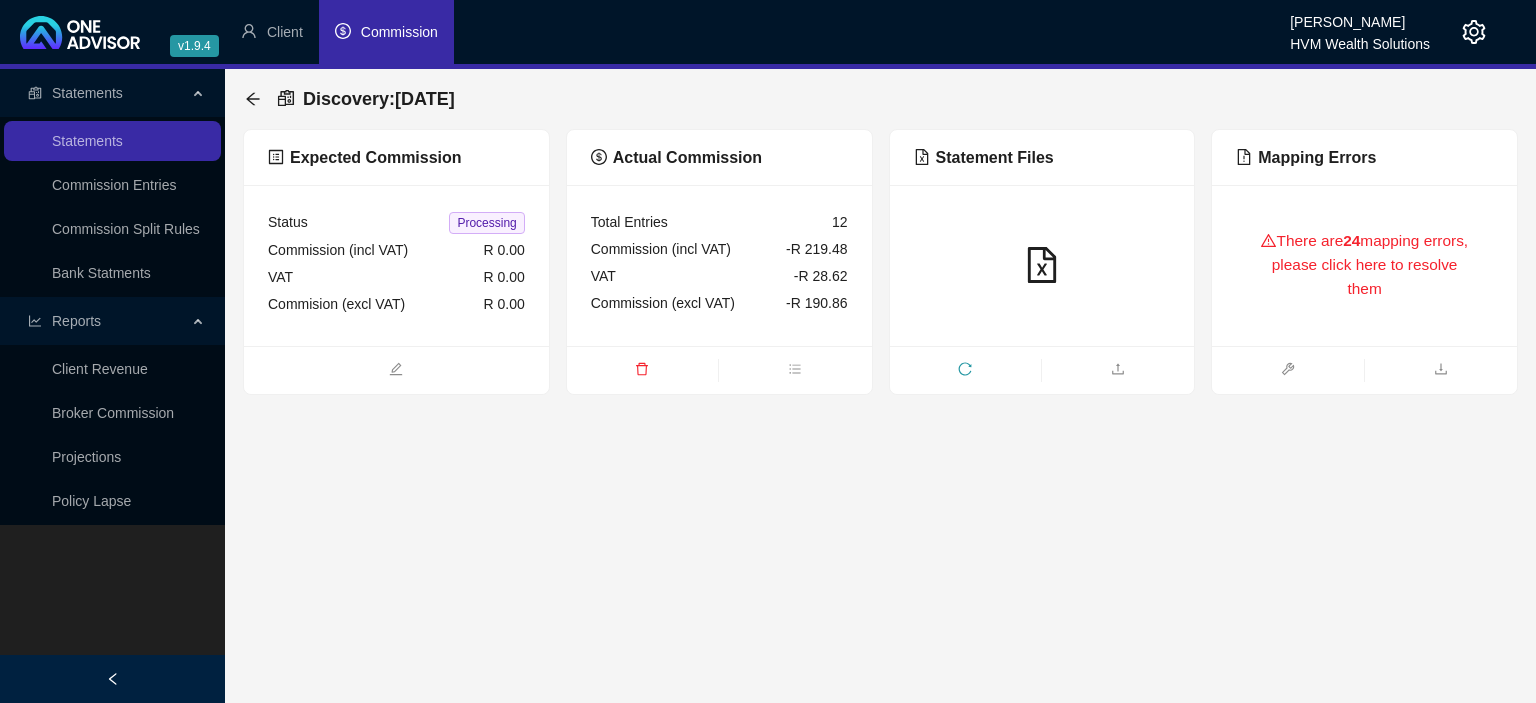 click on "There are  24  mapping errors, please click here to resolve them" at bounding box center [1364, 265] 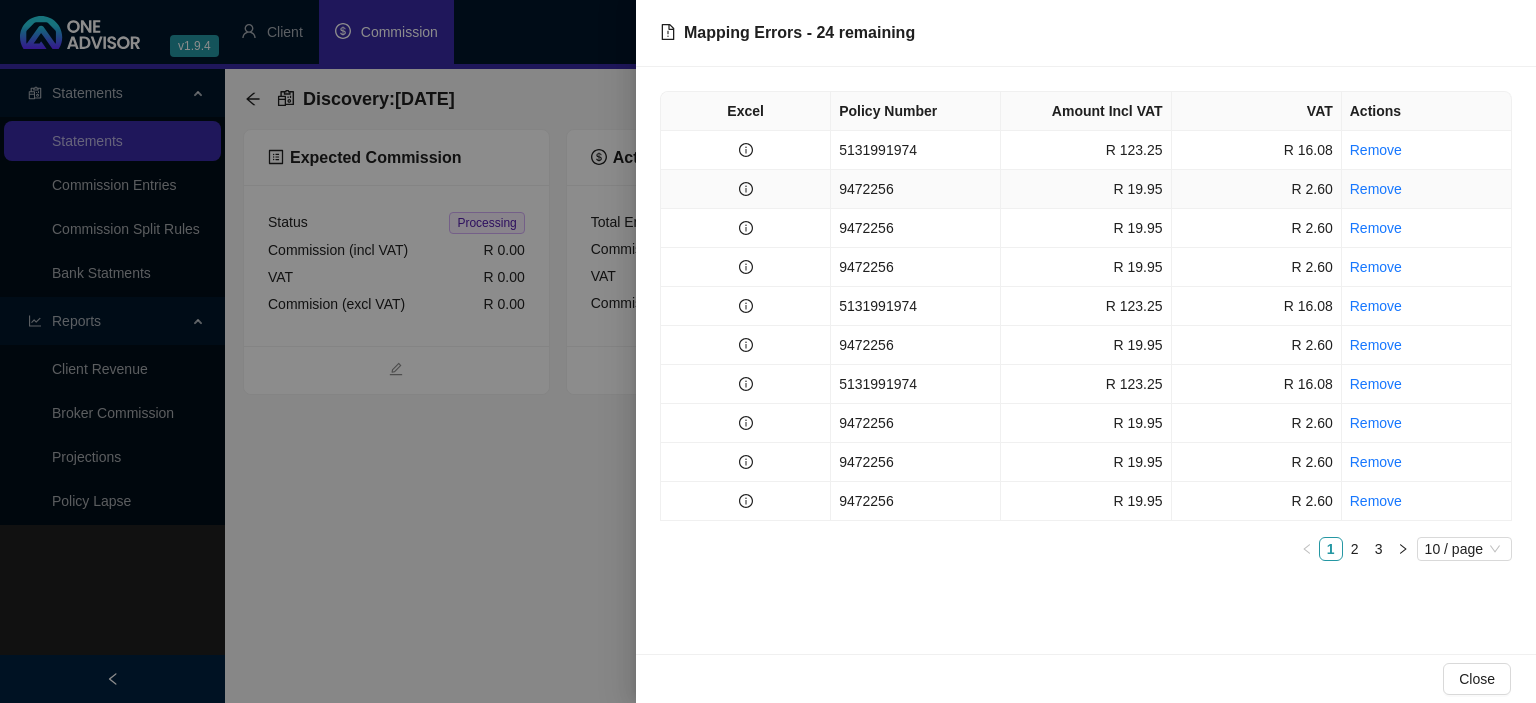 click on "9472256" at bounding box center (916, 189) 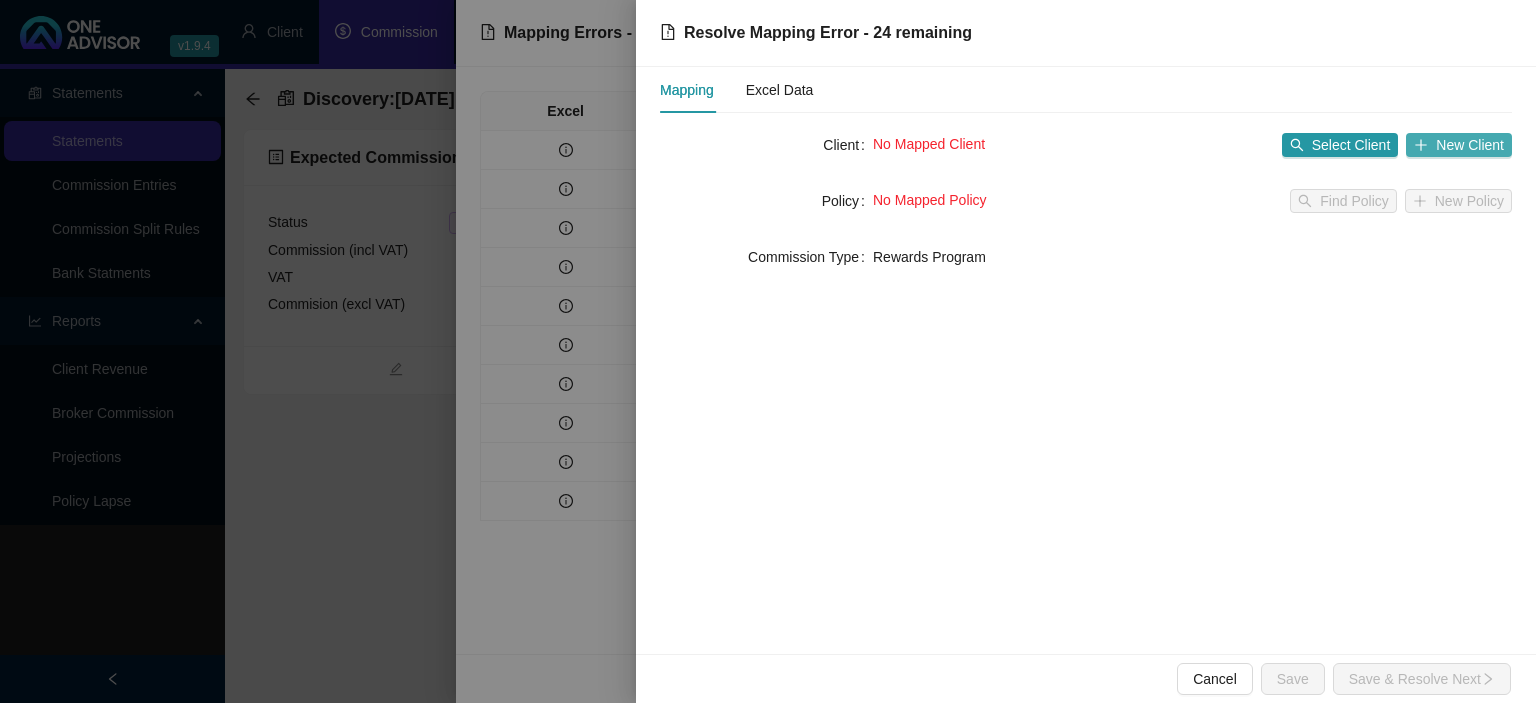click on "New Client" at bounding box center [1470, 145] 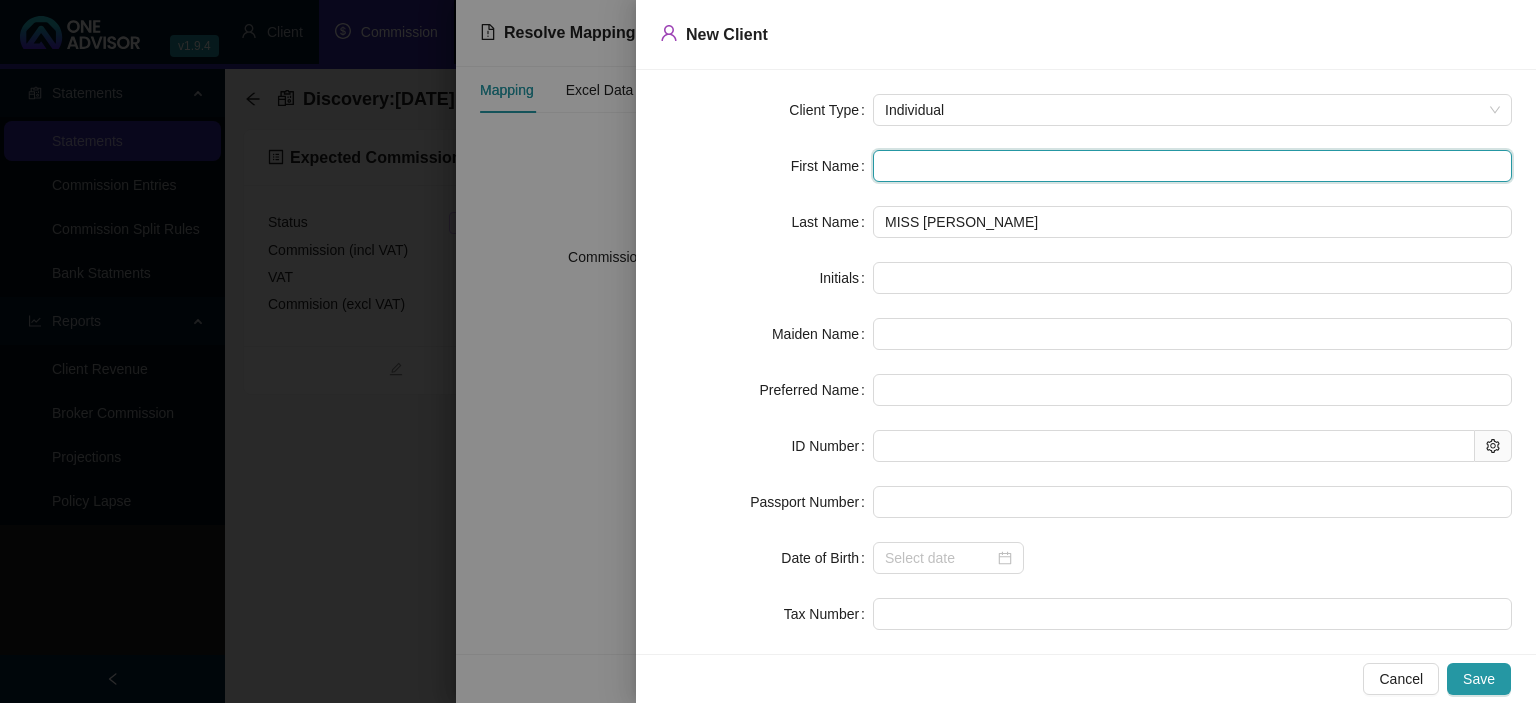 click at bounding box center (1192, 166) 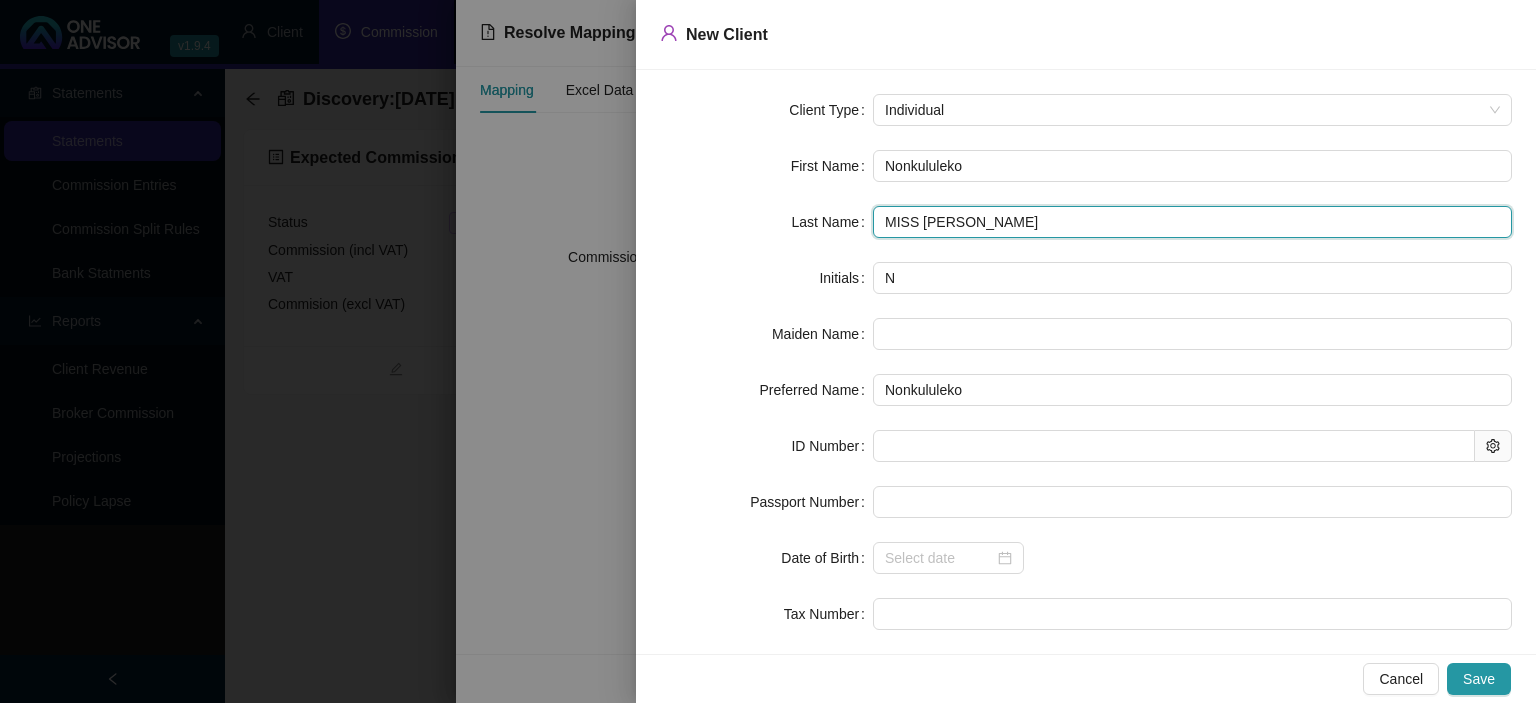 drag, startPoint x: 945, startPoint y: 218, endPoint x: 646, endPoint y: 218, distance: 299 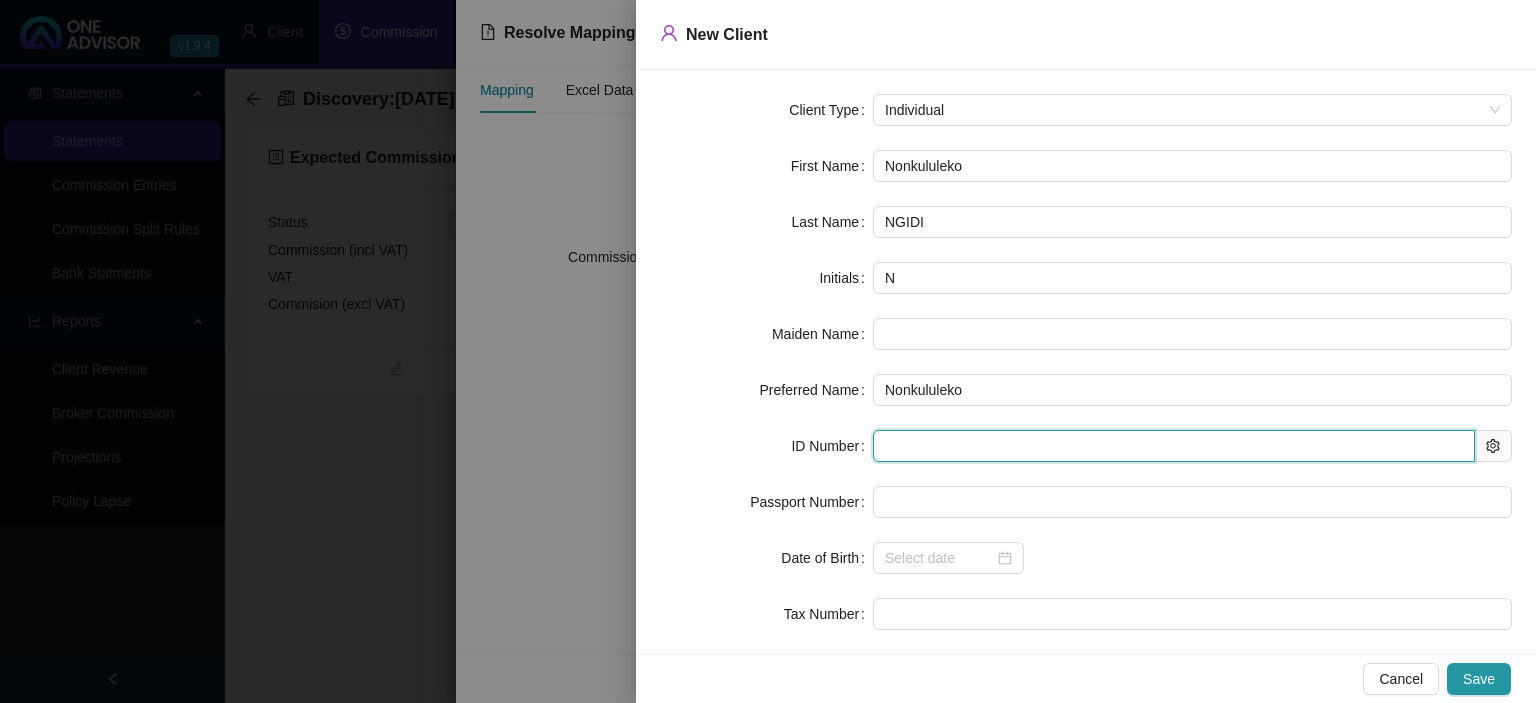 click at bounding box center (1174, 446) 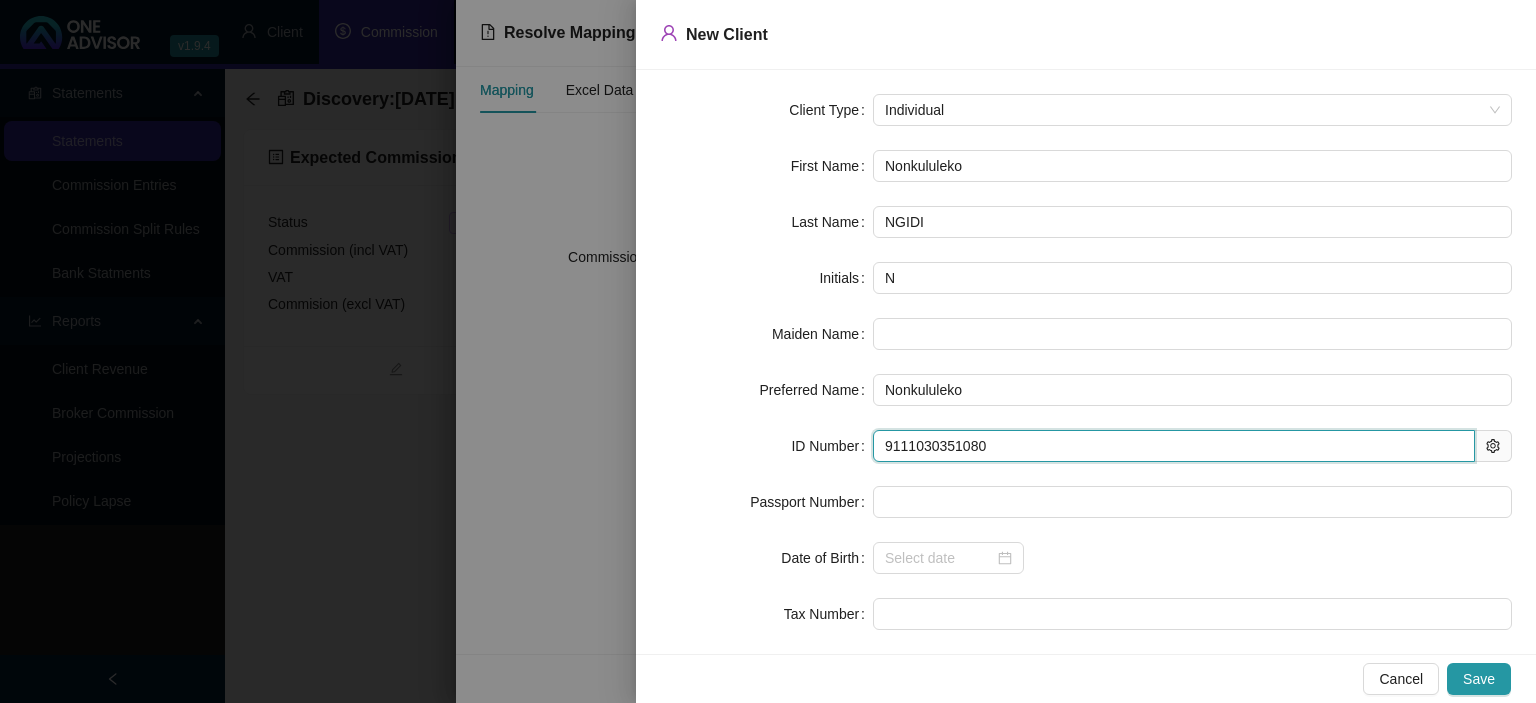 type on "[DATE]" 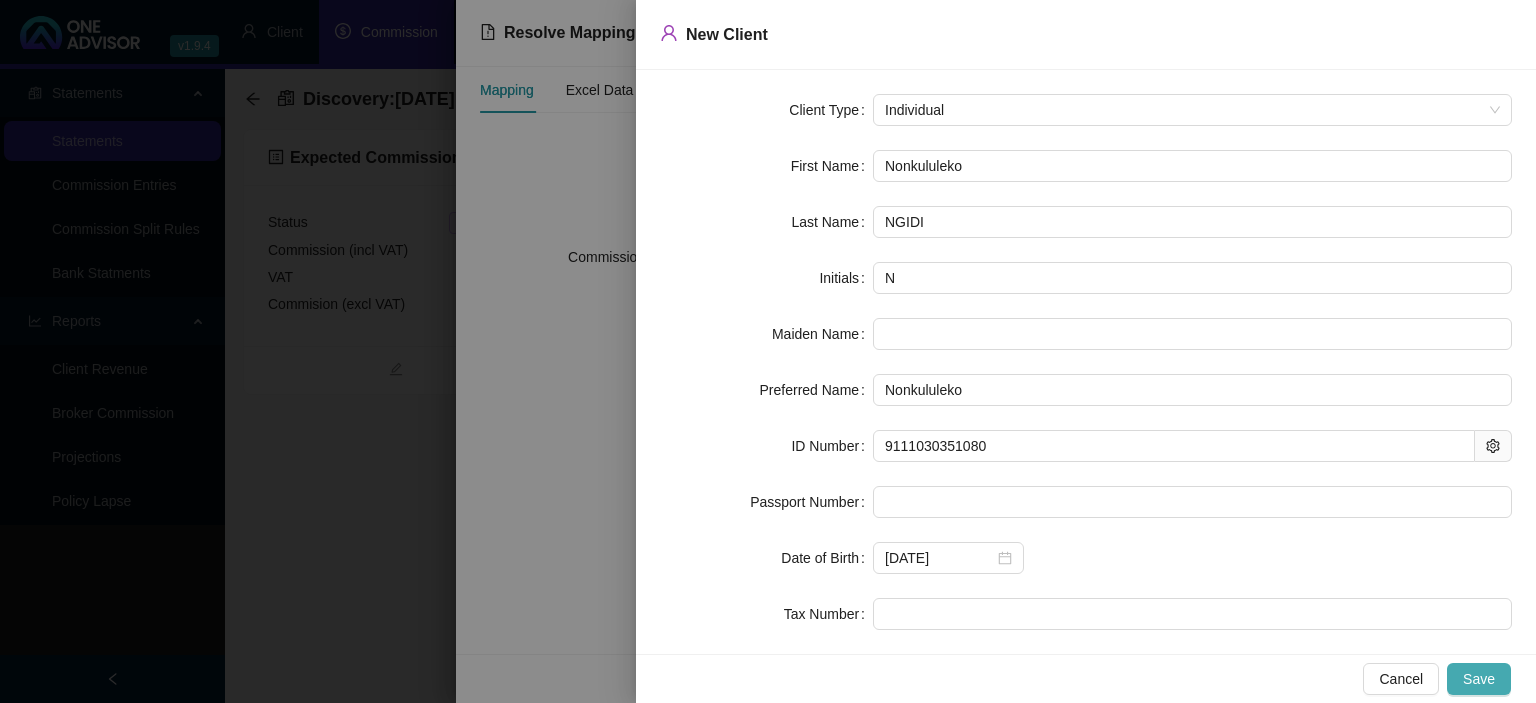 click on "Save" at bounding box center [1479, 679] 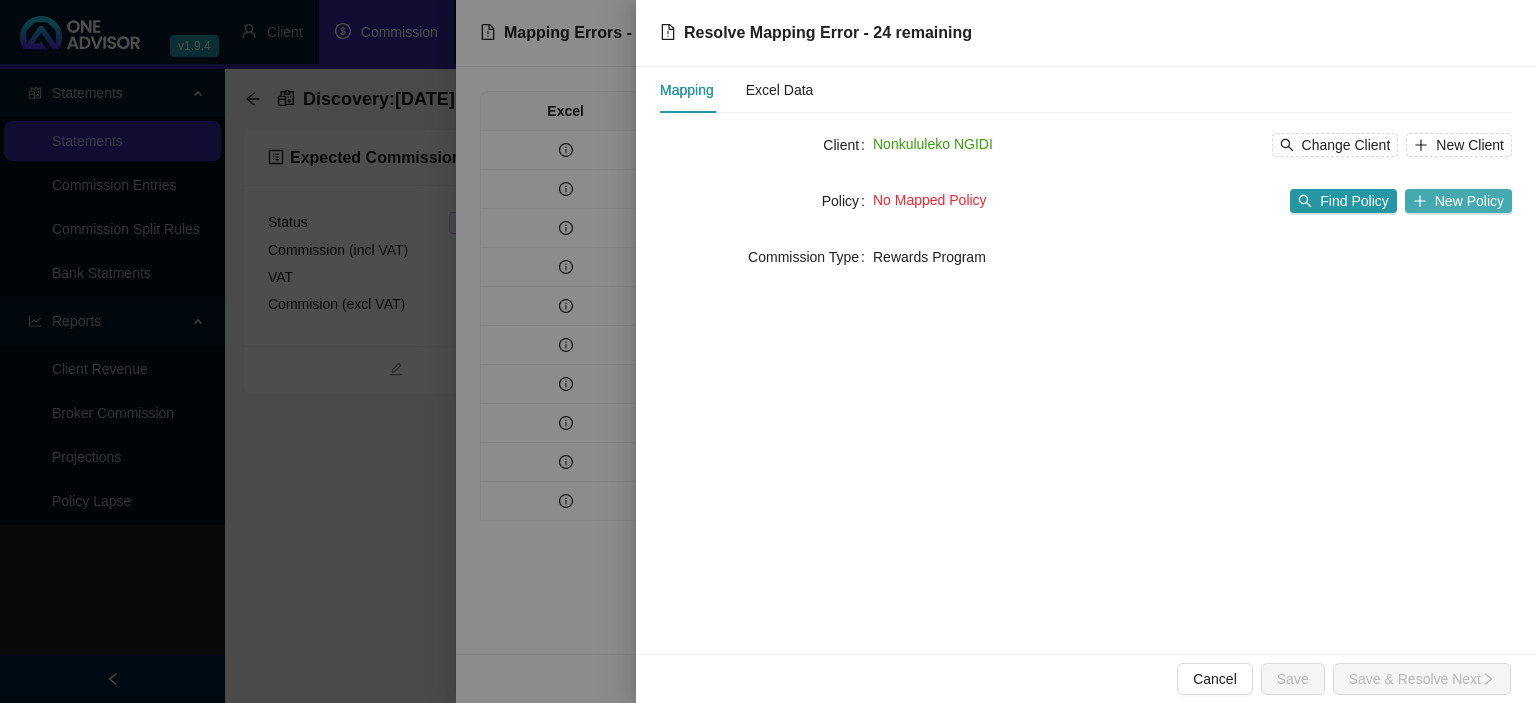 click on "New Policy" at bounding box center (1469, 201) 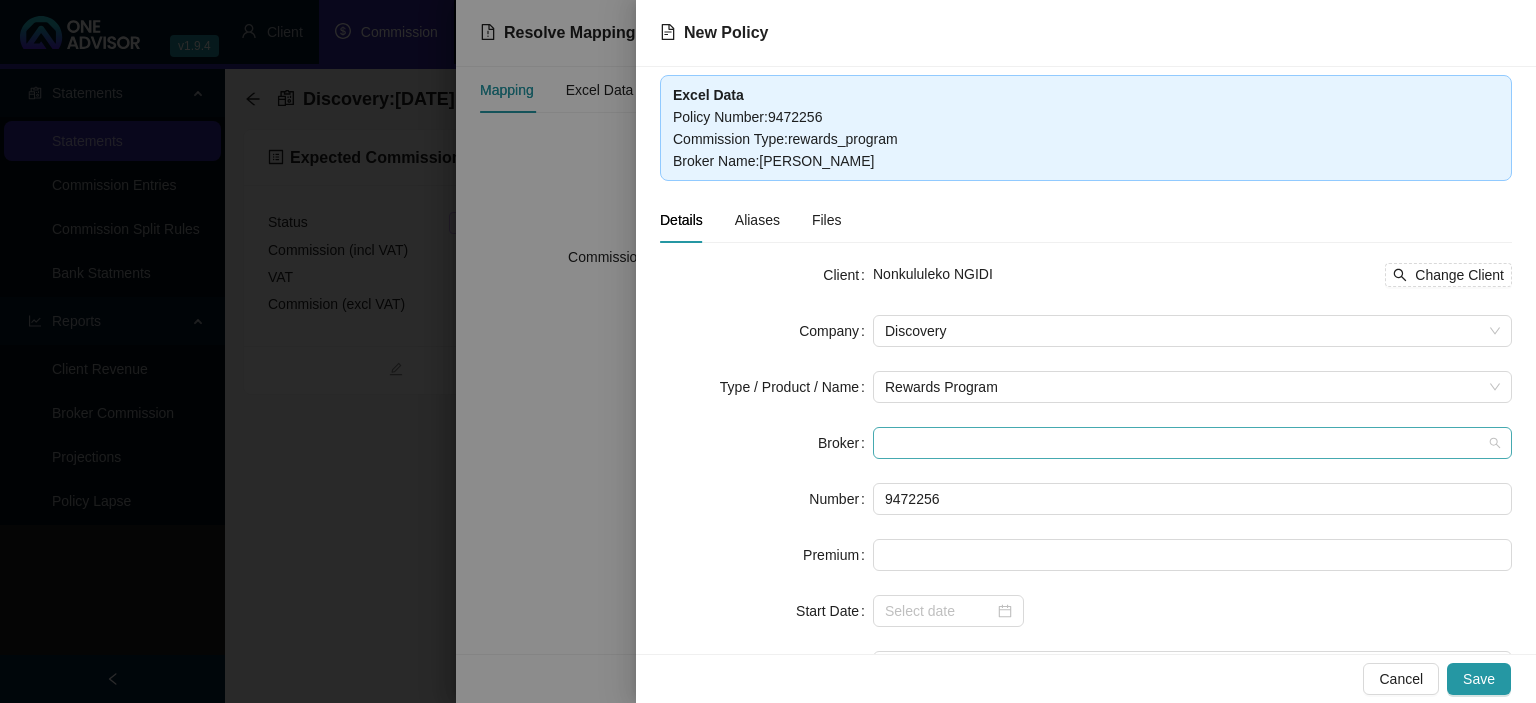 click at bounding box center [1192, 443] 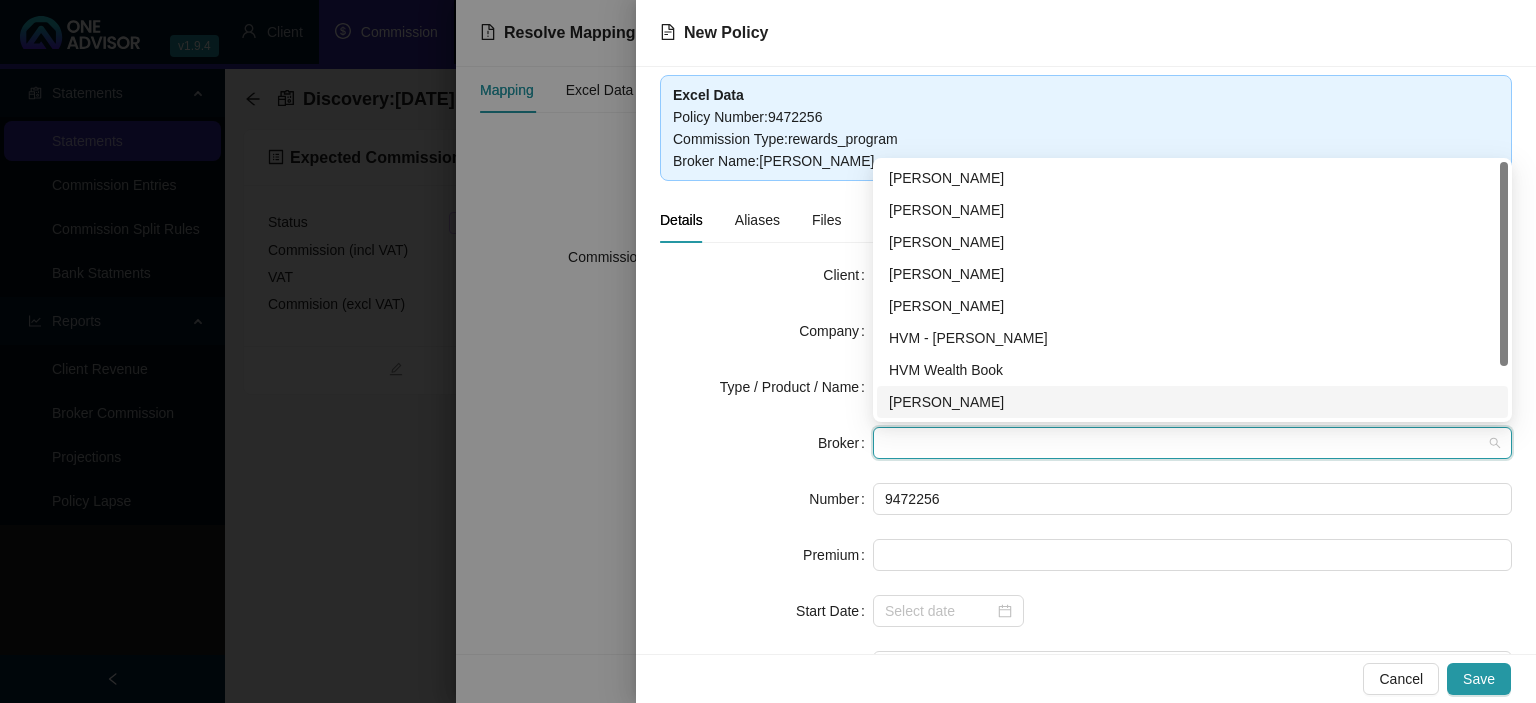 click on "[PERSON_NAME]" at bounding box center (1192, 402) 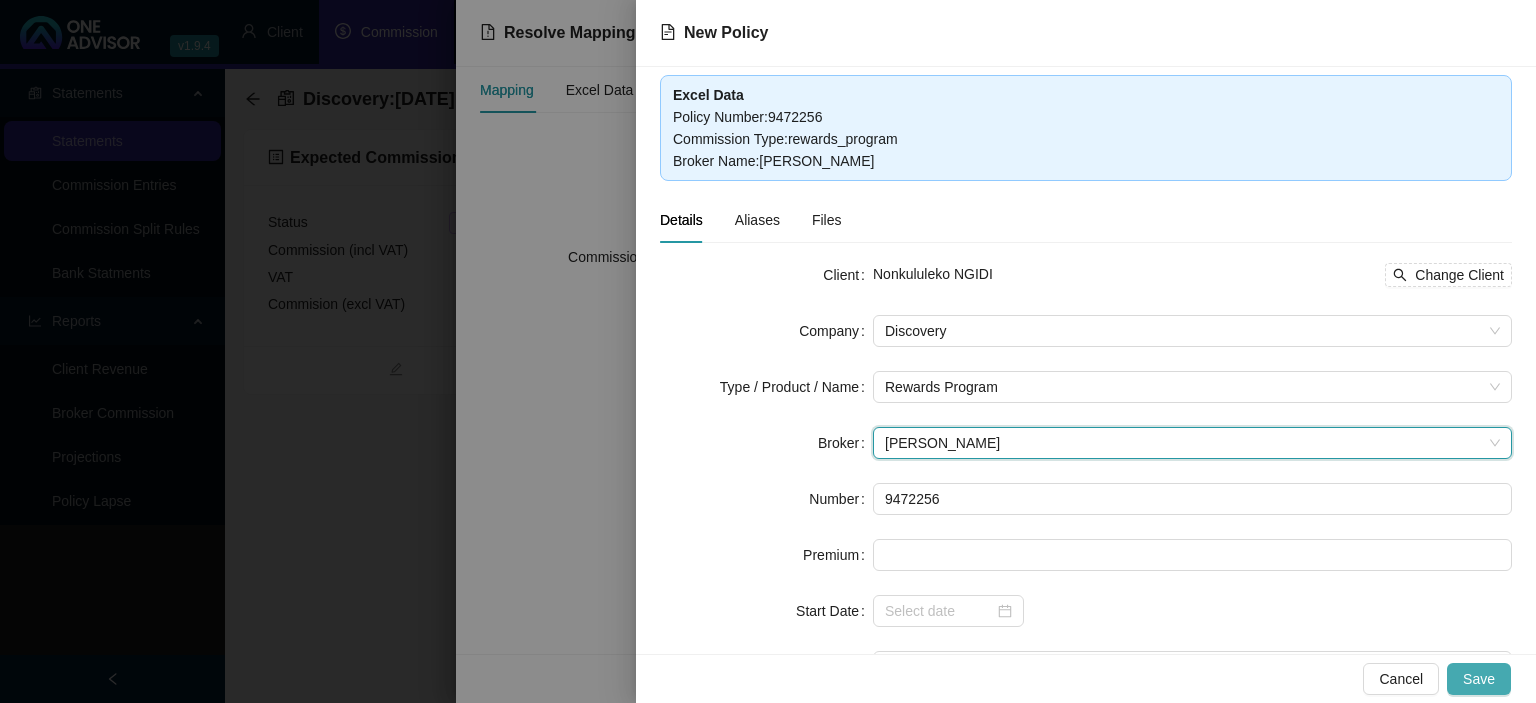 click on "Save" at bounding box center [1479, 679] 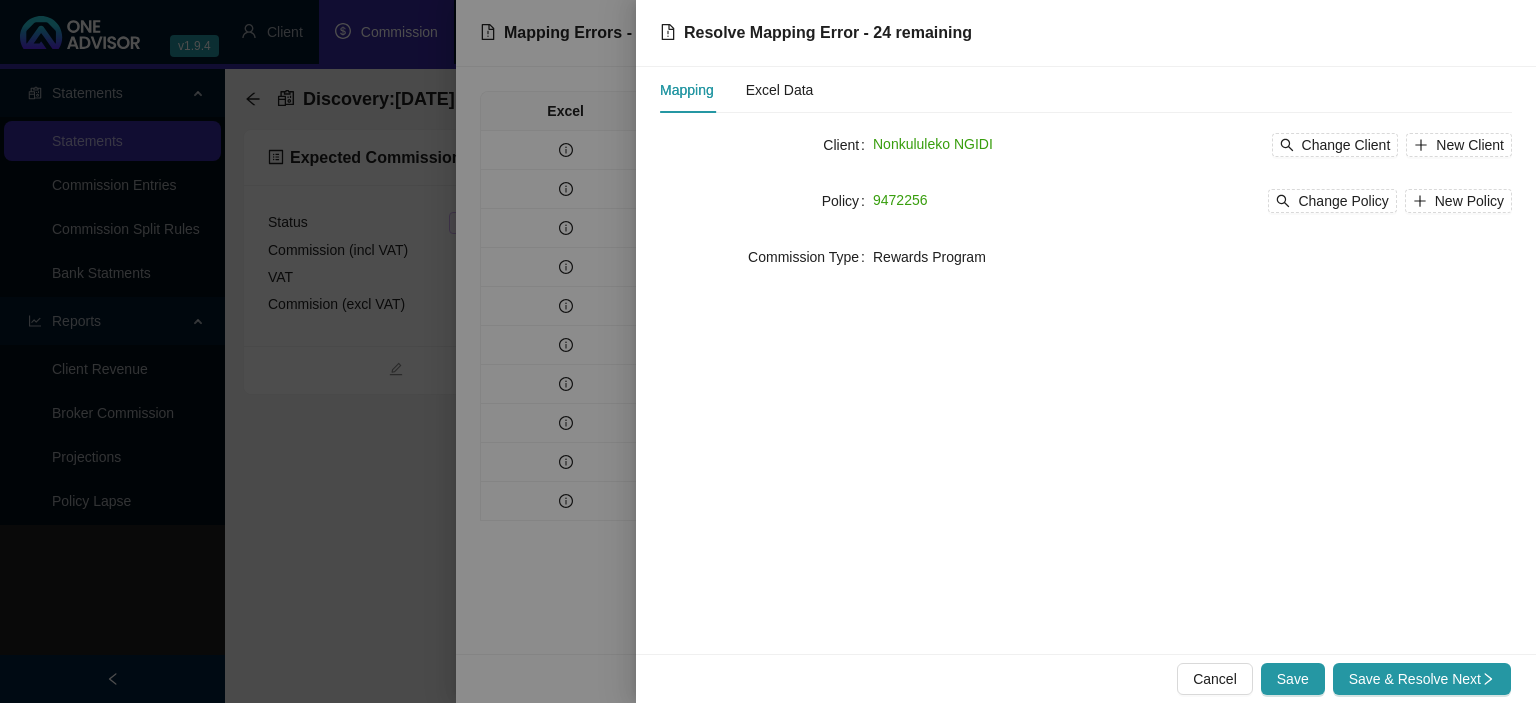 click on "Save & Resolve Next" at bounding box center (1422, 679) 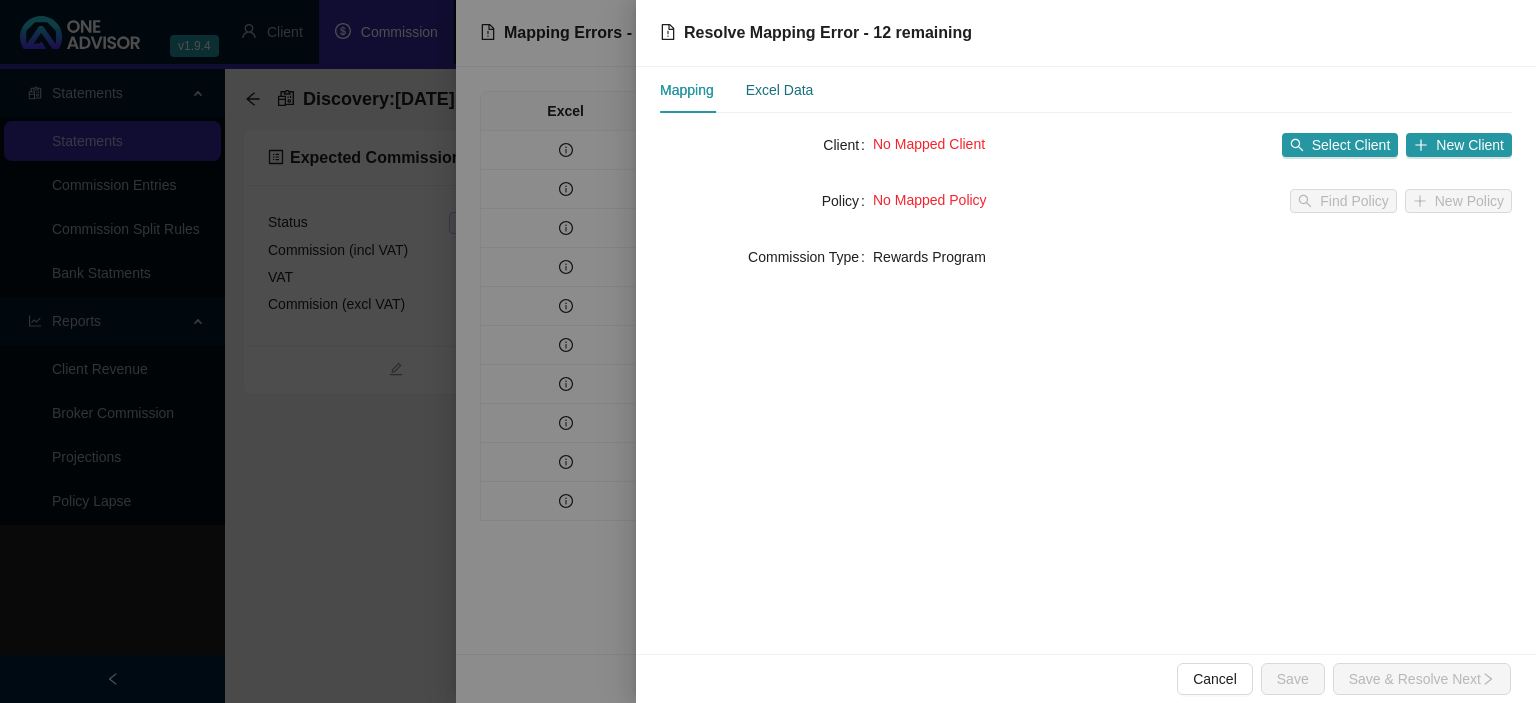 click on "Excel Data" at bounding box center [780, 90] 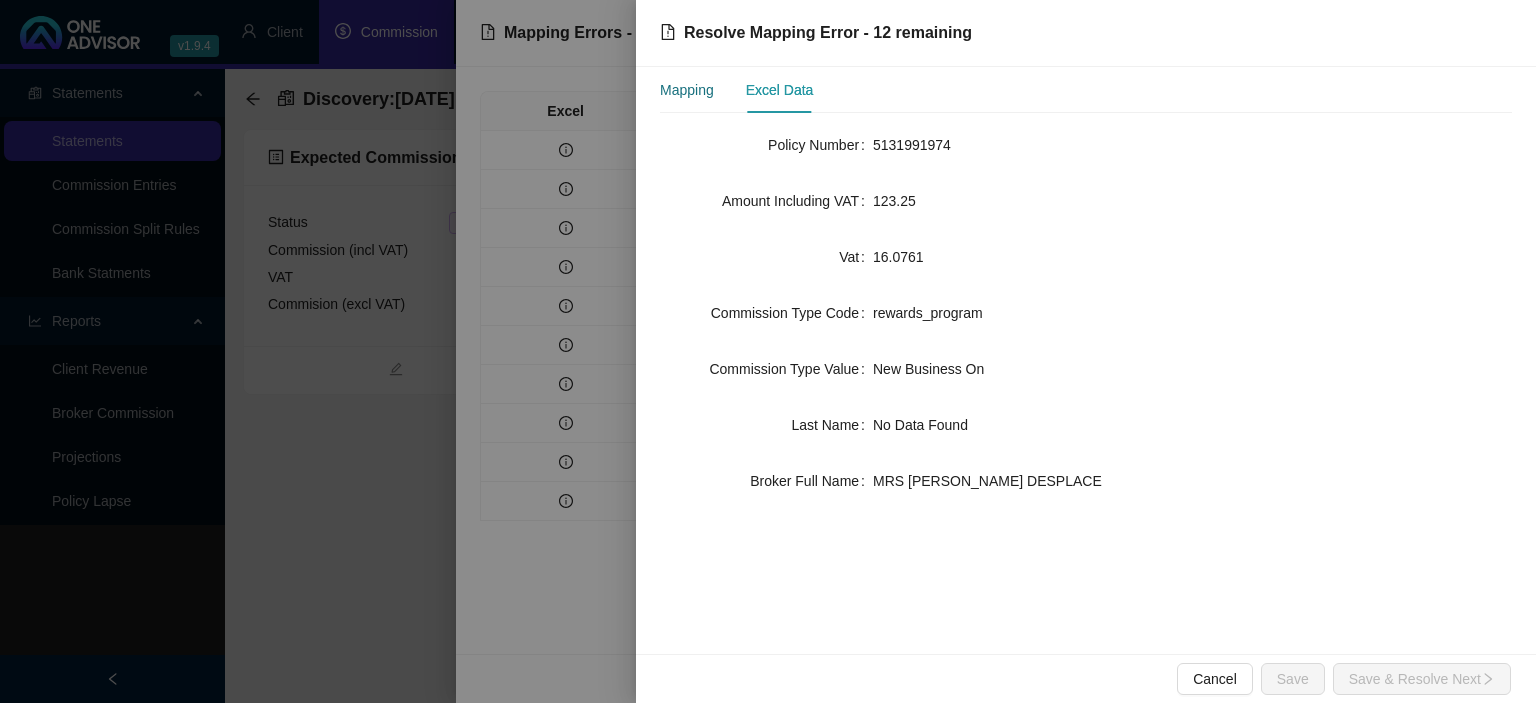 click on "Mapping" at bounding box center [687, 90] 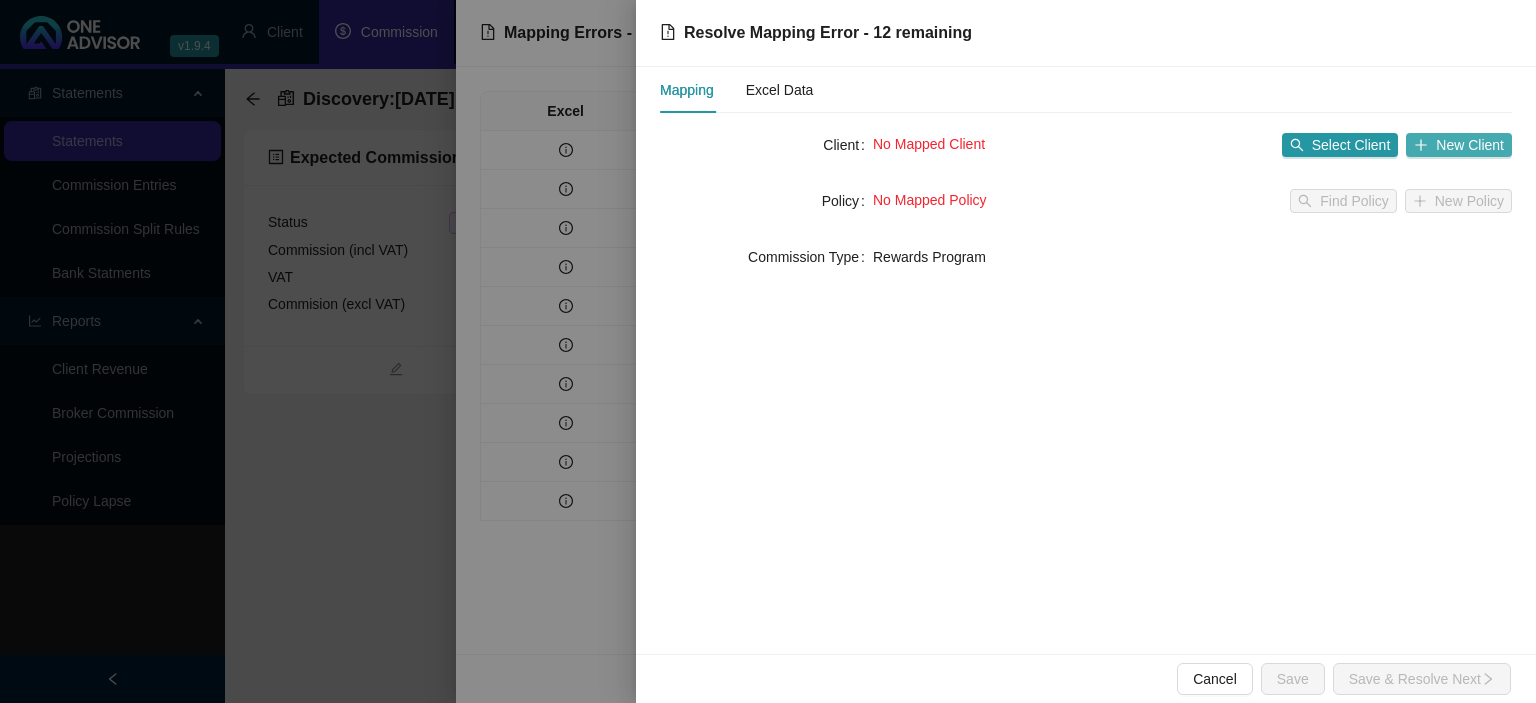 click on "New Client" at bounding box center (1470, 145) 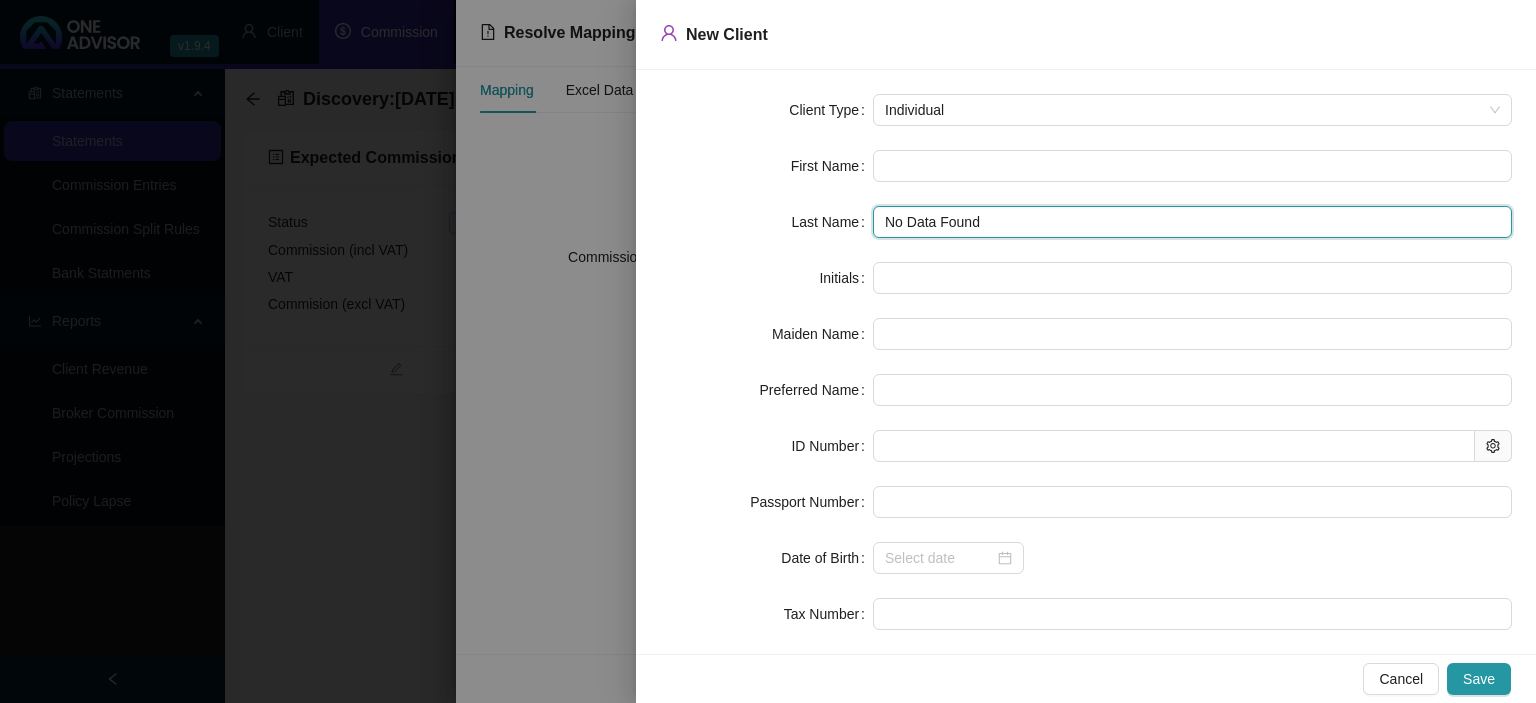 drag, startPoint x: 1032, startPoint y: 225, endPoint x: 766, endPoint y: 218, distance: 266.0921 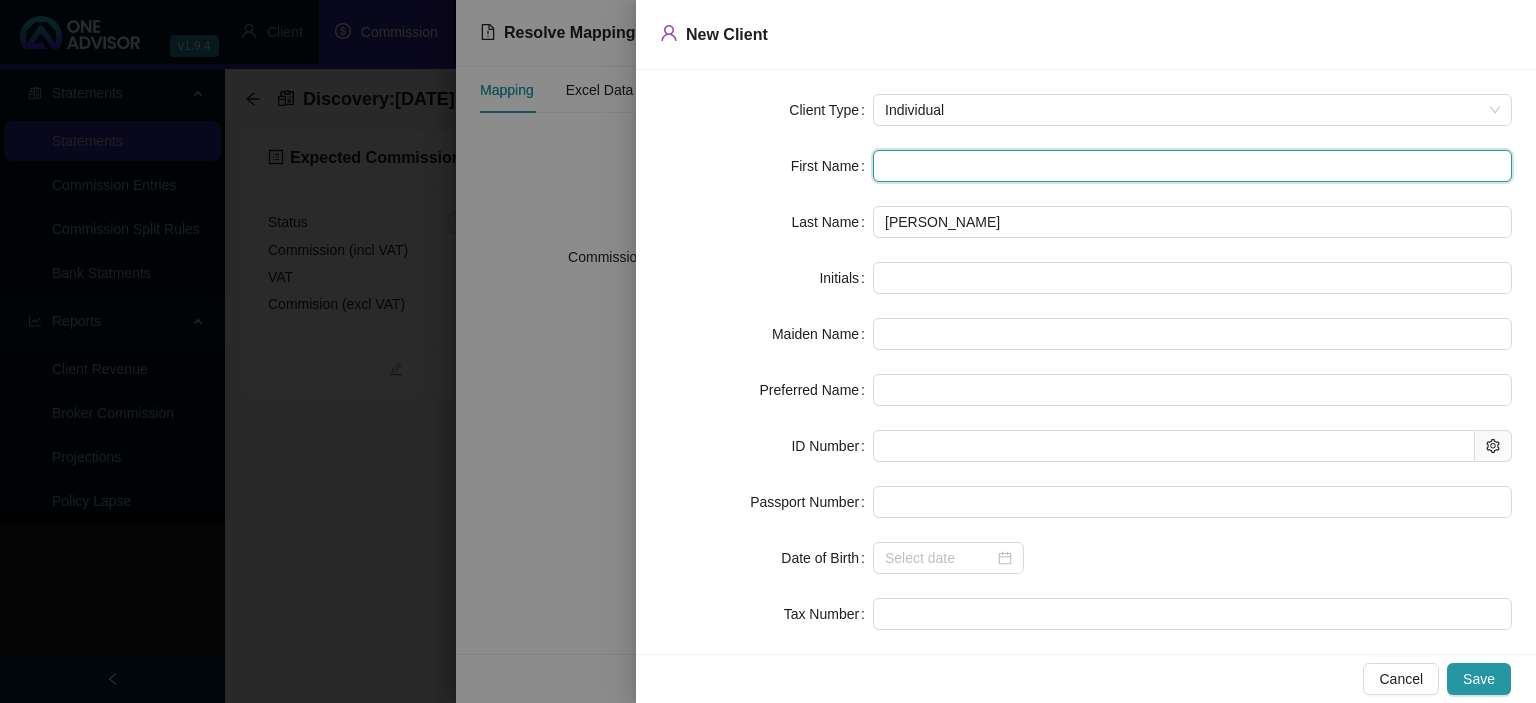 click at bounding box center [1192, 166] 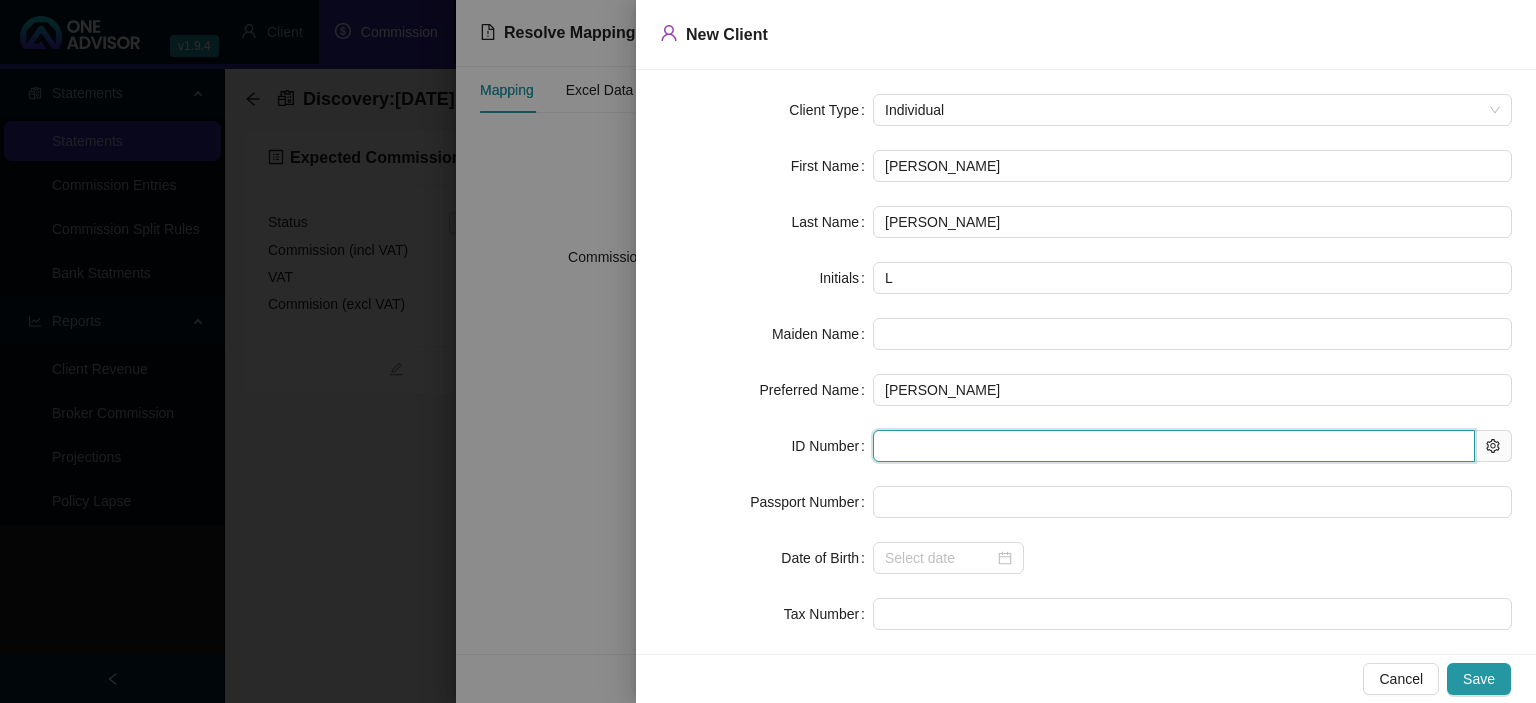 click at bounding box center [1174, 446] 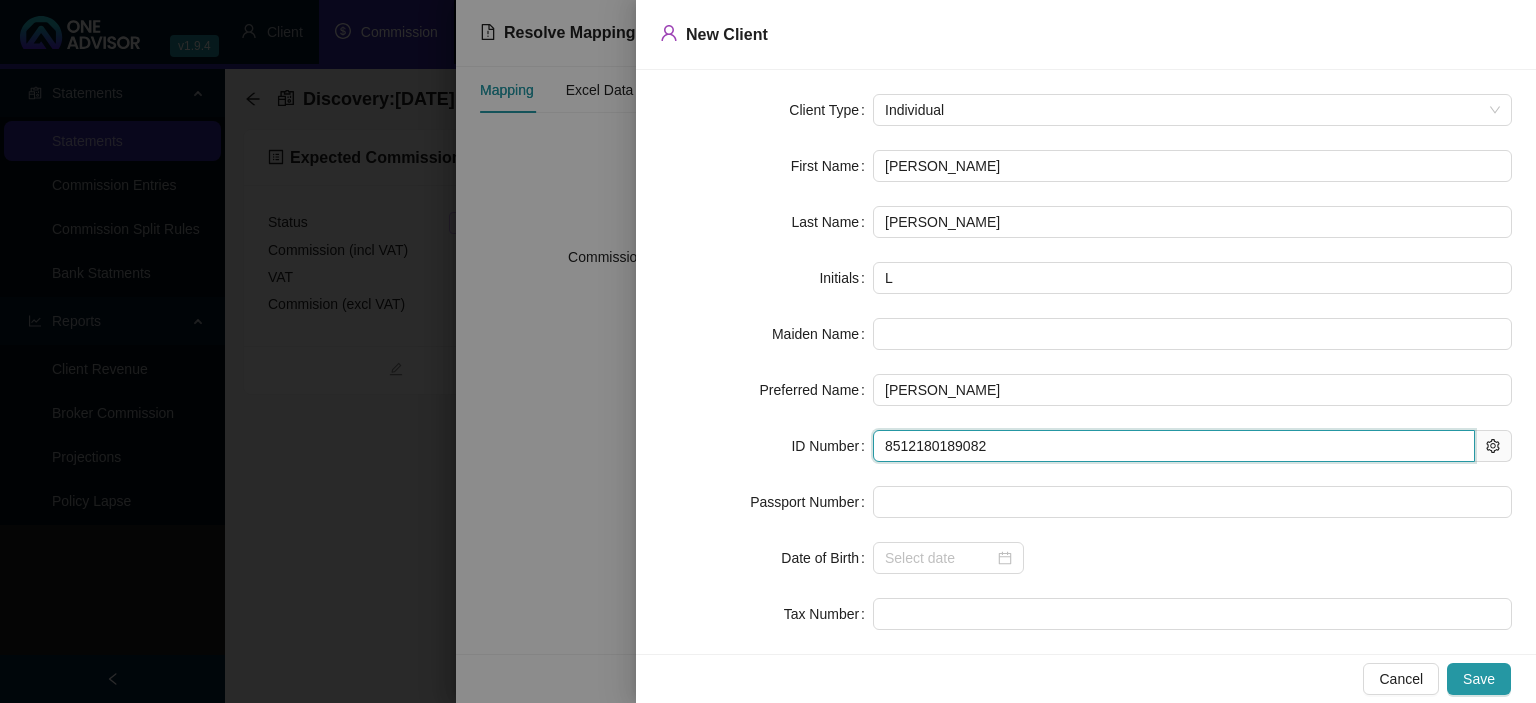 type on "[DATE]" 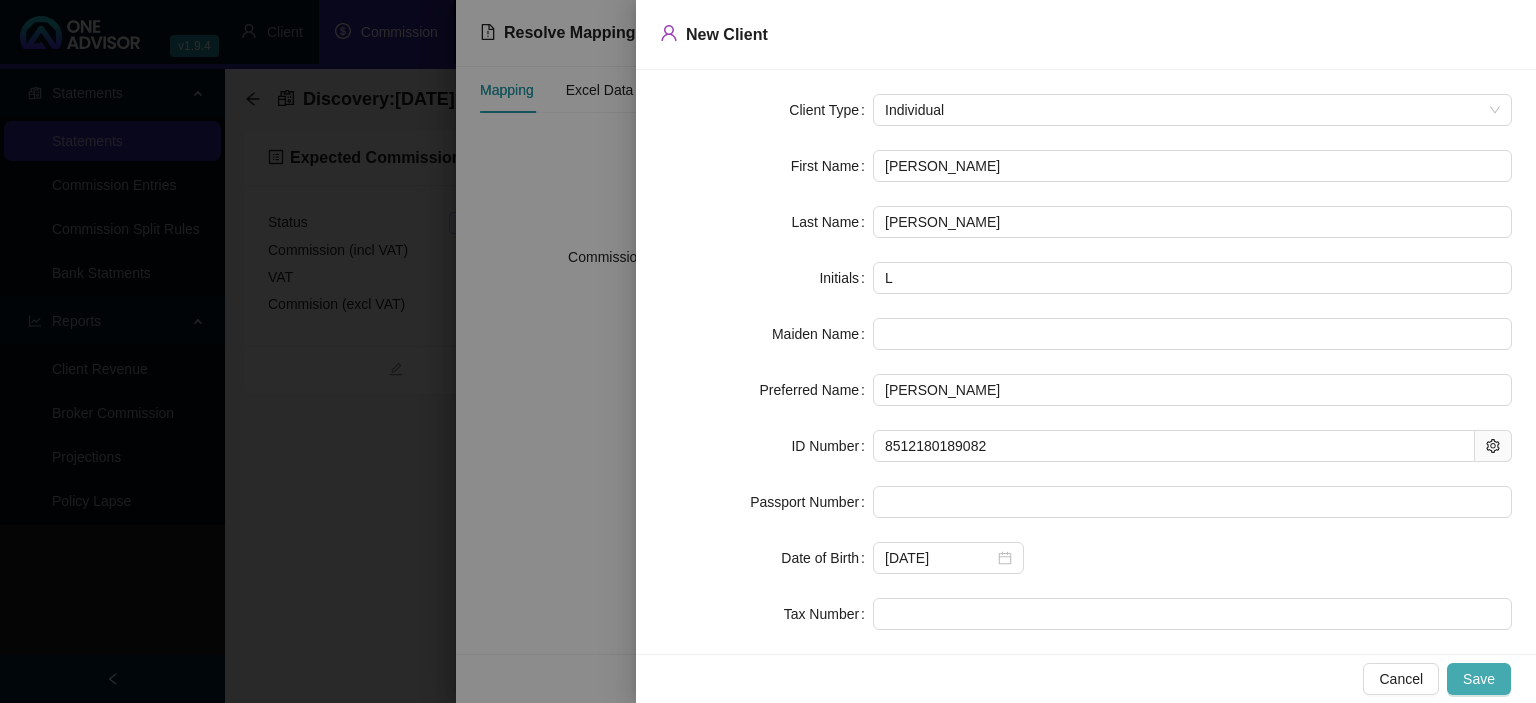 click on "Save" at bounding box center (1479, 679) 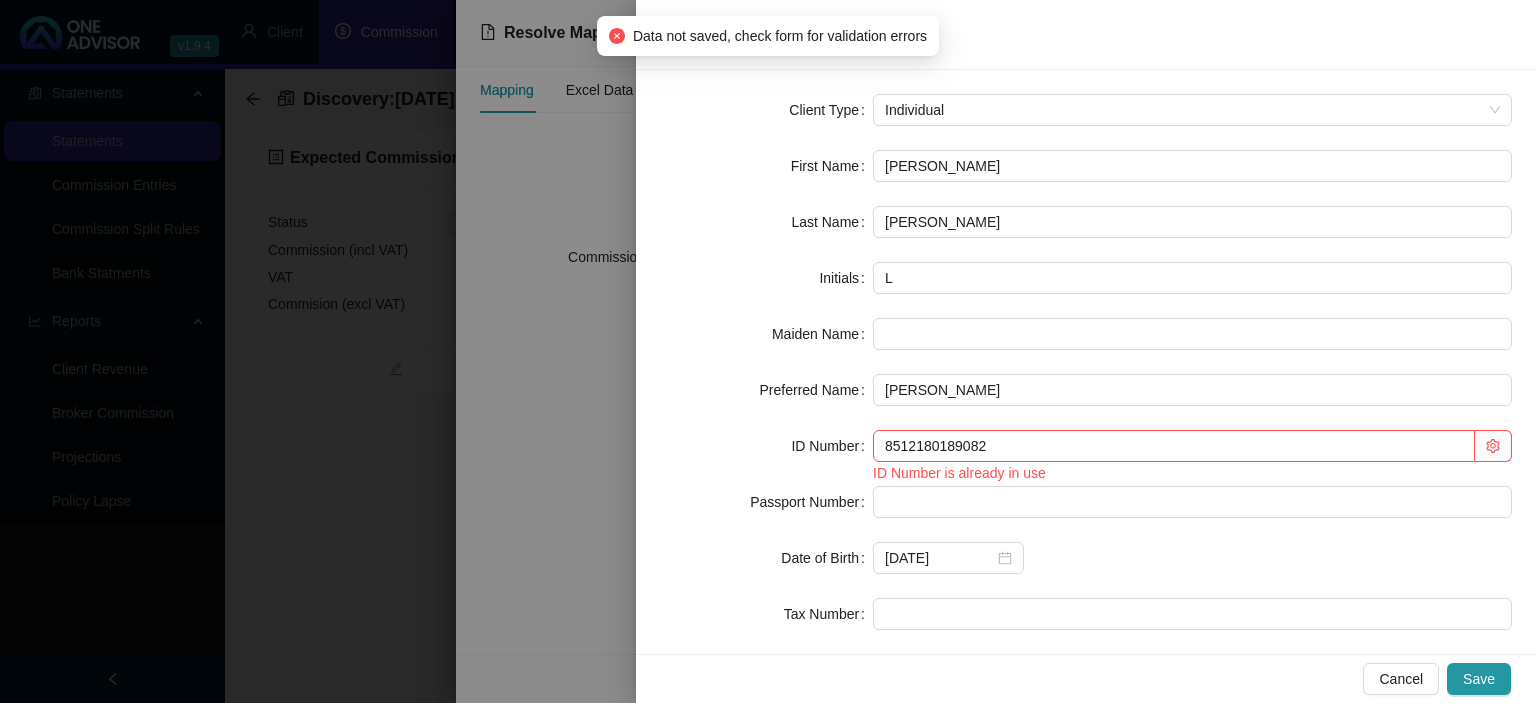 click at bounding box center (768, 351) 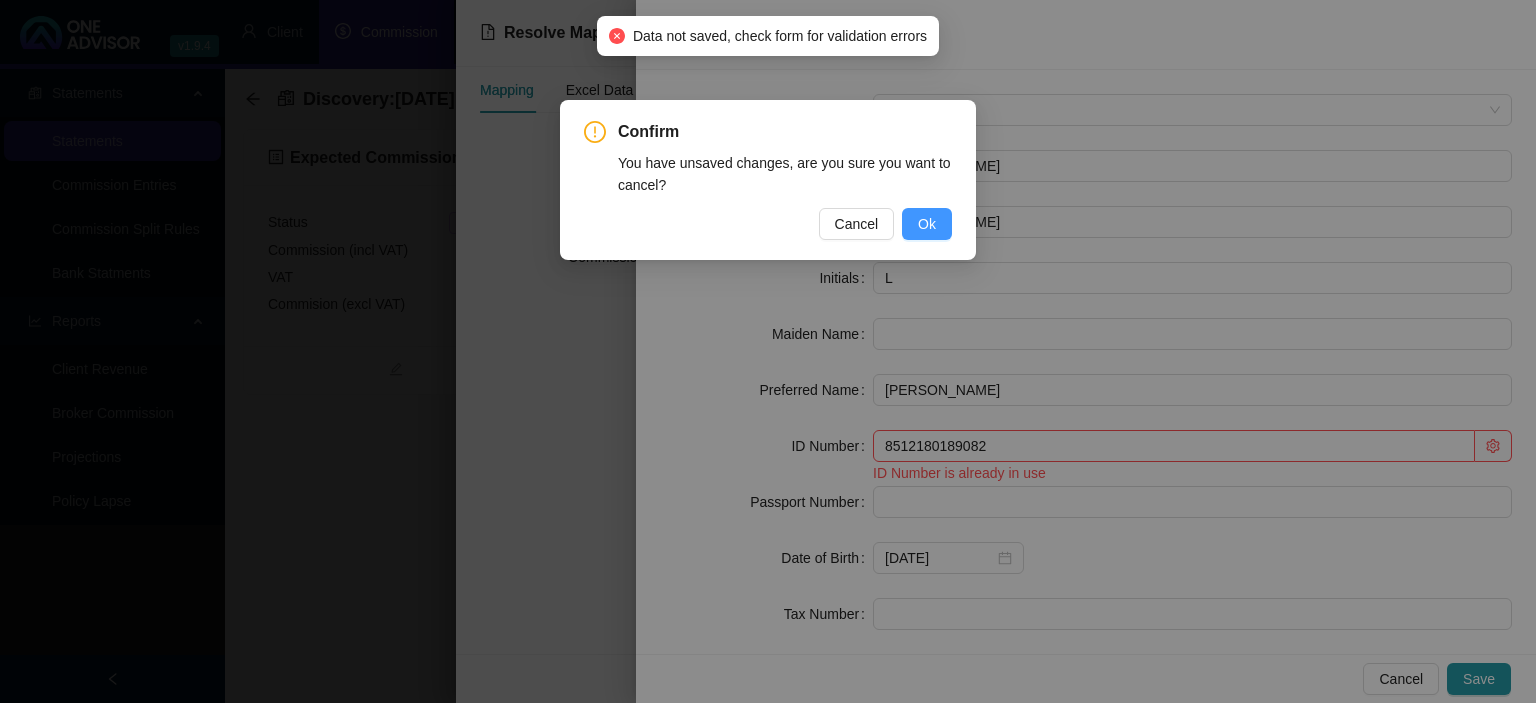 click on "Ok" at bounding box center (927, 224) 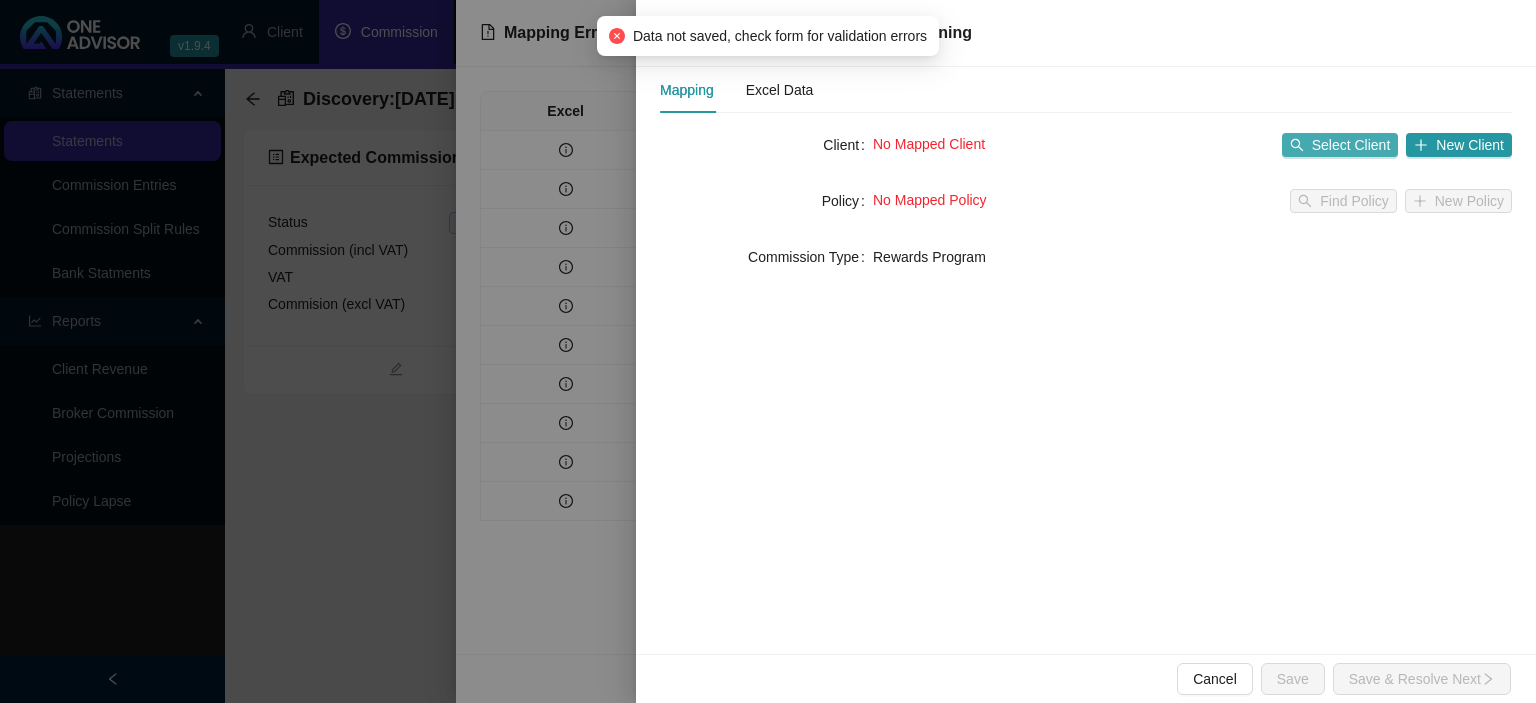 click on "Select Client" at bounding box center (1351, 145) 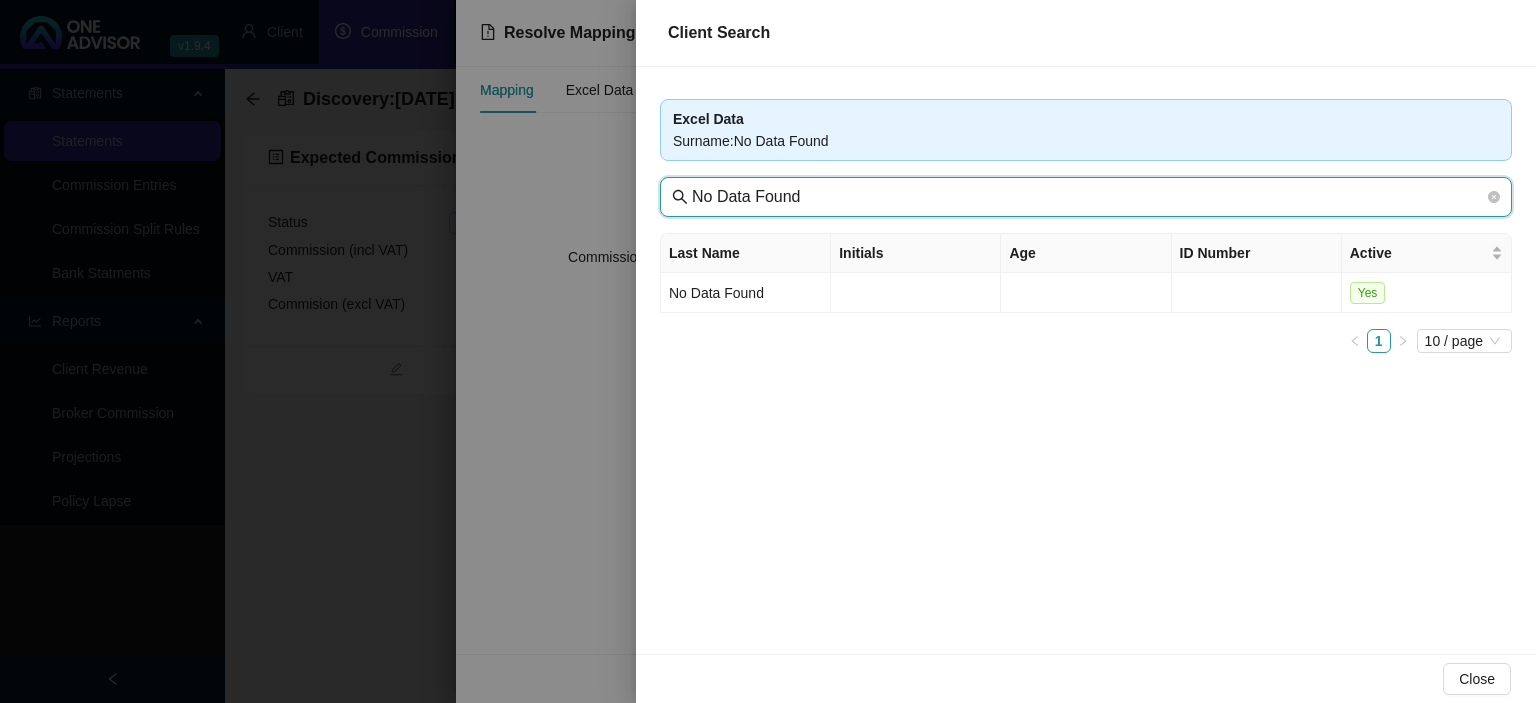 drag, startPoint x: 830, startPoint y: 196, endPoint x: 677, endPoint y: 195, distance: 153.00327 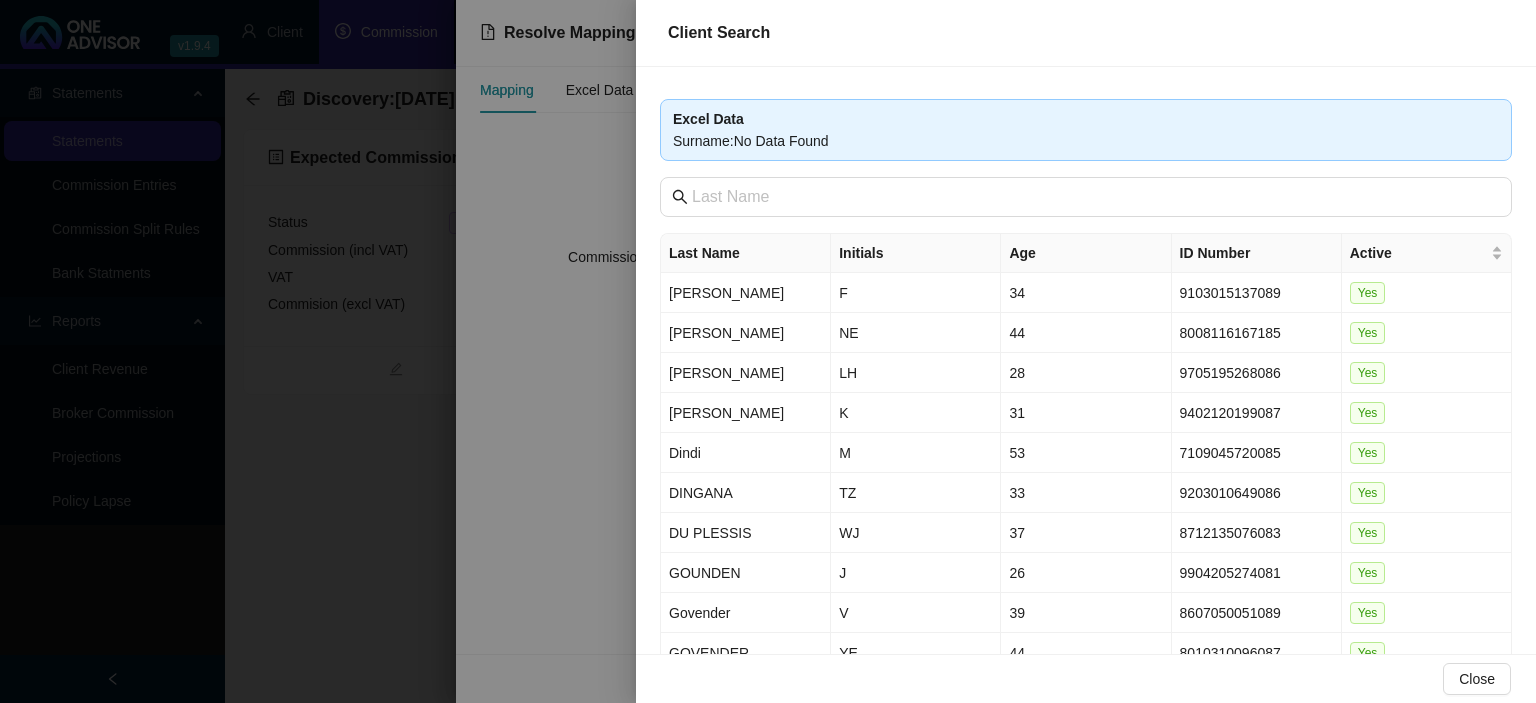 click on "Excel Data Surname :  No Data Found Last Name Initials Age ID Number Active  [PERSON_NAME] F 34 9103015137089 Yes  [PERSON_NAME] NE 44 8008116167185 Yes  [PERSON_NAME] 28 9705195268086 Yes  [PERSON_NAME] K 31 9402120199087 Yes  Dindi M 53 7109045720085 Yes  DINGANA TZ 33 9203010649086 Yes  [GEOGRAPHIC_DATA] 37 8712135076083 Yes  GOUNDEN J 26 9904205274081 Yes  Govender V 39 8607050051089 Yes  GOVENDER YE 44 8010310096087 Yes 1 2 3 4 5 ••• 10 10 / page" at bounding box center [1086, 360] 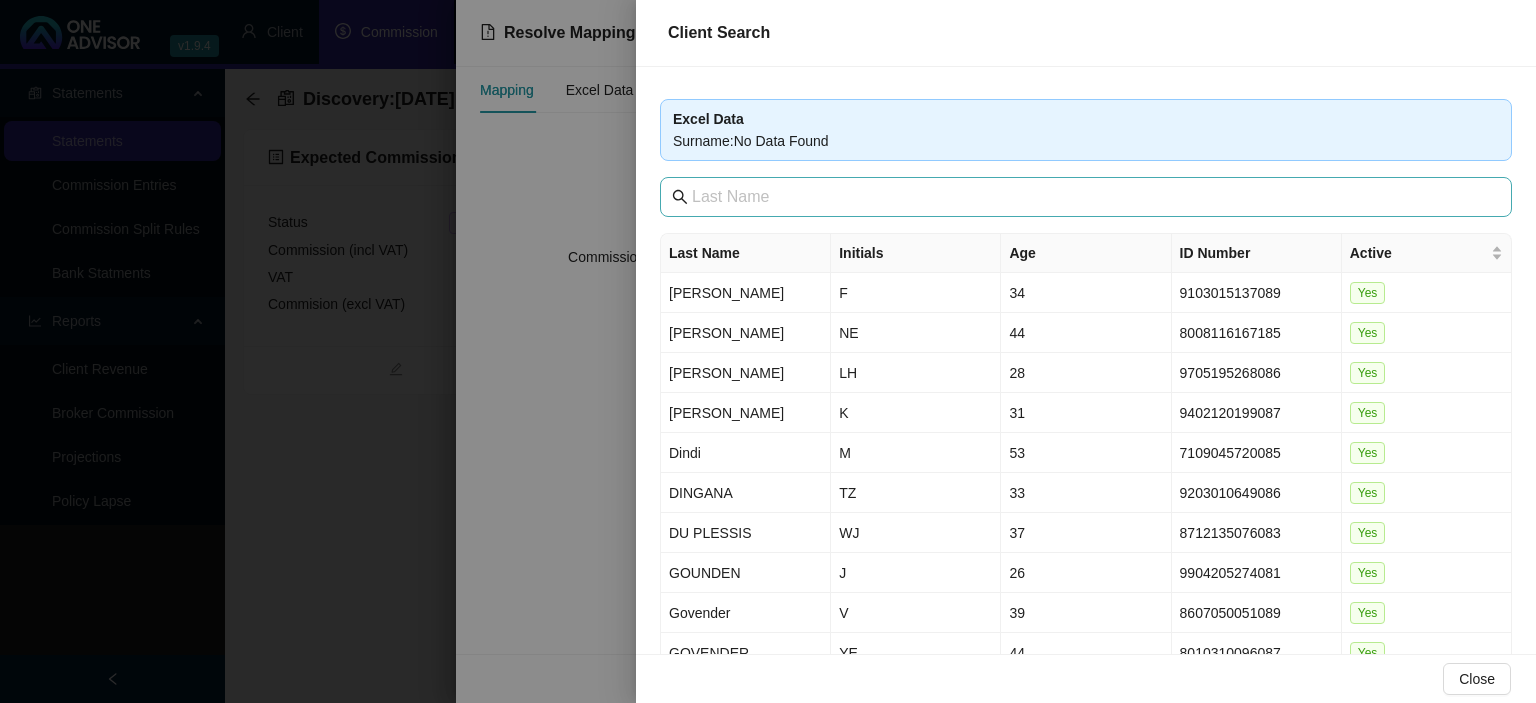 click at bounding box center [1086, 197] 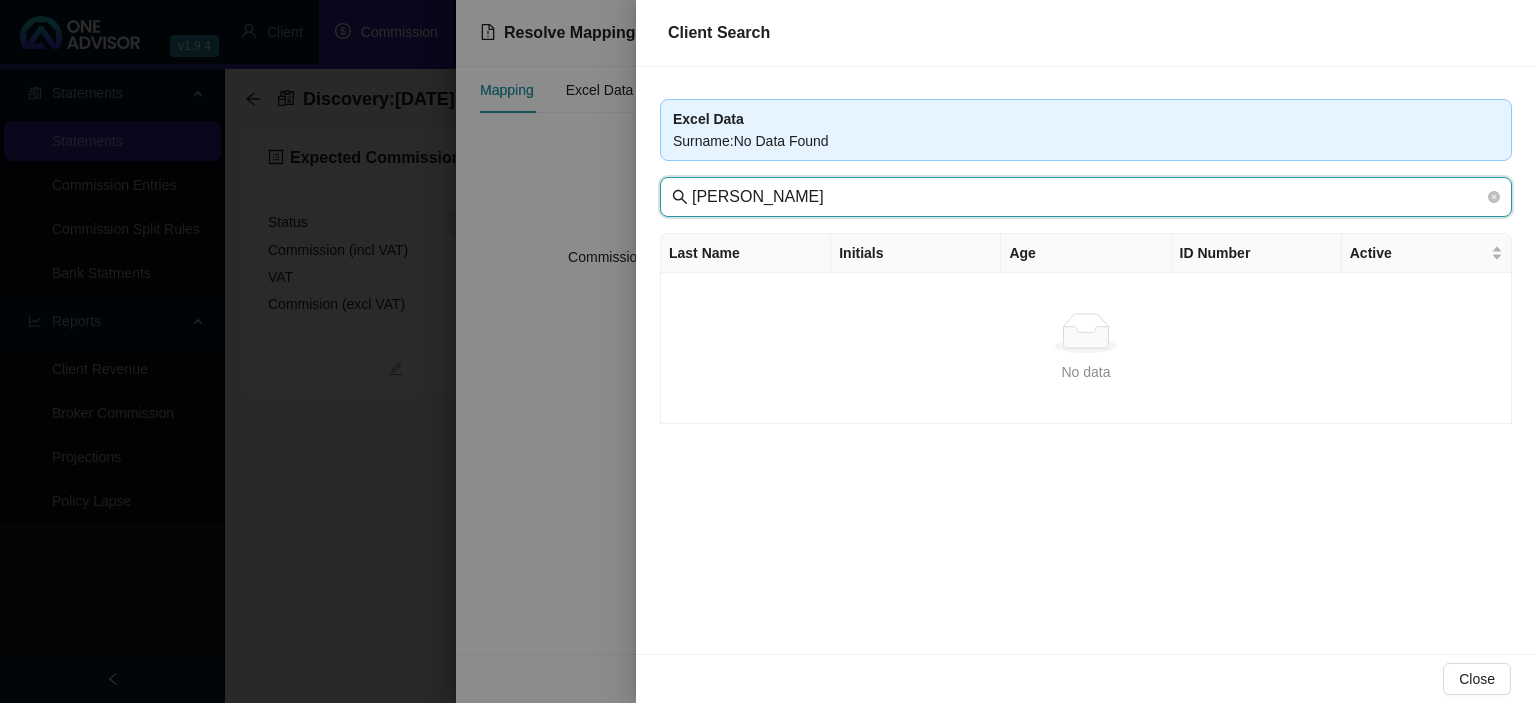 drag, startPoint x: 804, startPoint y: 204, endPoint x: 436, endPoint y: 189, distance: 368.30557 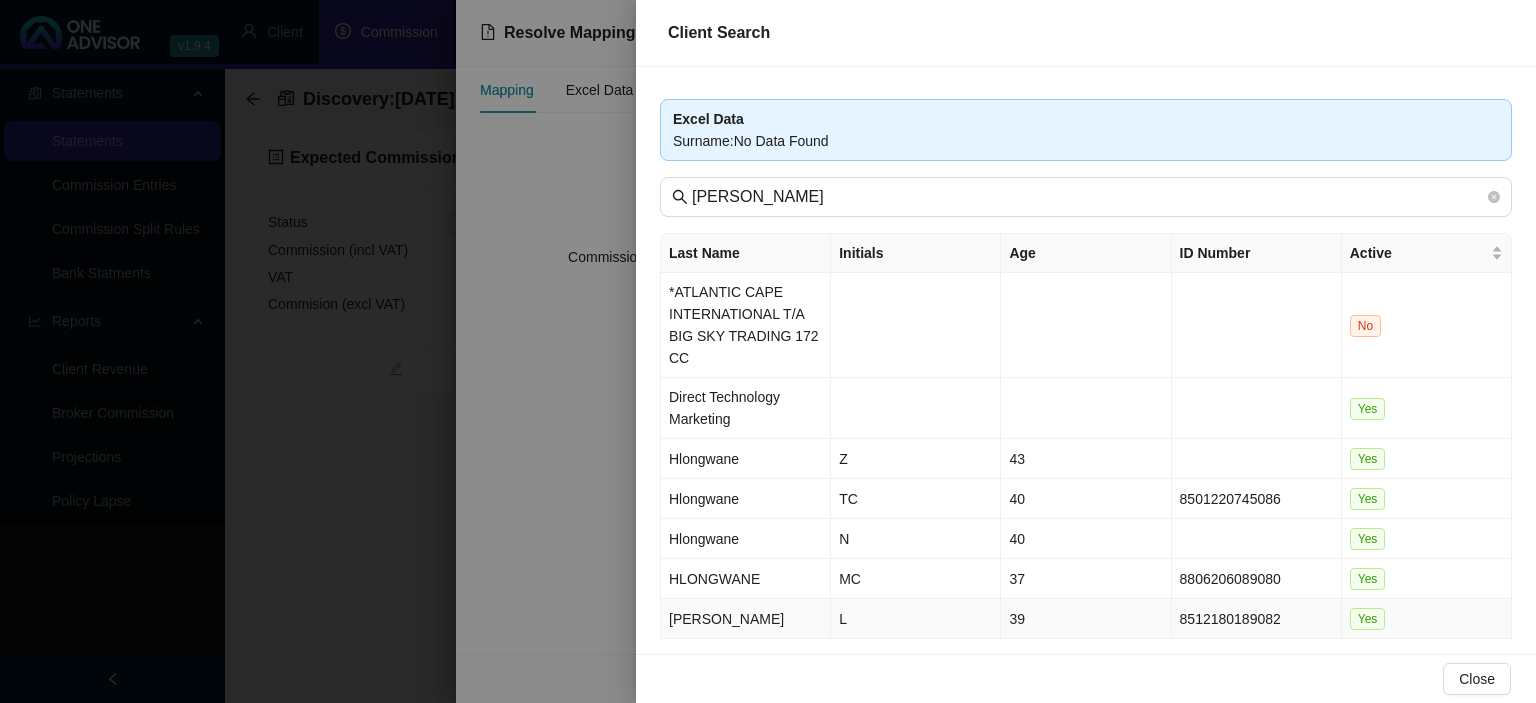 click on "L" at bounding box center (916, 619) 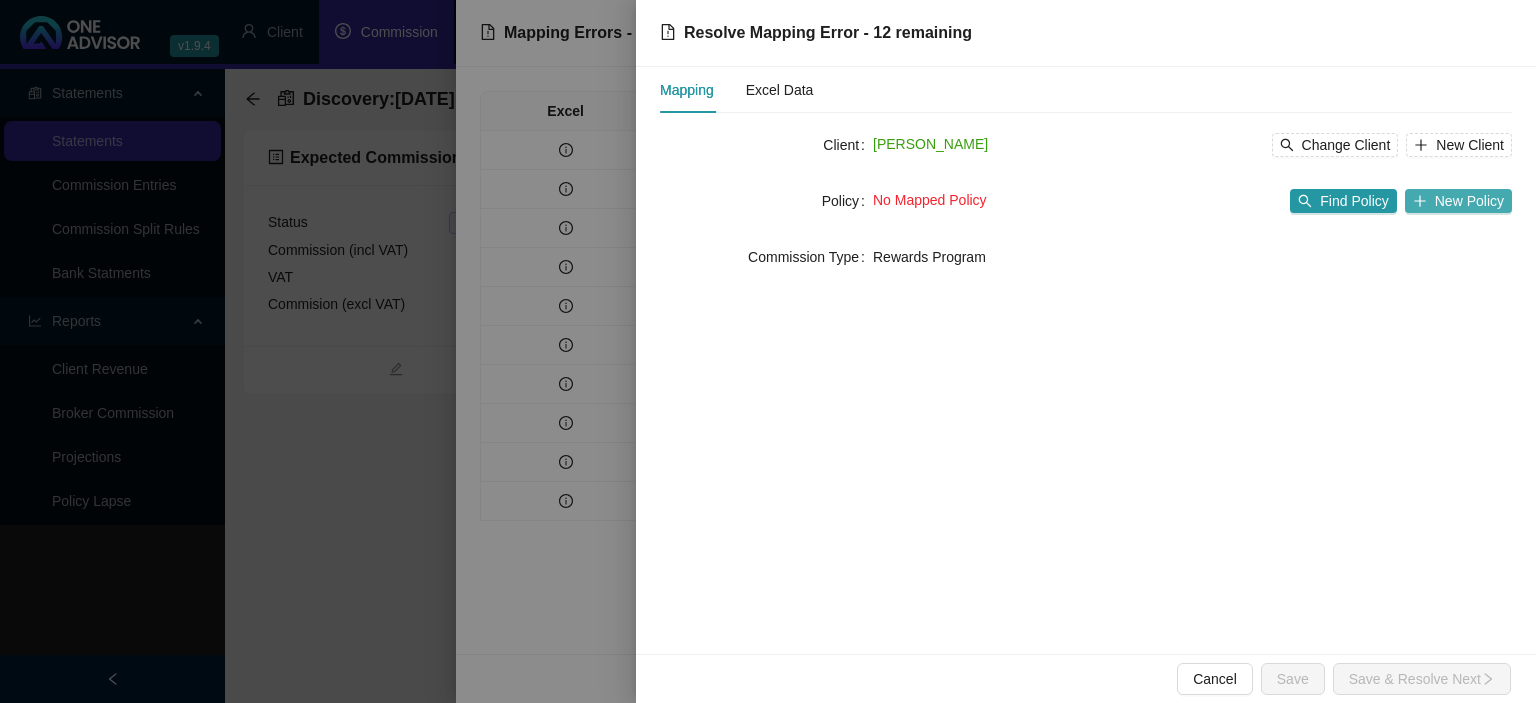 click on "New Policy" at bounding box center (1458, 201) 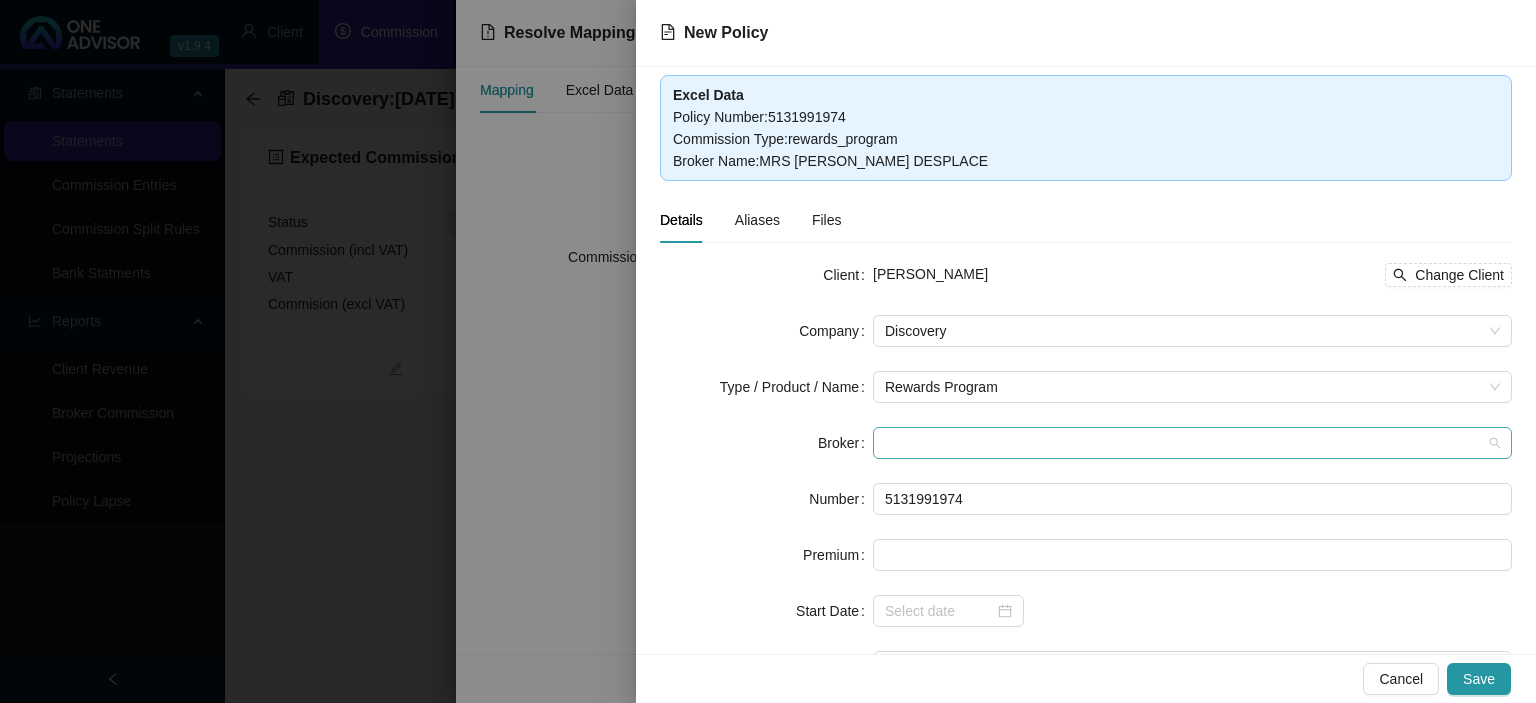 click at bounding box center (1192, 443) 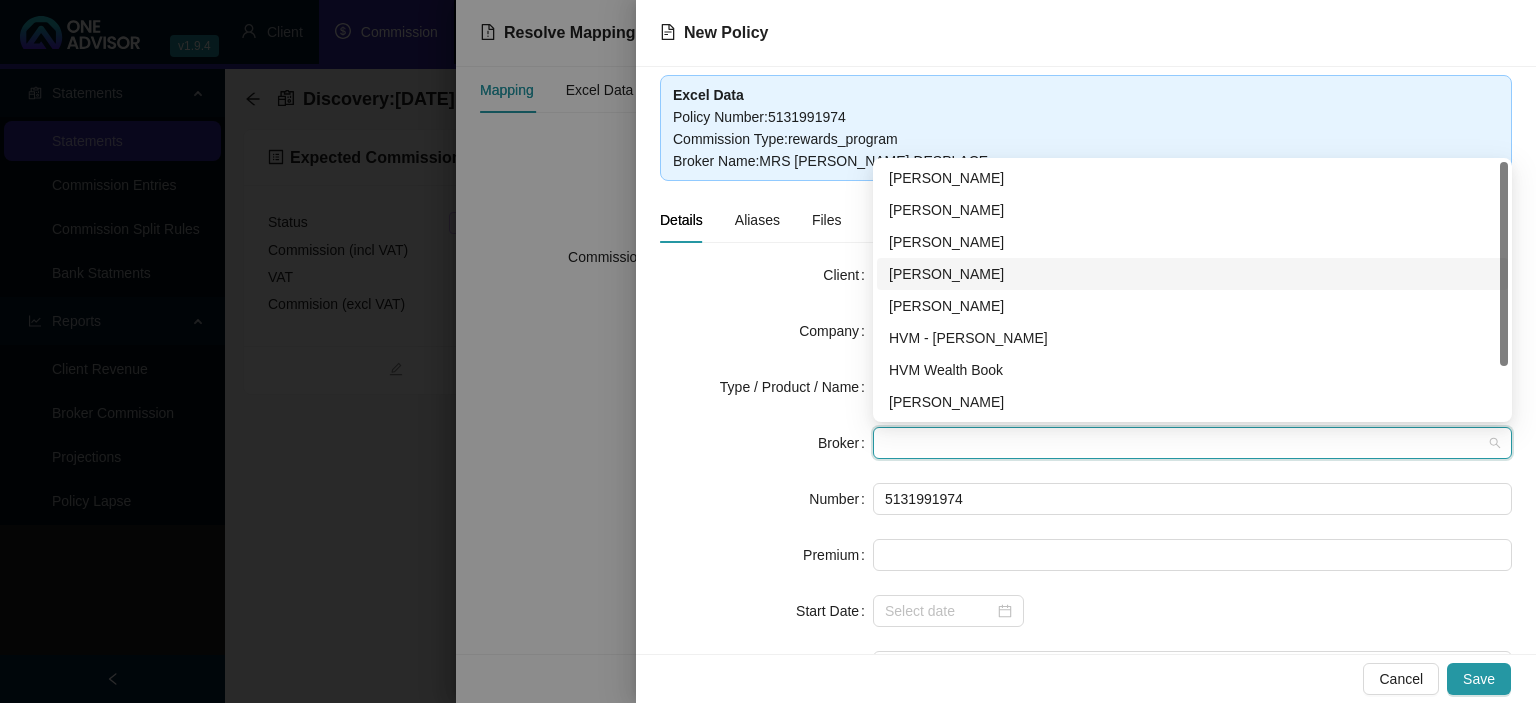click on "[PERSON_NAME]" at bounding box center (1192, 274) 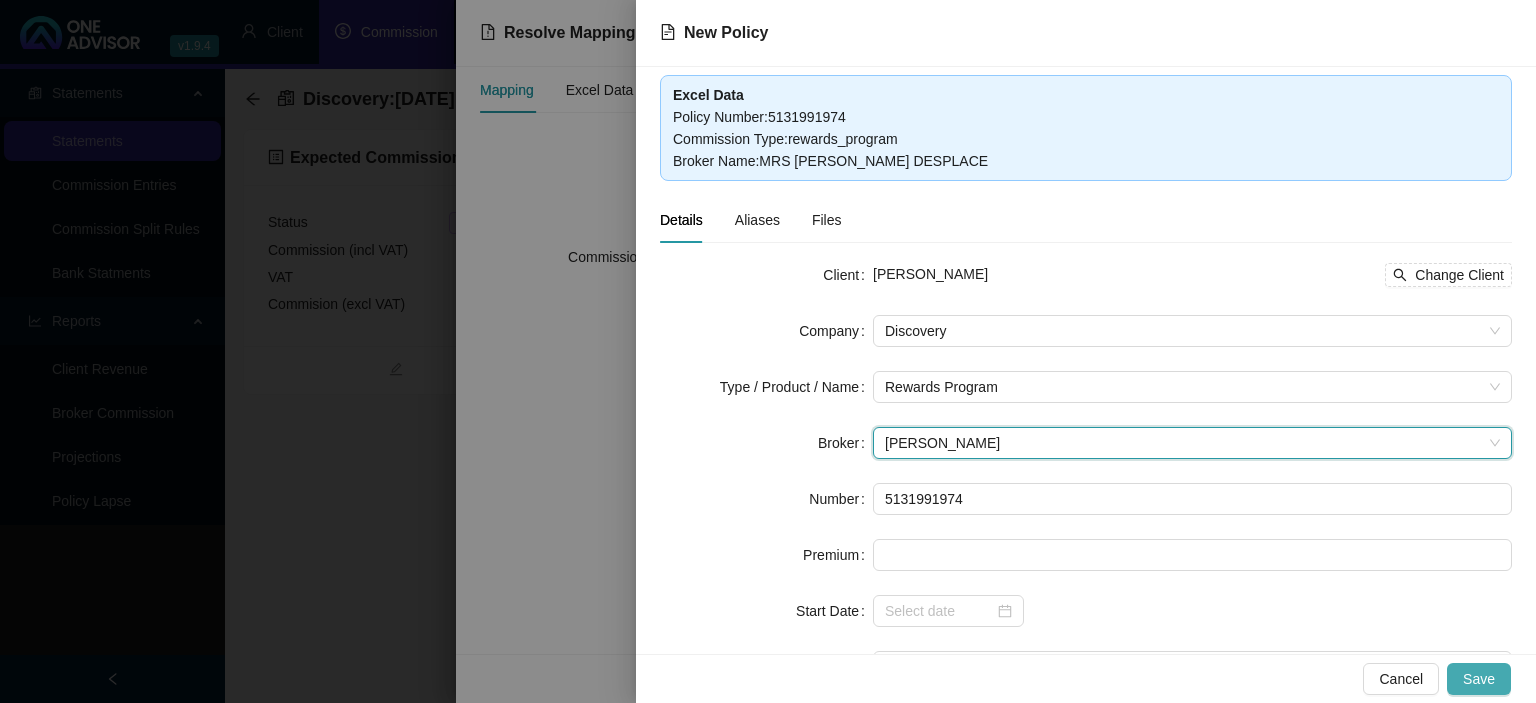 click on "Save" at bounding box center [1479, 679] 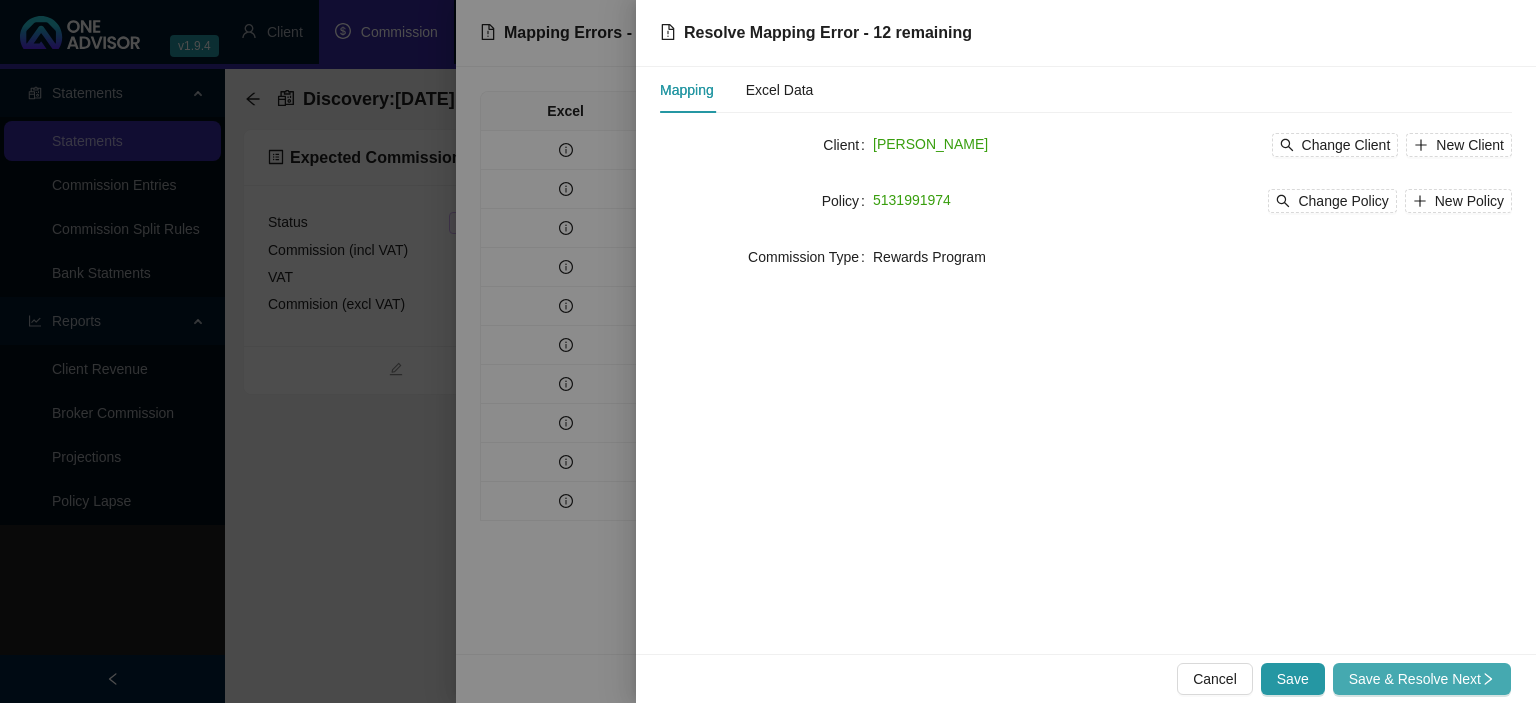 click on "Save & Resolve Next" at bounding box center (1422, 679) 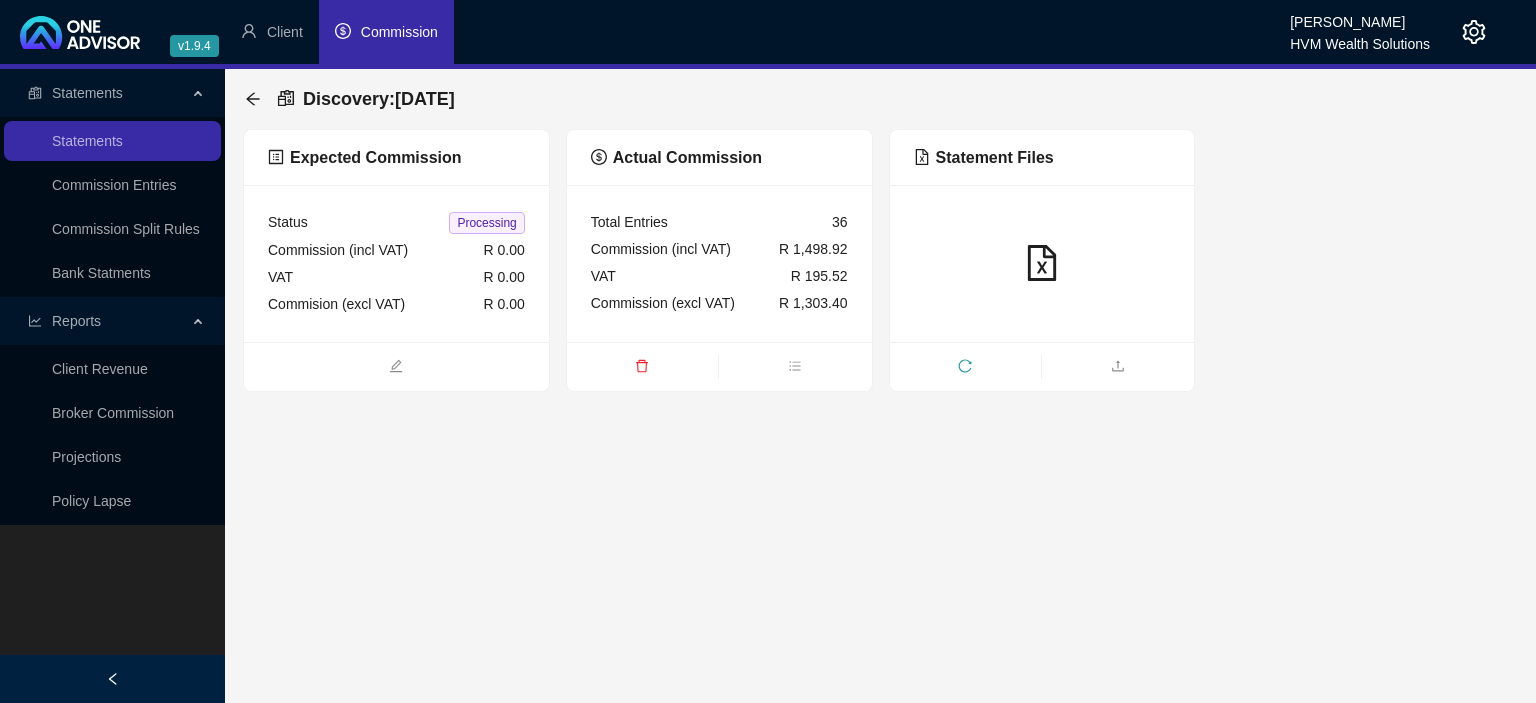 click on "Discovery :  [DATE]" at bounding box center [880, 99] 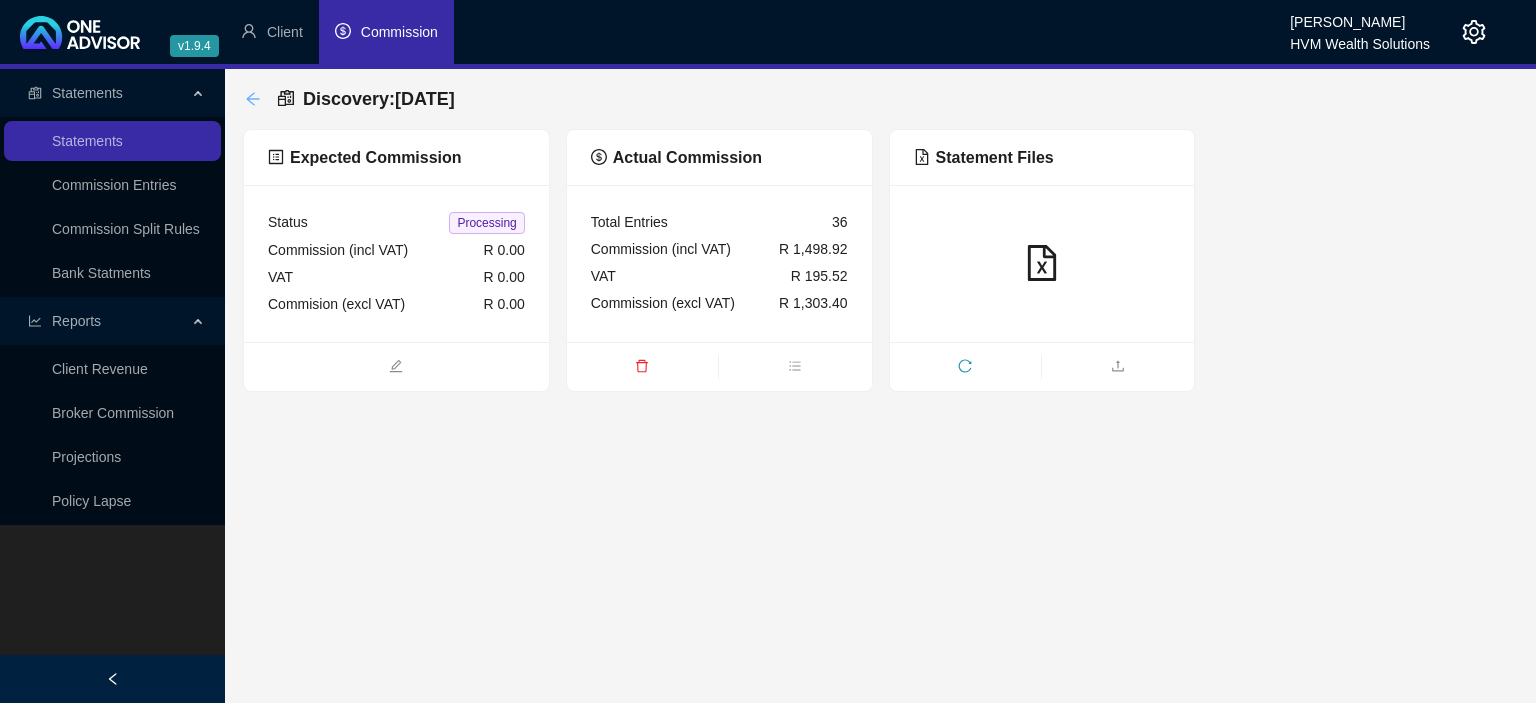 click 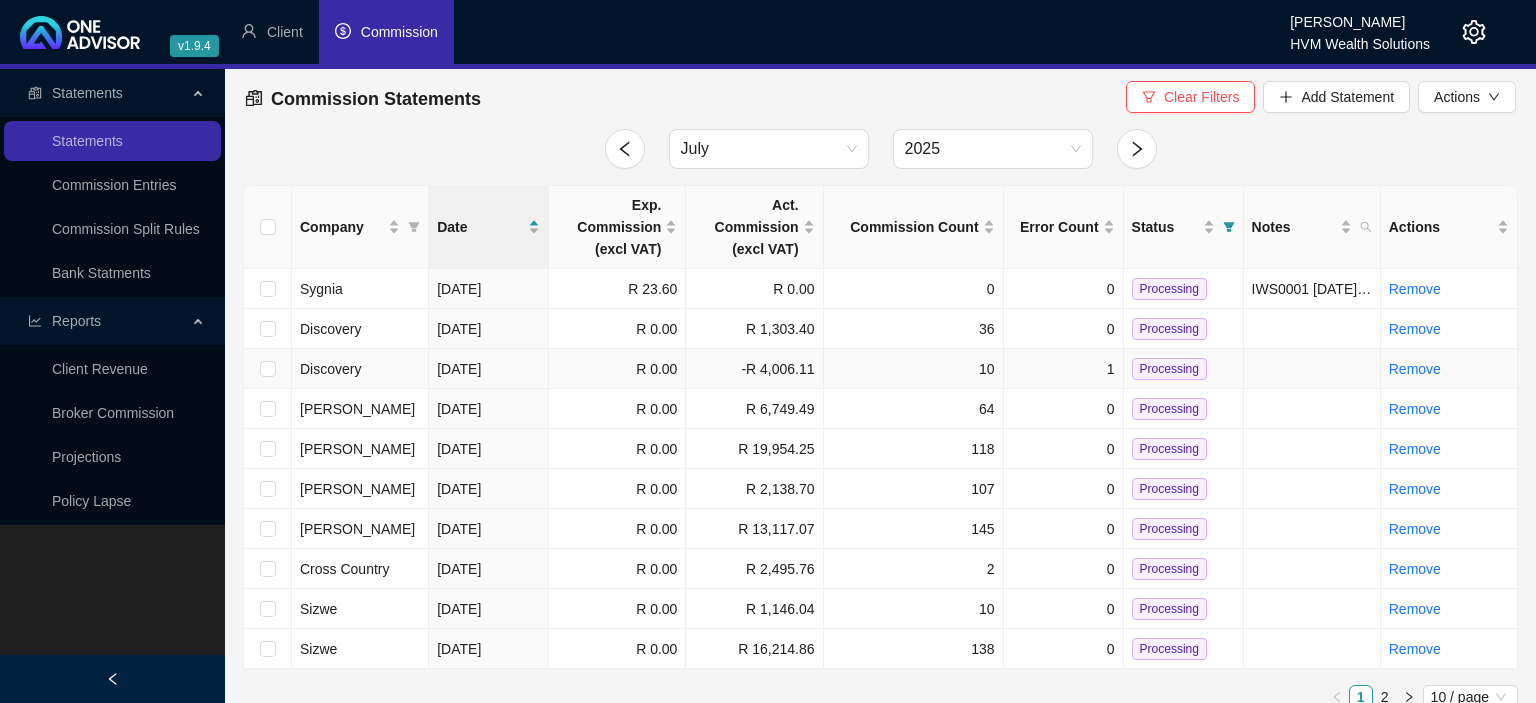 click on "-R 4,006.11" at bounding box center (754, 369) 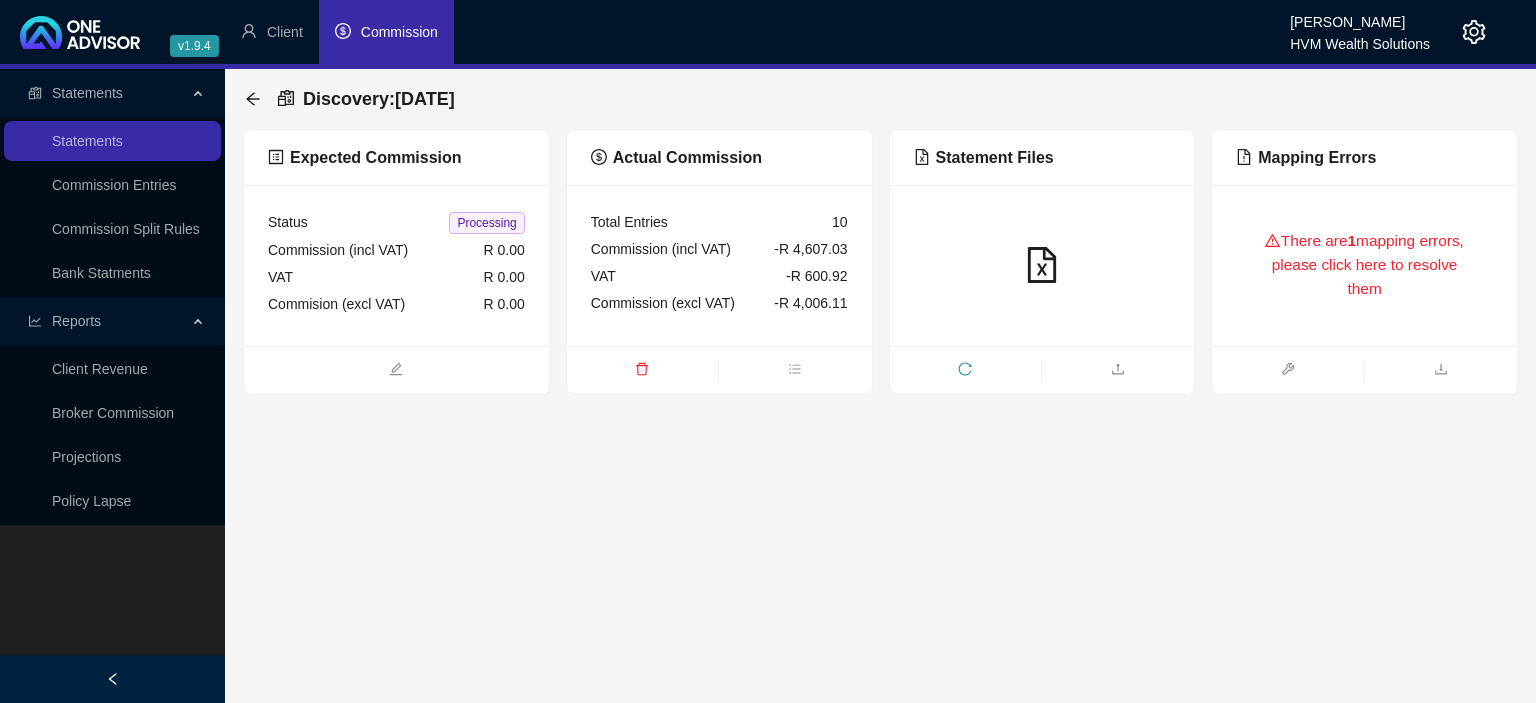 click on "There are  1  mapping errors, please click here to resolve them" at bounding box center [1364, 265] 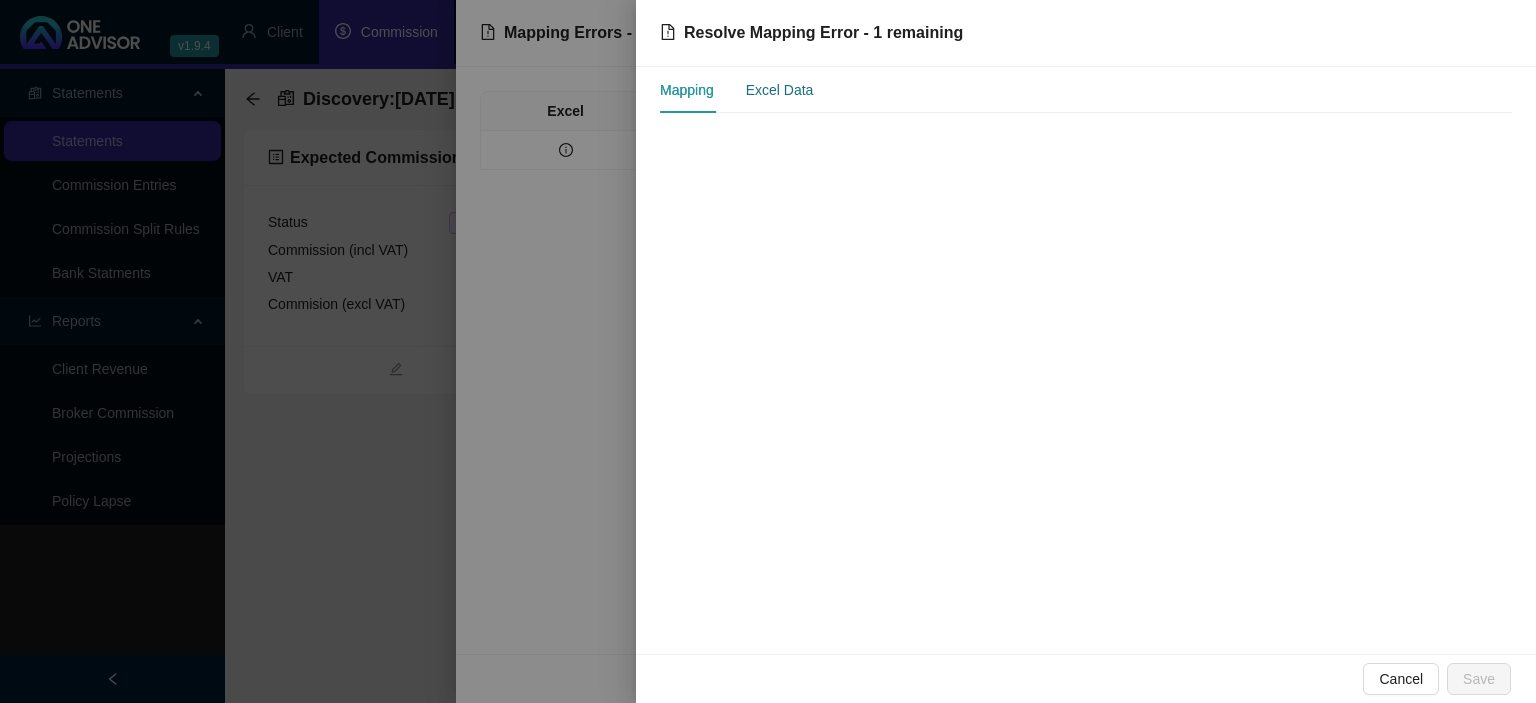 click on "Excel Data" at bounding box center (780, 90) 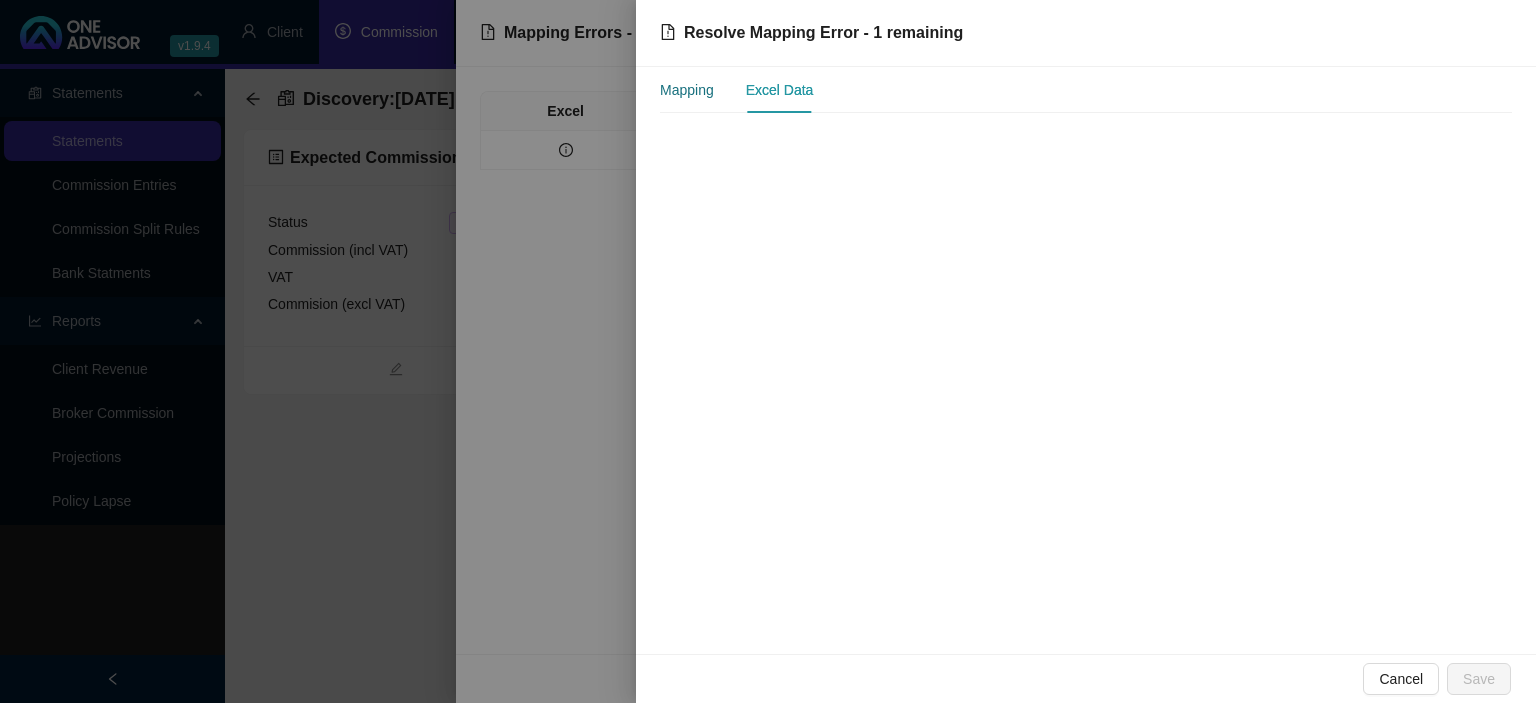 click on "Mapping" at bounding box center [687, 90] 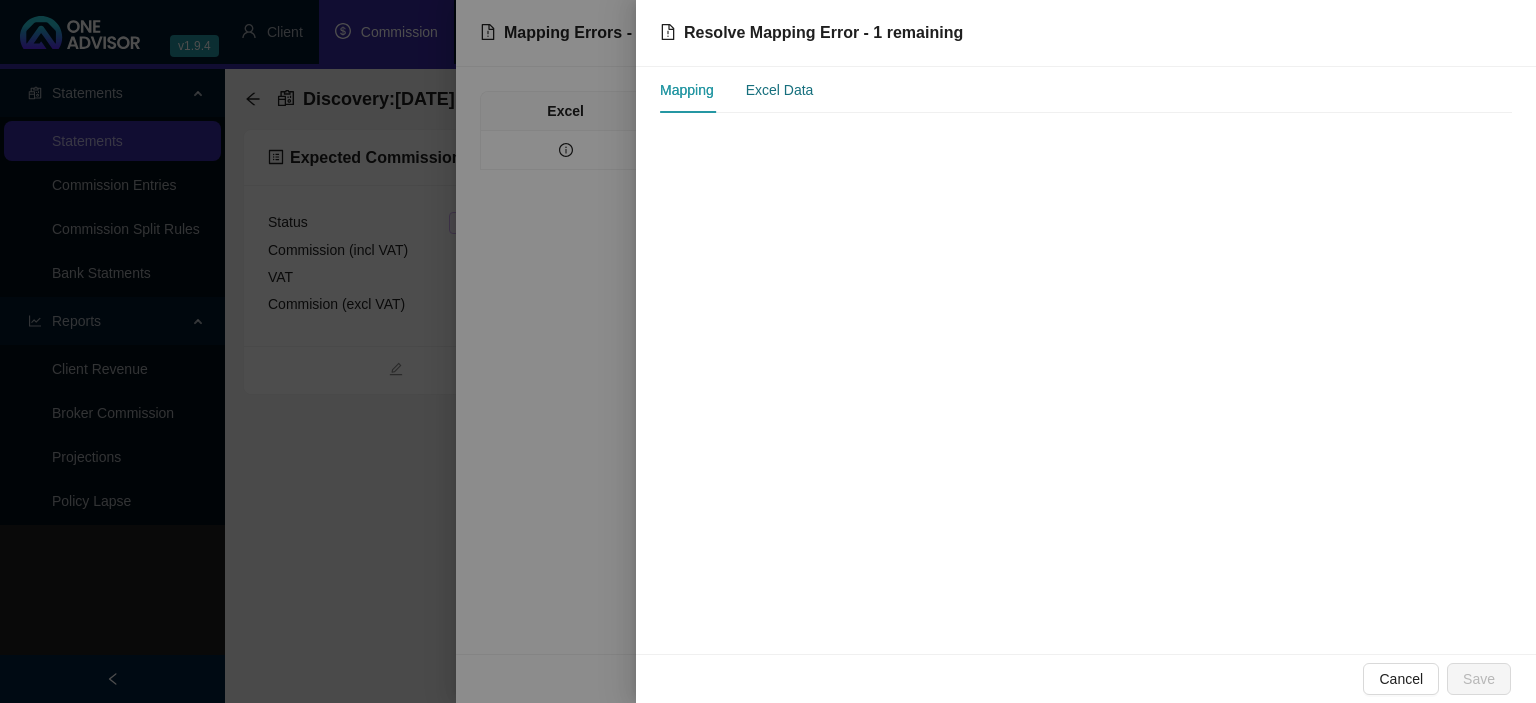 click on "Excel Data" at bounding box center [780, 90] 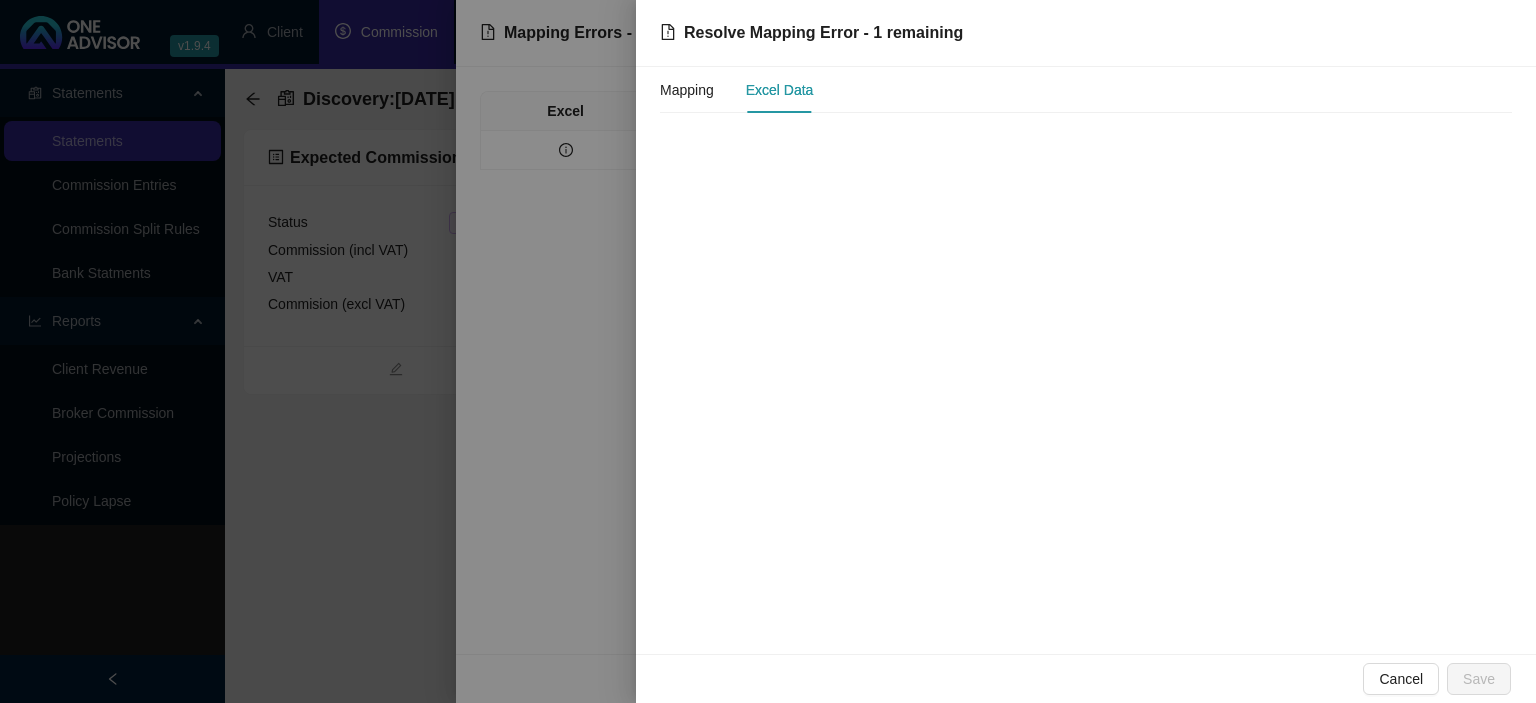 click at bounding box center [768, 351] 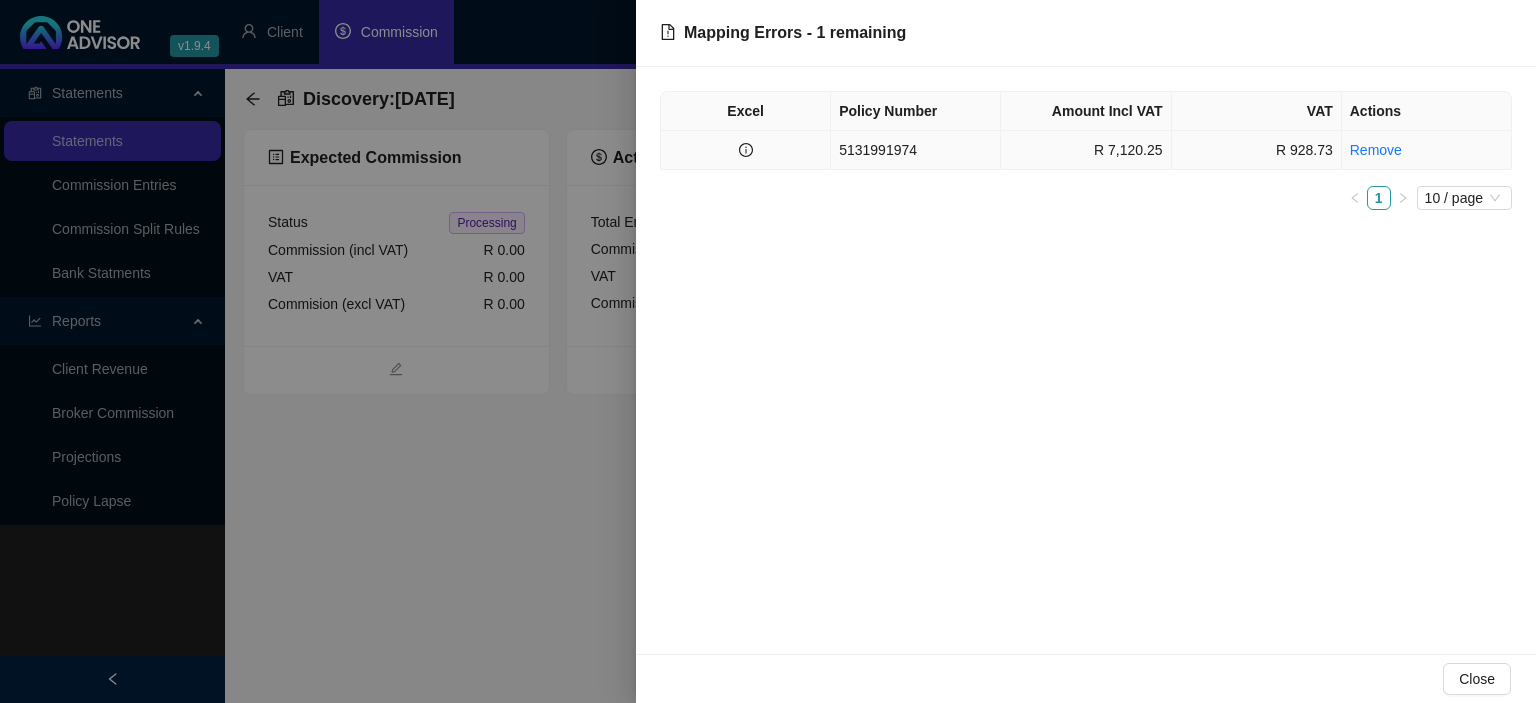 click on "5131991974" at bounding box center [916, 150] 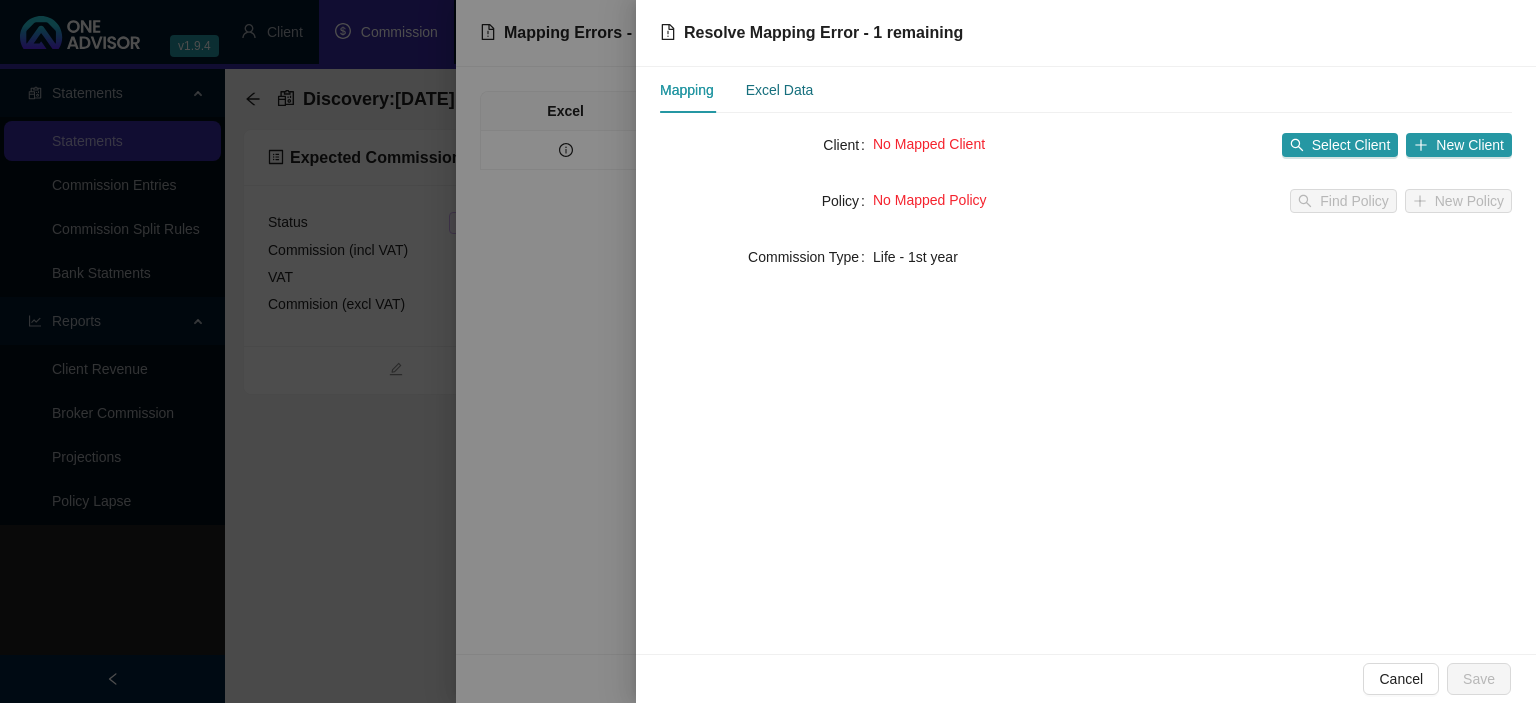 click on "Excel Data" at bounding box center [780, 90] 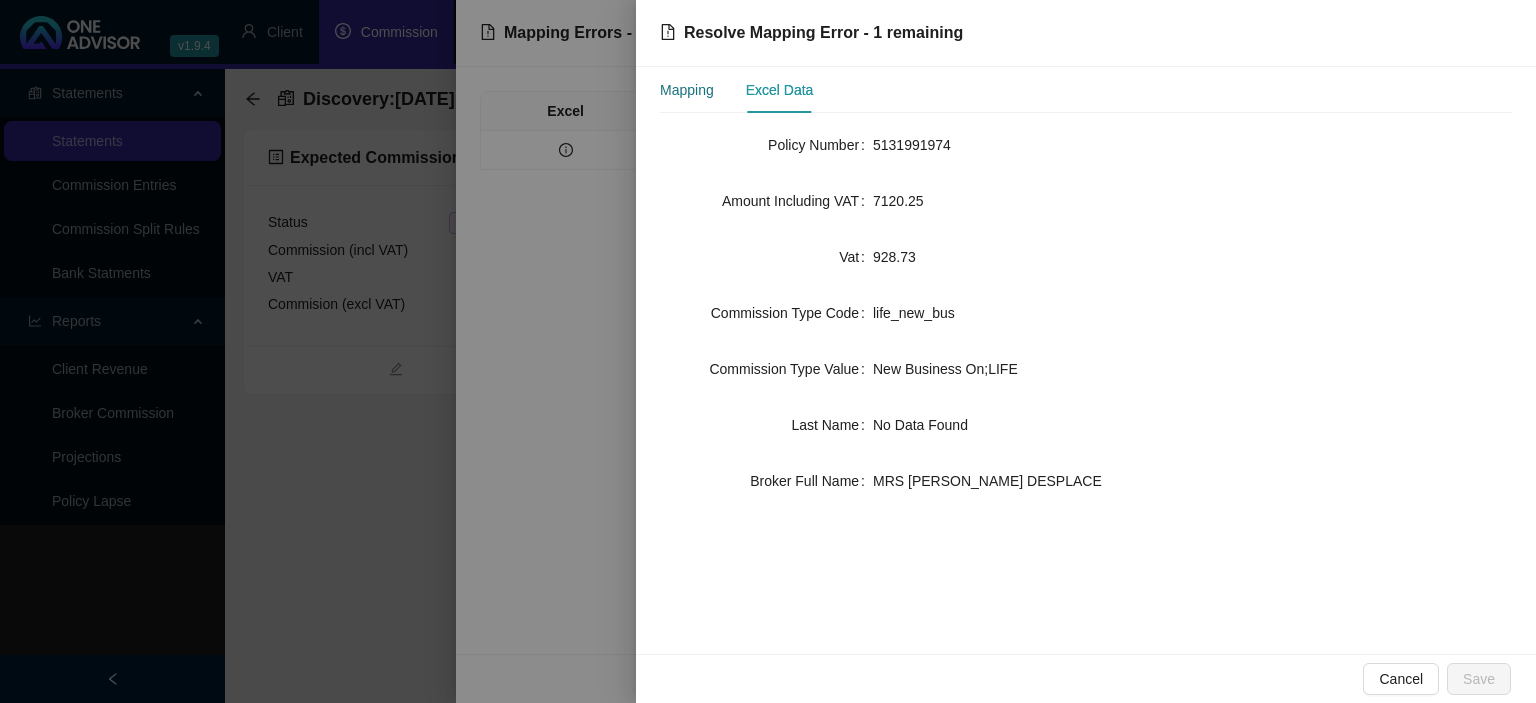 click on "Mapping" at bounding box center (687, 90) 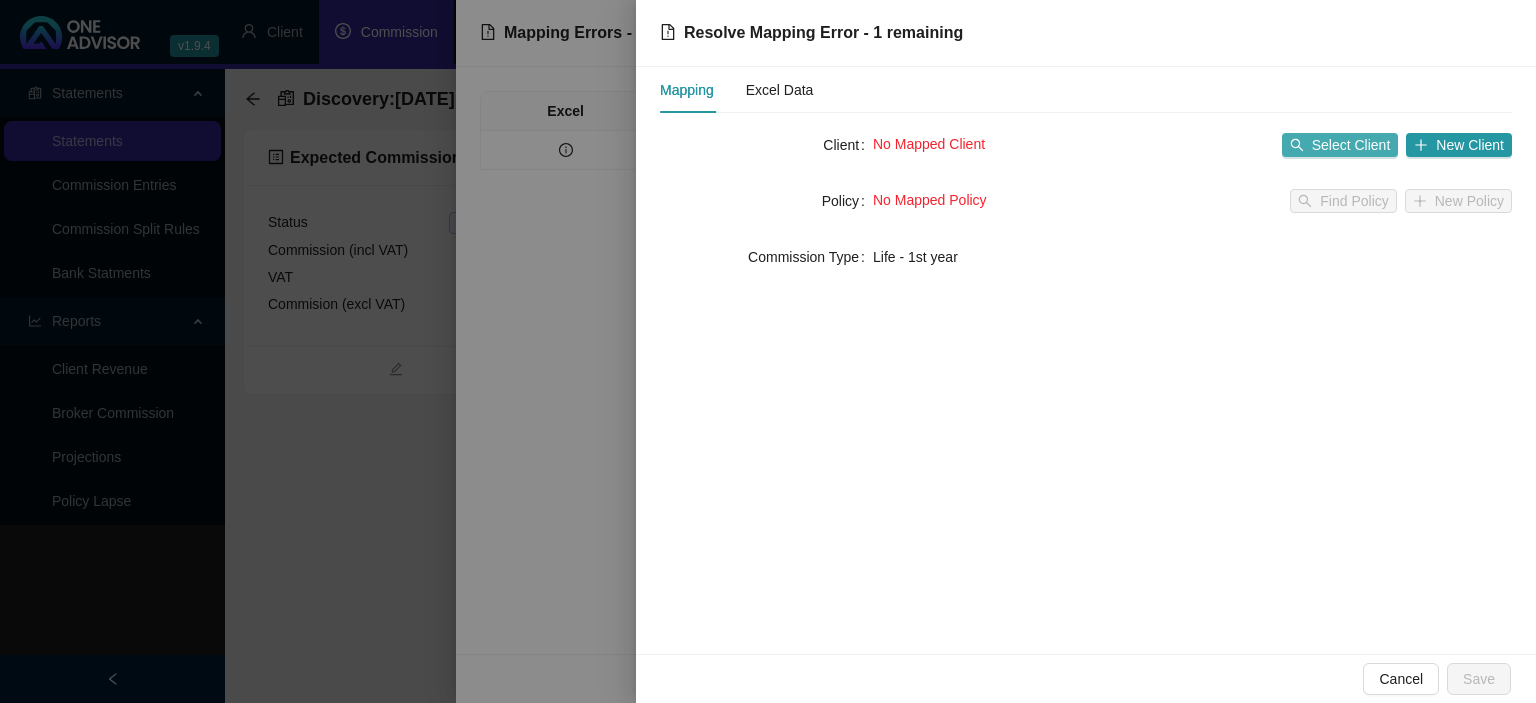 click on "Select Client" at bounding box center [1351, 145] 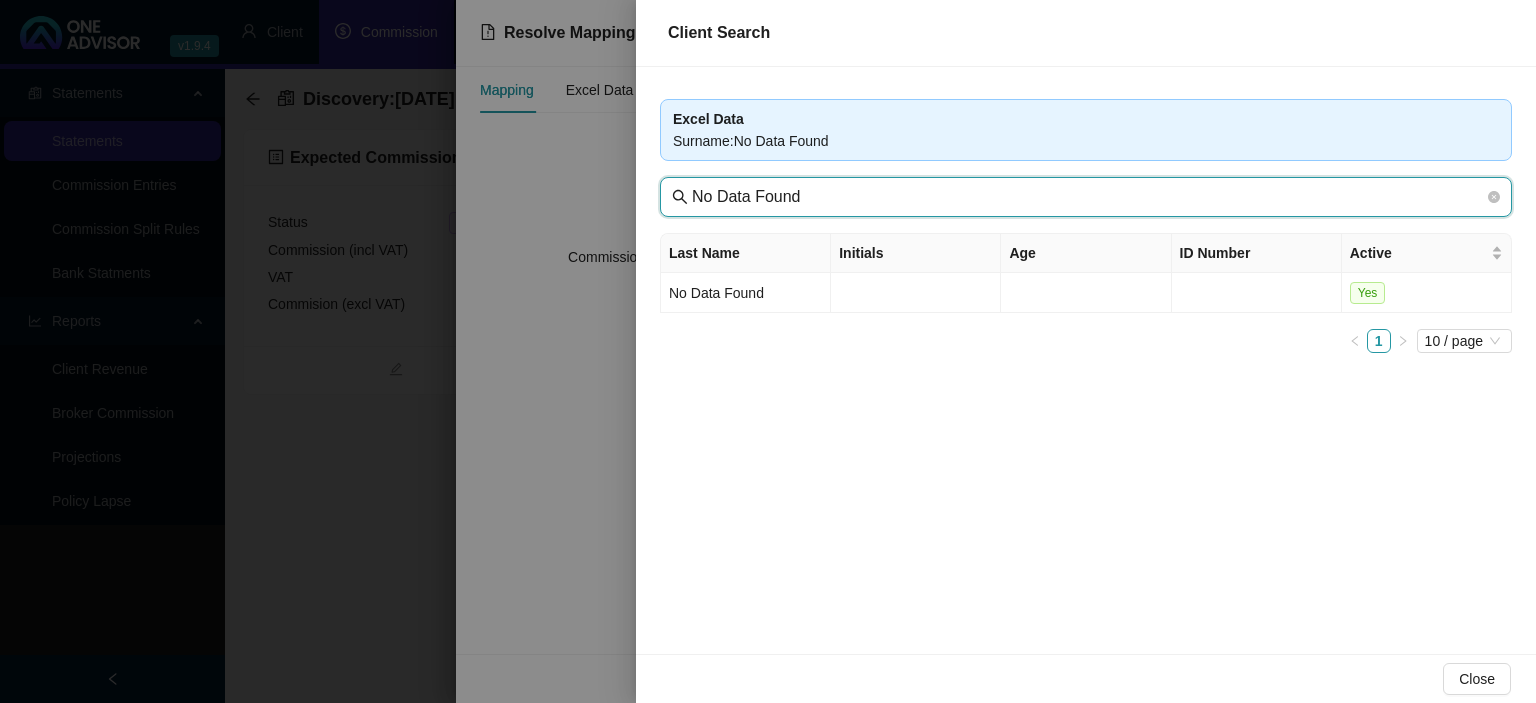 drag, startPoint x: 814, startPoint y: 189, endPoint x: 518, endPoint y: 184, distance: 296.04224 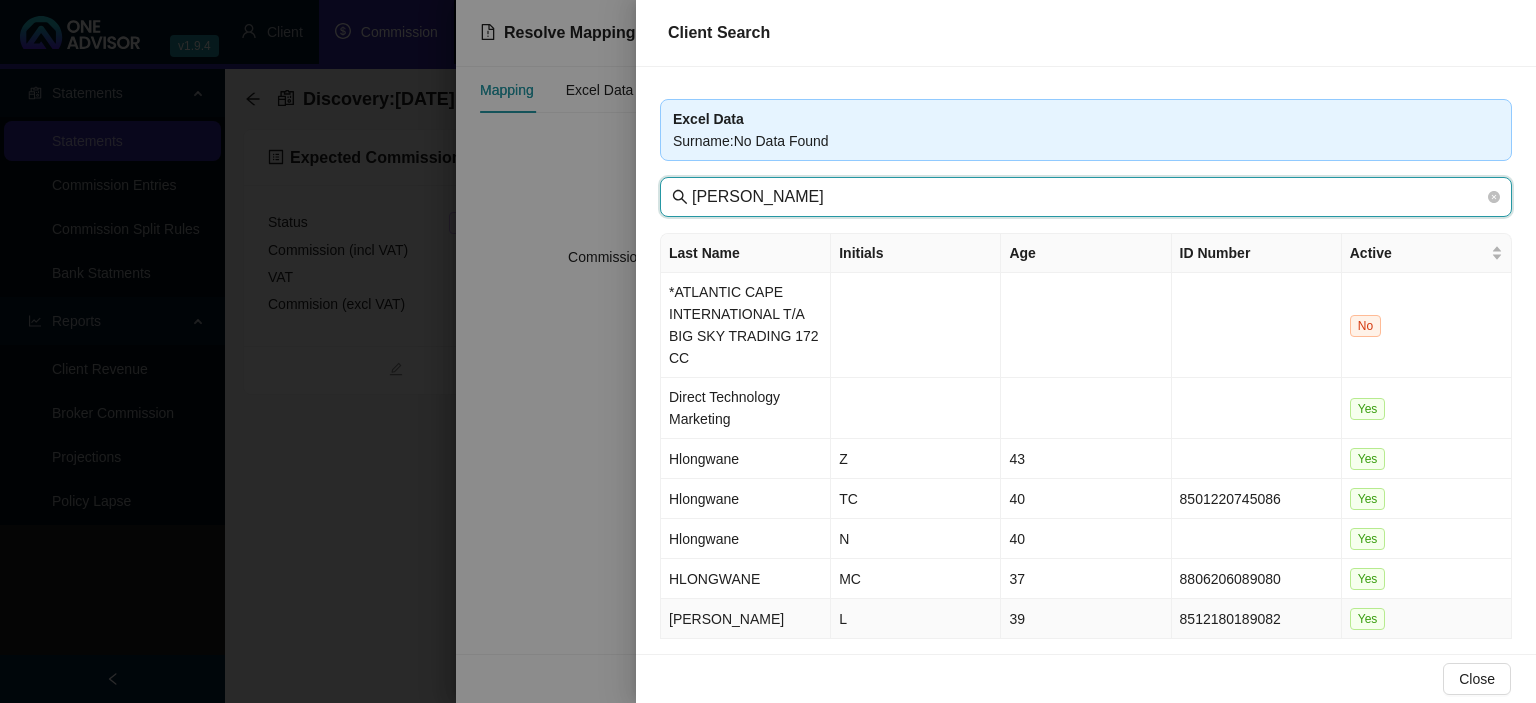 type on "[PERSON_NAME]" 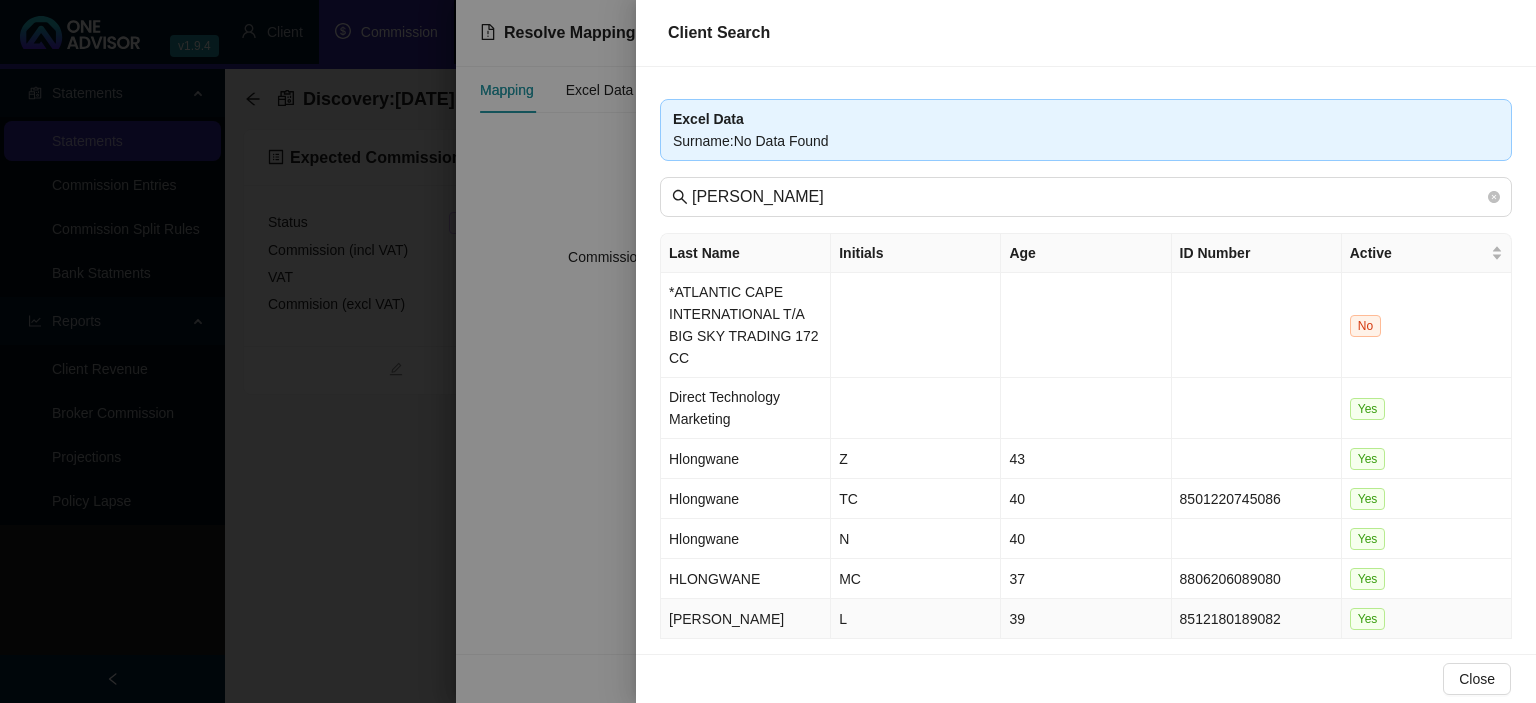 click on "[PERSON_NAME]" at bounding box center [746, 619] 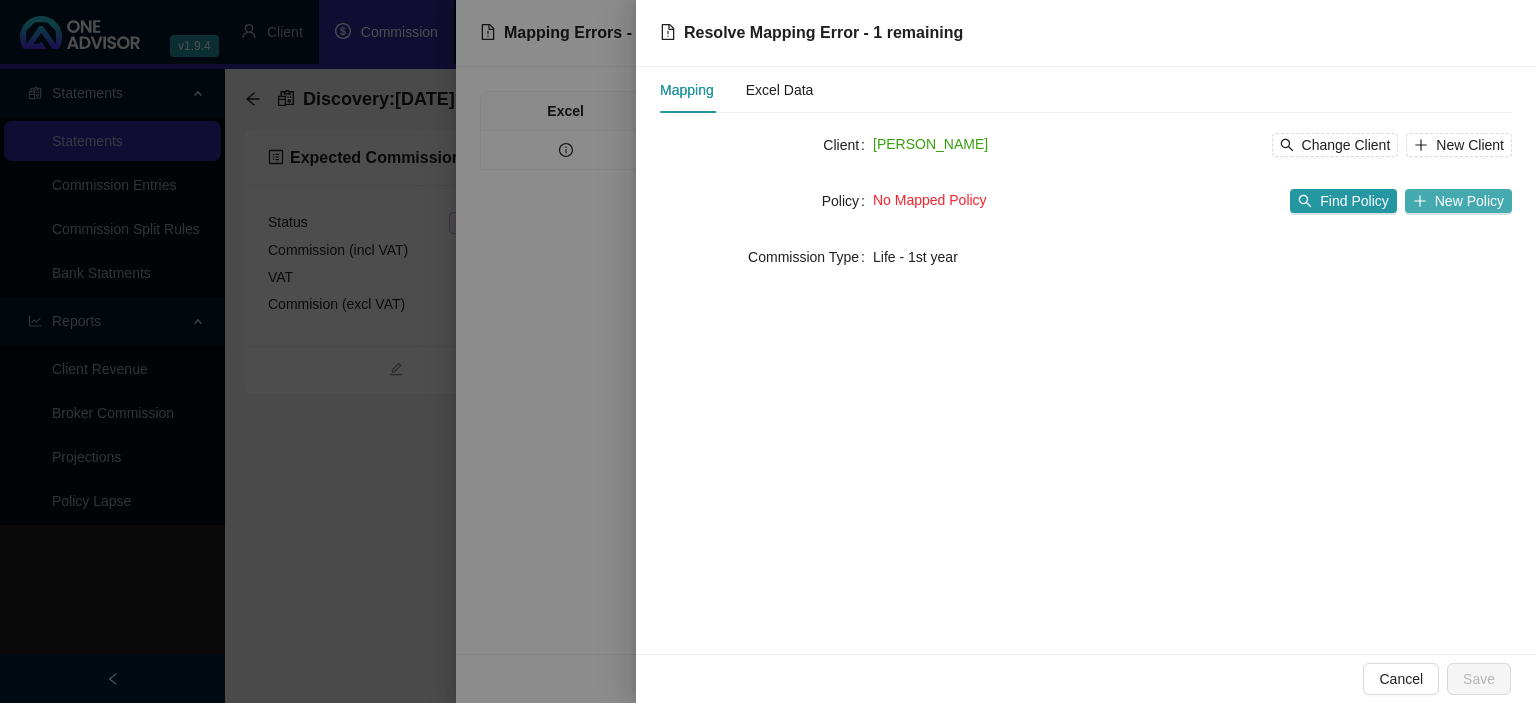 click on "New Policy" at bounding box center [1458, 201] 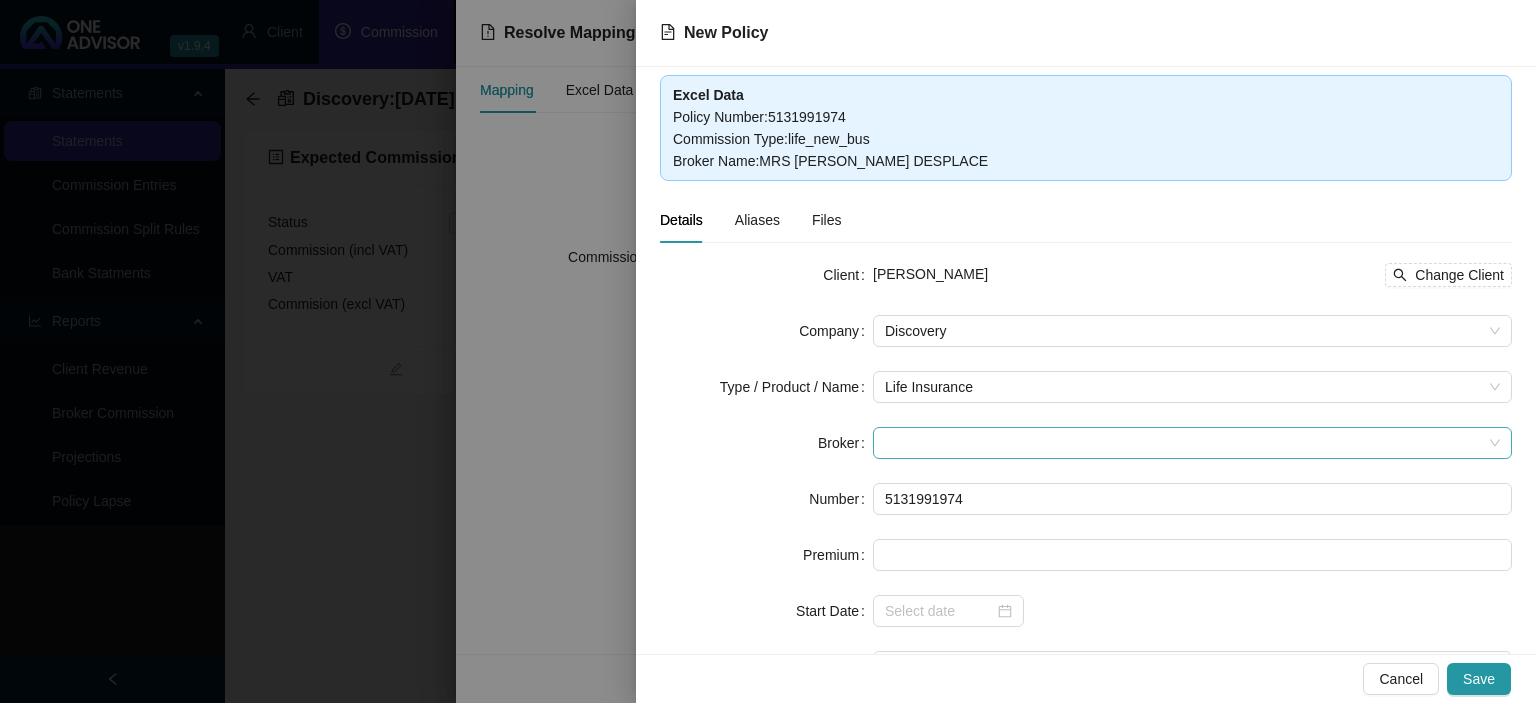 click at bounding box center [1192, 443] 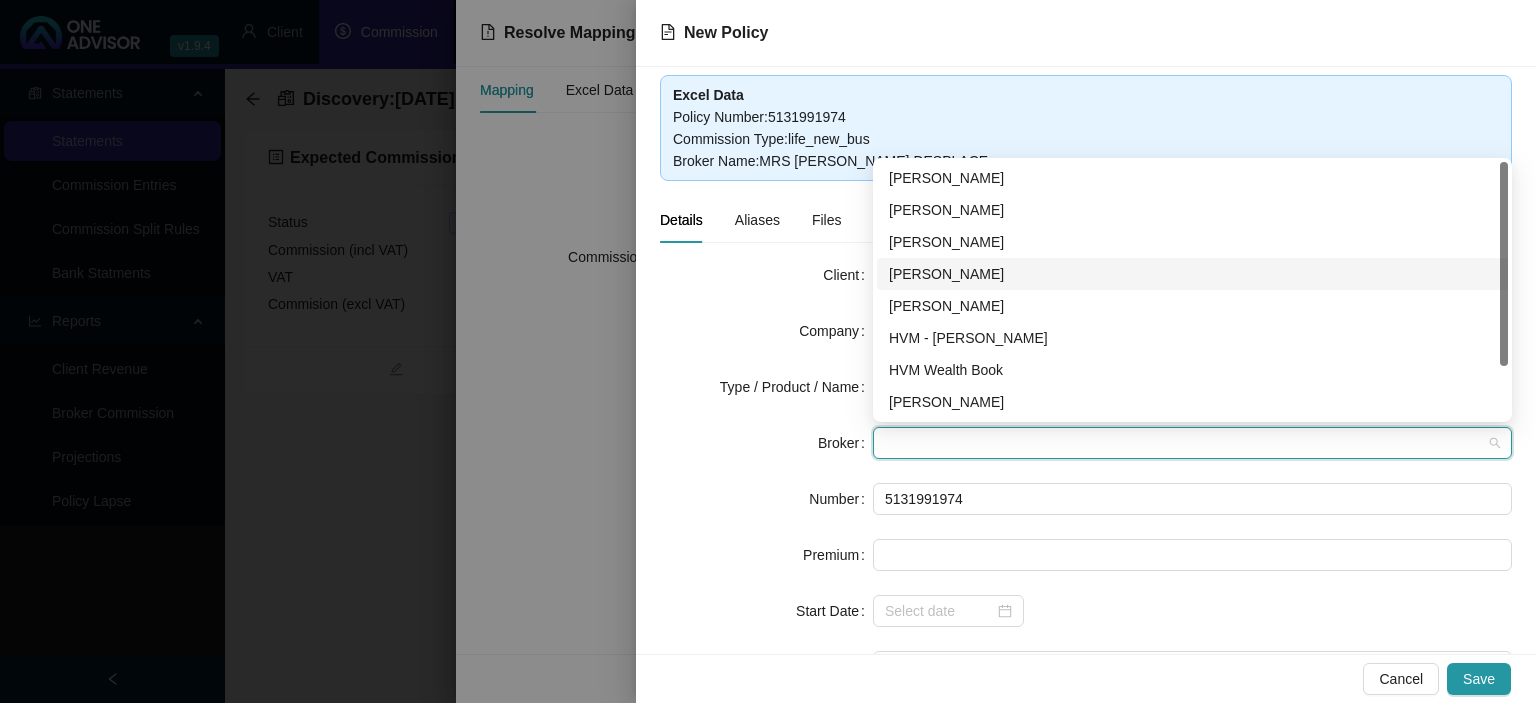 click on "[PERSON_NAME]" at bounding box center [1192, 274] 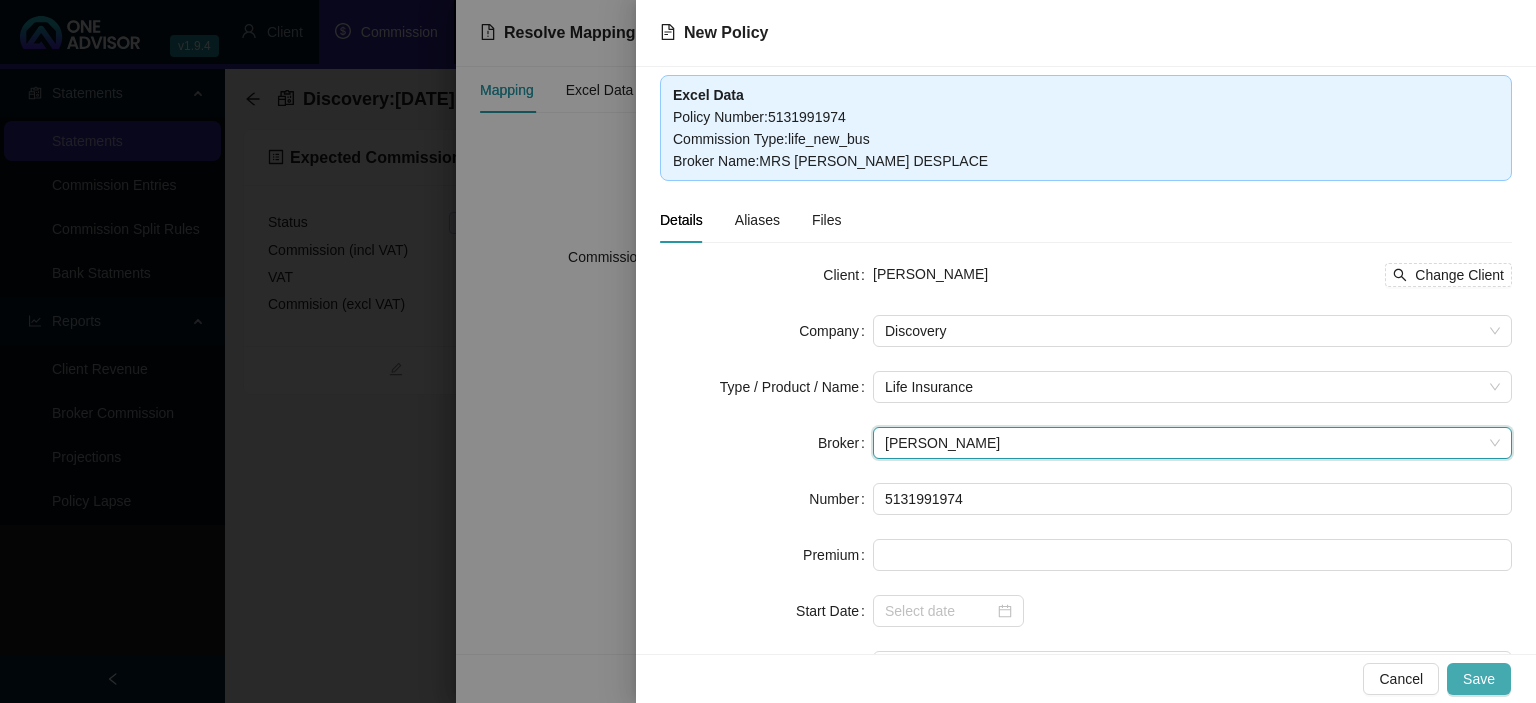 click on "Save" at bounding box center (1479, 679) 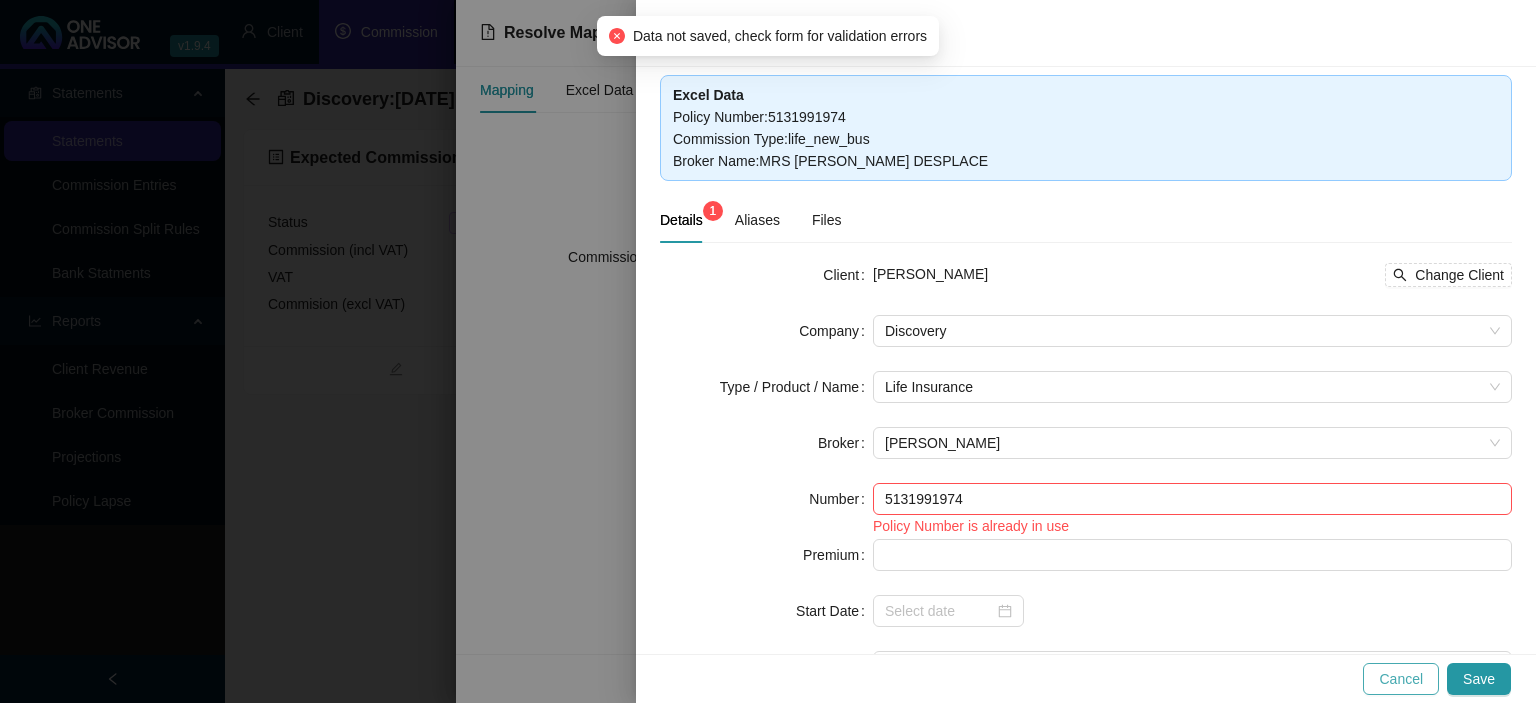 click on "Cancel" at bounding box center (1401, 679) 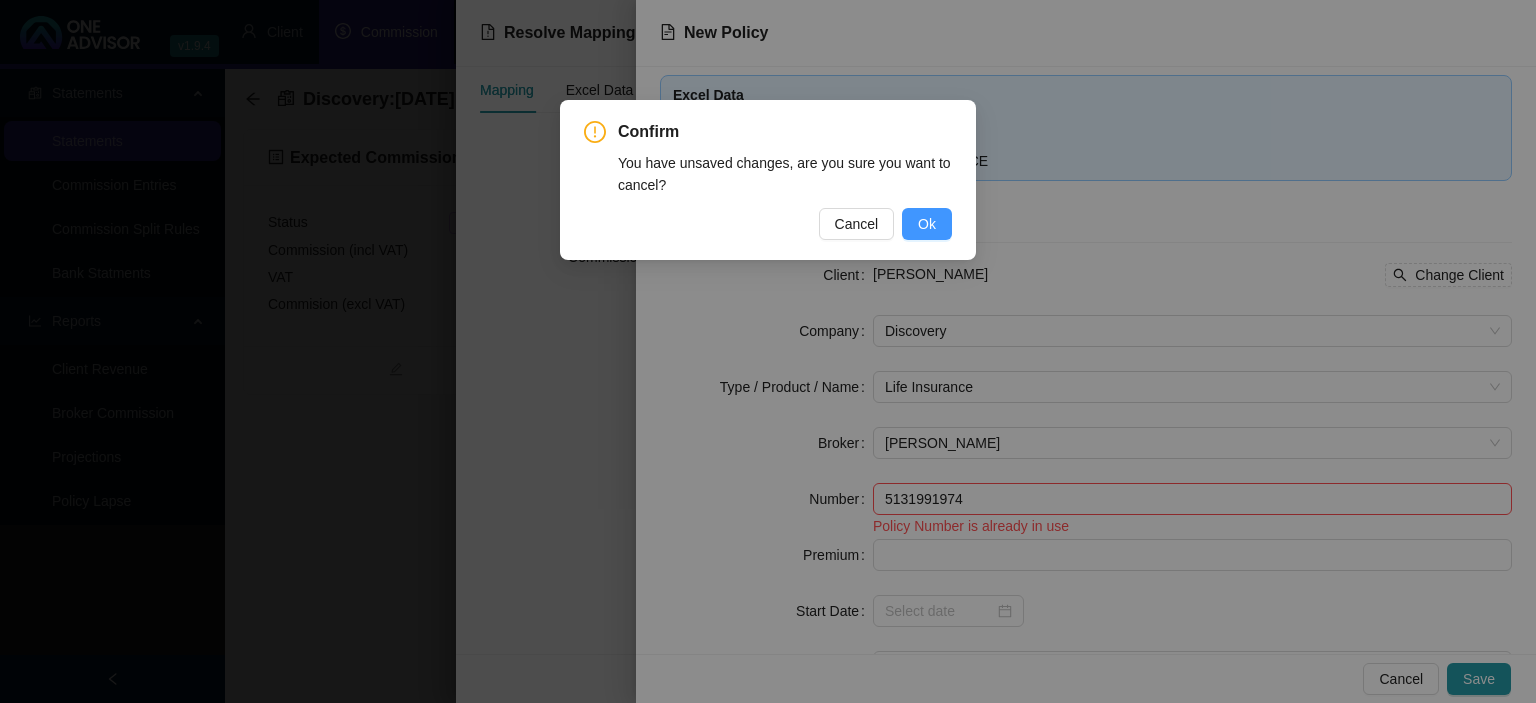 click on "Ok" at bounding box center [927, 224] 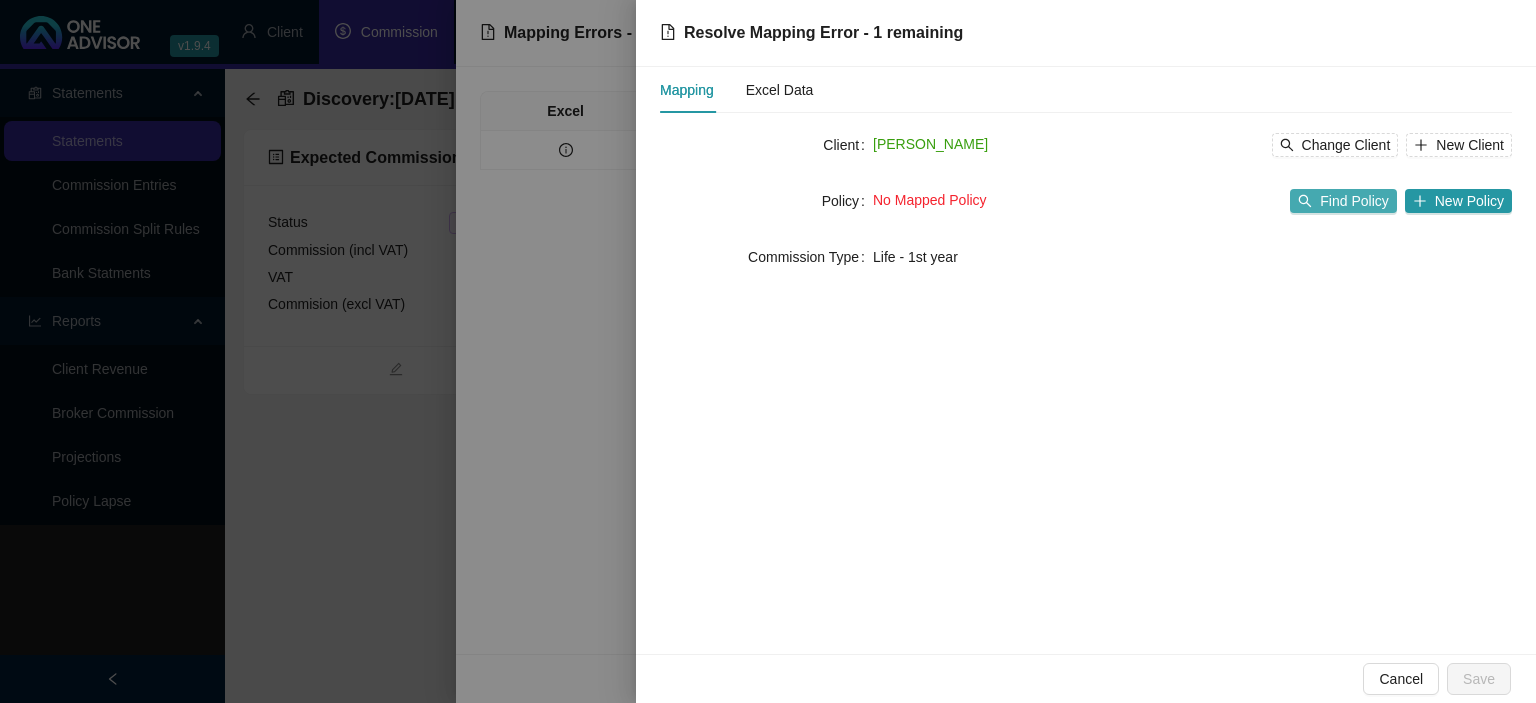 click on "Find Policy" at bounding box center (1354, 201) 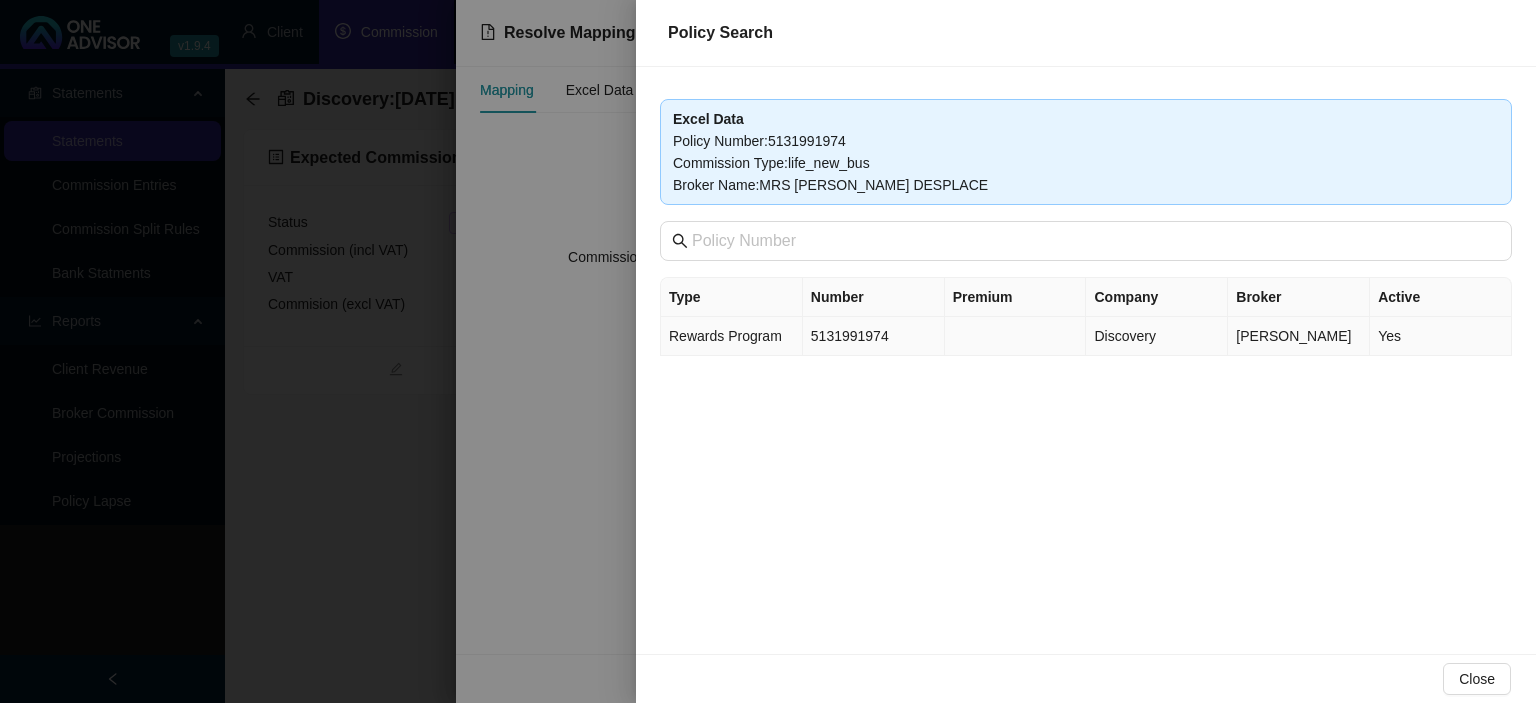 click on "5131991974" at bounding box center [874, 336] 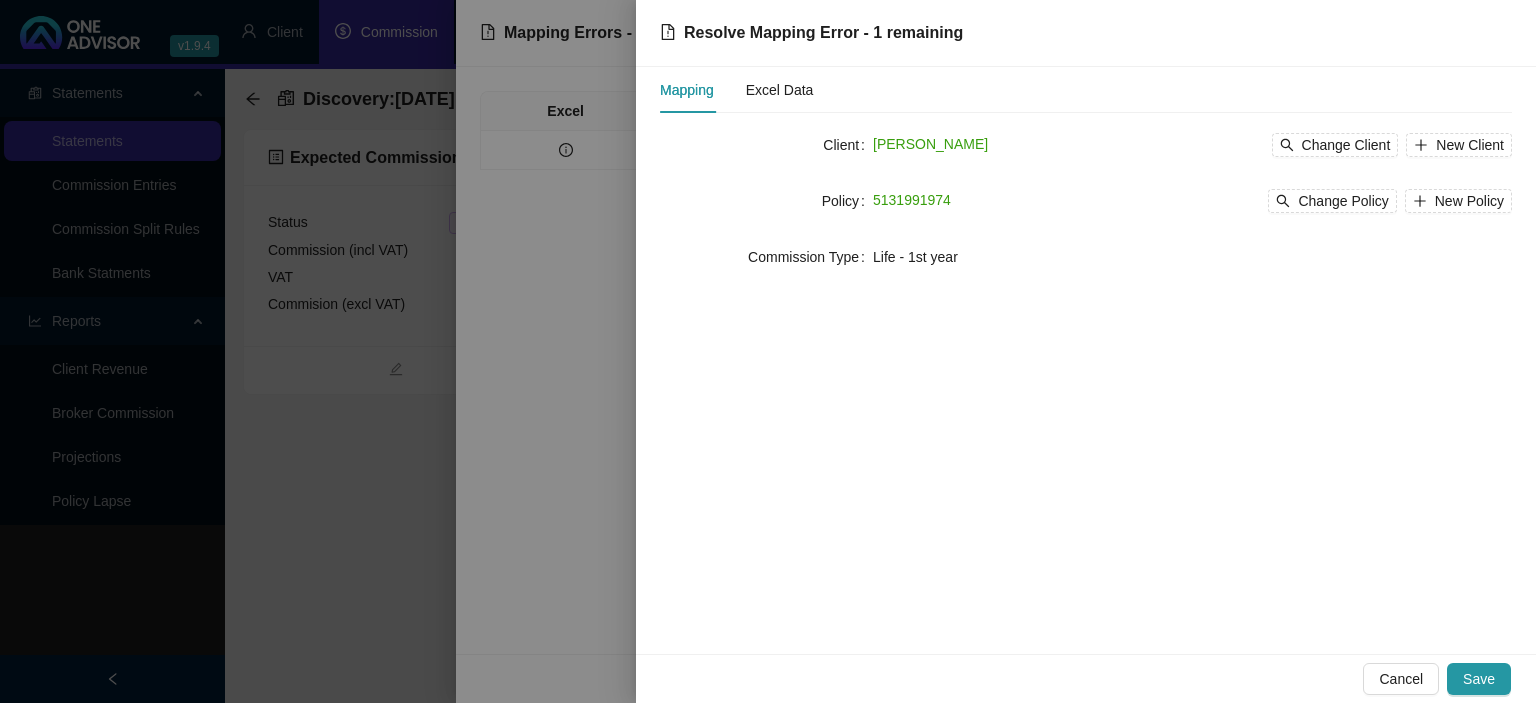 click on "Mapping Excel Data Client [PERSON_NAME] Change Client New Client Policy 5131991974 Change Policy New Policy Commission Type Life - 1st year" at bounding box center (1086, 360) 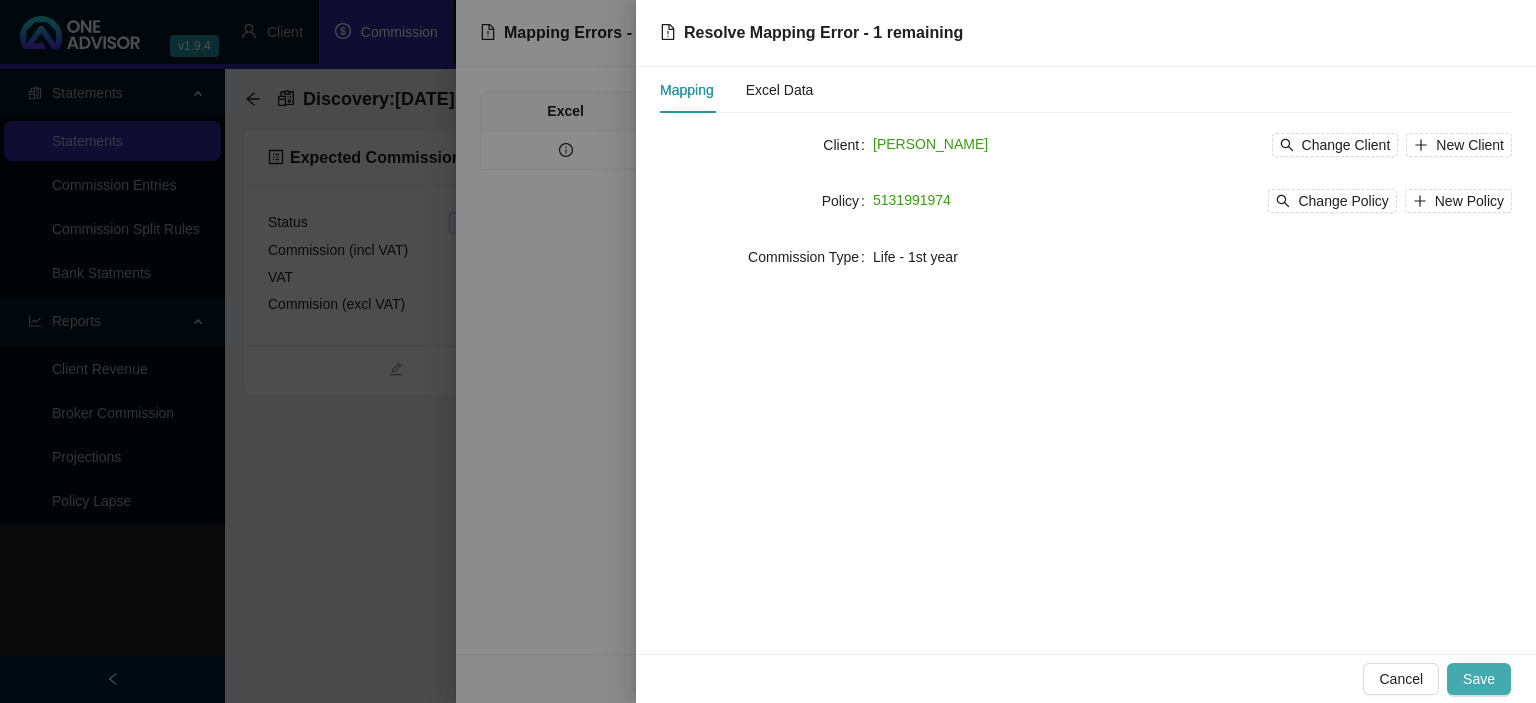 click on "Save" at bounding box center [1479, 679] 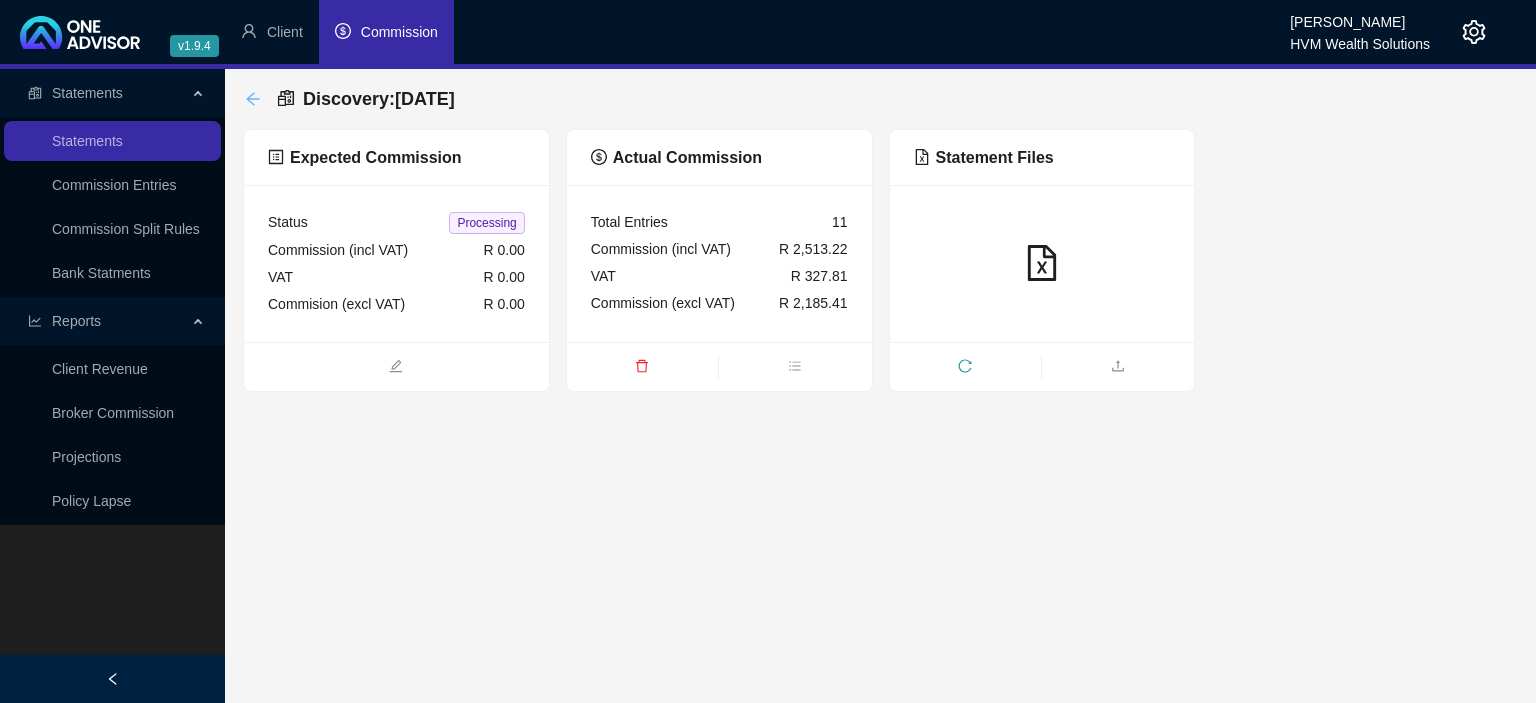 click 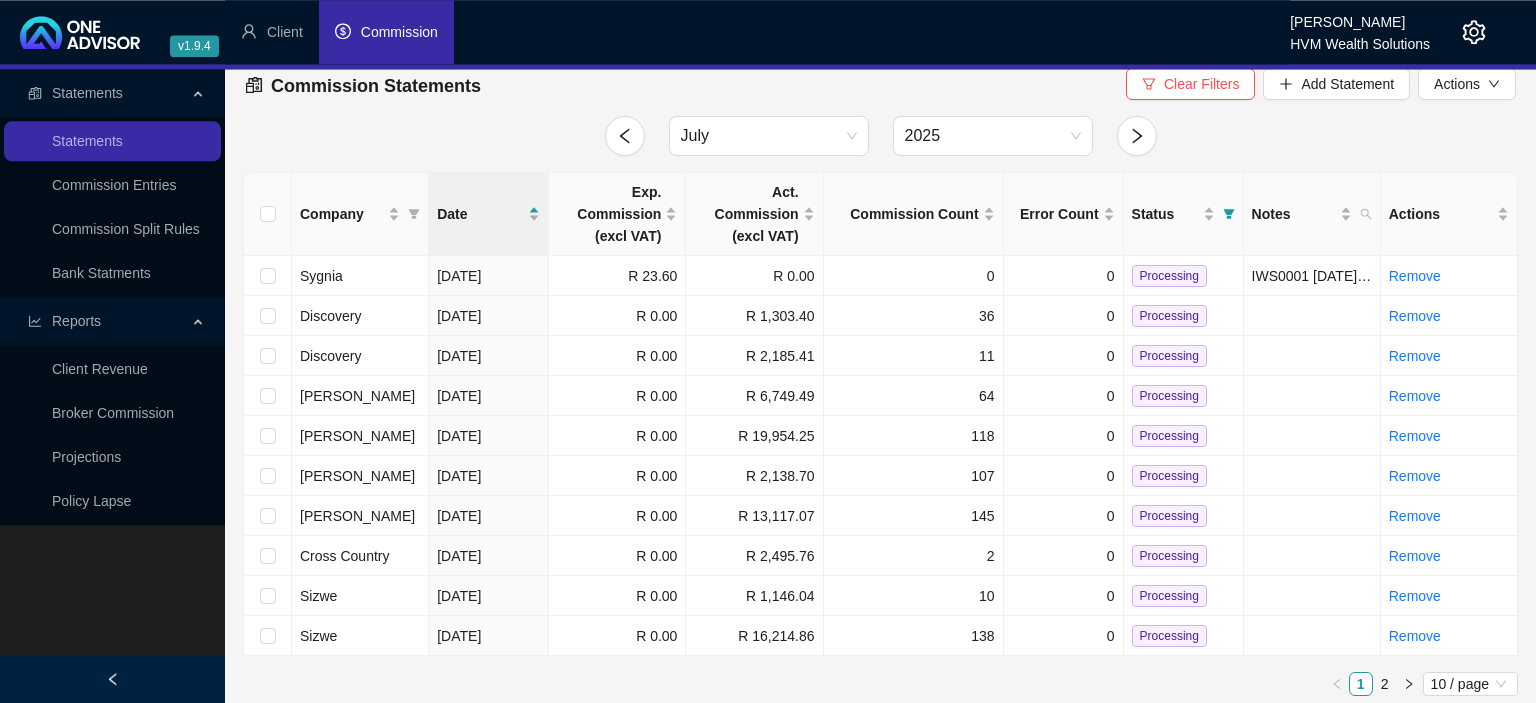 scroll, scrollTop: 19, scrollLeft: 0, axis: vertical 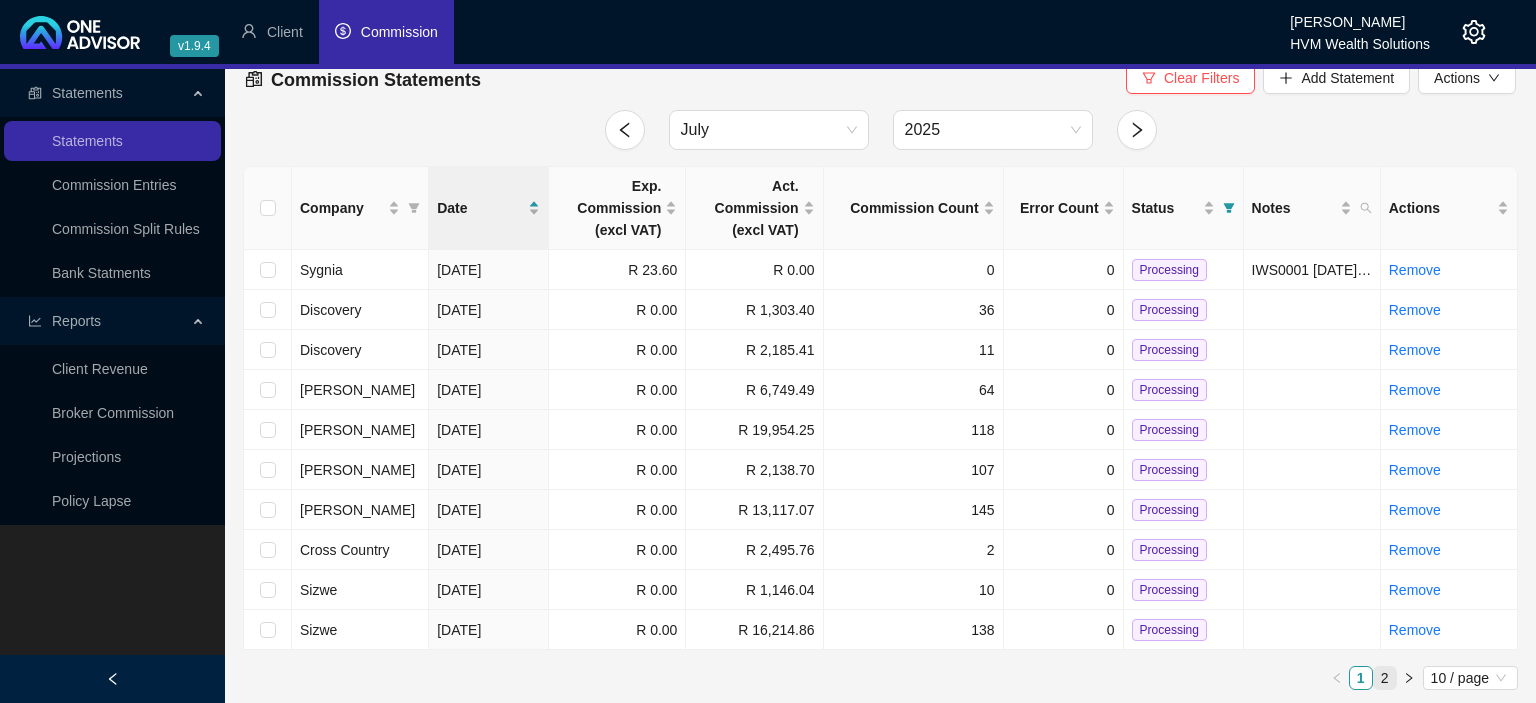 click on "2" at bounding box center [1385, 678] 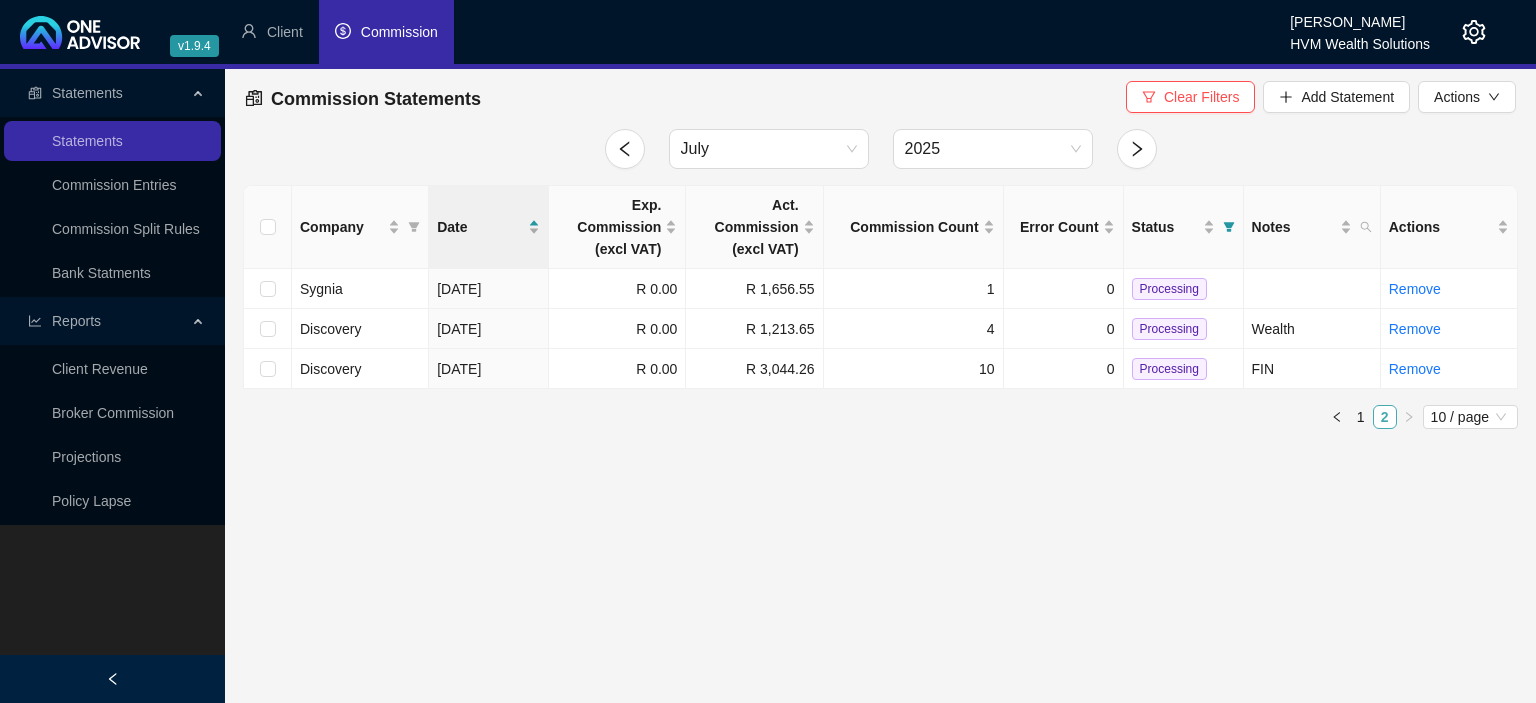 scroll, scrollTop: 0, scrollLeft: 0, axis: both 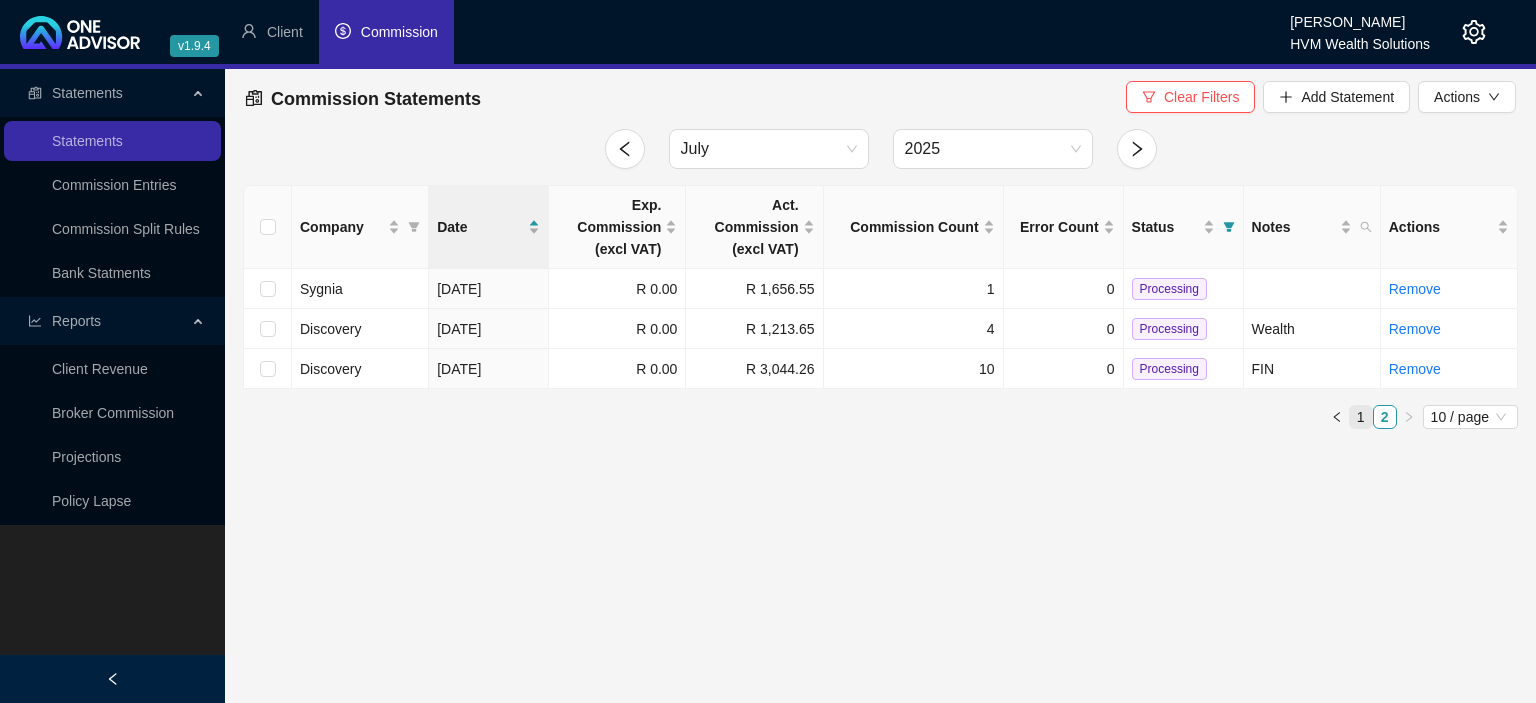 click on "1" at bounding box center [1361, 417] 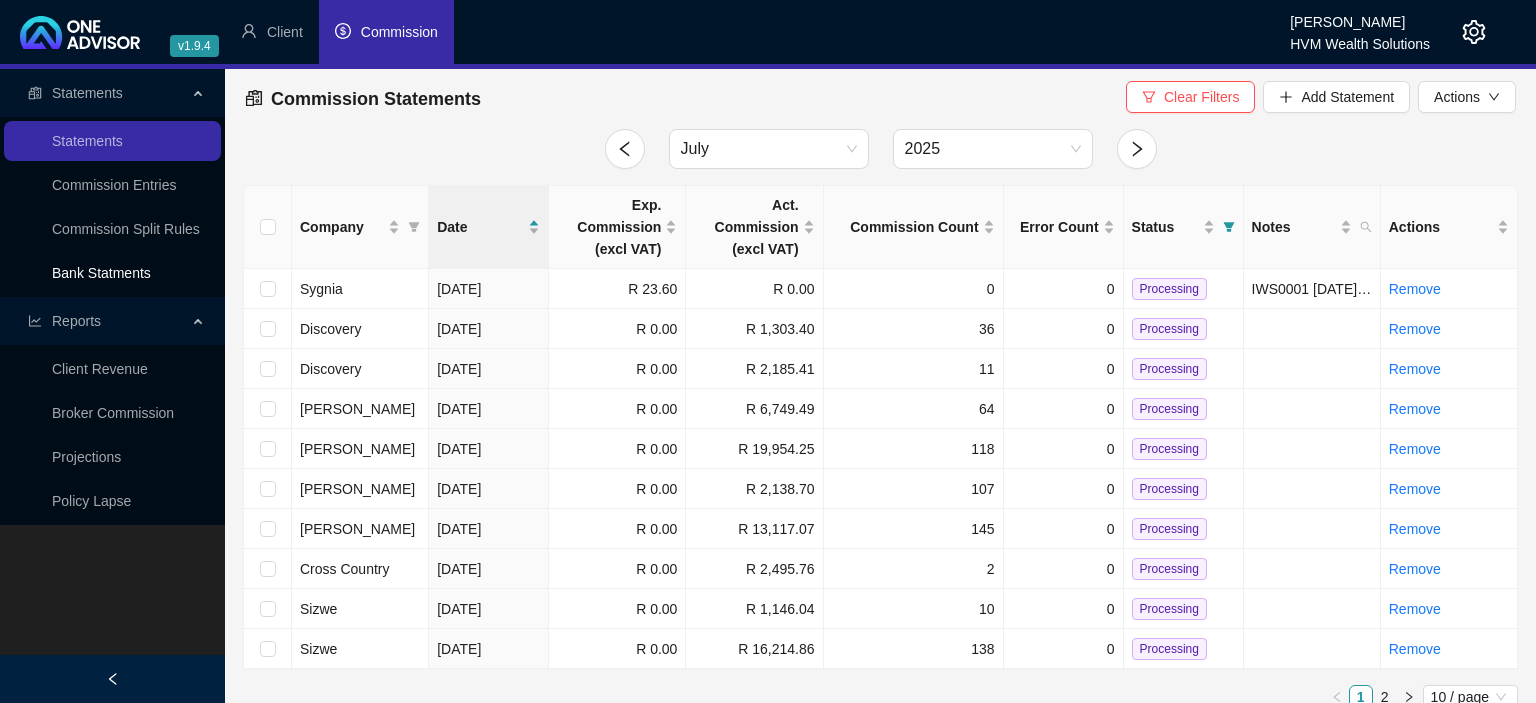 click on "Bank Statments" at bounding box center (101, 273) 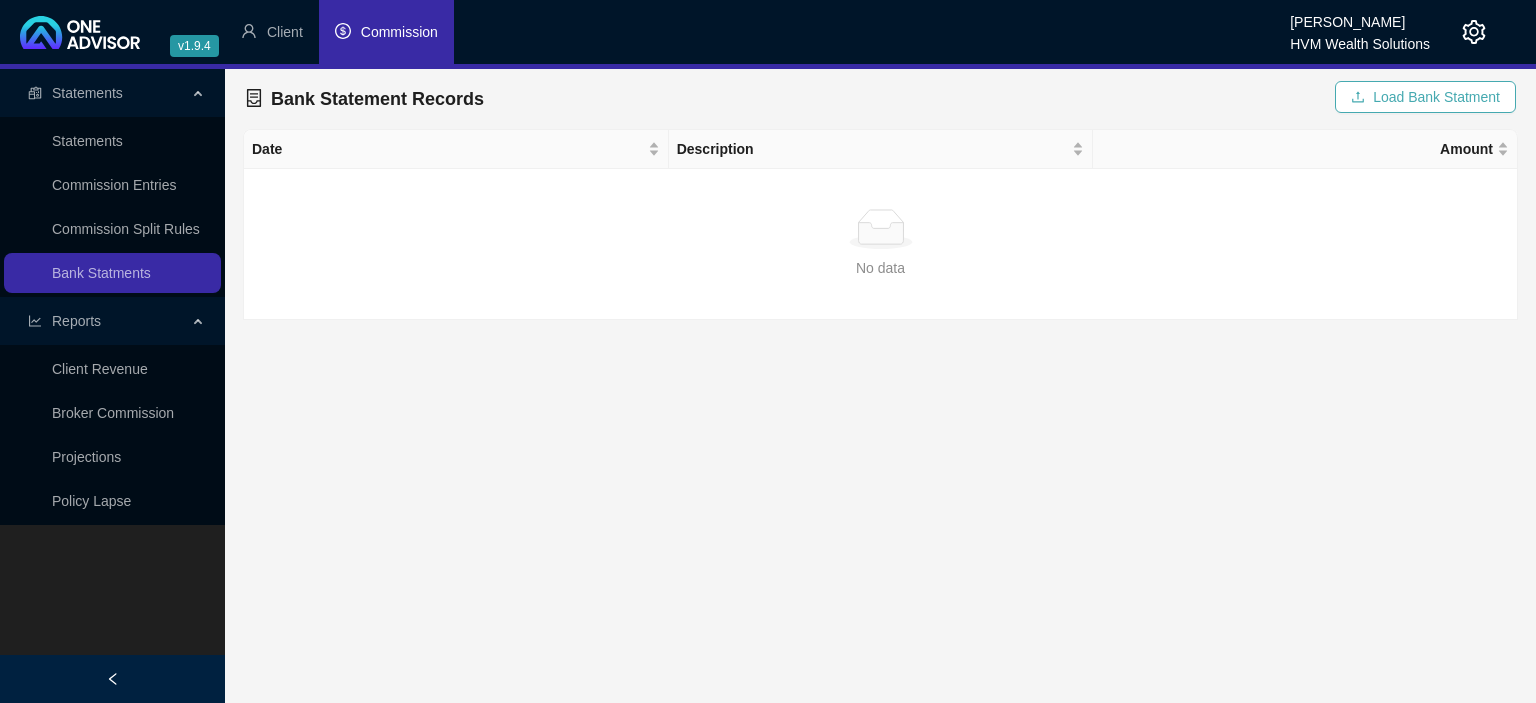 click 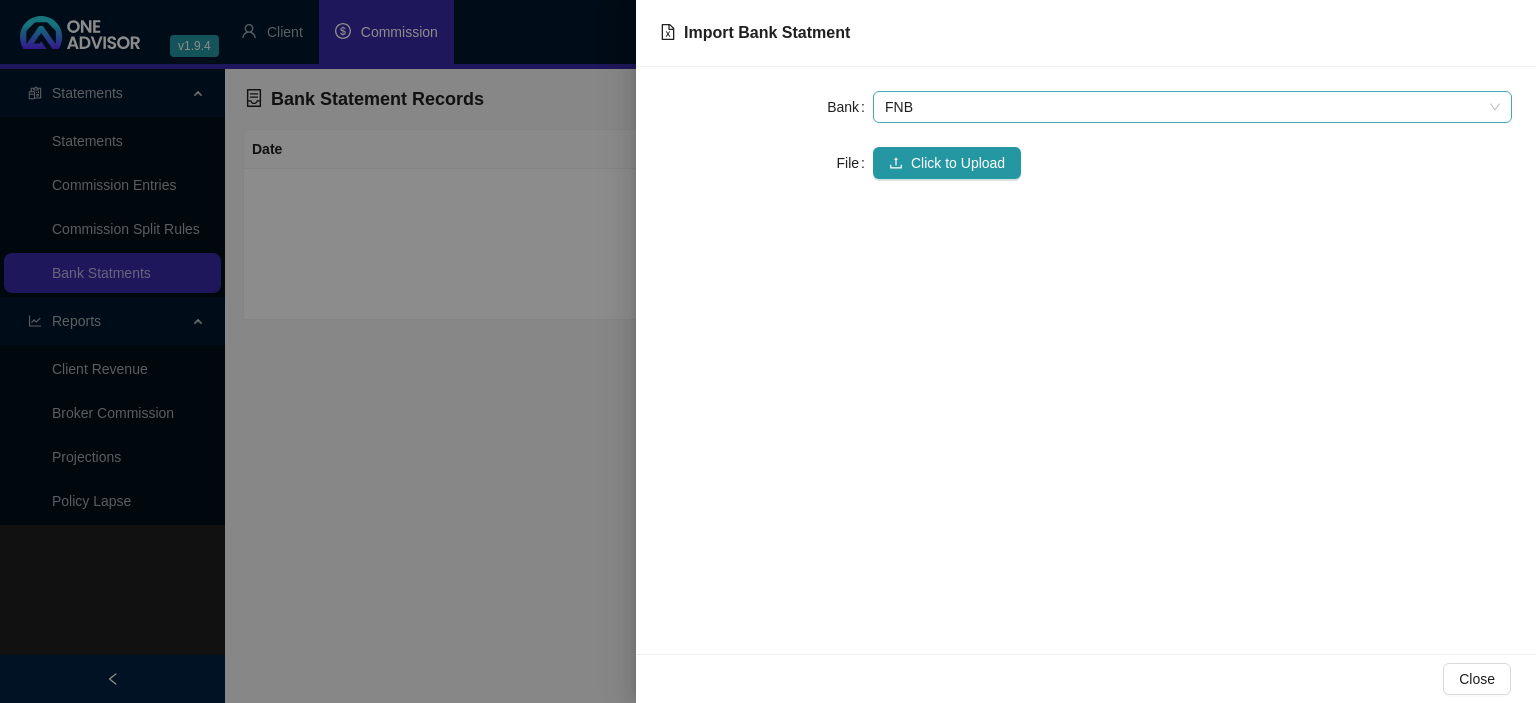click on "FNB" at bounding box center (1192, 107) 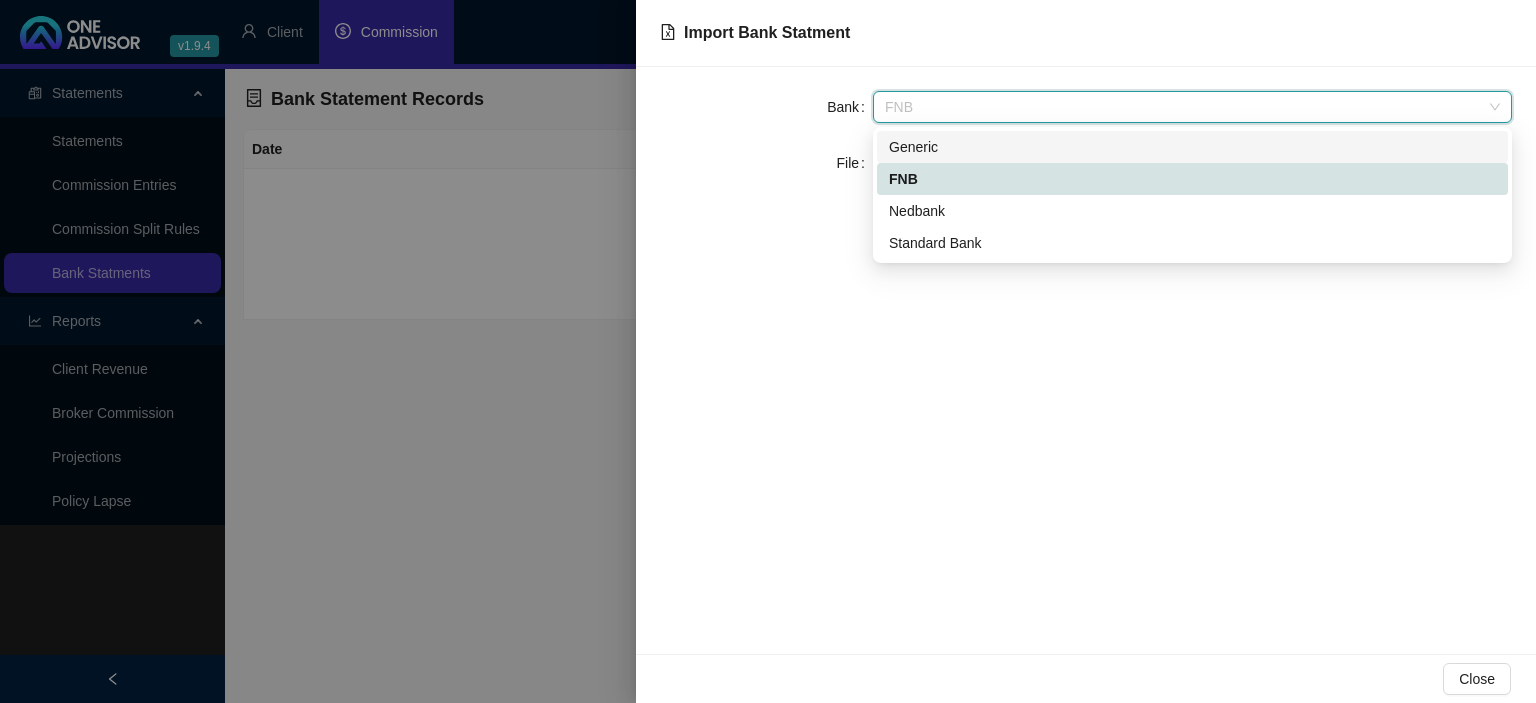 click on "Generic" at bounding box center [1192, 147] 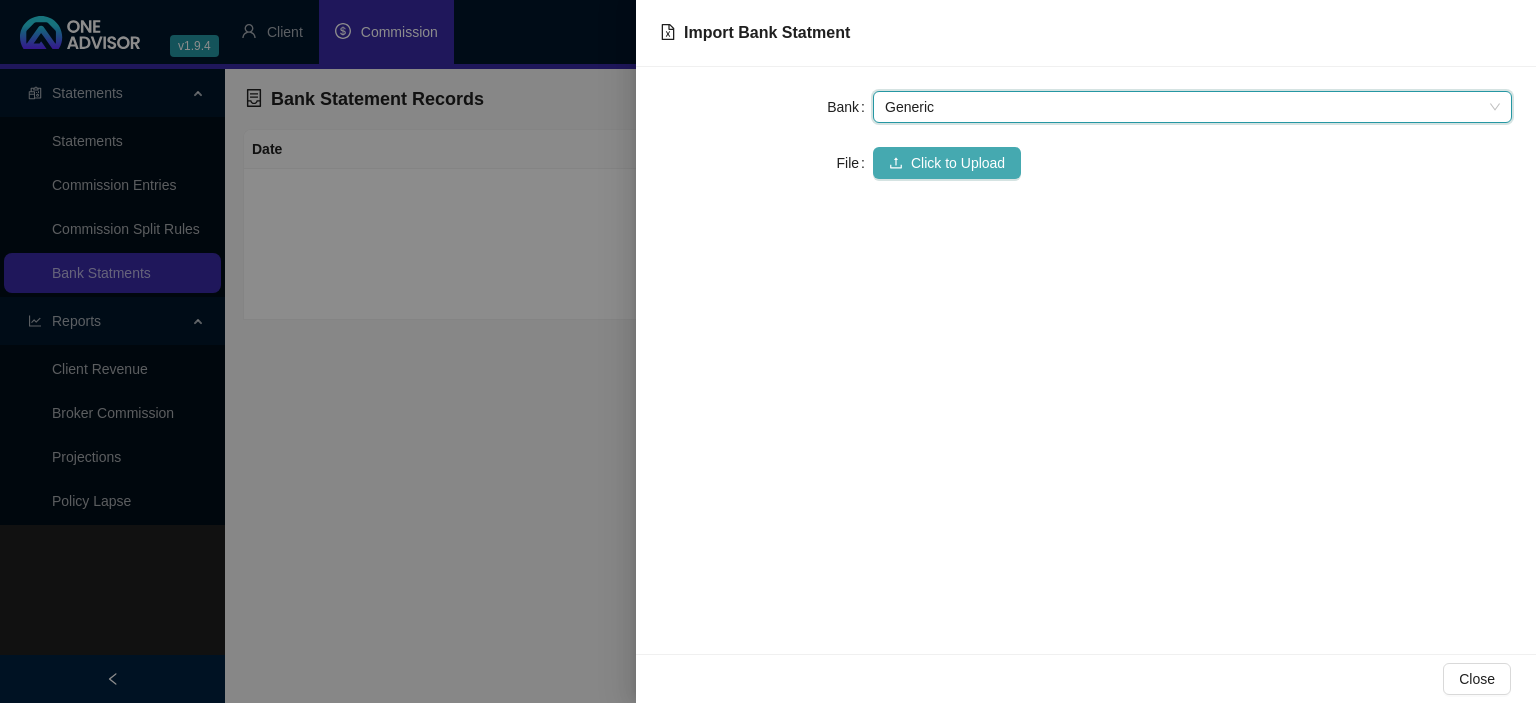 click on "Click to Upload" at bounding box center [947, 163] 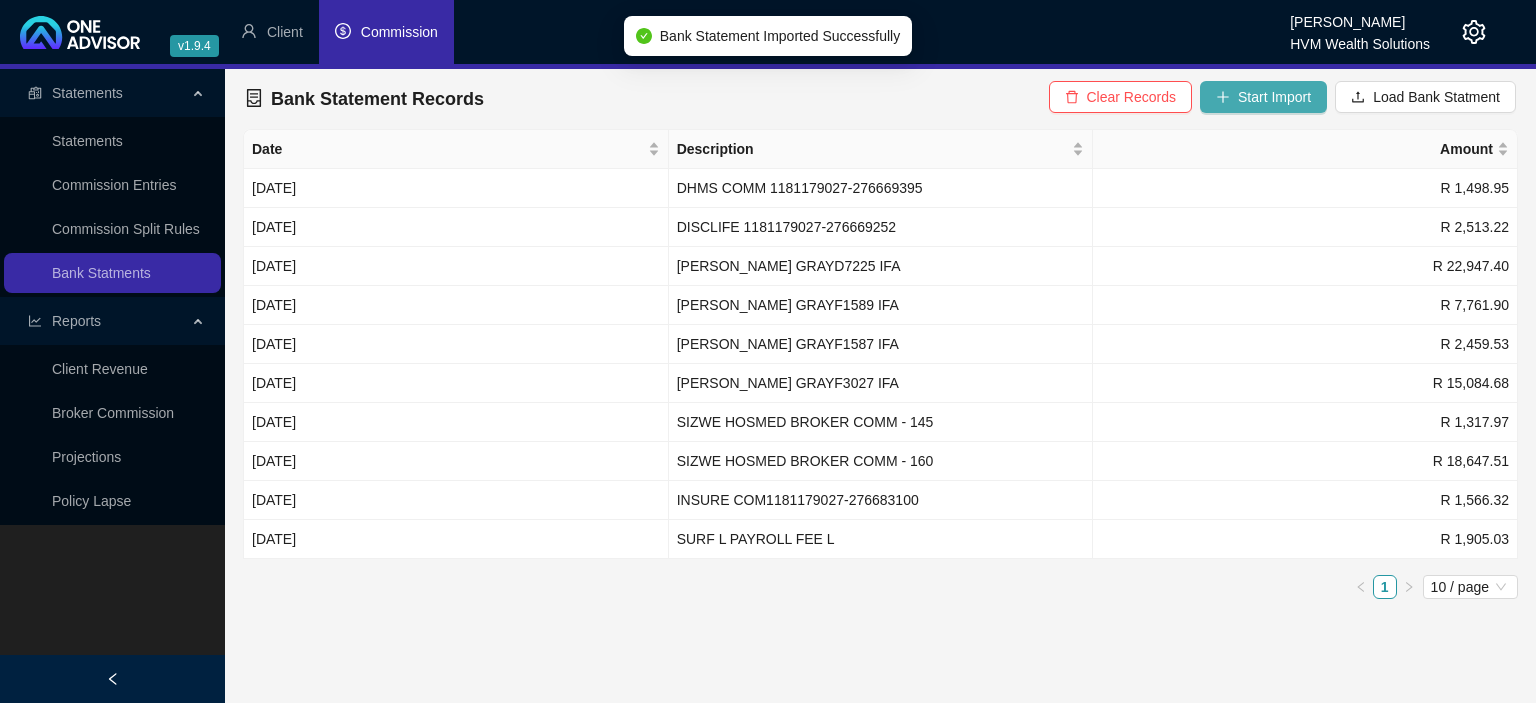 click on "Start Import" at bounding box center (1274, 97) 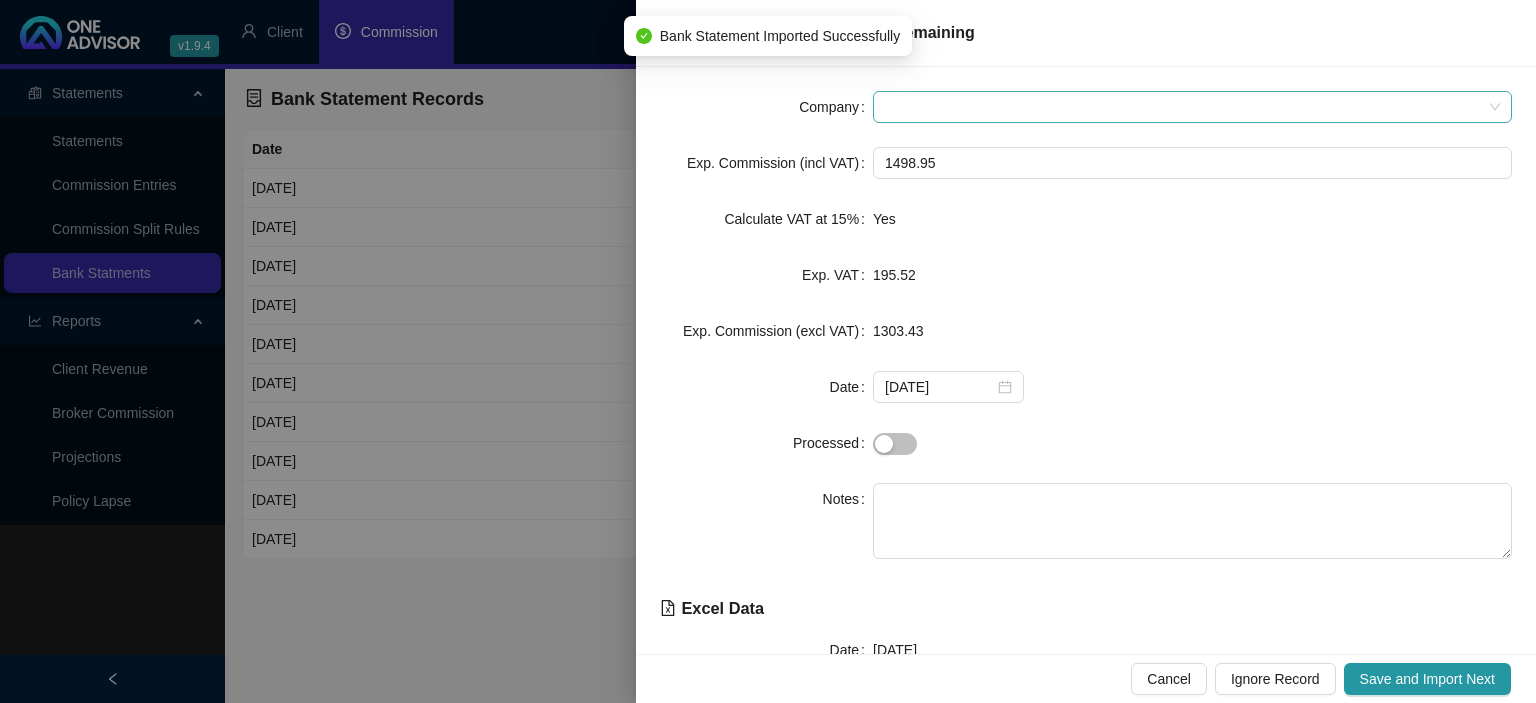 click at bounding box center (1192, 107) 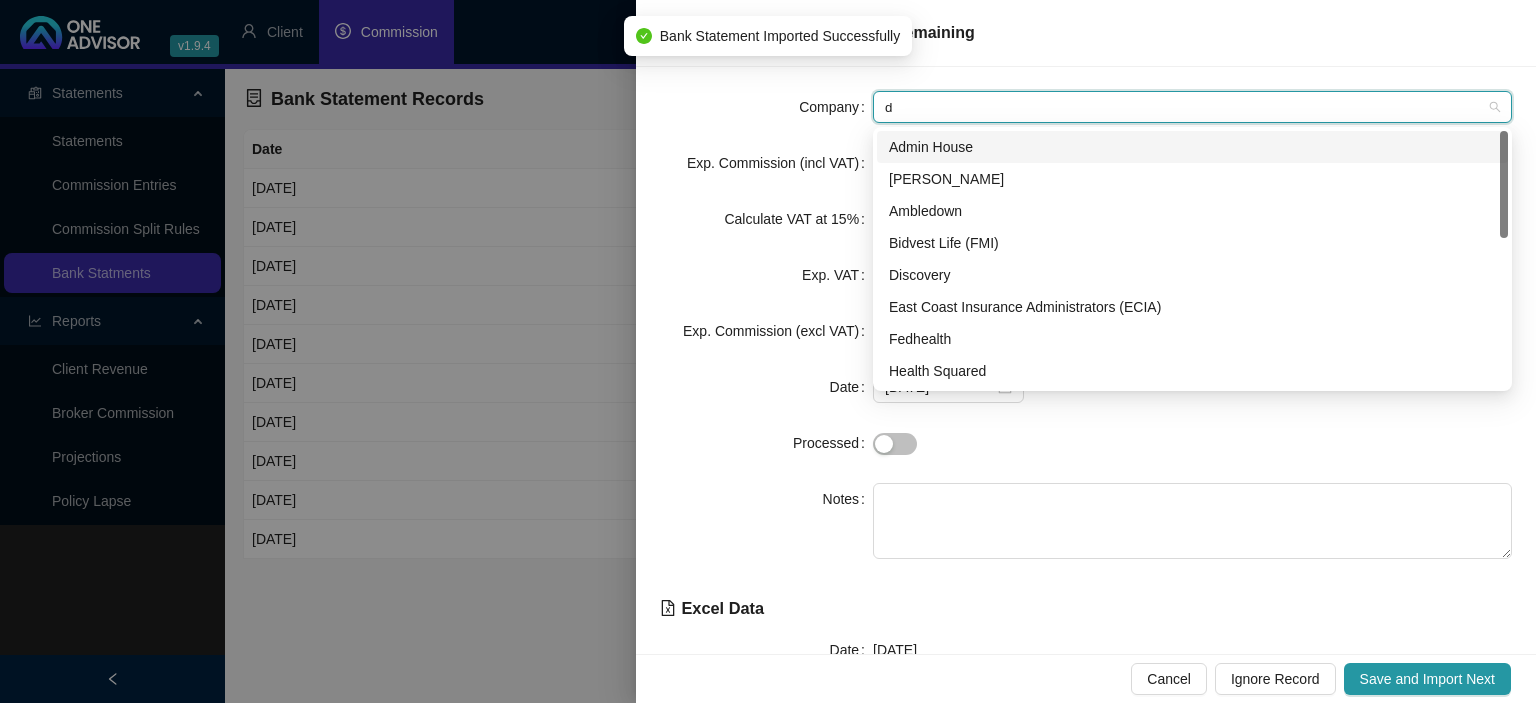 type on "di" 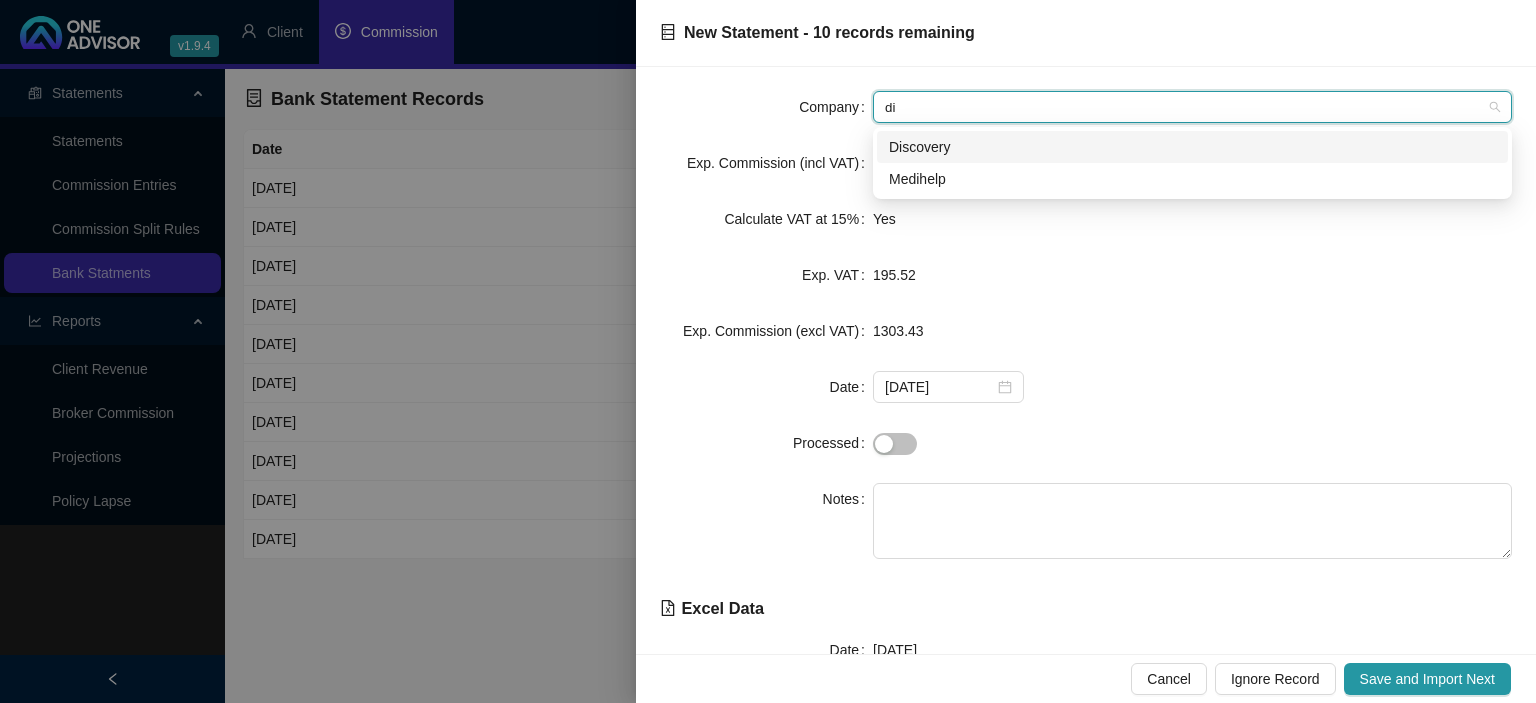 click on "Discovery" at bounding box center (1192, 147) 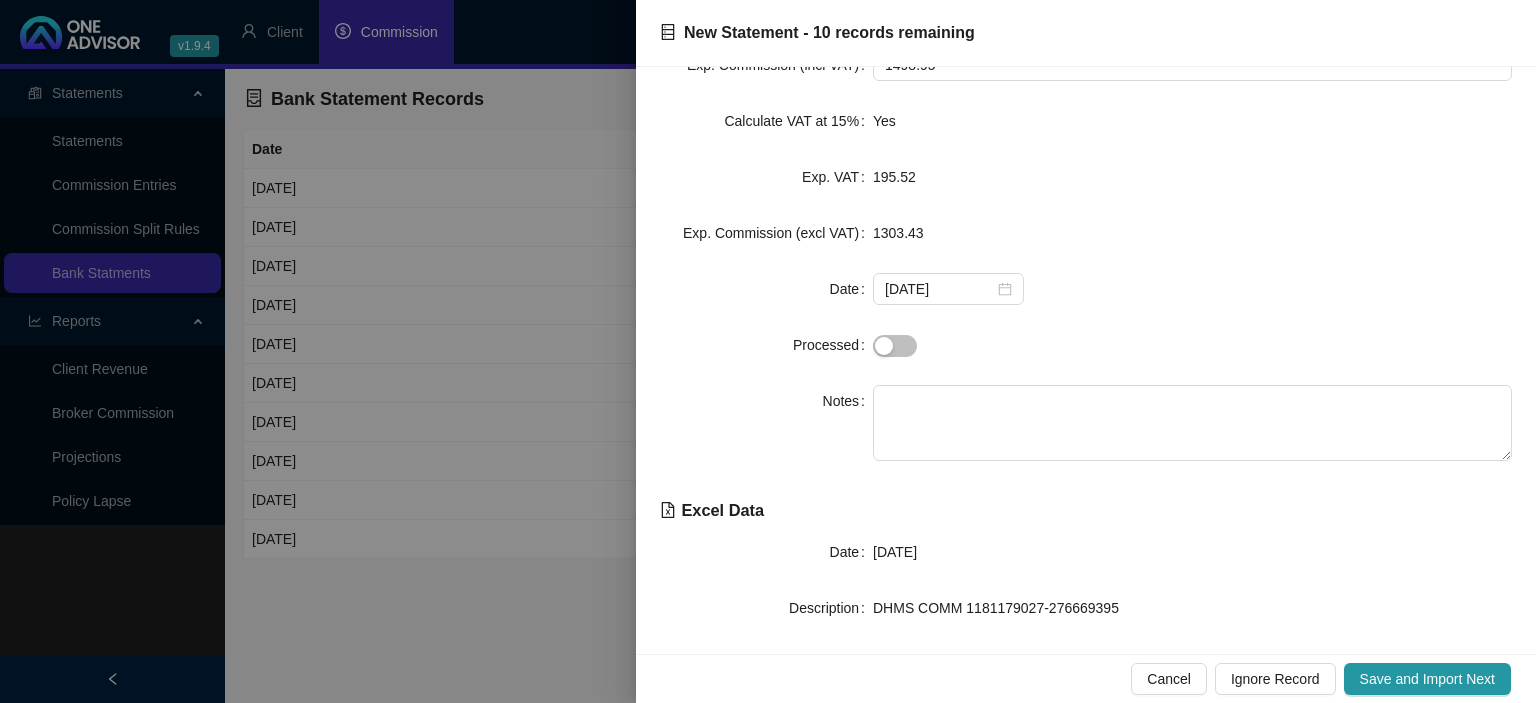 scroll, scrollTop: 173, scrollLeft: 0, axis: vertical 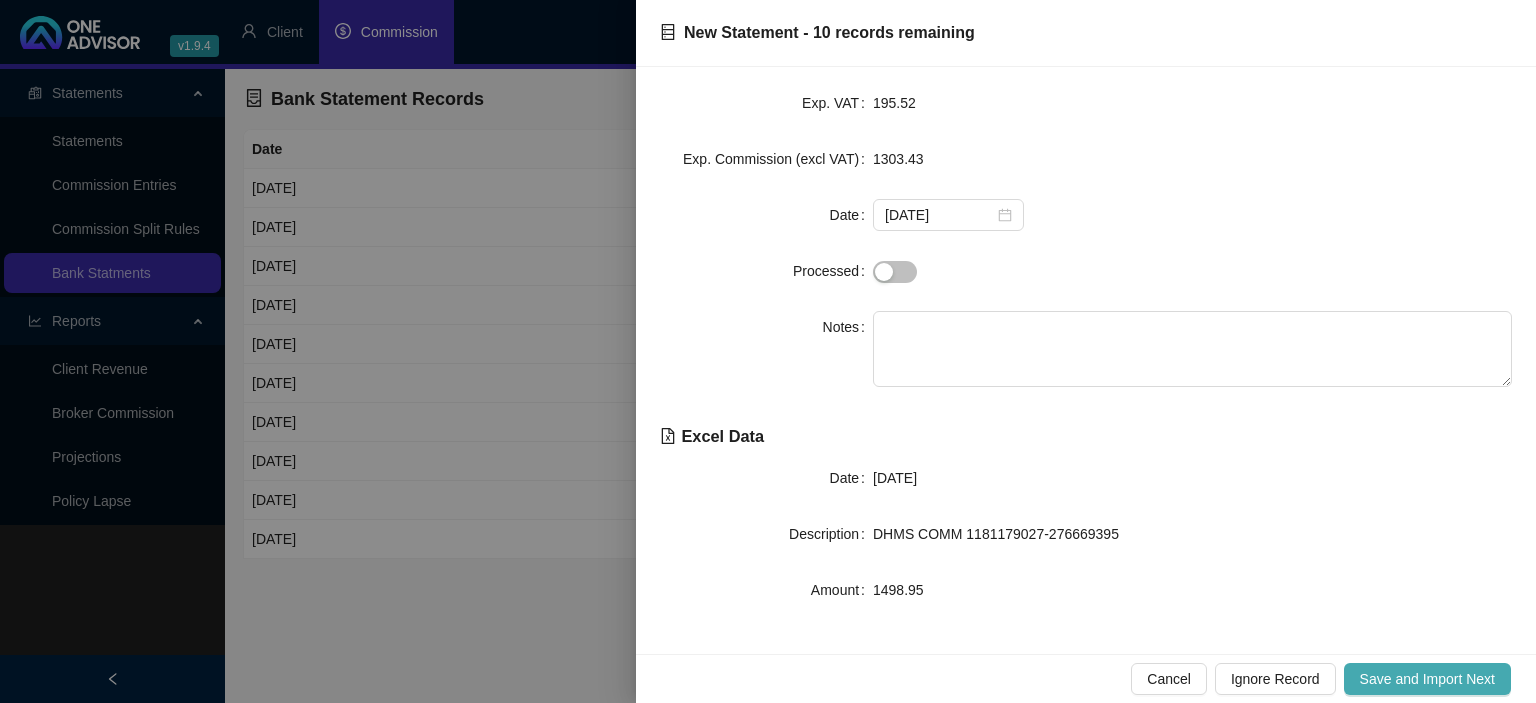 click on "Save and Import Next" at bounding box center (1427, 679) 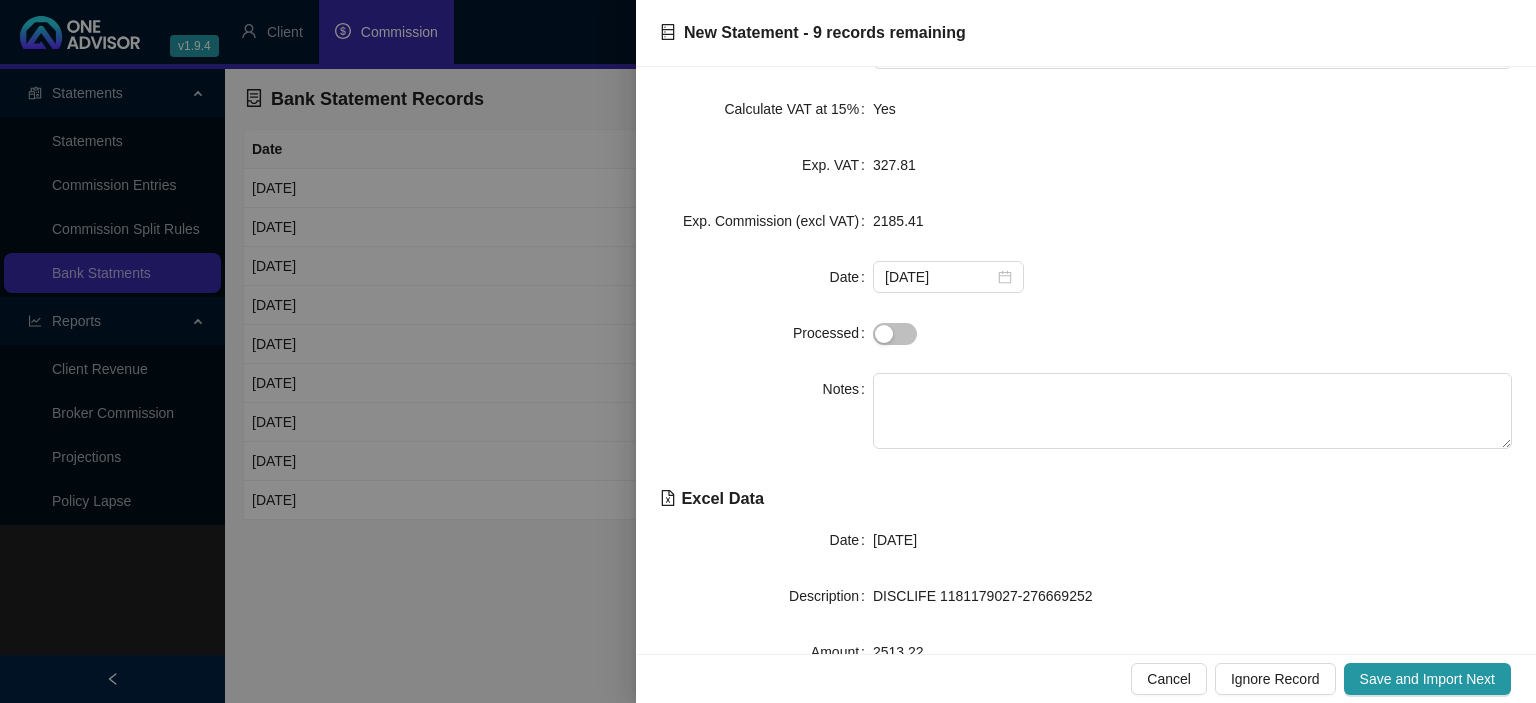 scroll, scrollTop: 0, scrollLeft: 0, axis: both 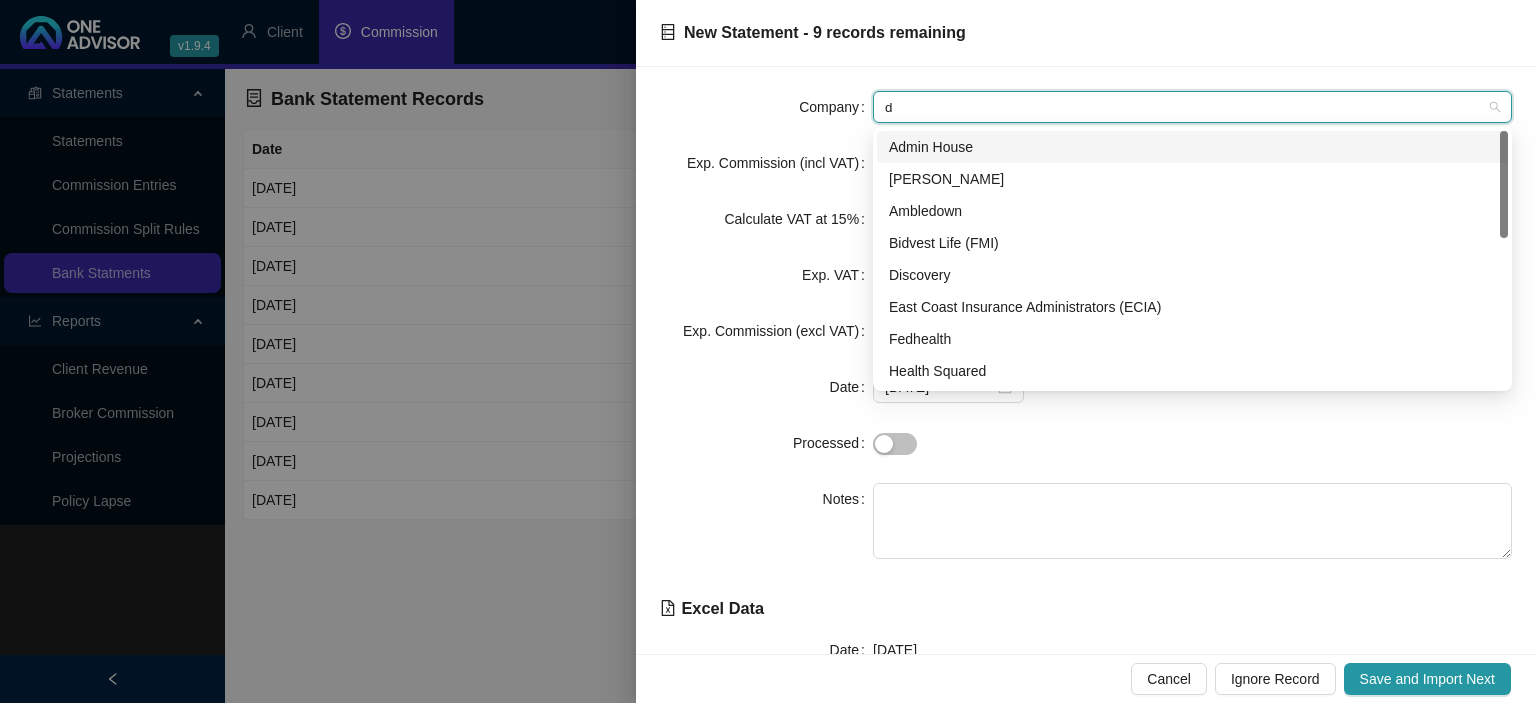 type on "di" 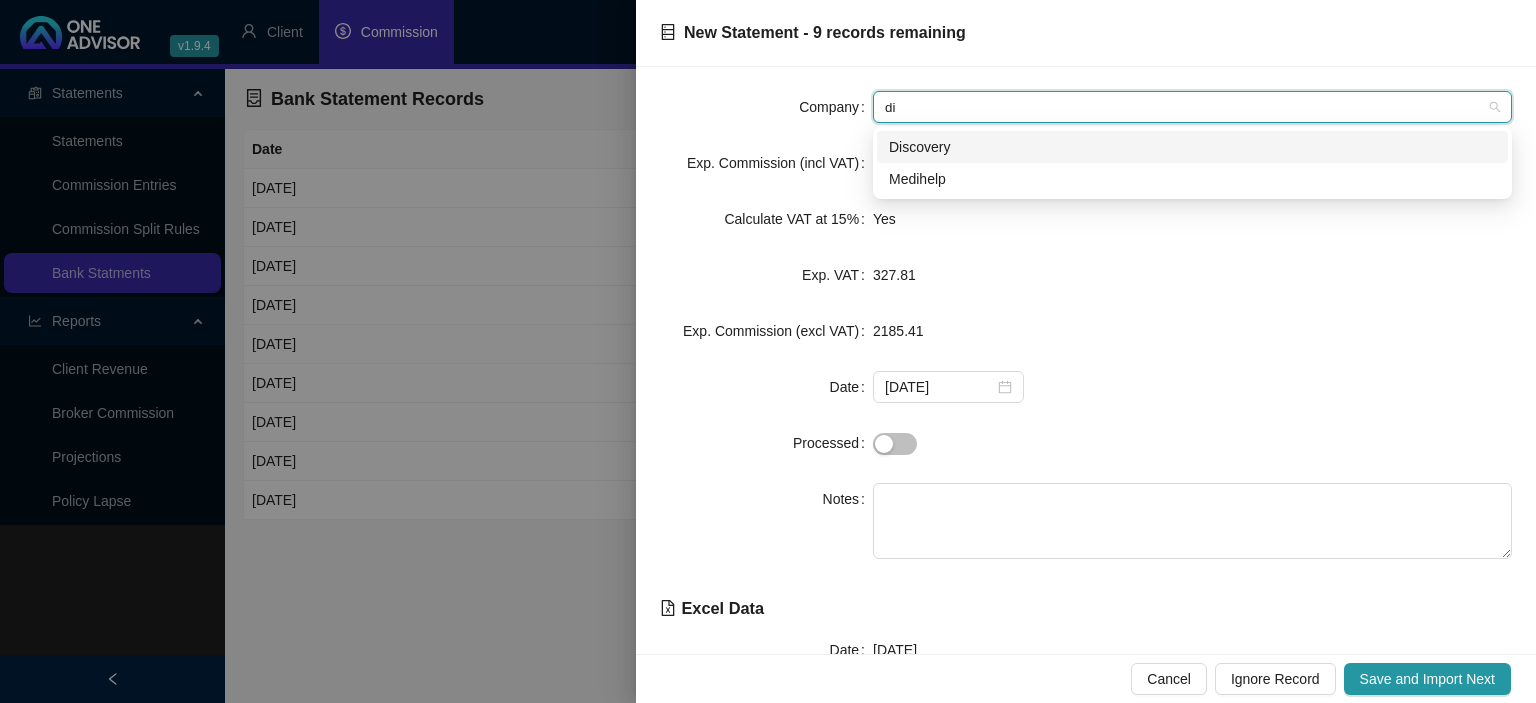 click on "Discovery" at bounding box center (1192, 147) 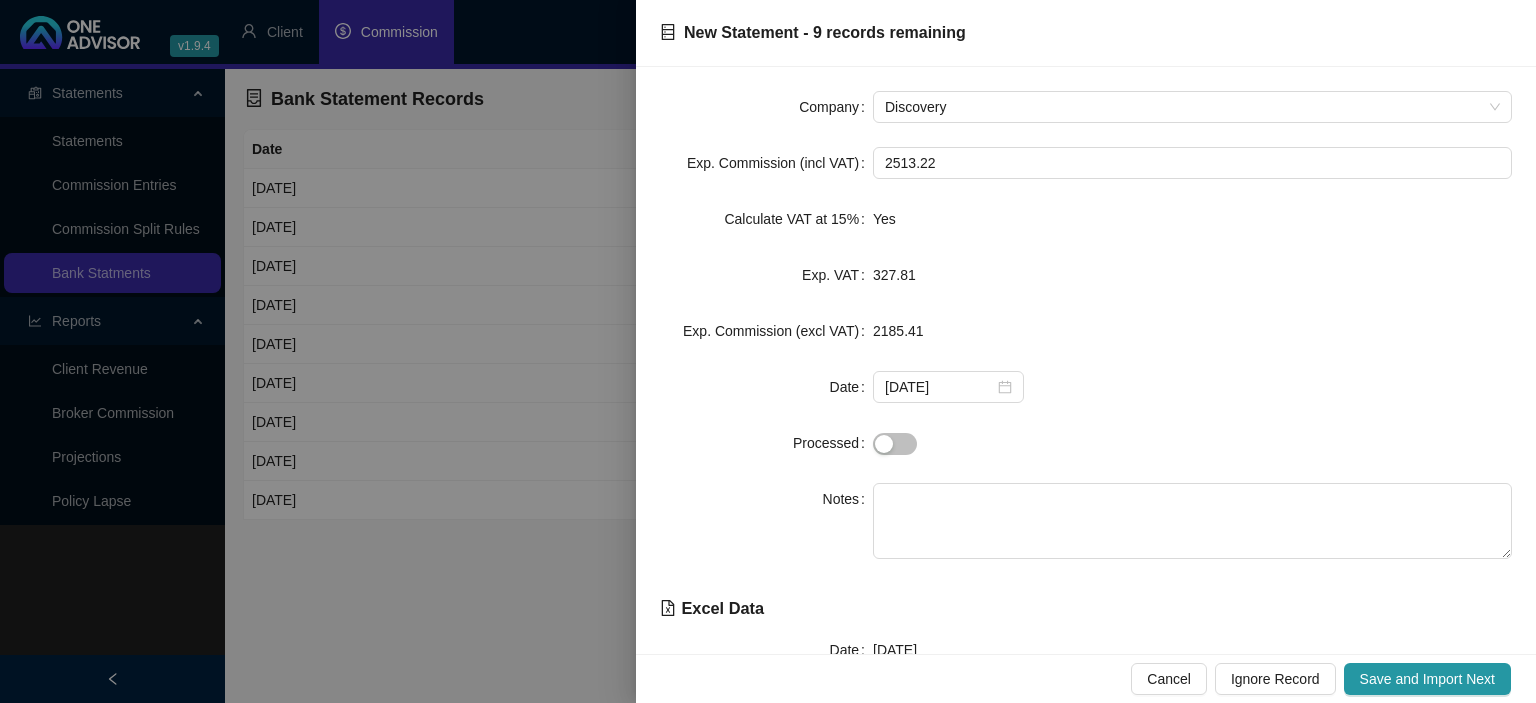 click on "Cancel Ignore Record Save and Import Next" at bounding box center (1086, 678) 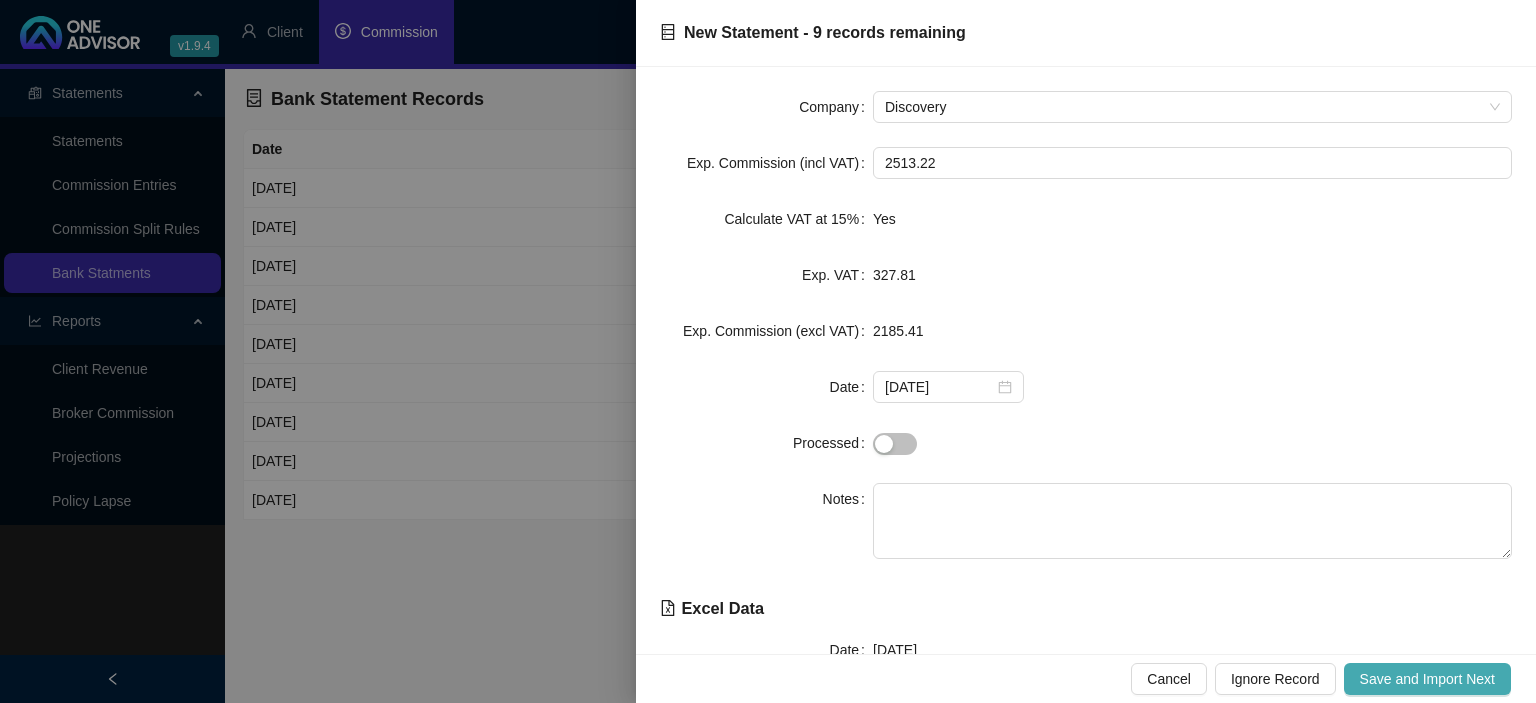 click on "Save and Import Next" at bounding box center (1427, 679) 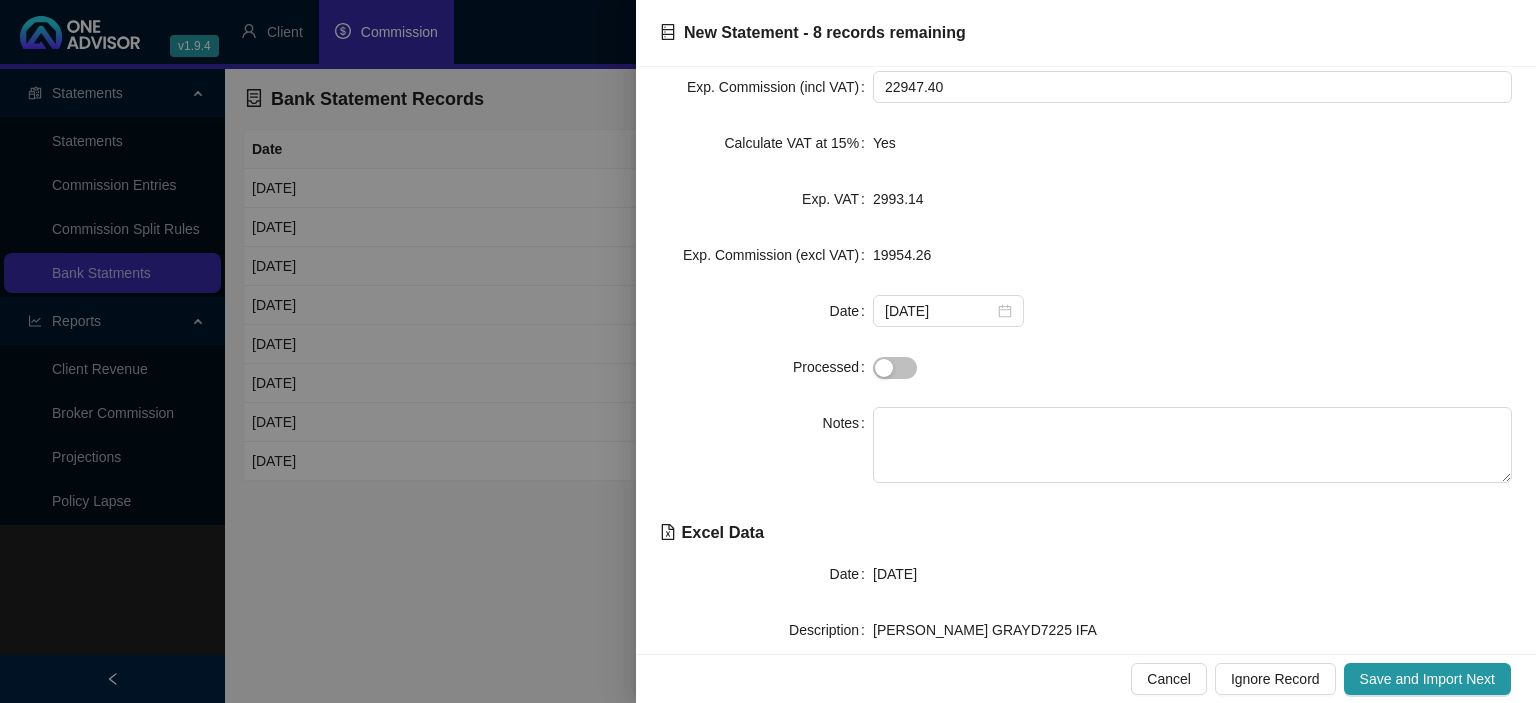 scroll, scrollTop: 110, scrollLeft: 0, axis: vertical 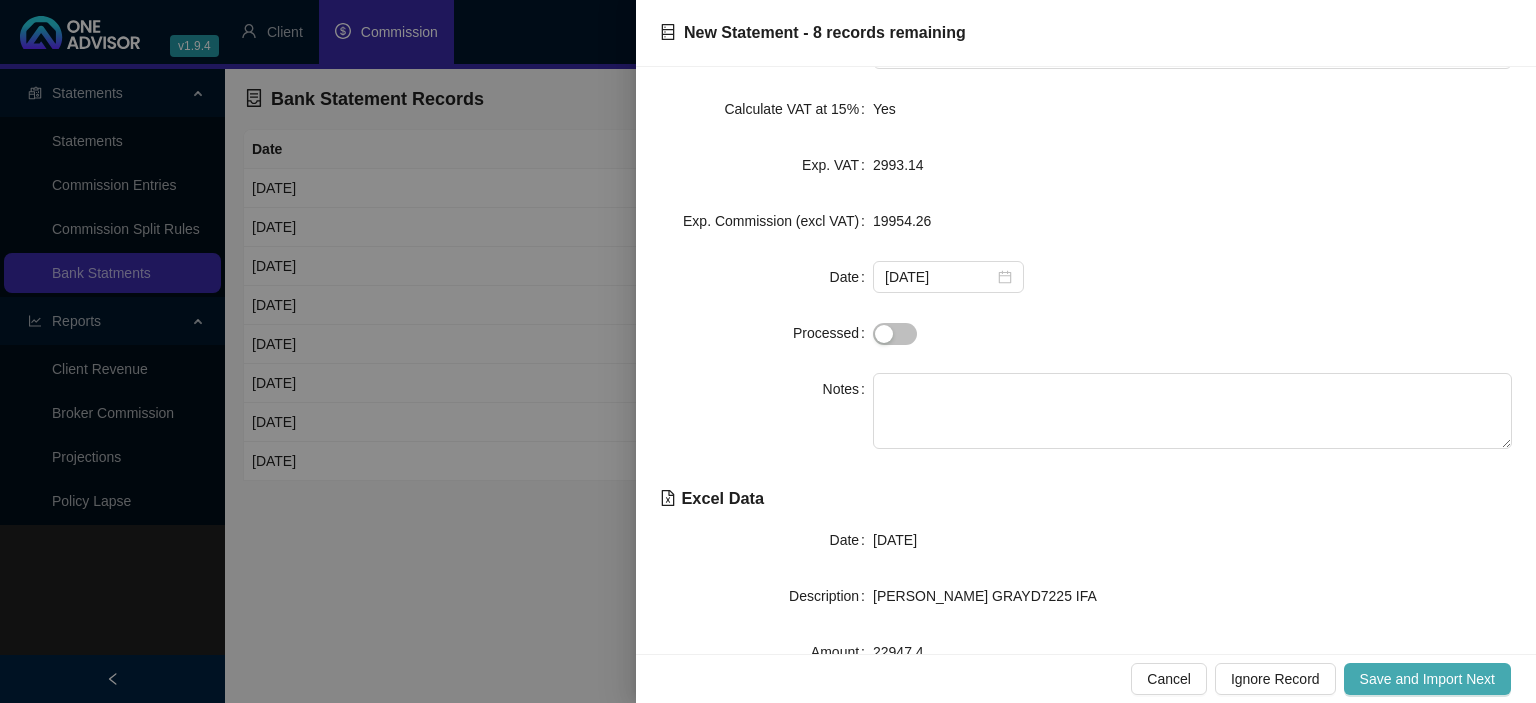 click on "Save and Import Next" at bounding box center [1427, 679] 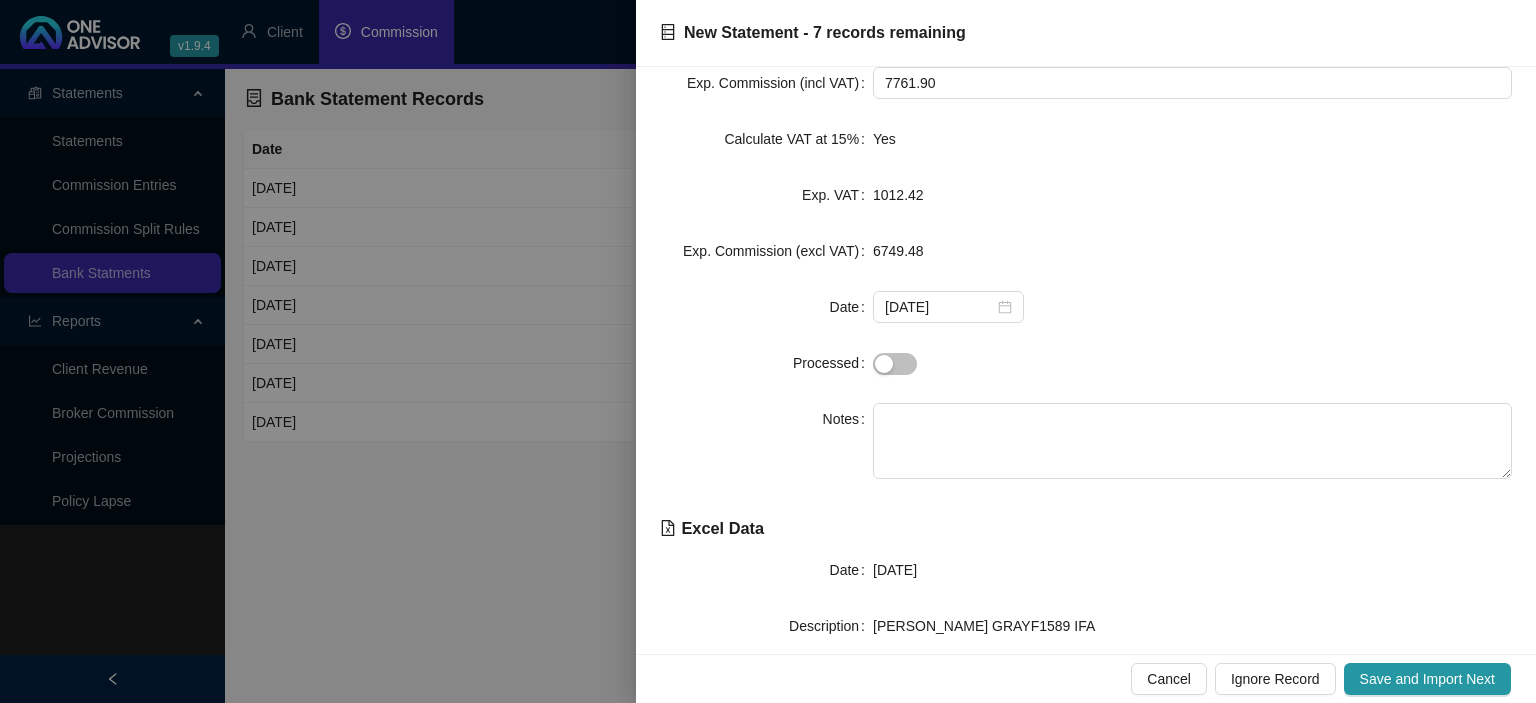scroll, scrollTop: 110, scrollLeft: 0, axis: vertical 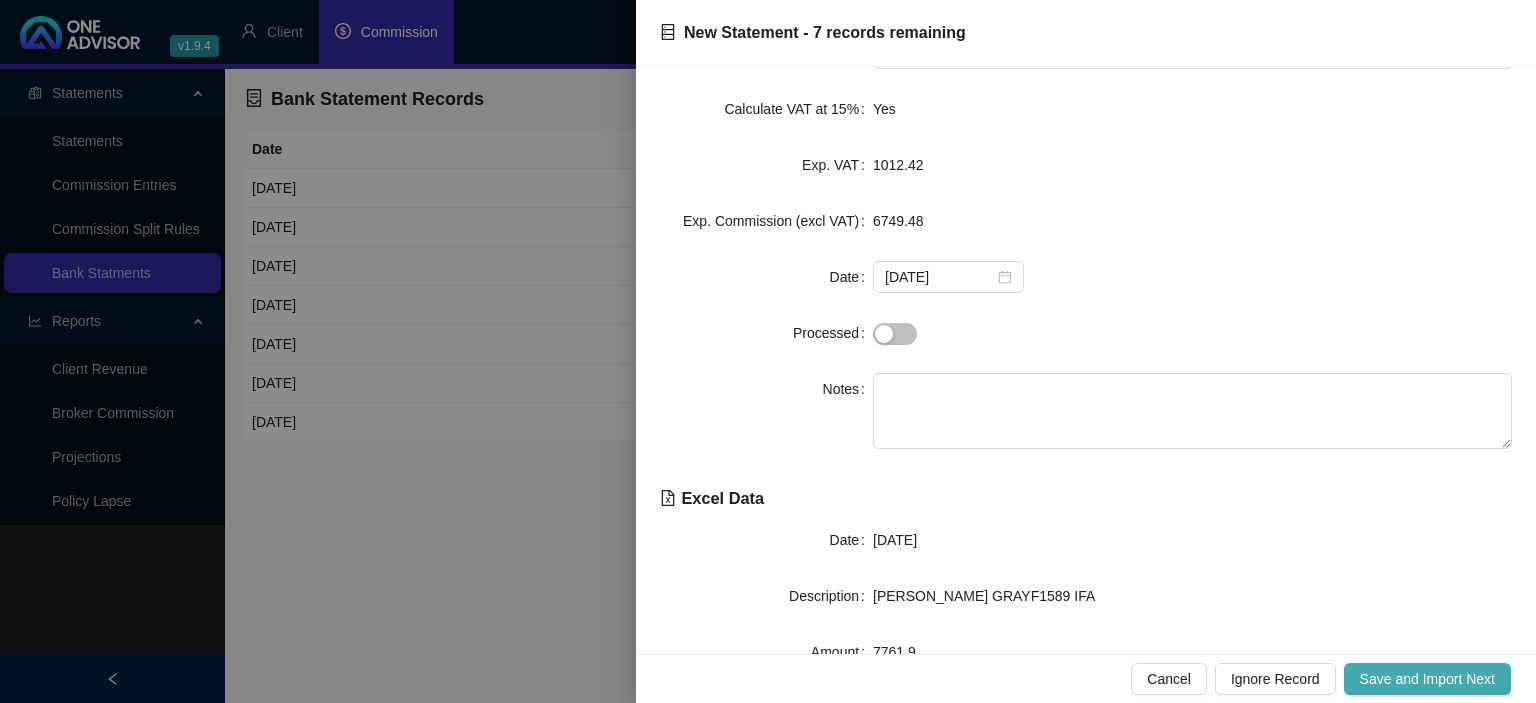 click on "Save and Import Next" at bounding box center (1427, 679) 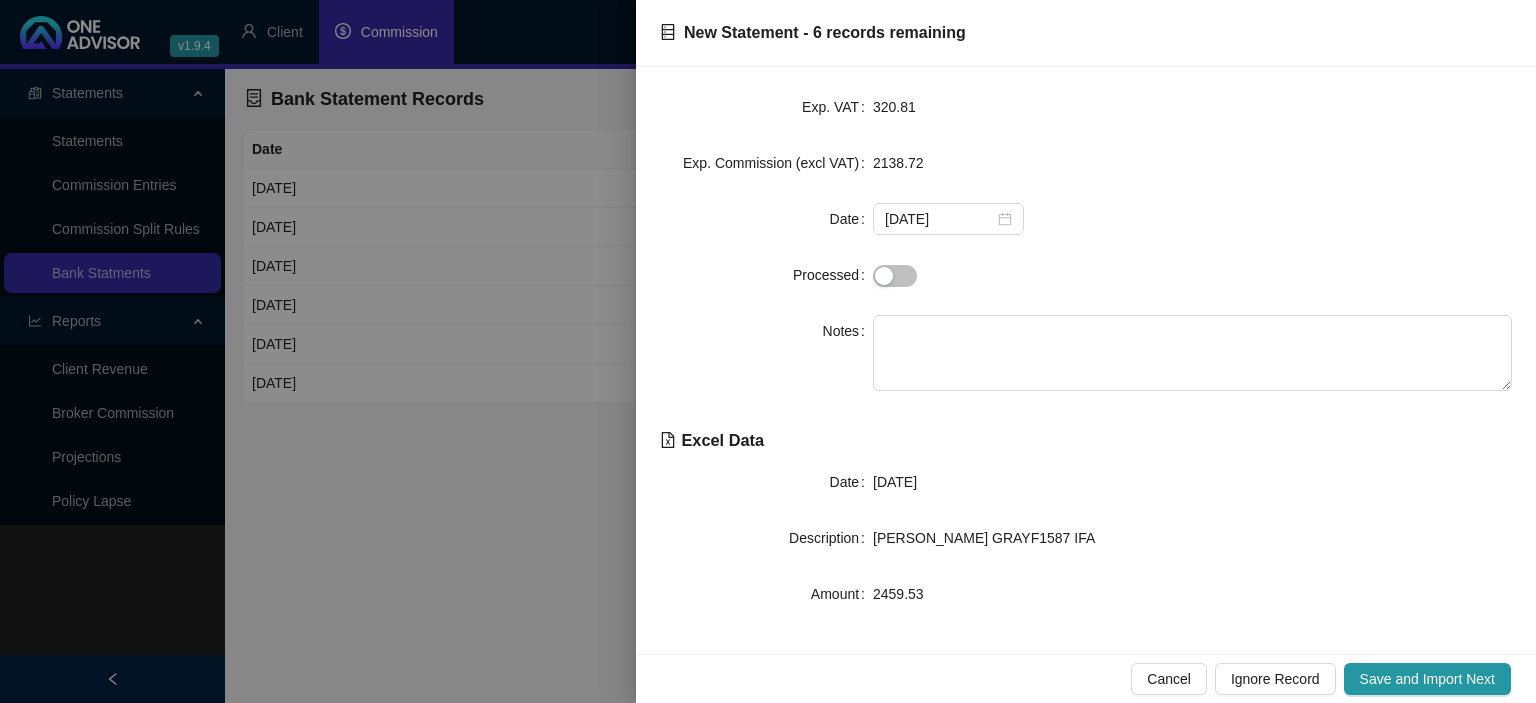 scroll, scrollTop: 173, scrollLeft: 0, axis: vertical 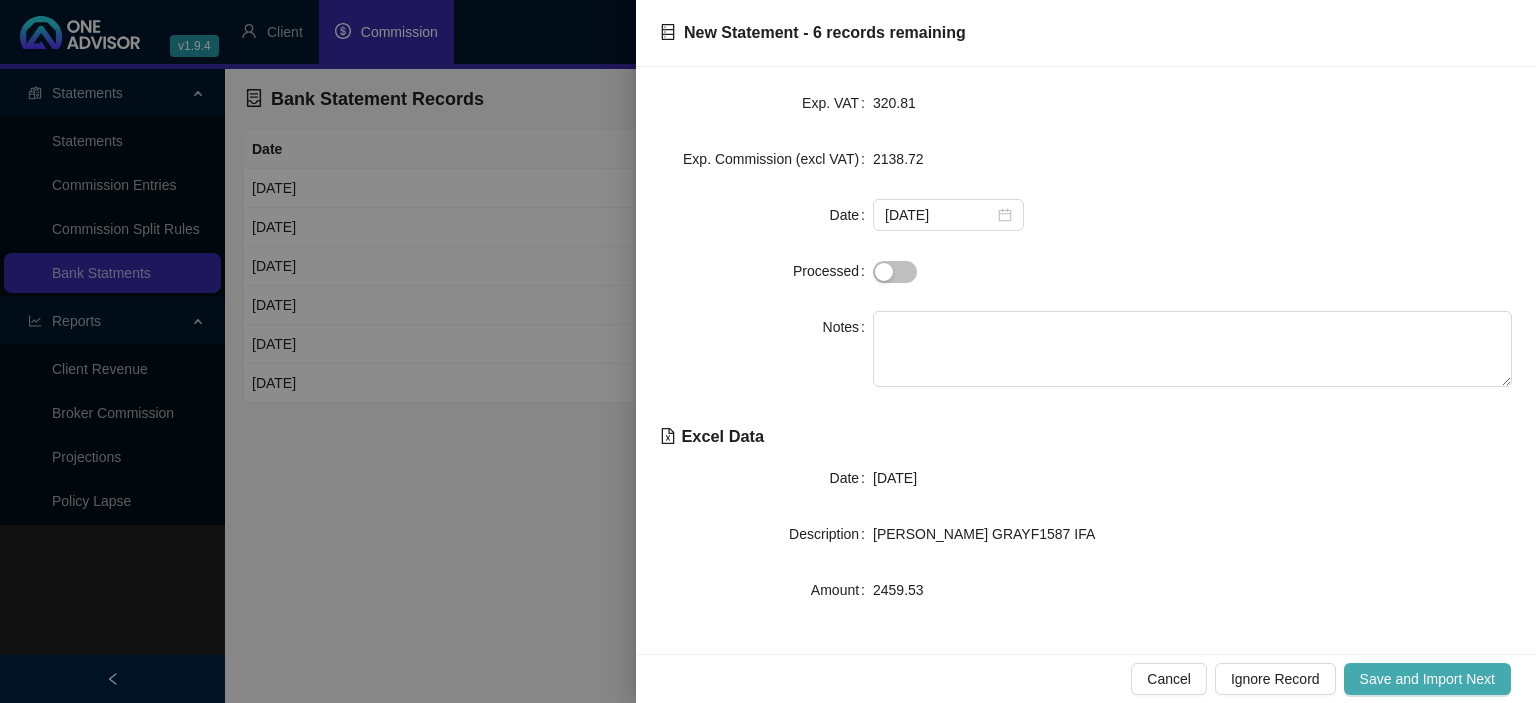 click on "Save and Import Next" at bounding box center (1427, 679) 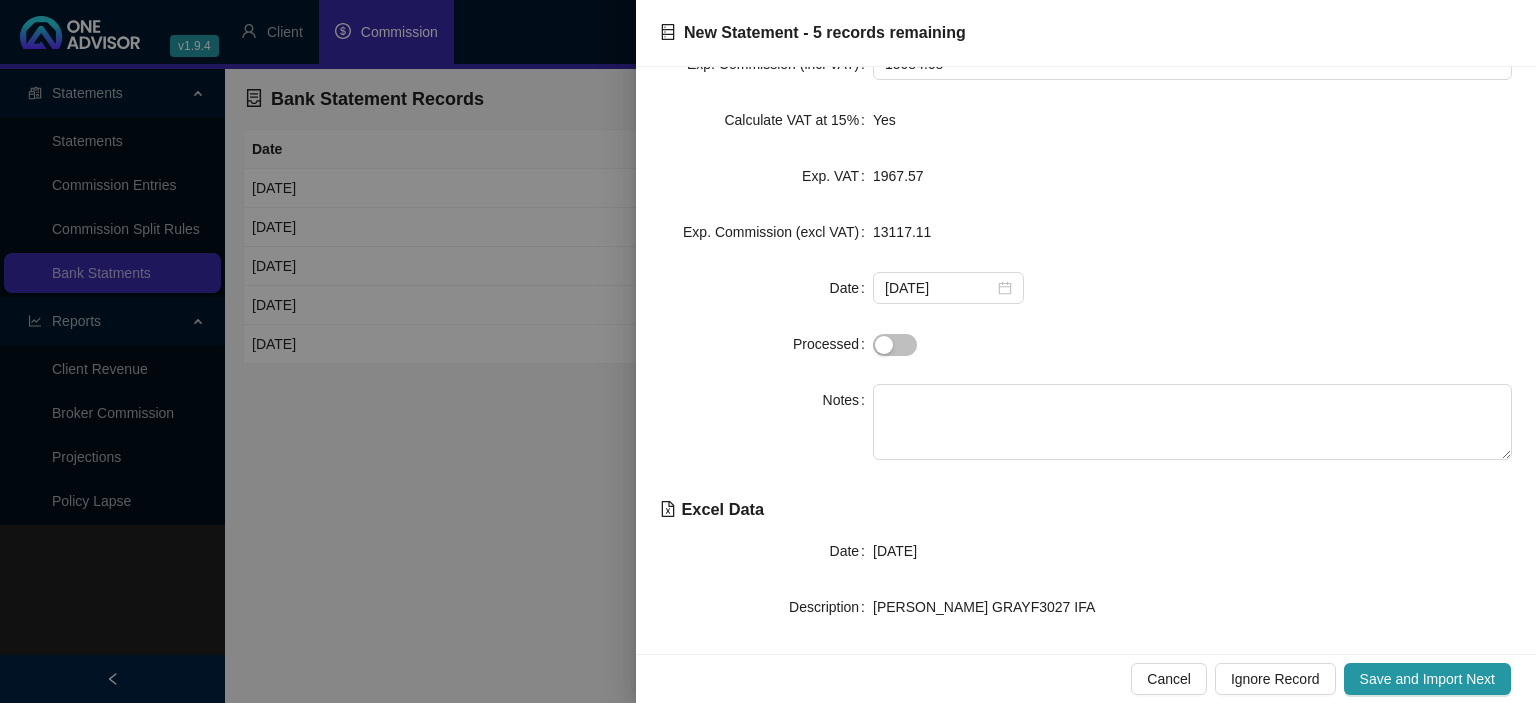 scroll, scrollTop: 173, scrollLeft: 0, axis: vertical 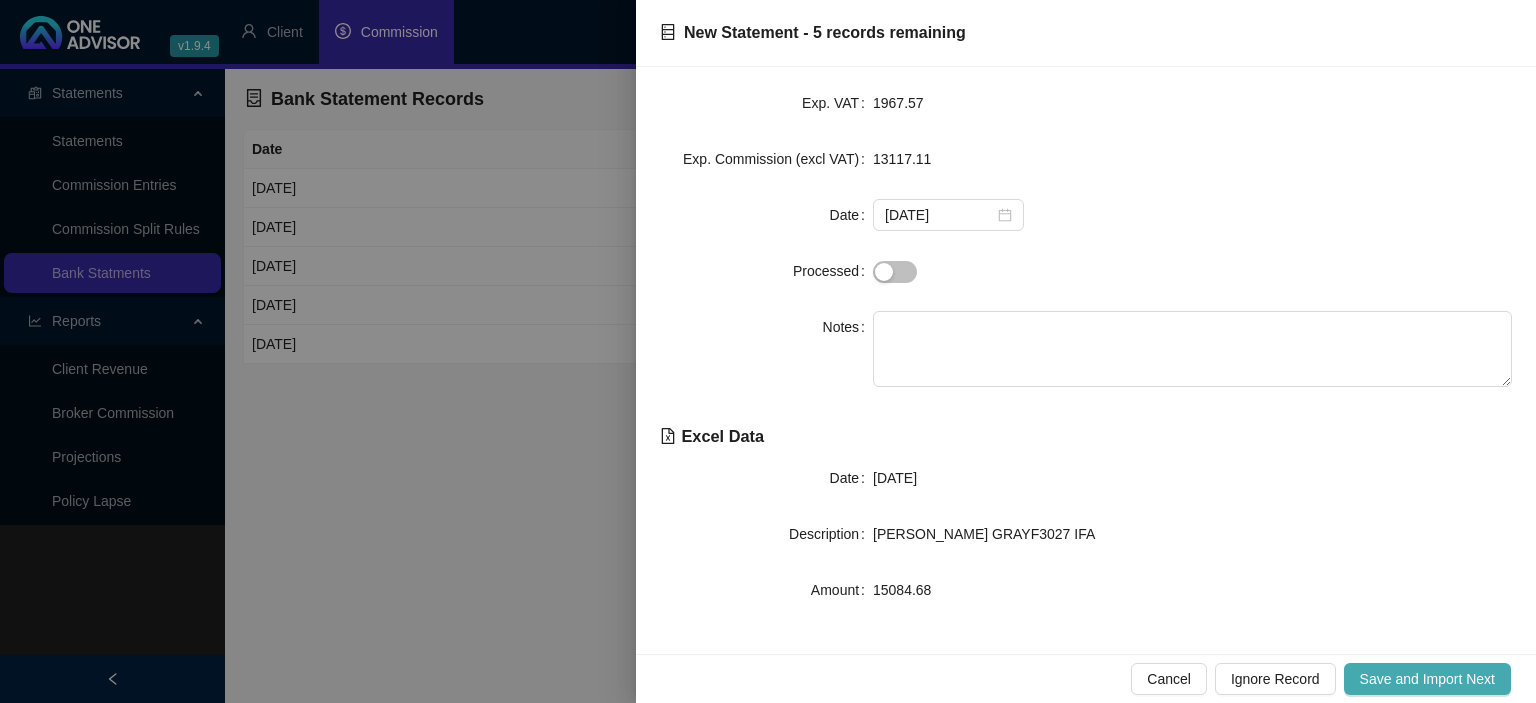 click on "Save and Import Next" at bounding box center (1427, 679) 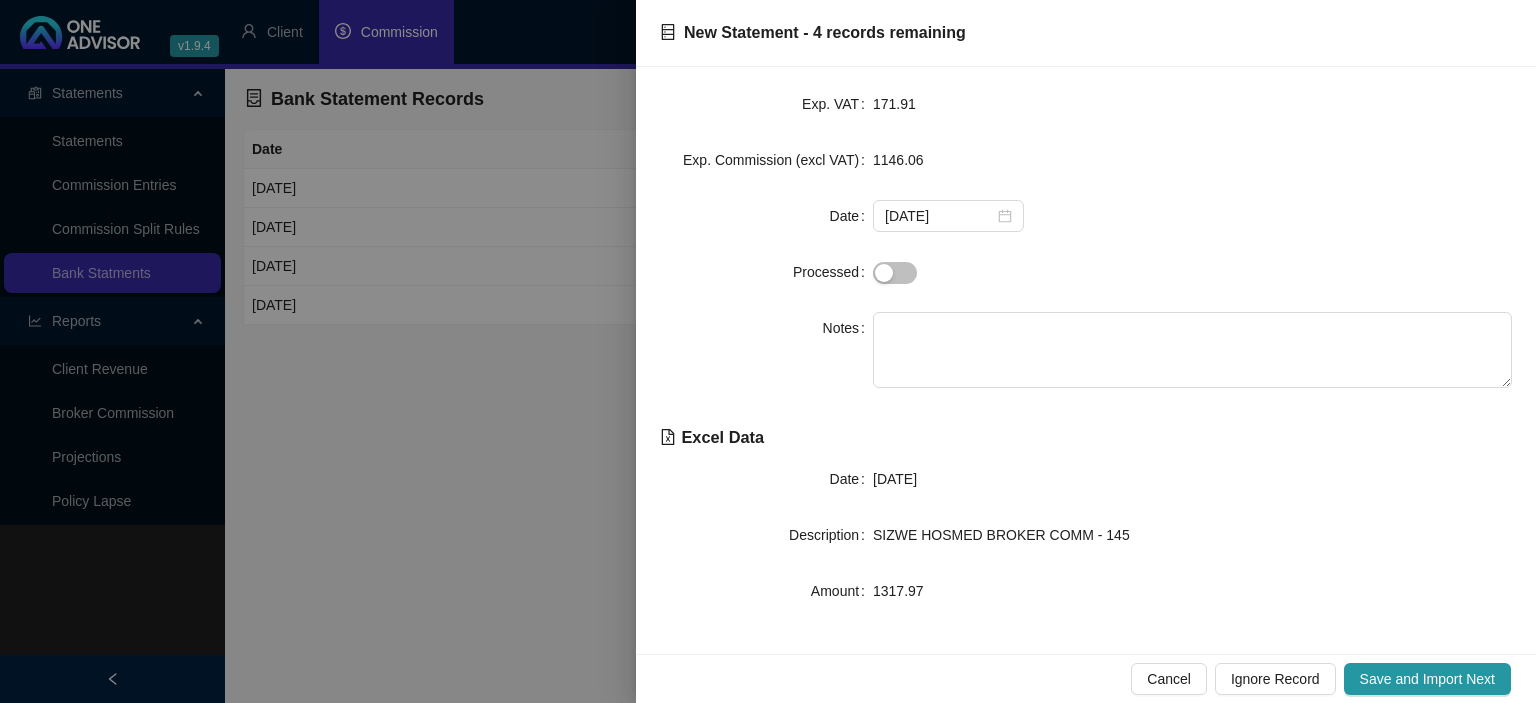 scroll, scrollTop: 173, scrollLeft: 0, axis: vertical 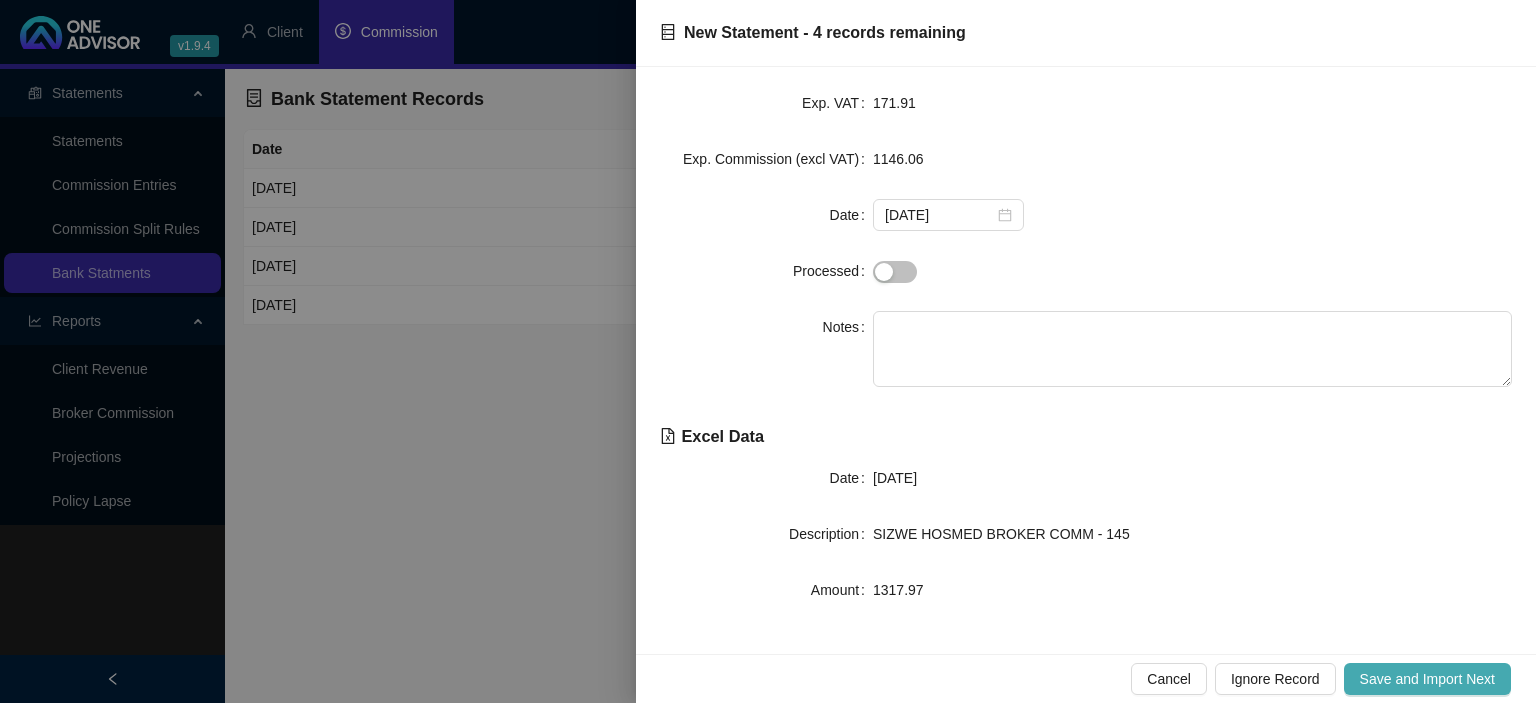 click on "Save and Import Next" at bounding box center (1427, 679) 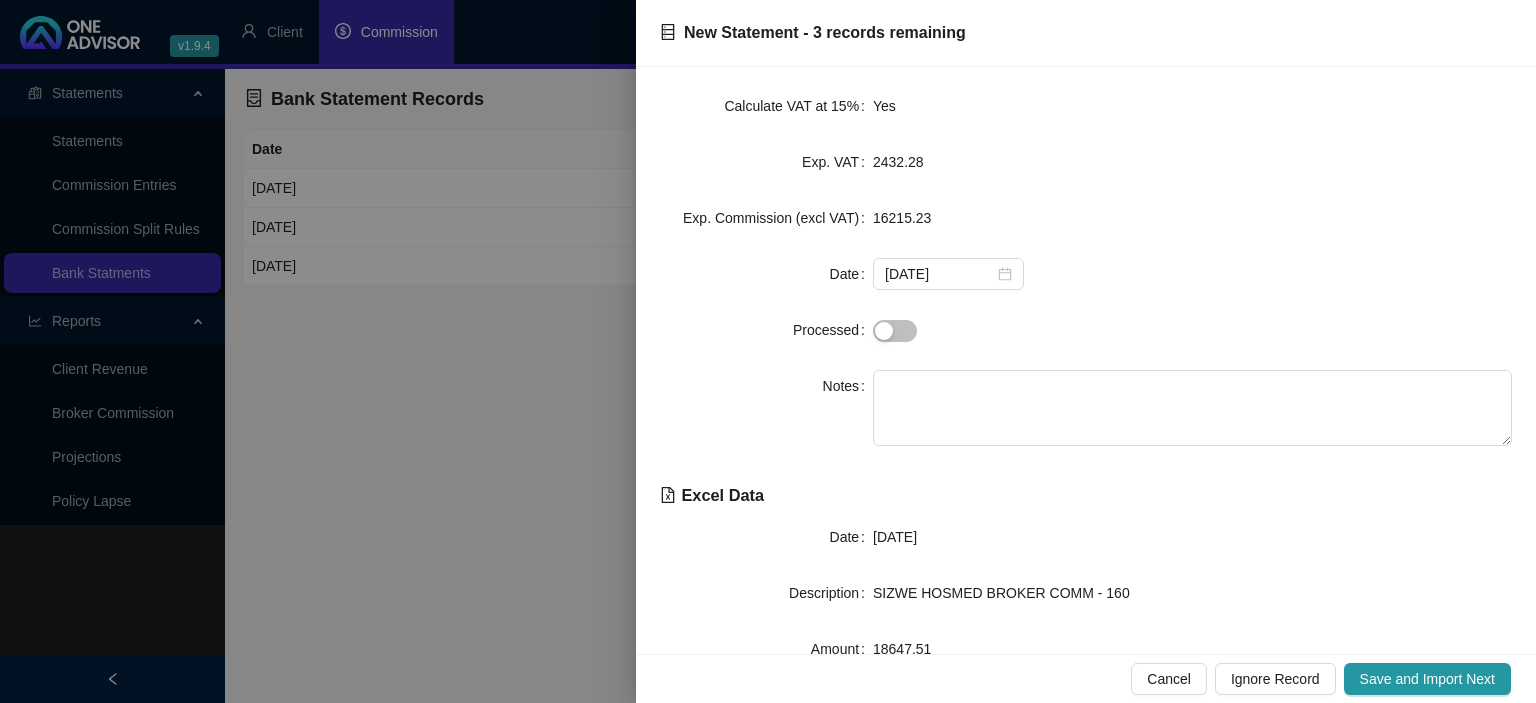 scroll, scrollTop: 173, scrollLeft: 0, axis: vertical 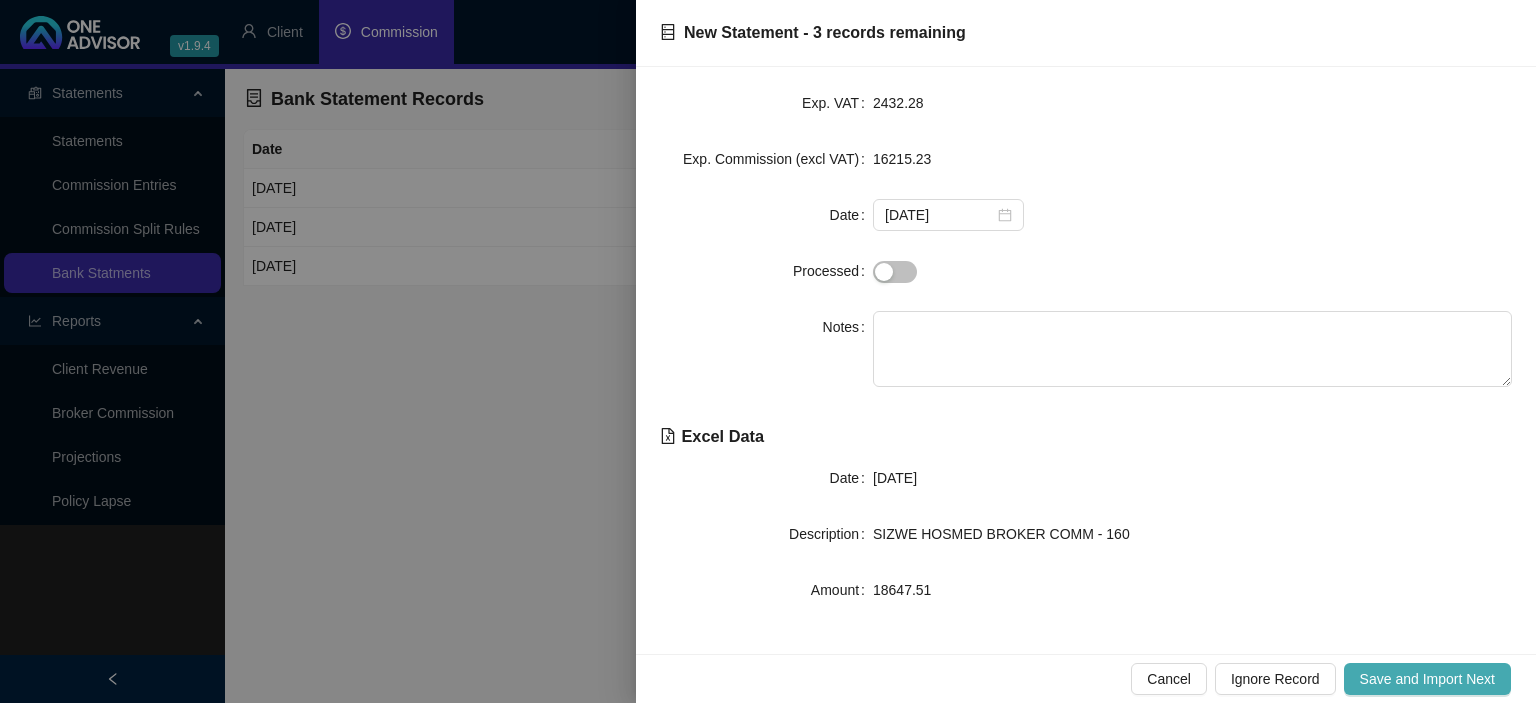 click on "Save and Import Next" at bounding box center [1427, 679] 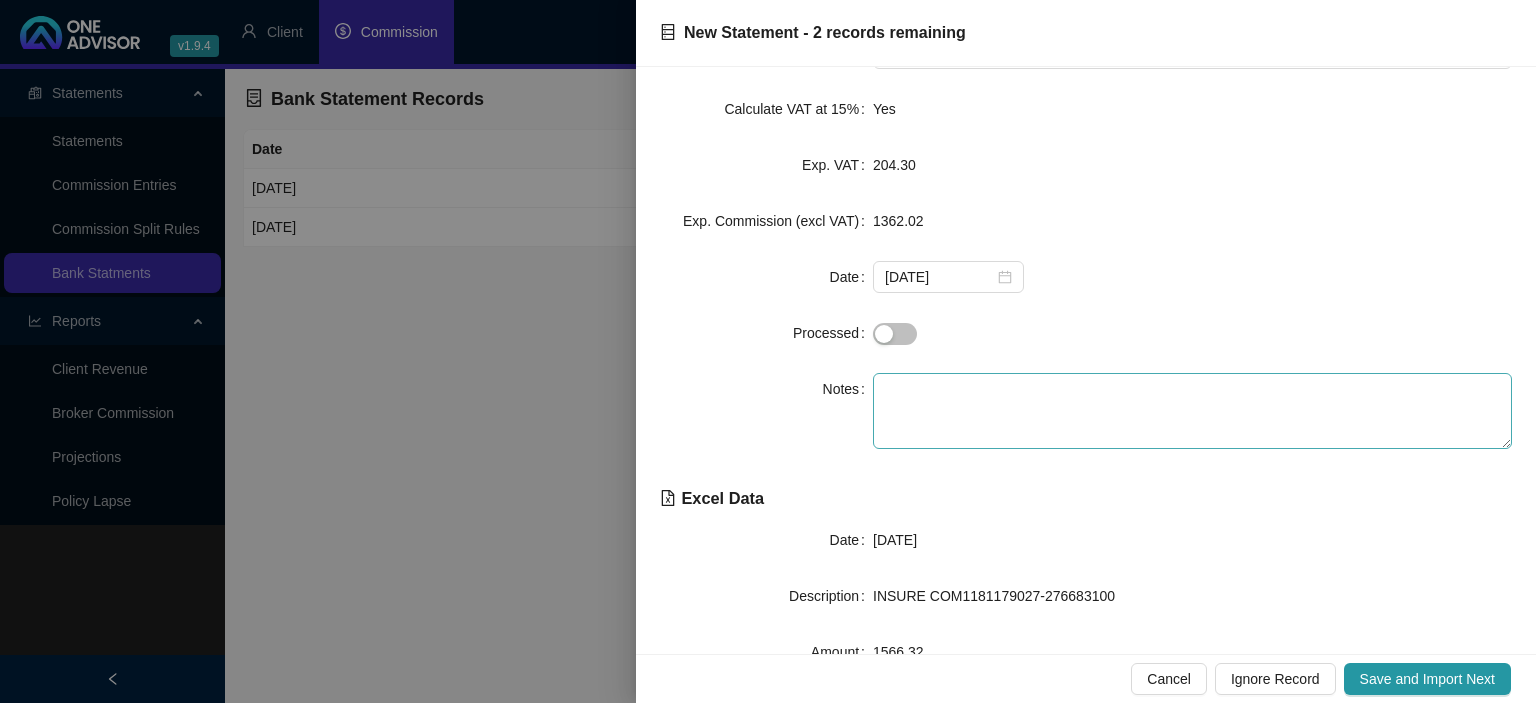scroll, scrollTop: 0, scrollLeft: 0, axis: both 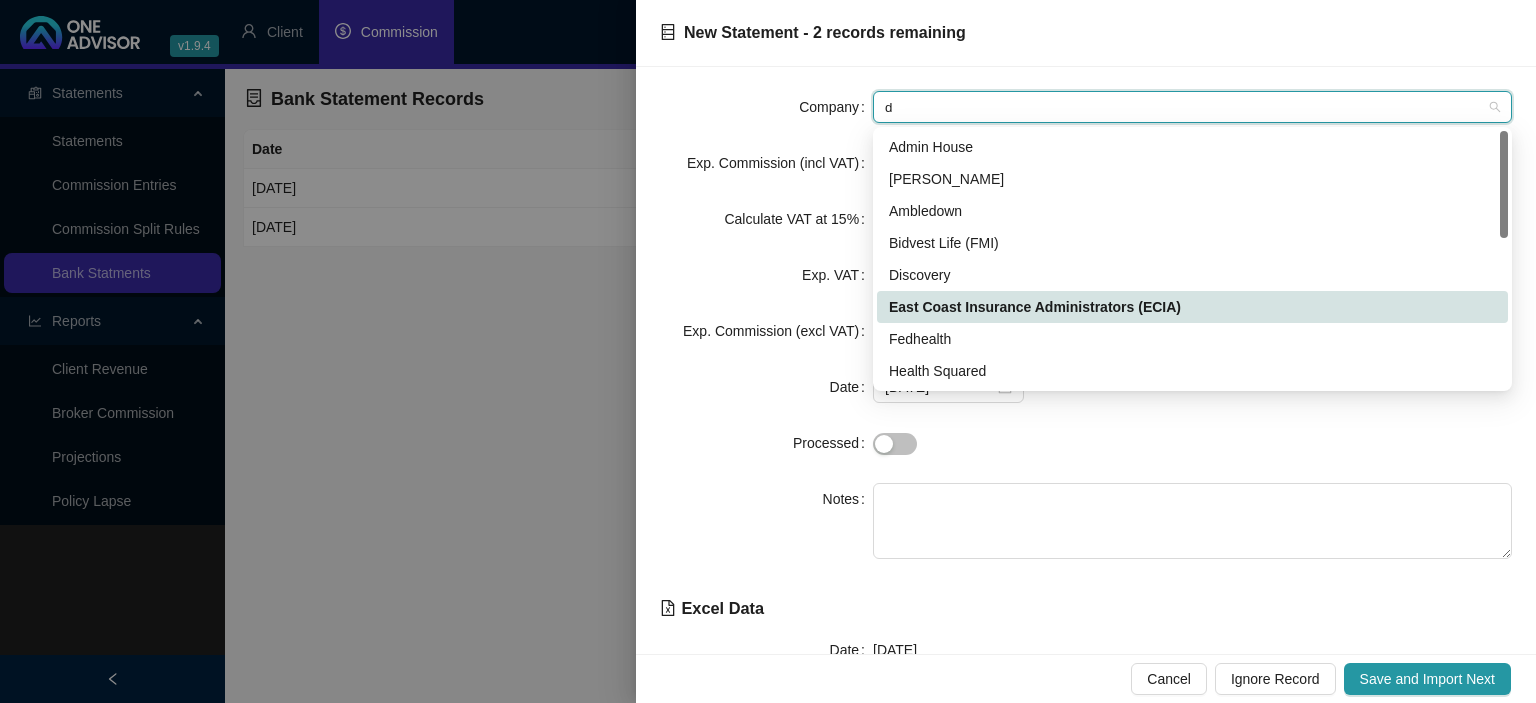 type on "di" 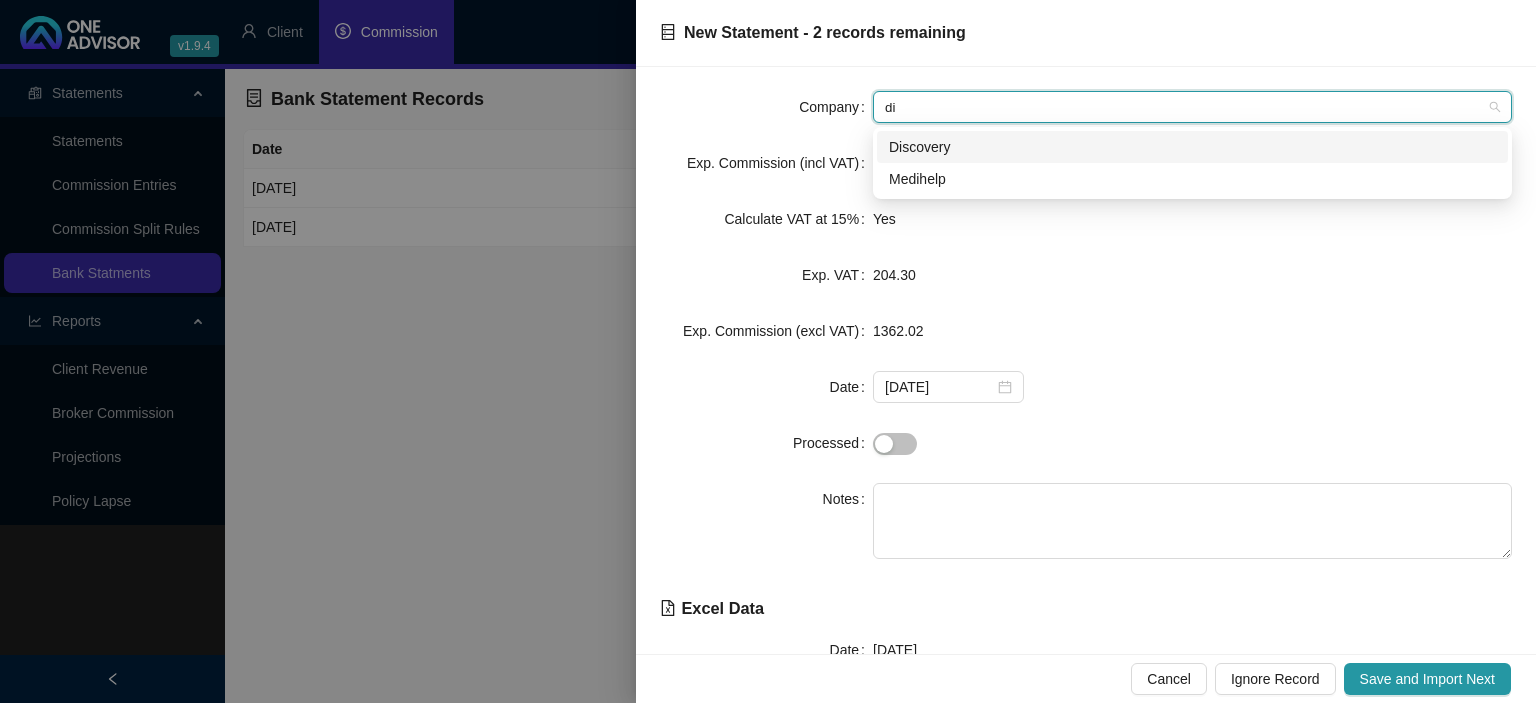 click on "Discovery" at bounding box center [1192, 147] 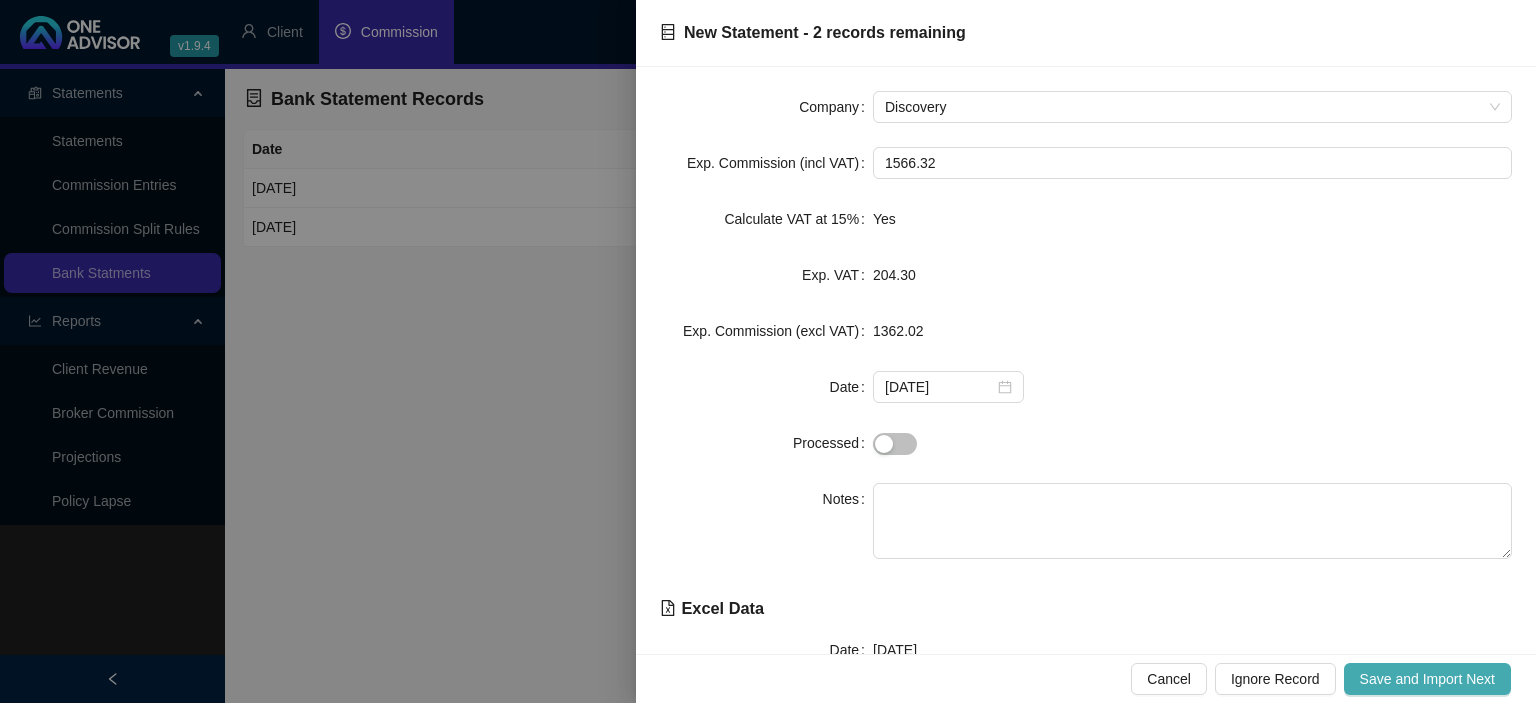 click on "Save and Import Next" at bounding box center [1427, 679] 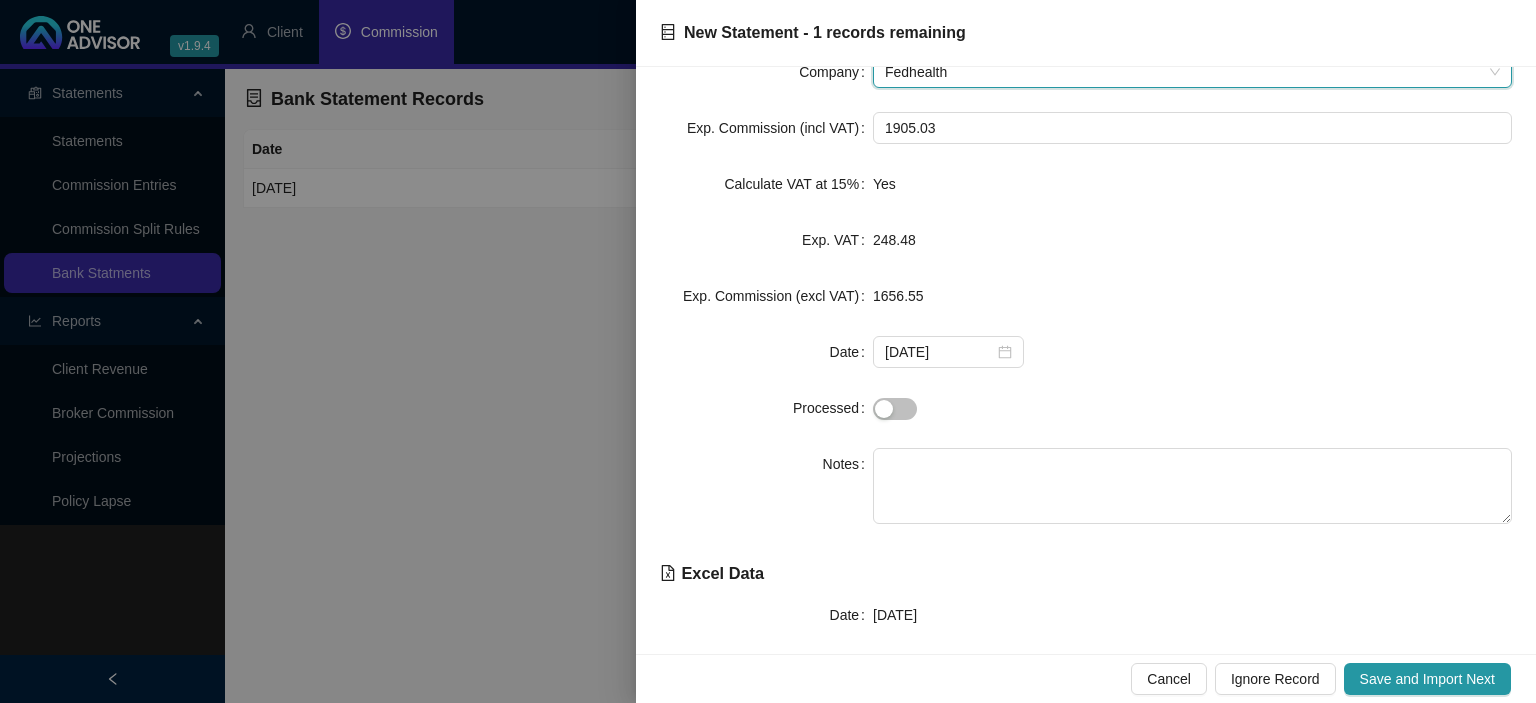 scroll, scrollTop: 0, scrollLeft: 0, axis: both 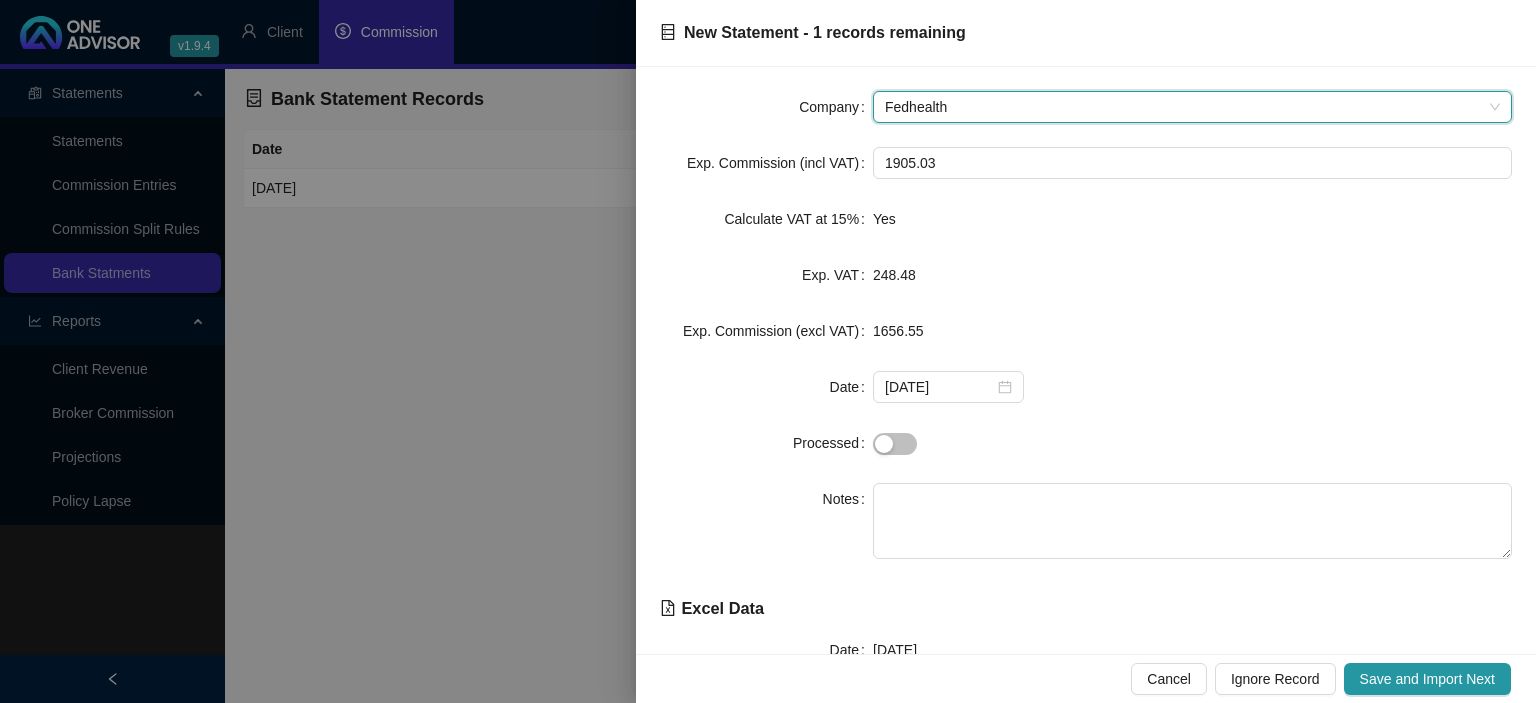 type on "a" 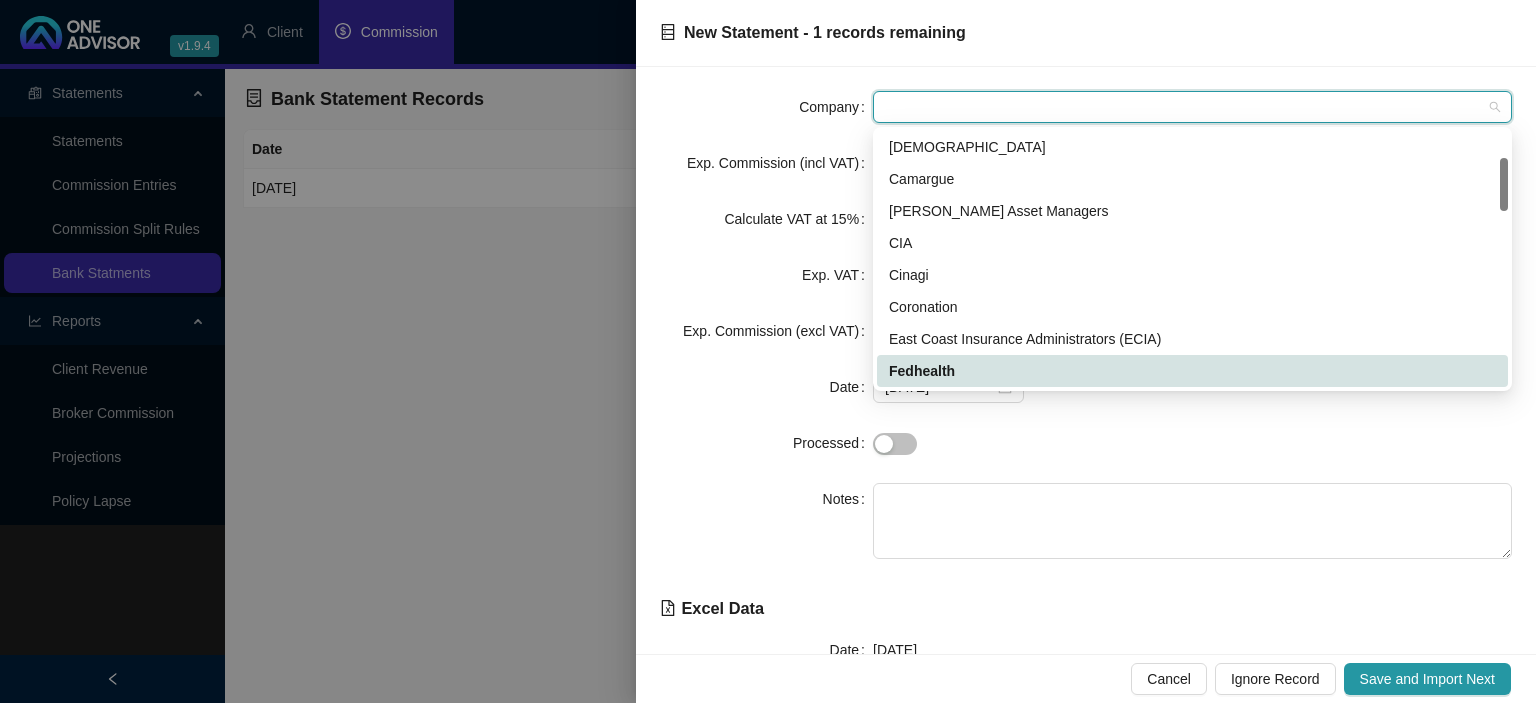 scroll, scrollTop: 288, scrollLeft: 0, axis: vertical 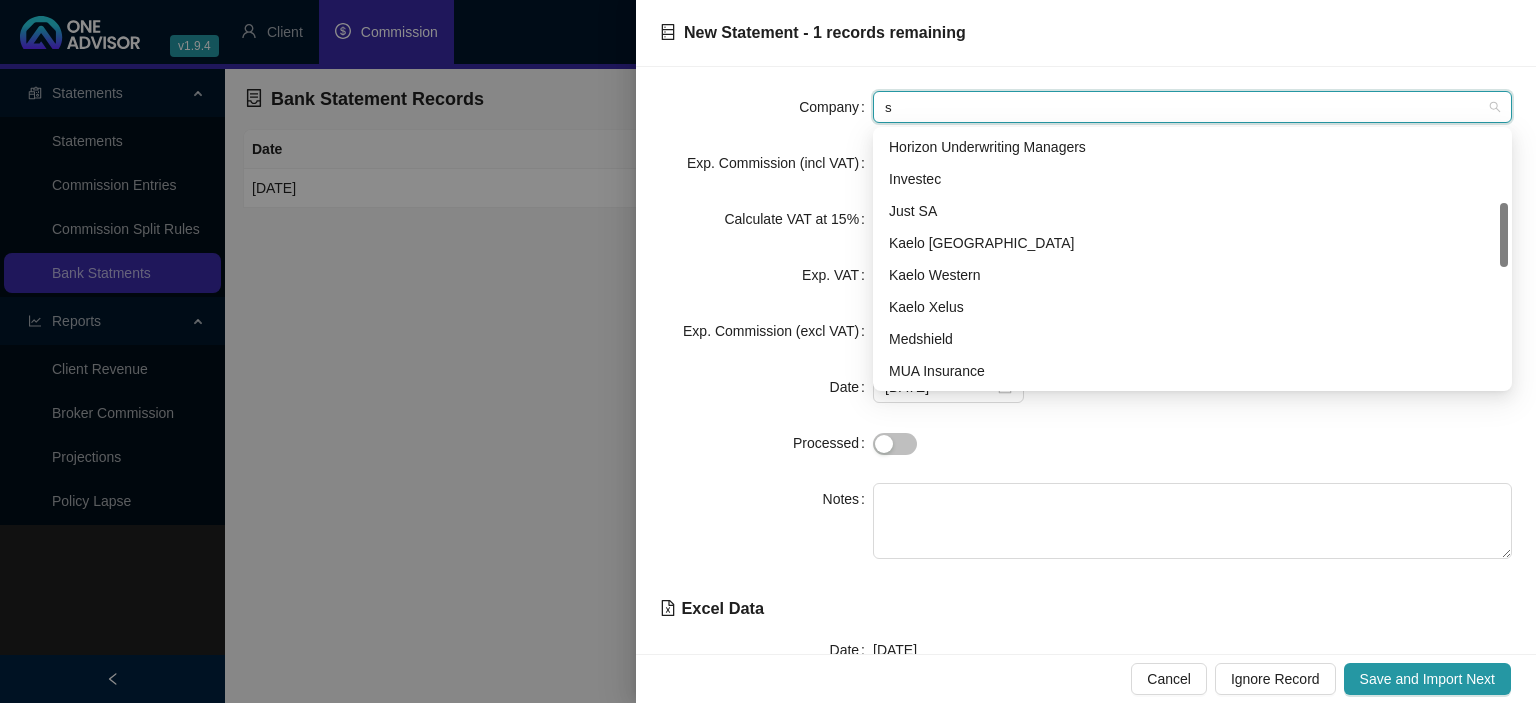 type on "sy" 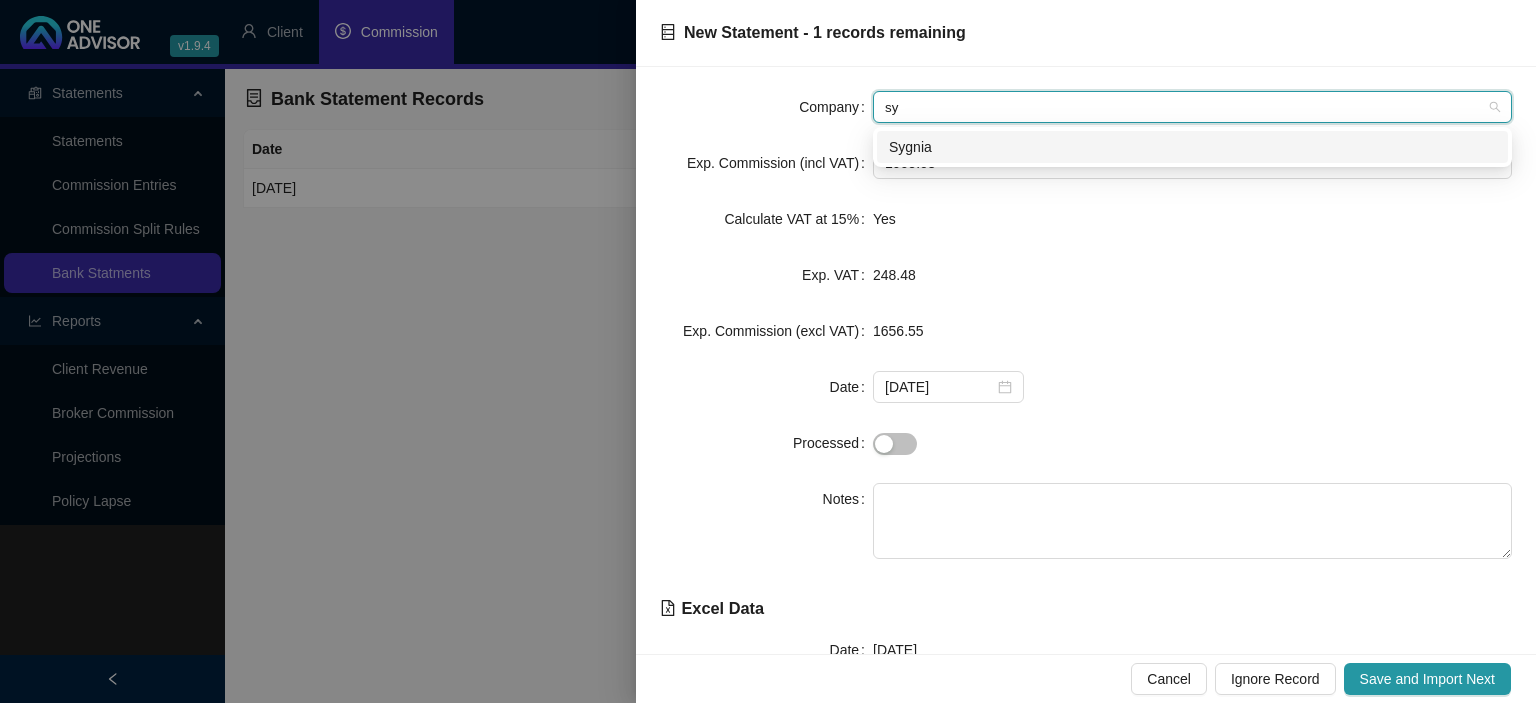 scroll, scrollTop: 0, scrollLeft: 0, axis: both 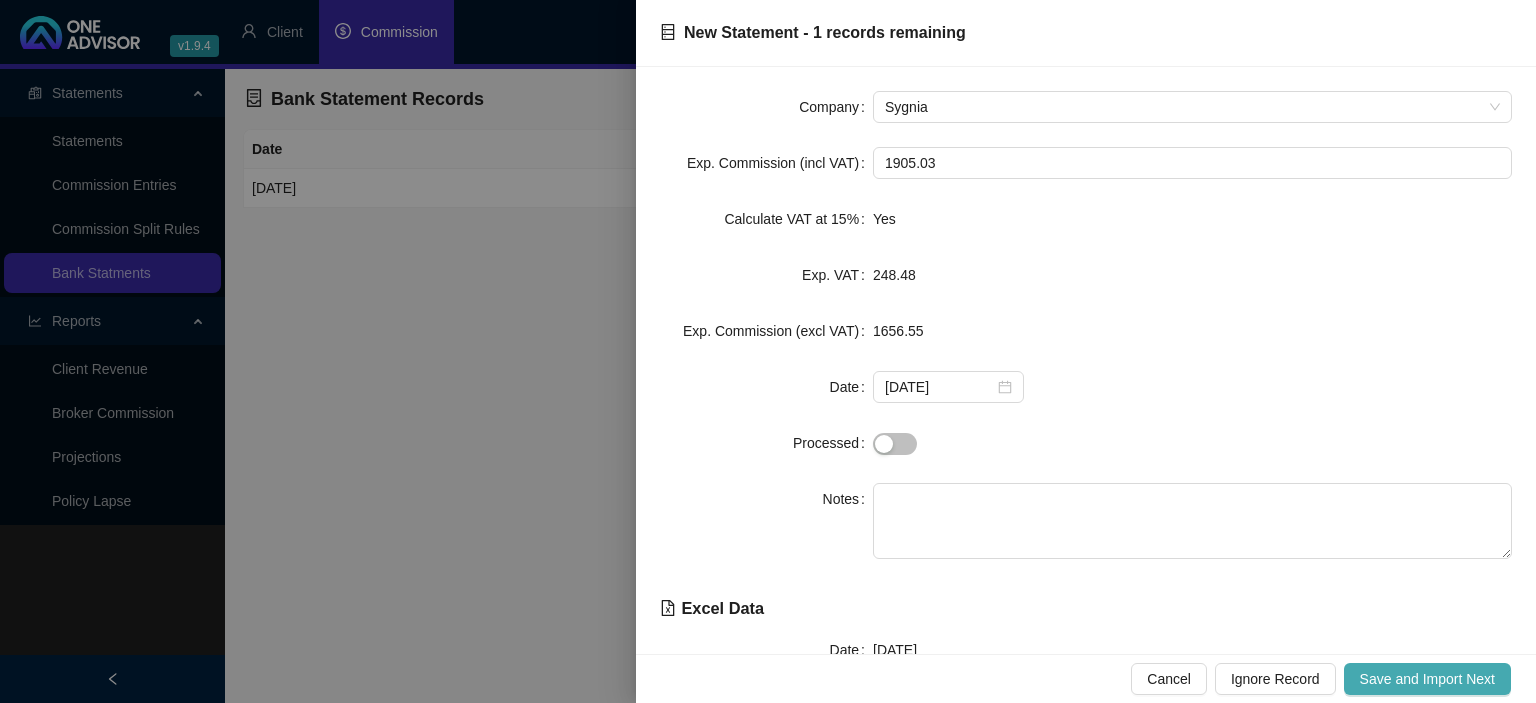 click on "Save and Import Next" at bounding box center [1427, 679] 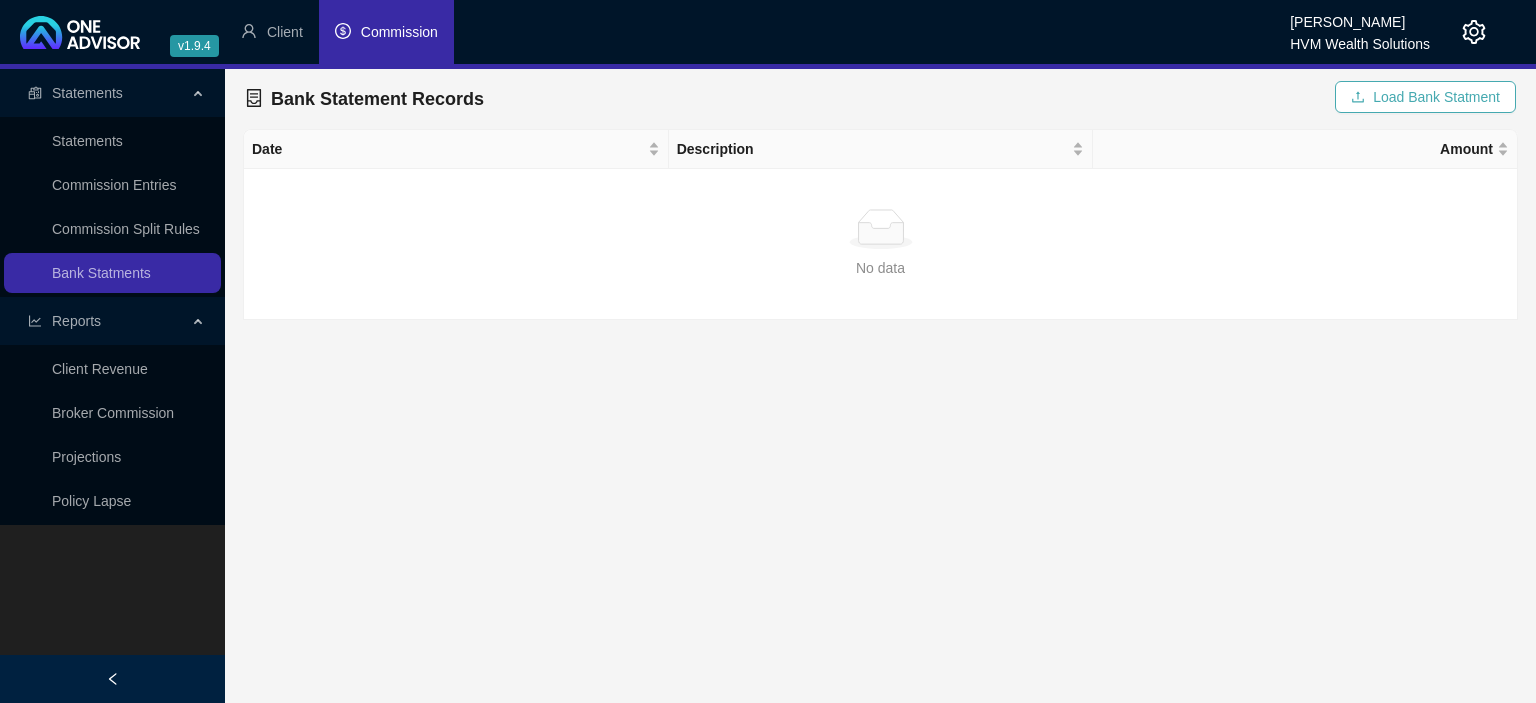 click on "Load Bank Statment" at bounding box center [1436, 97] 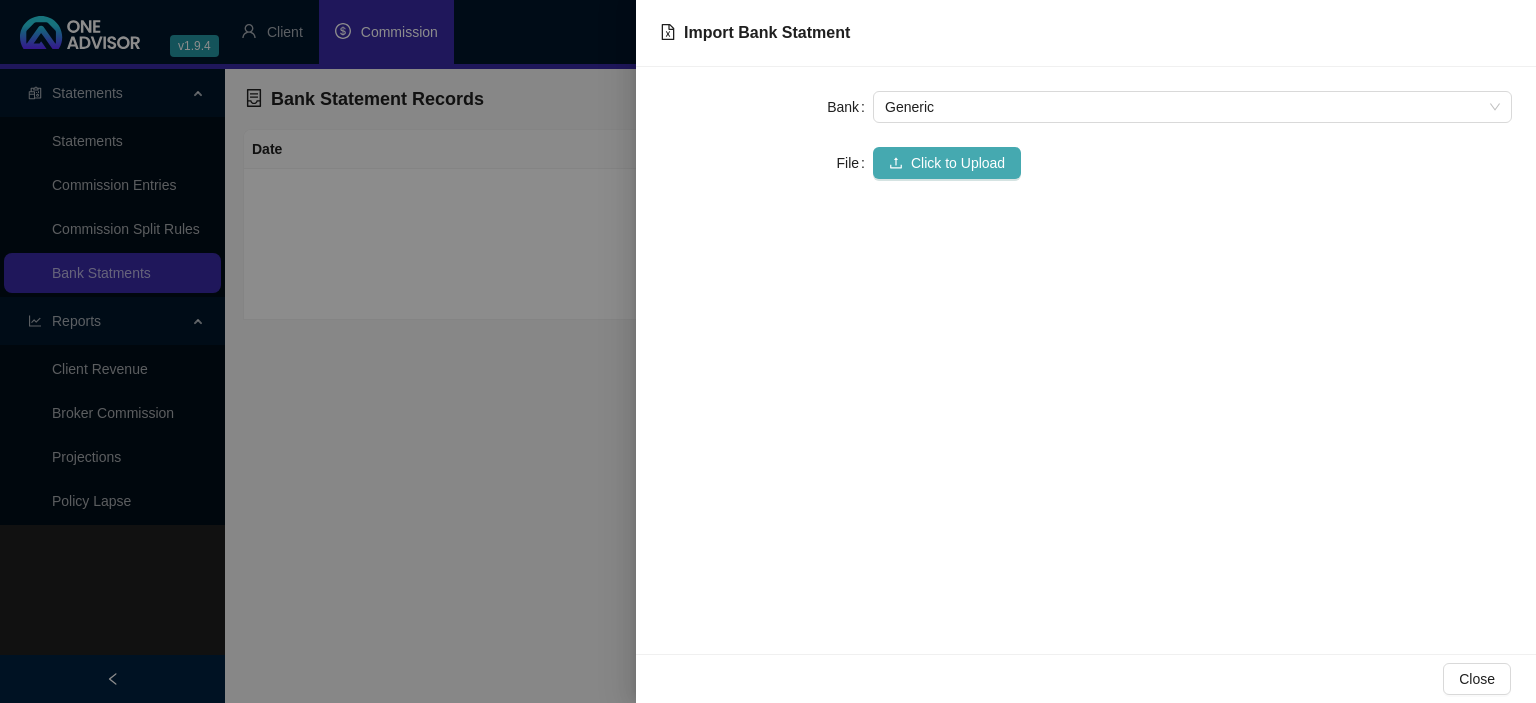 click on "Click to Upload" at bounding box center [958, 163] 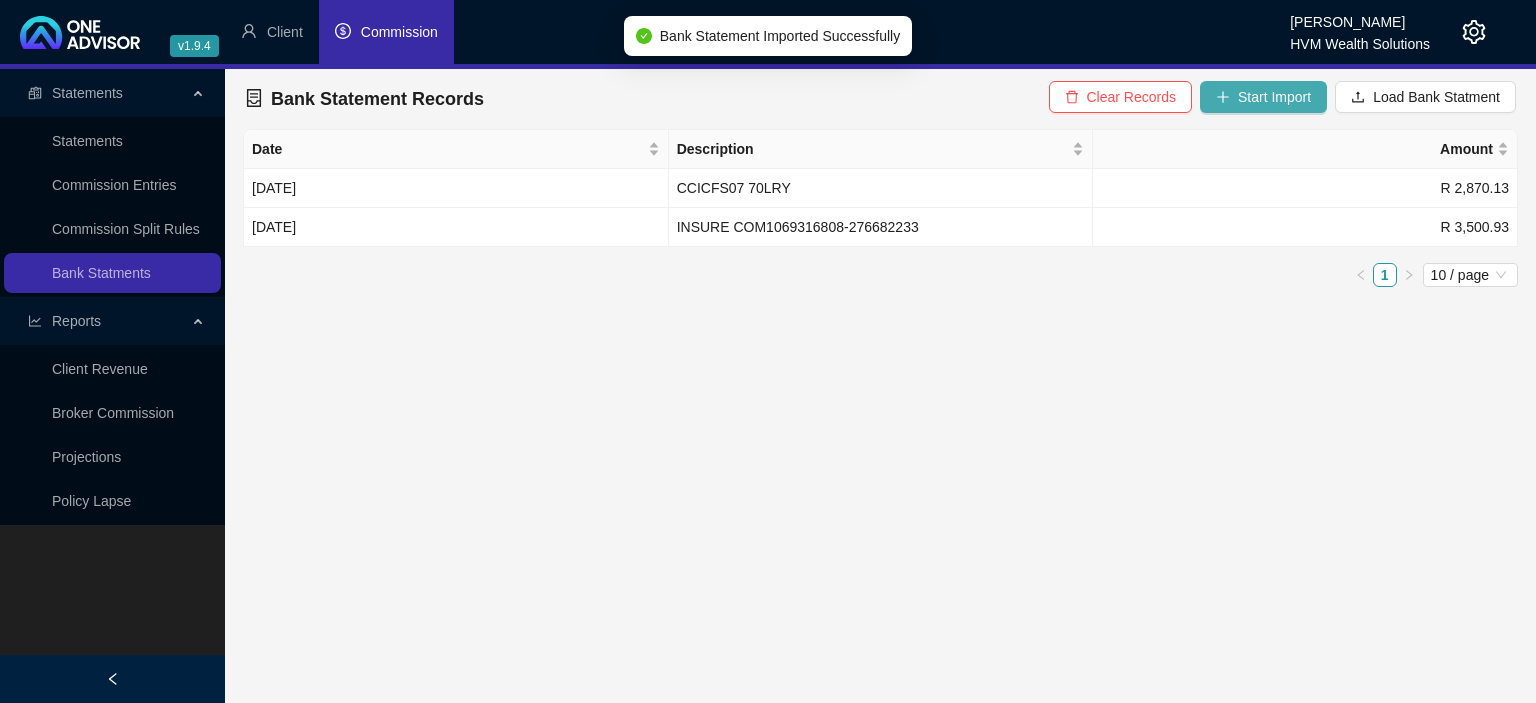 click 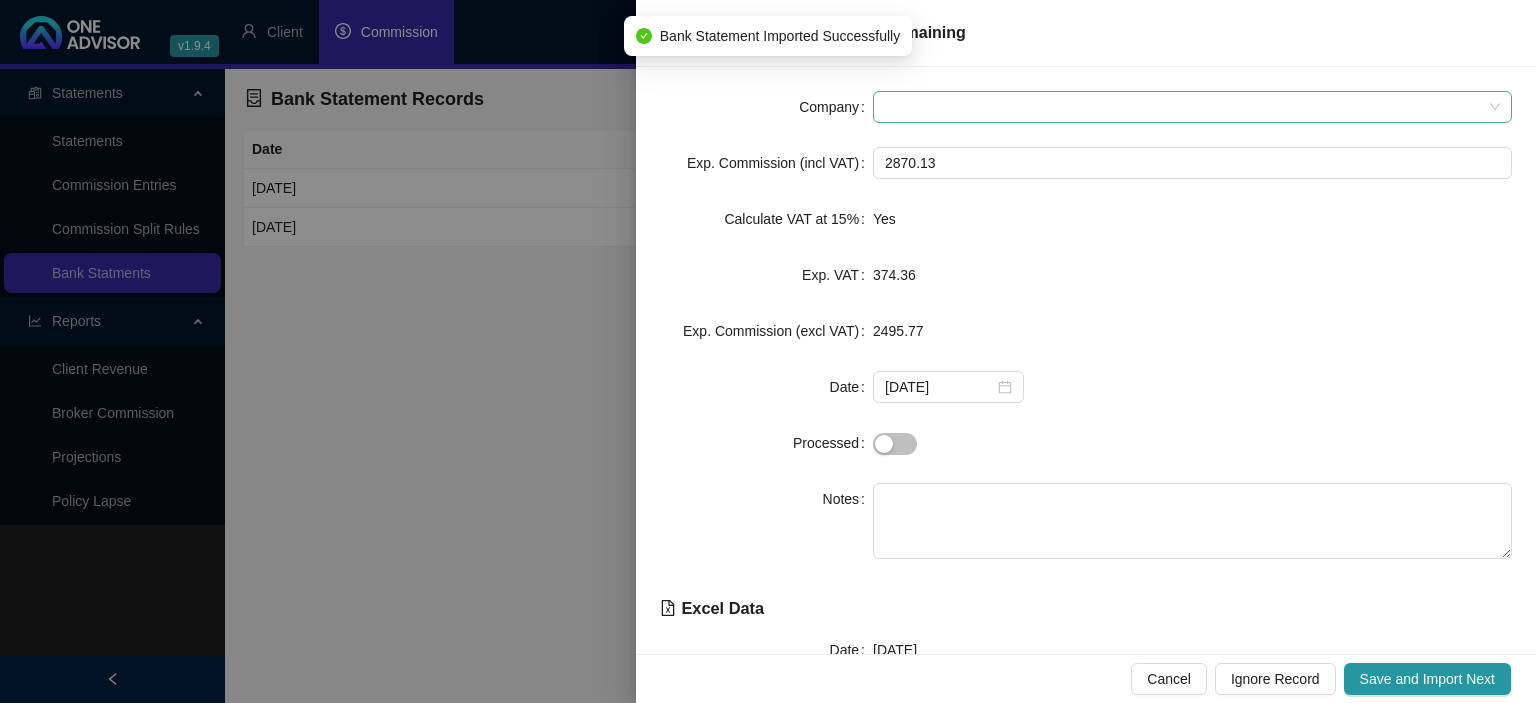 click at bounding box center (1192, 107) 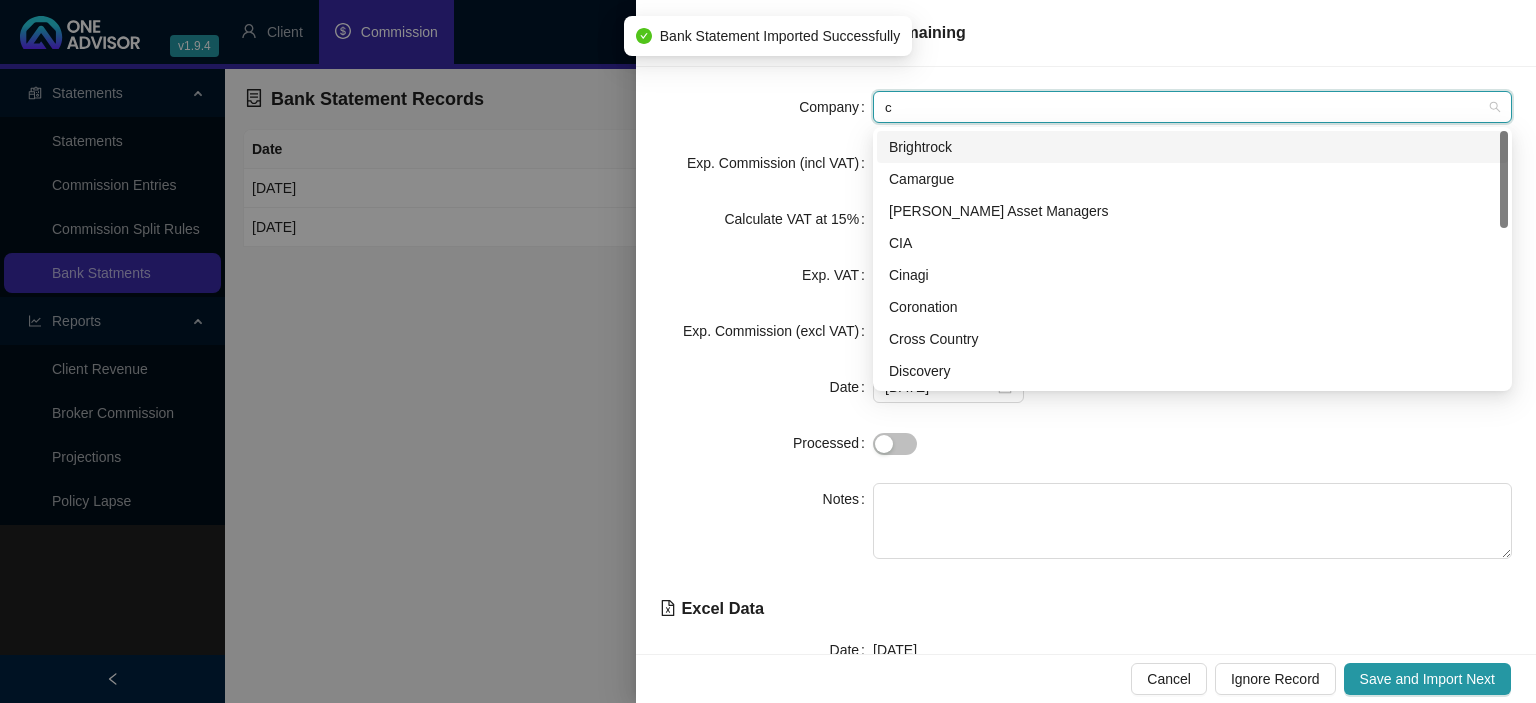 type on "cr" 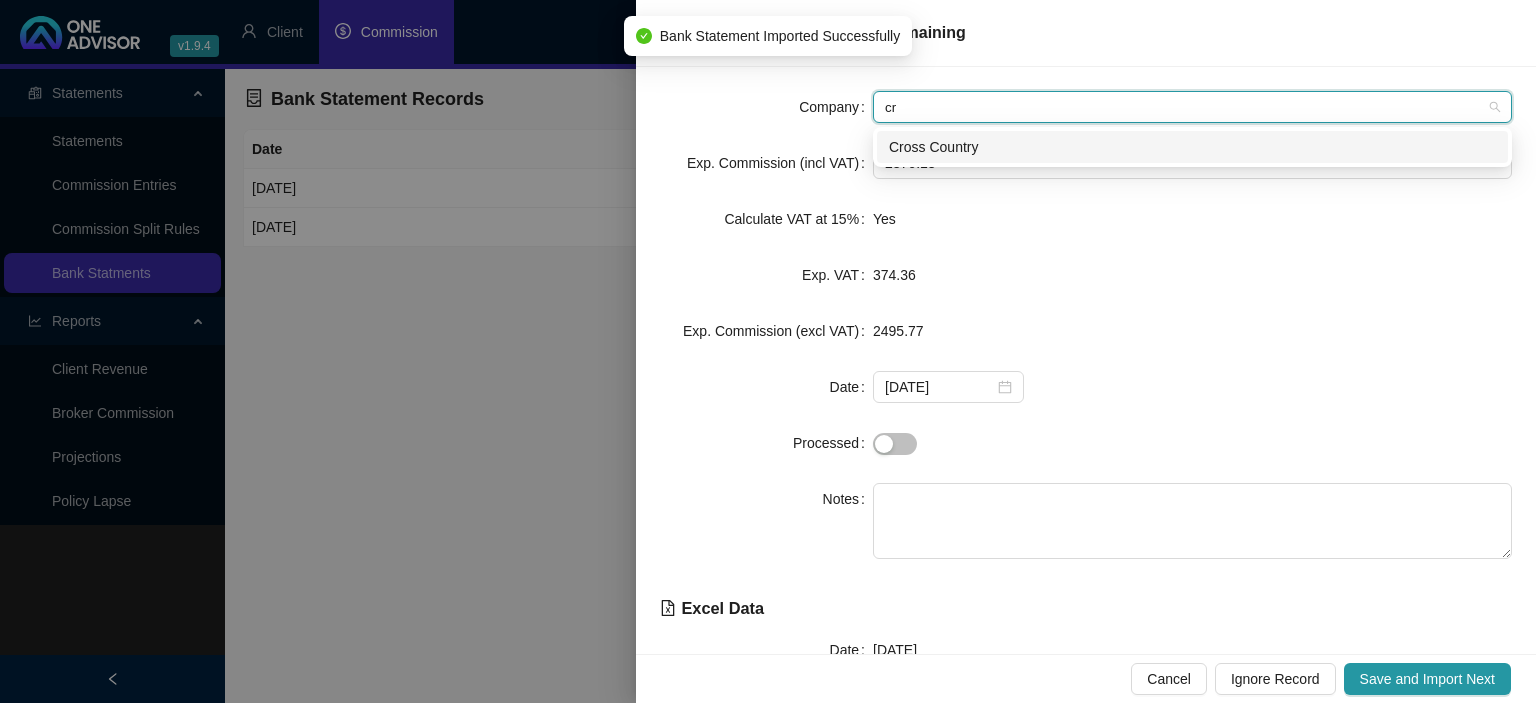 click on "Cross Country" at bounding box center (1192, 147) 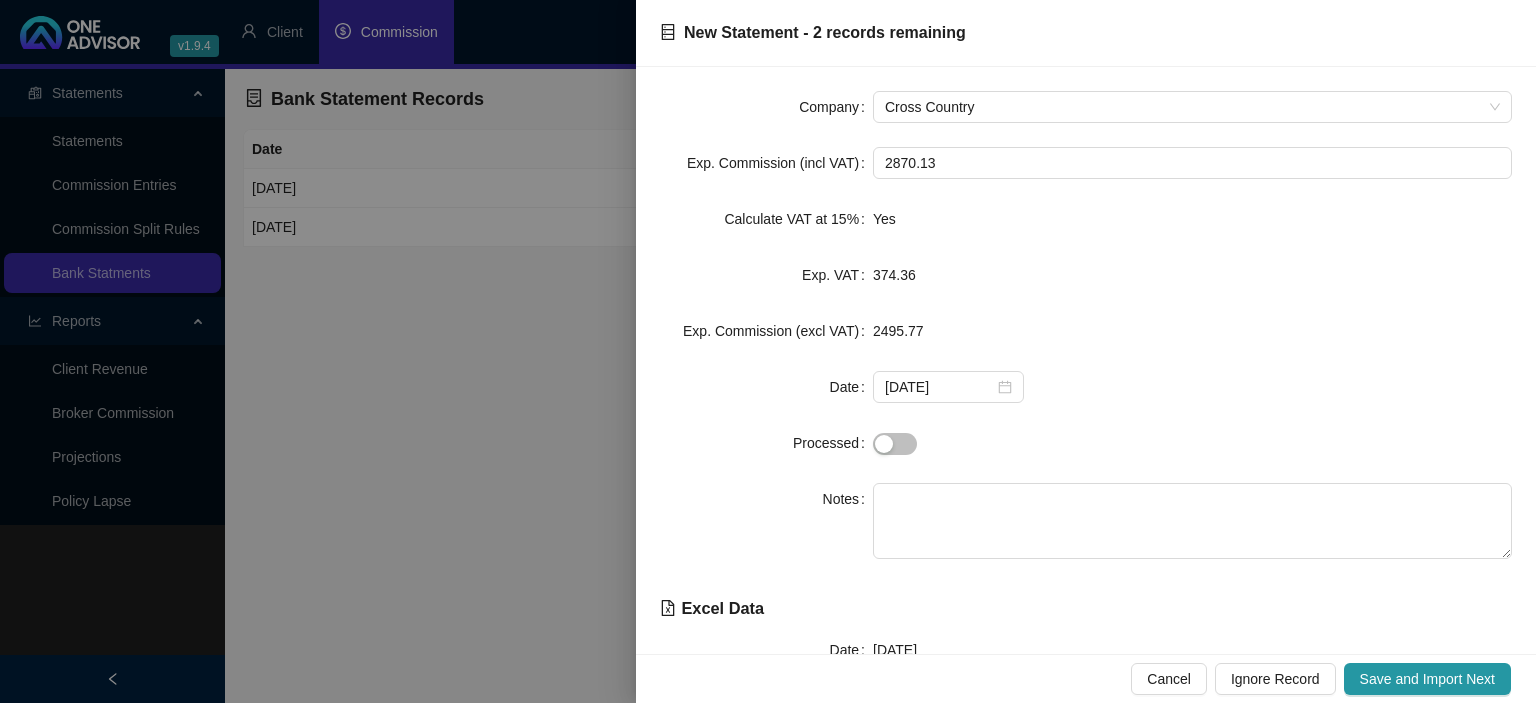 drag, startPoint x: 1390, startPoint y: 678, endPoint x: 1382, endPoint y: 662, distance: 17.888544 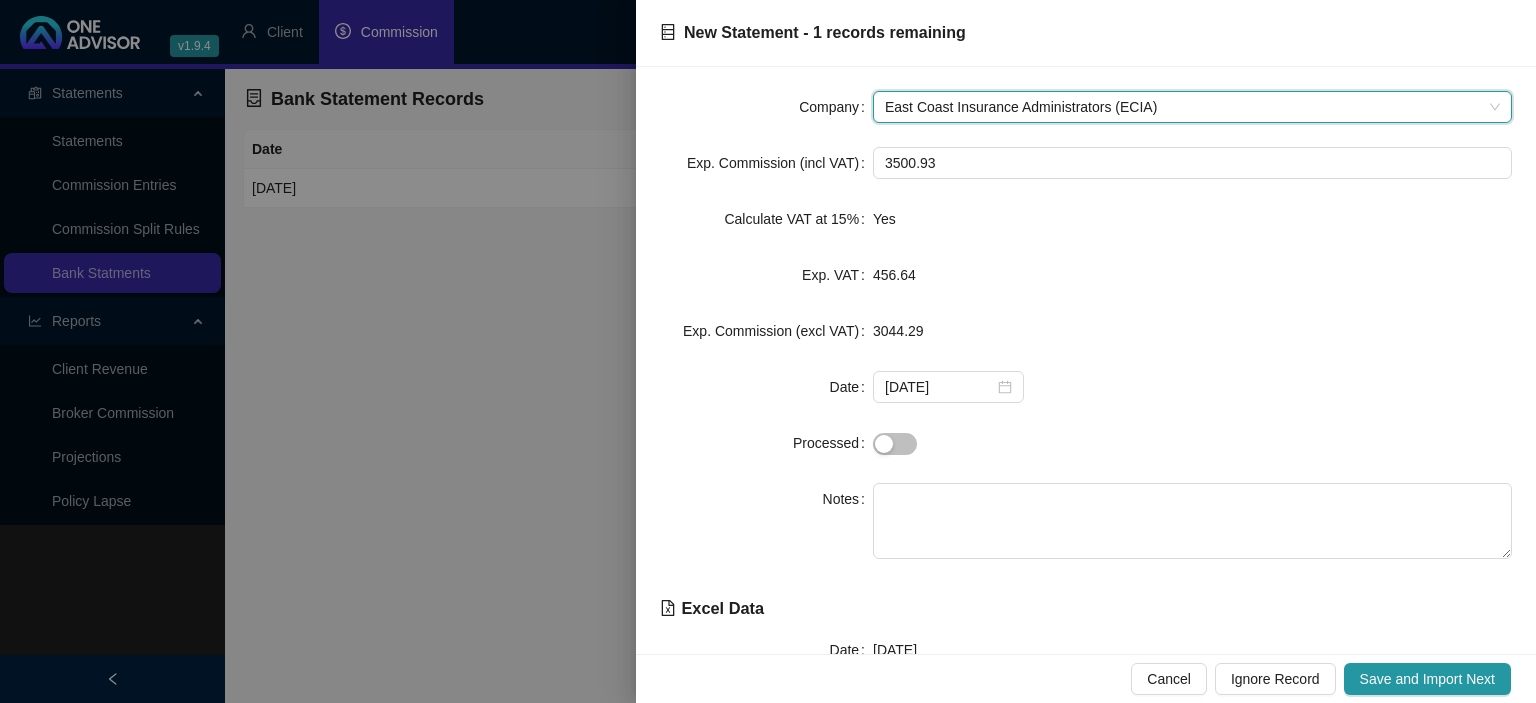 click on "East Coast Insurance Administrators (ECIA)" at bounding box center (1192, 107) 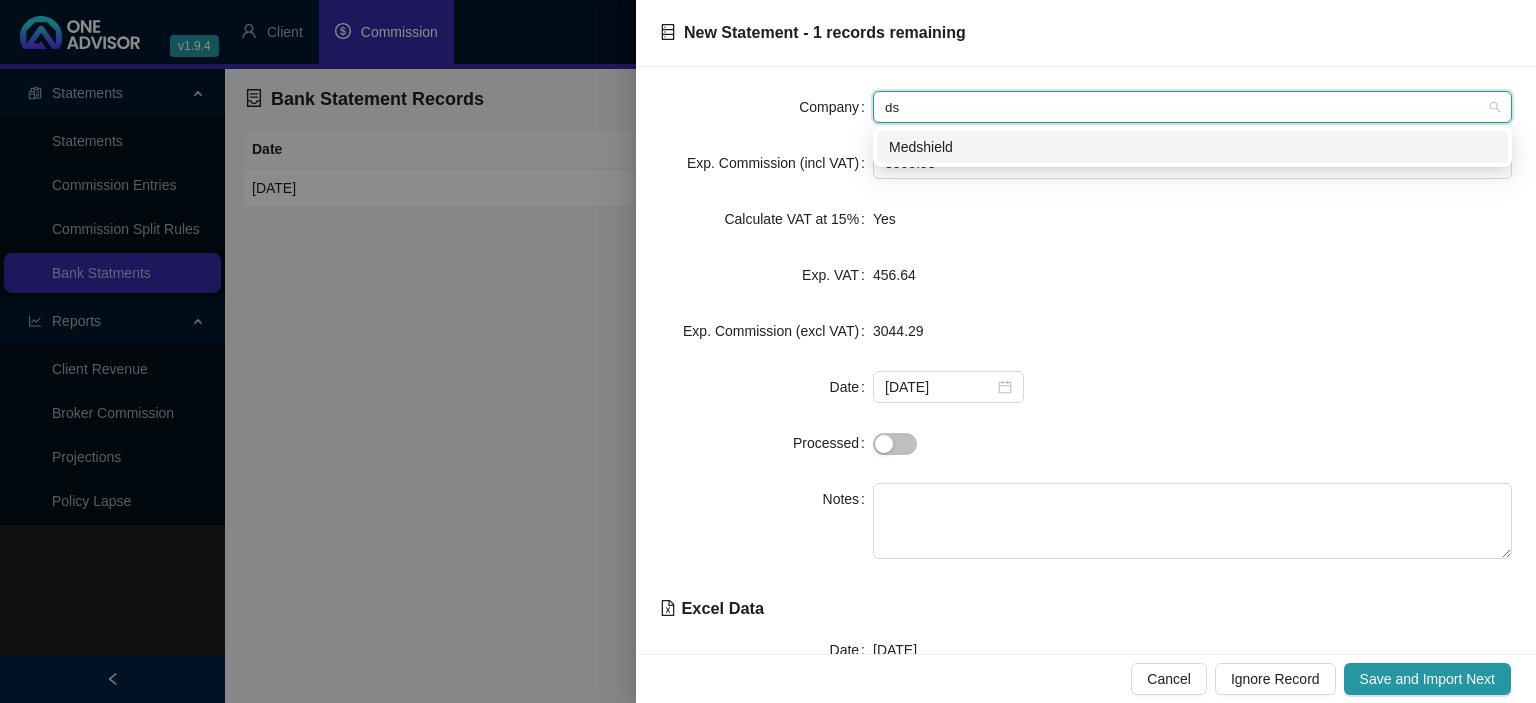 scroll, scrollTop: 0, scrollLeft: 0, axis: both 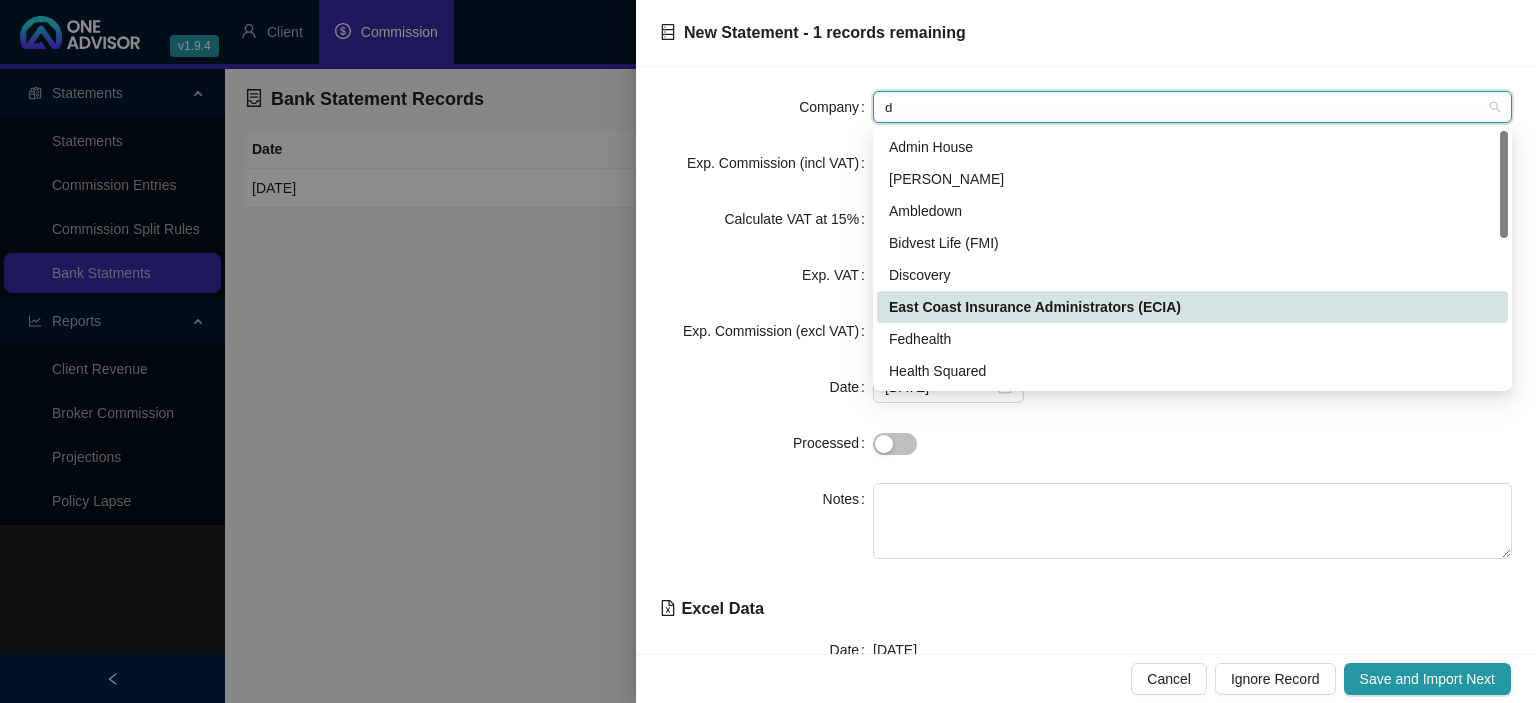 type on "di" 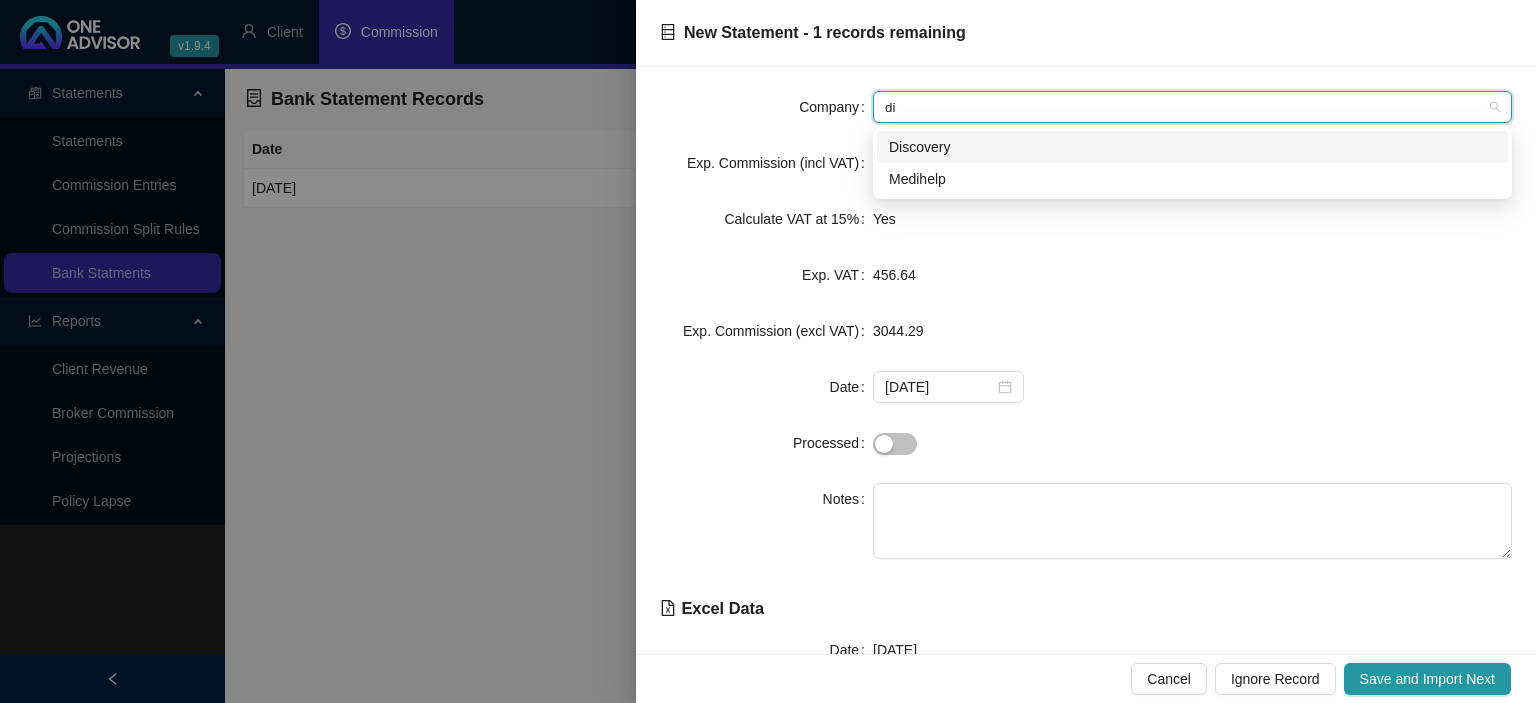 click on "Discovery" at bounding box center (1192, 147) 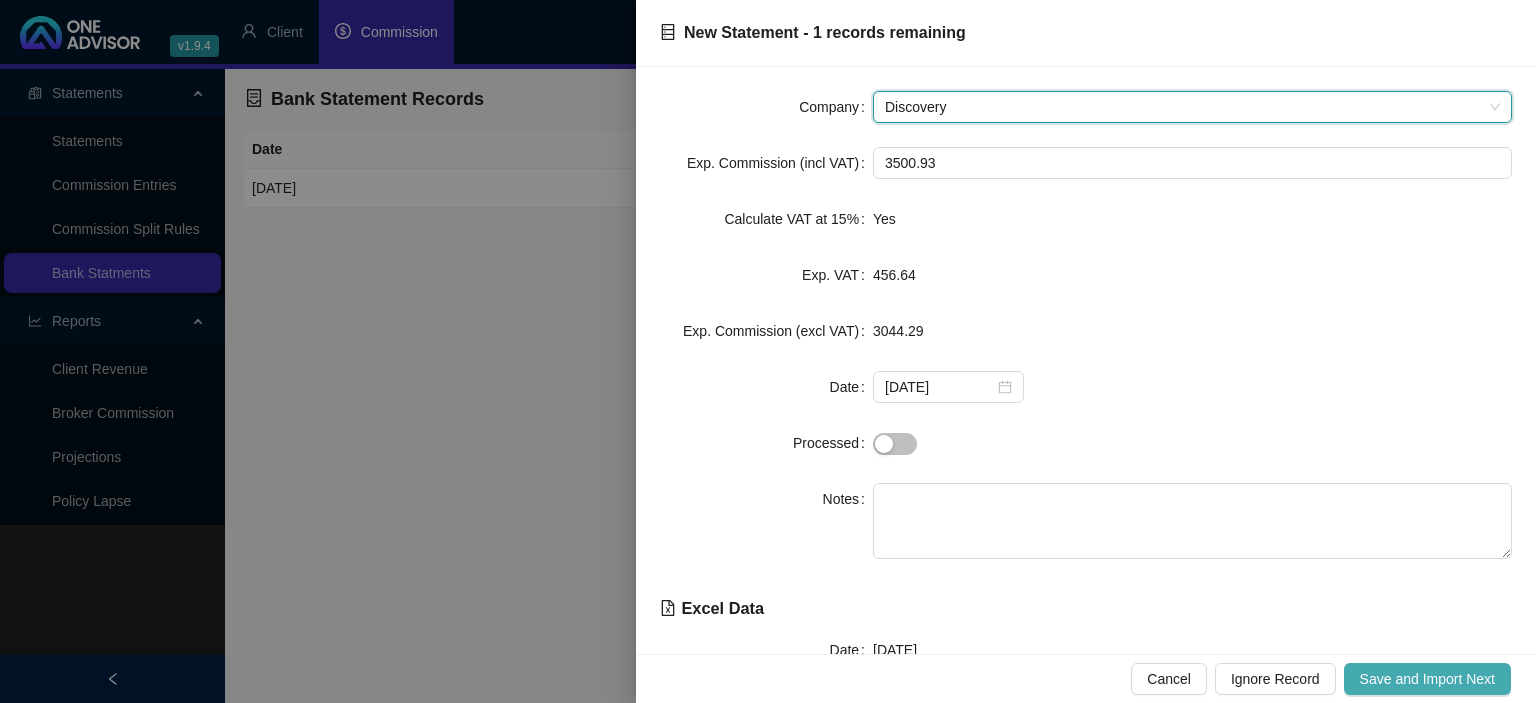 click on "Save and Import Next" at bounding box center [1427, 679] 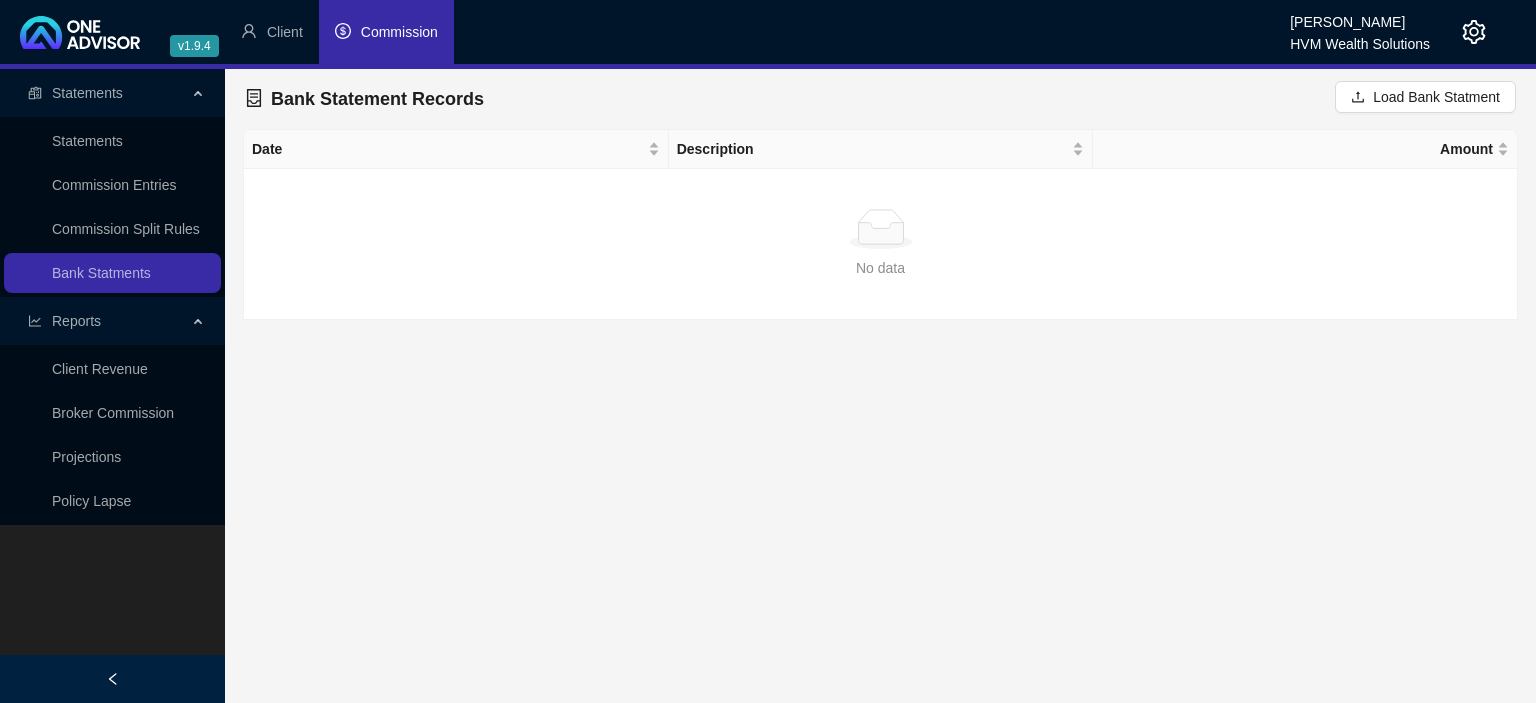click on "Commission" at bounding box center (386, 32) 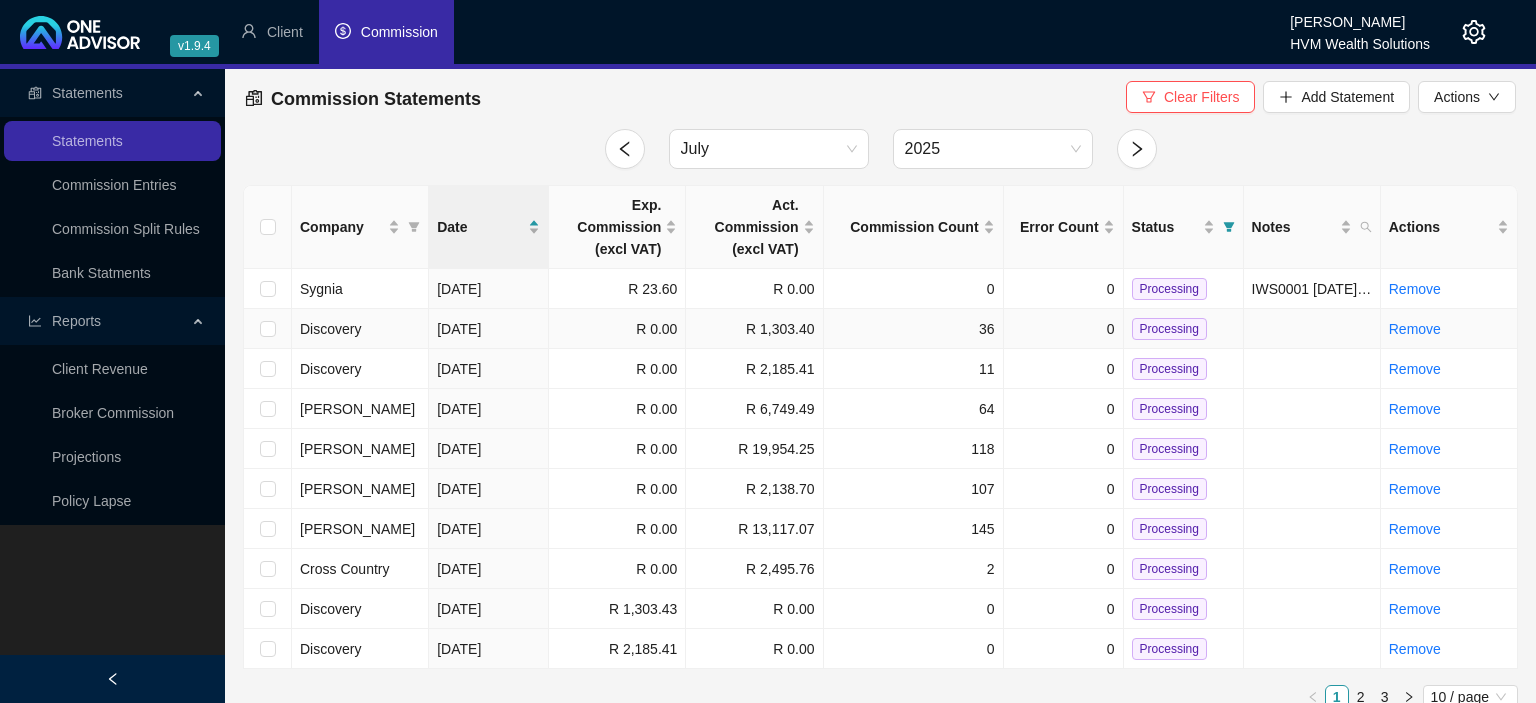 click on "Discovery" at bounding box center [360, 329] 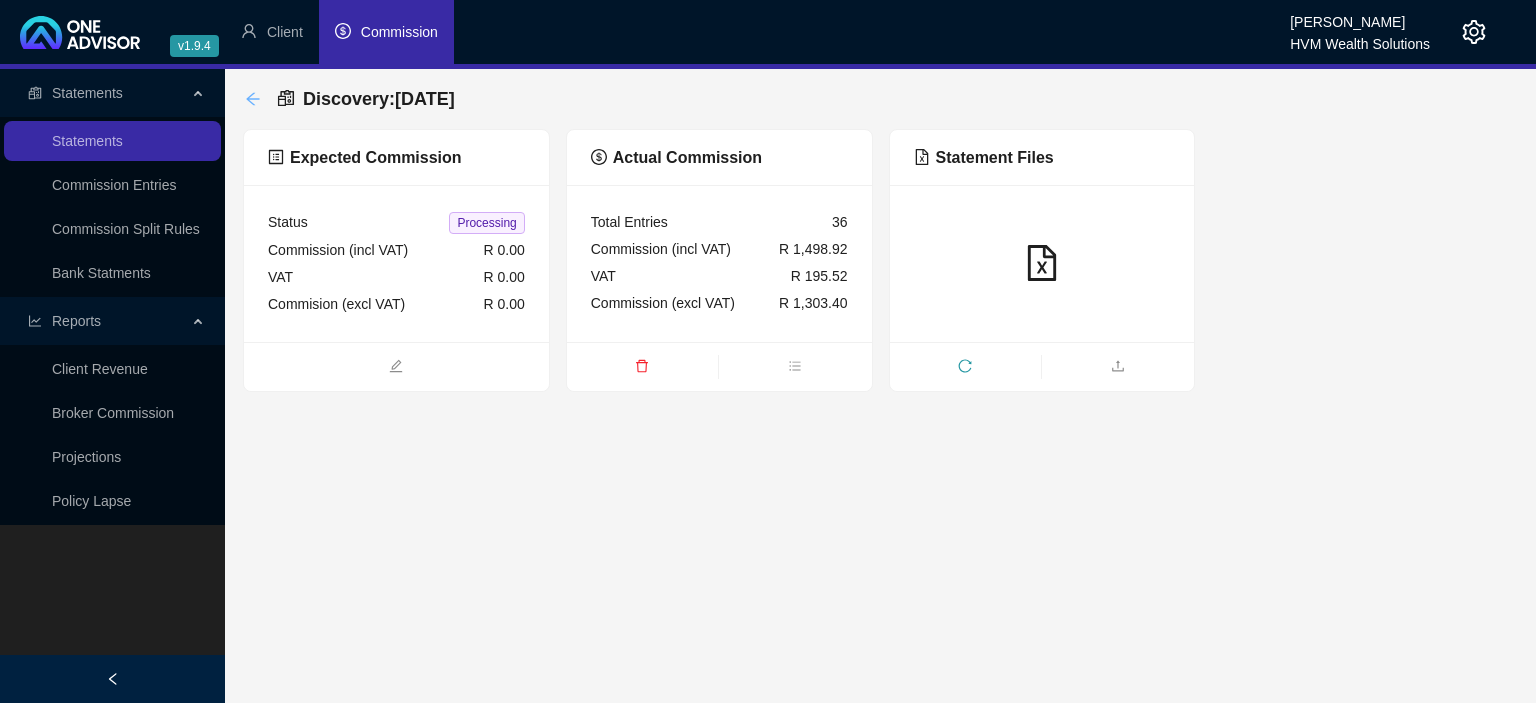 click 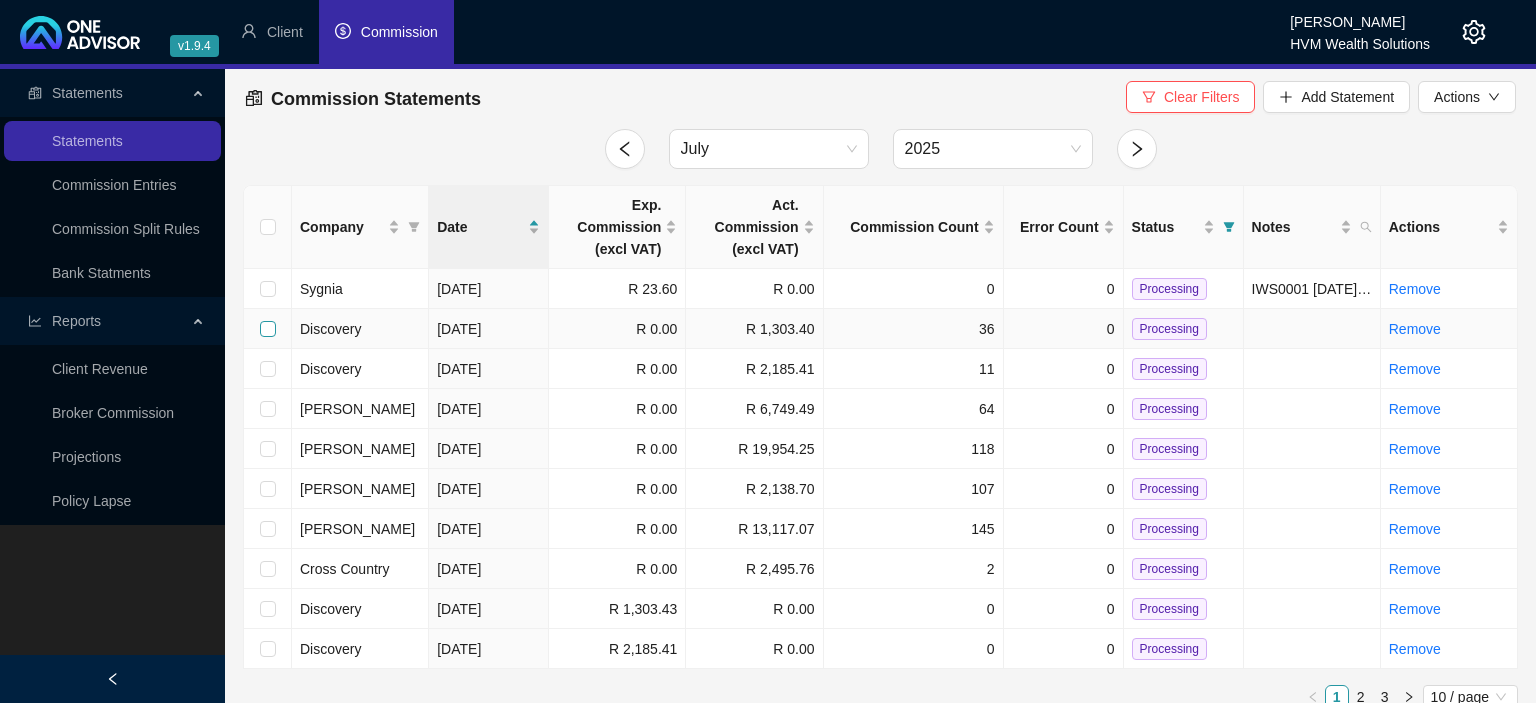 click at bounding box center [268, 329] 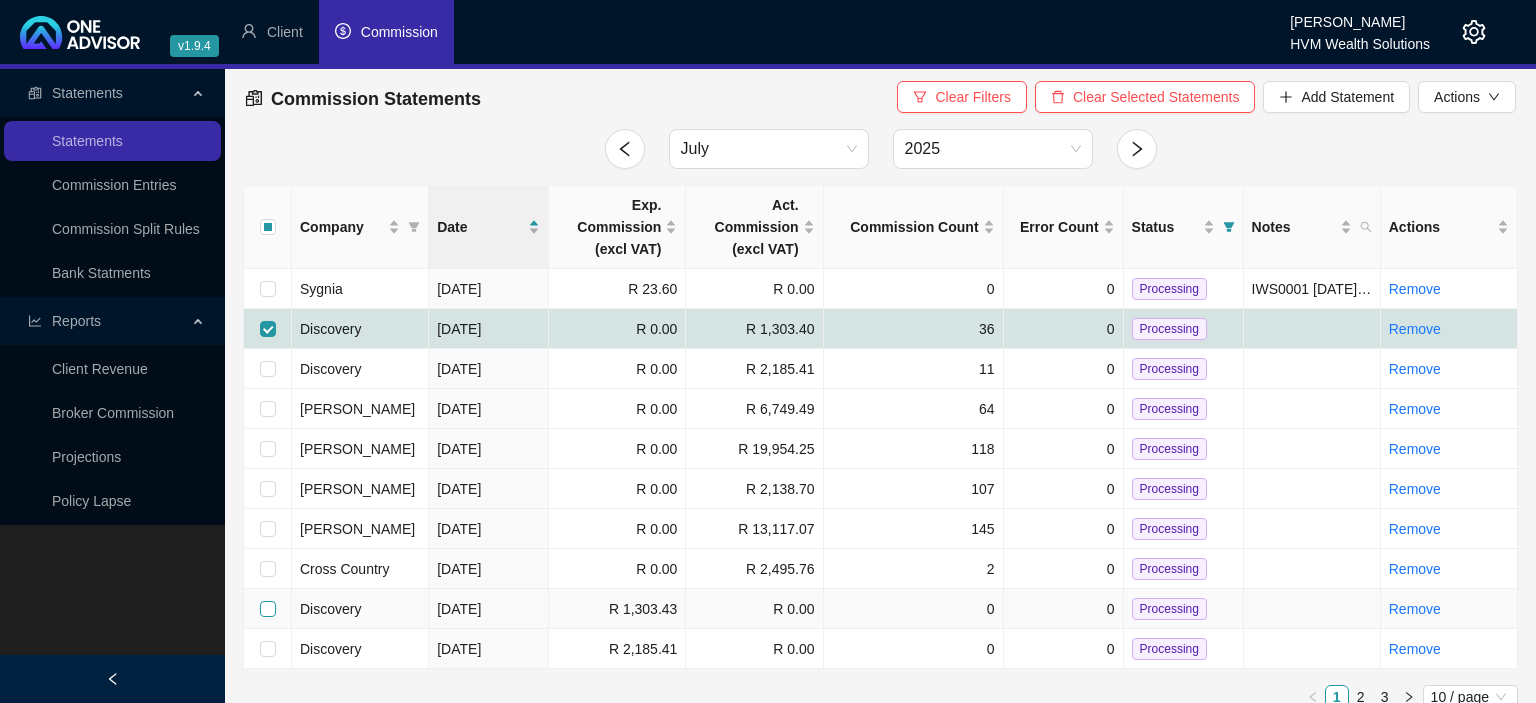 click at bounding box center [268, 609] 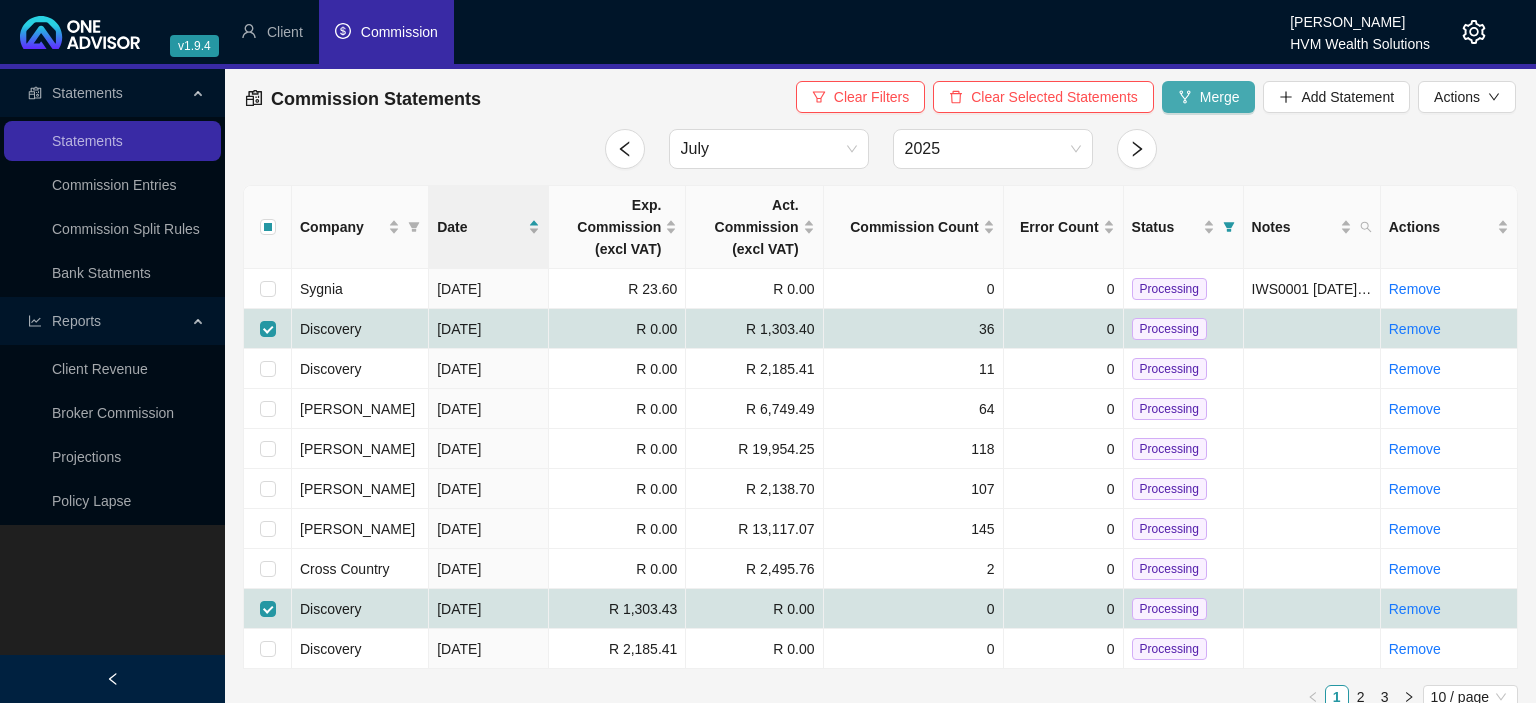 click 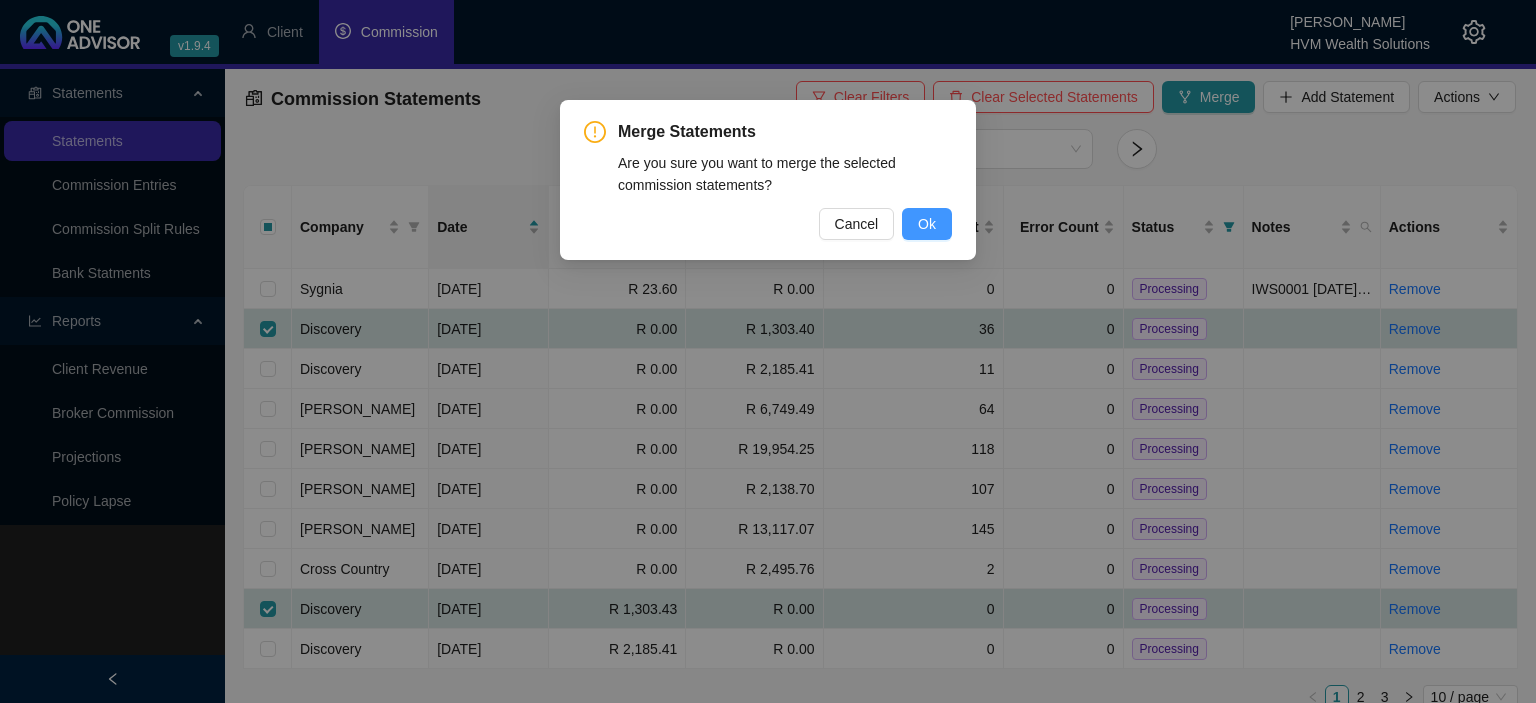 click on "Ok" at bounding box center [927, 224] 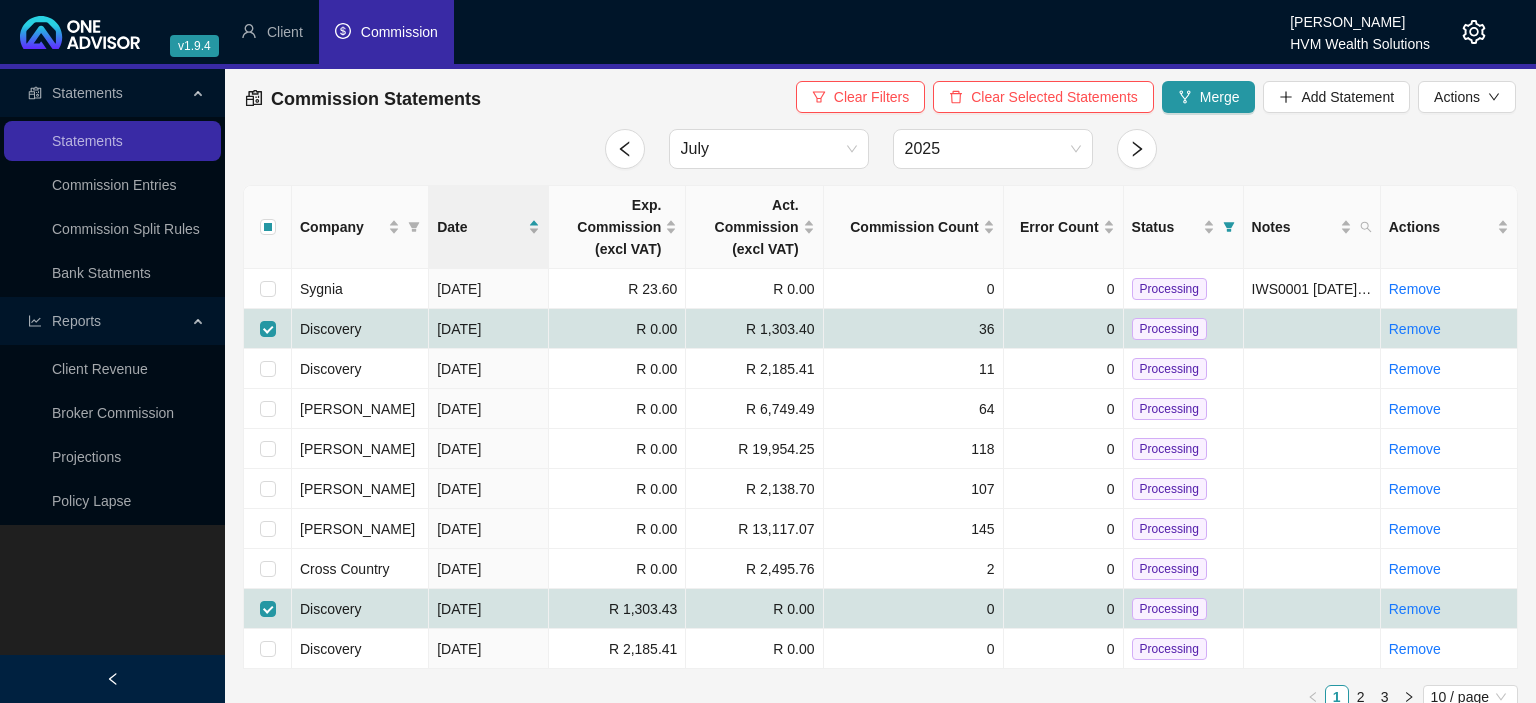 checkbox on "false" 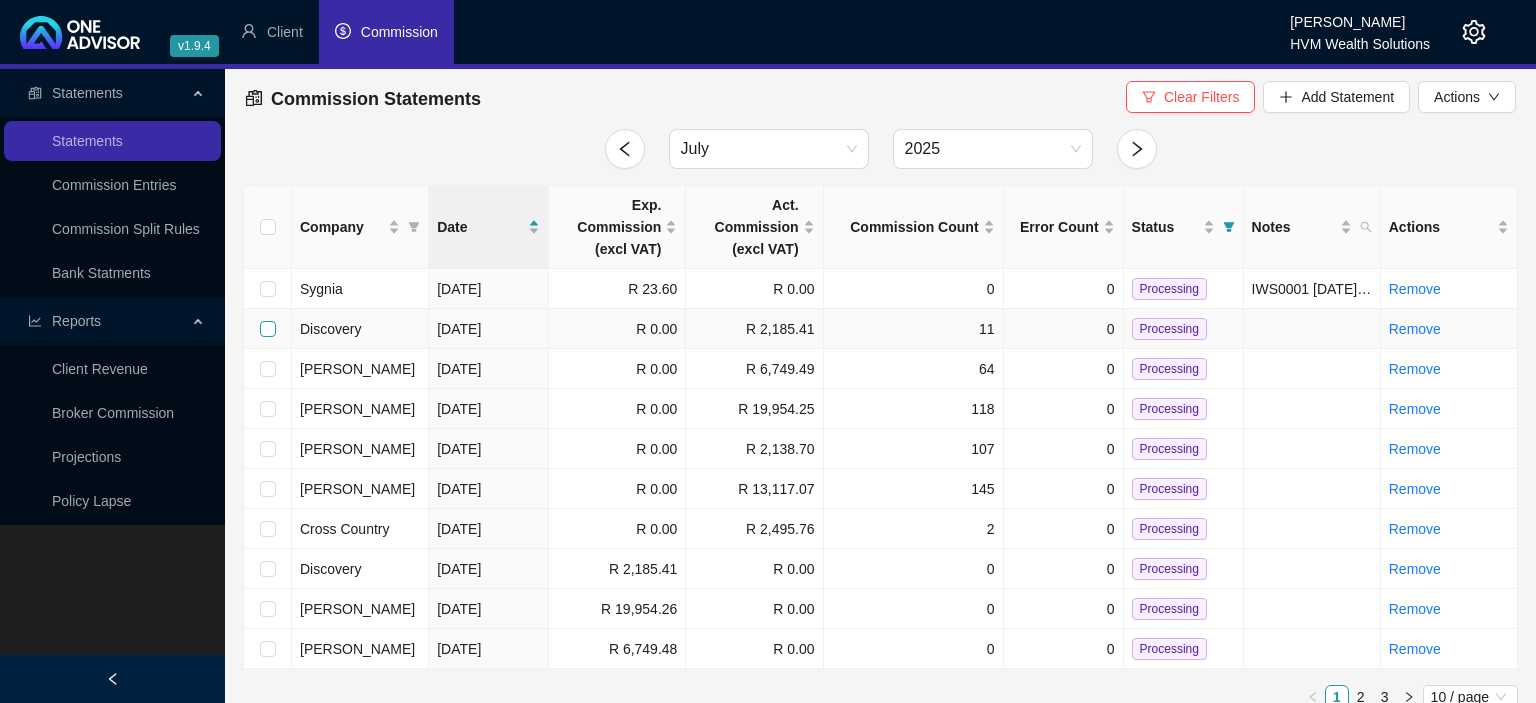 click at bounding box center [268, 329] 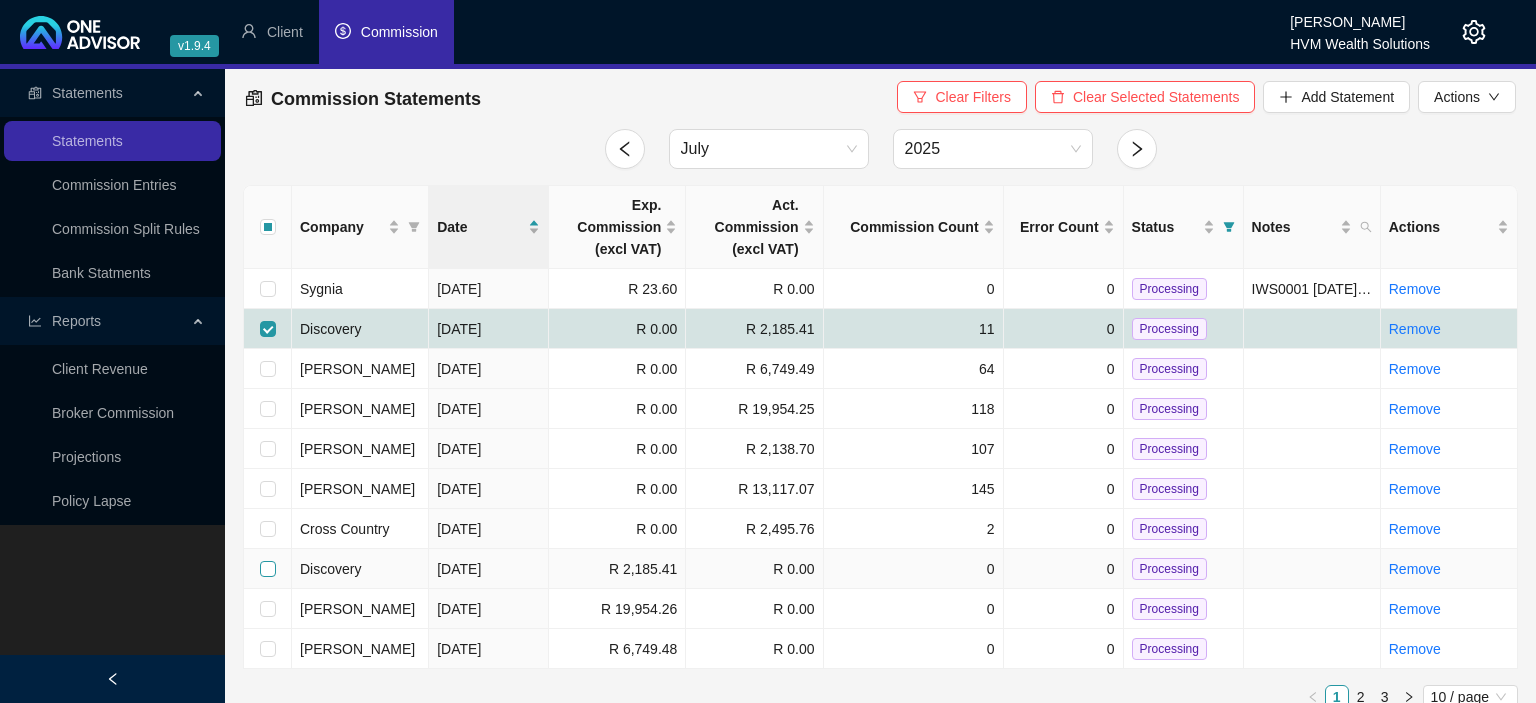 click at bounding box center (268, 569) 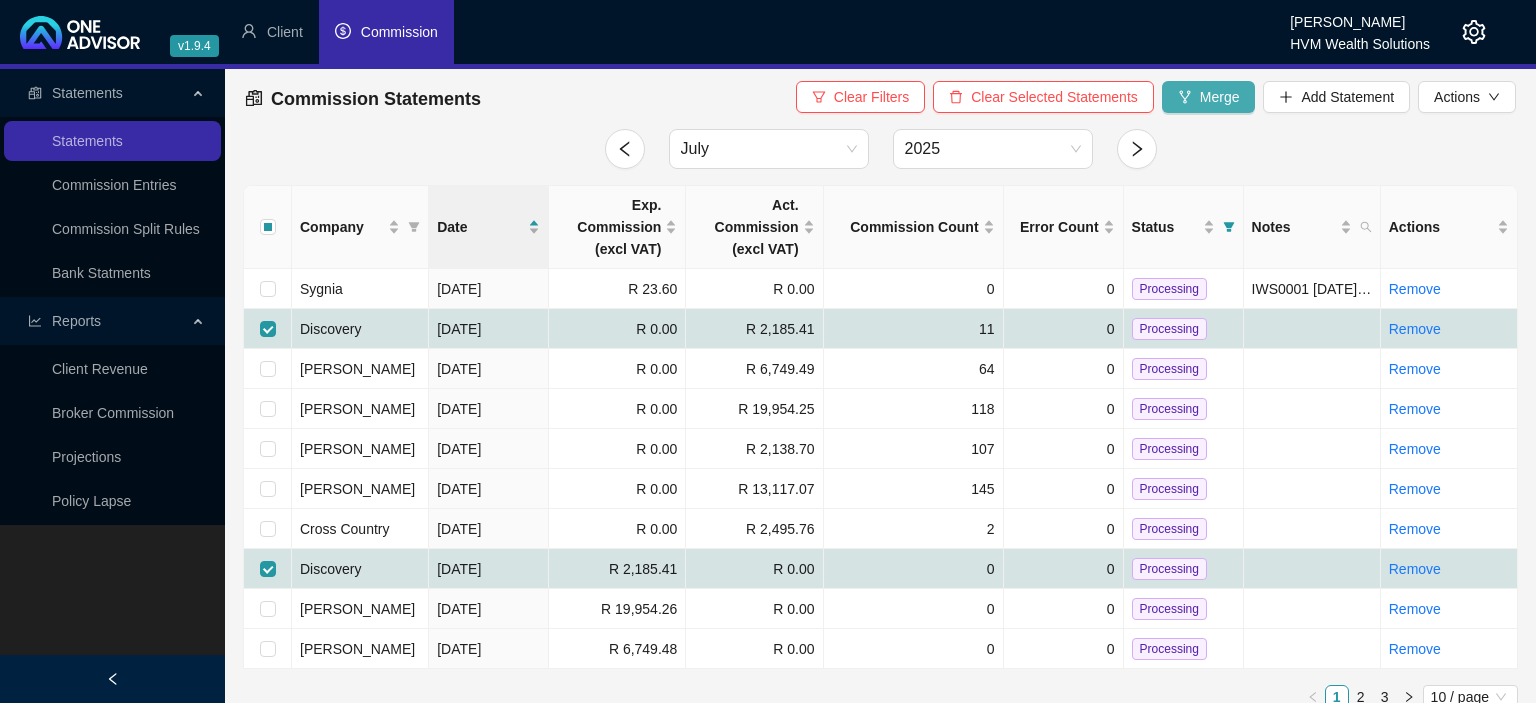 click on "Merge" at bounding box center [1220, 97] 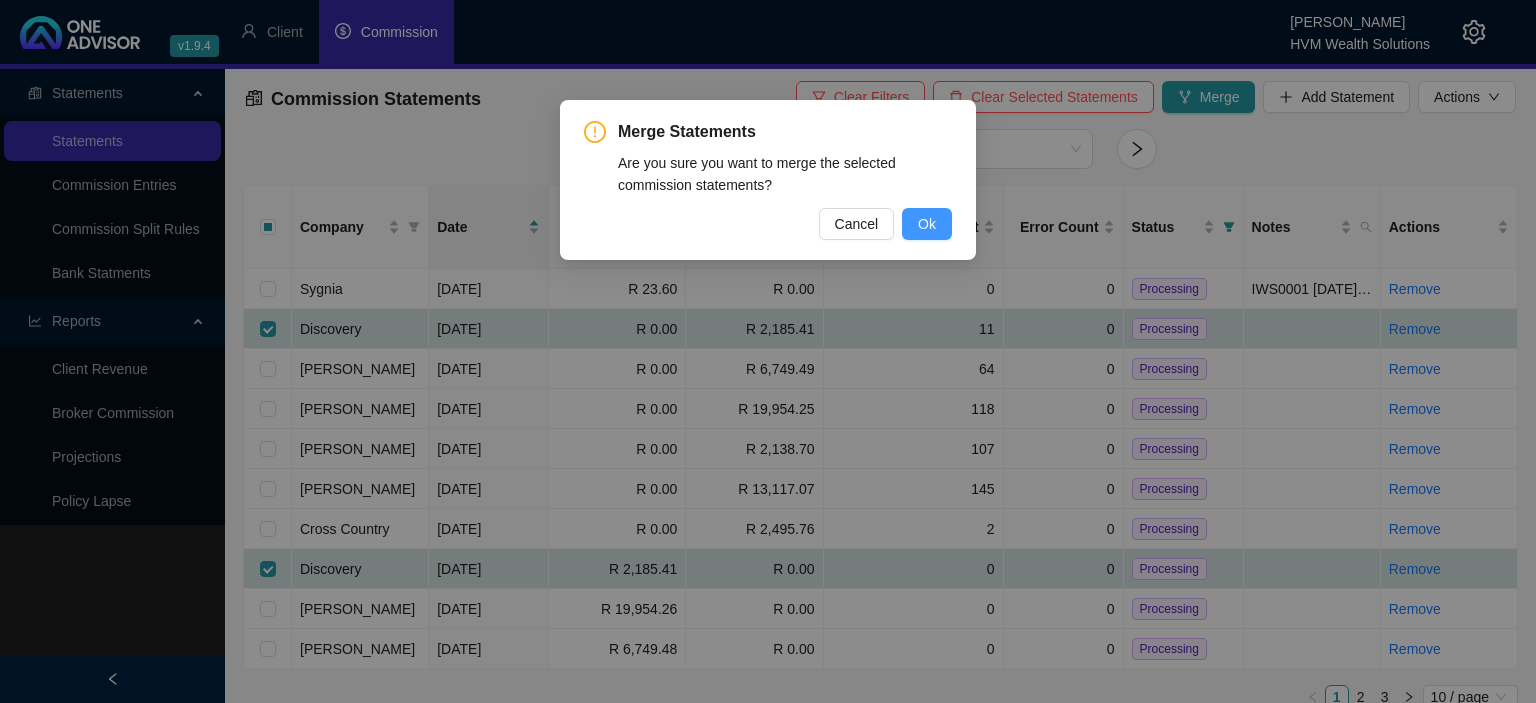 click on "Ok" at bounding box center [927, 224] 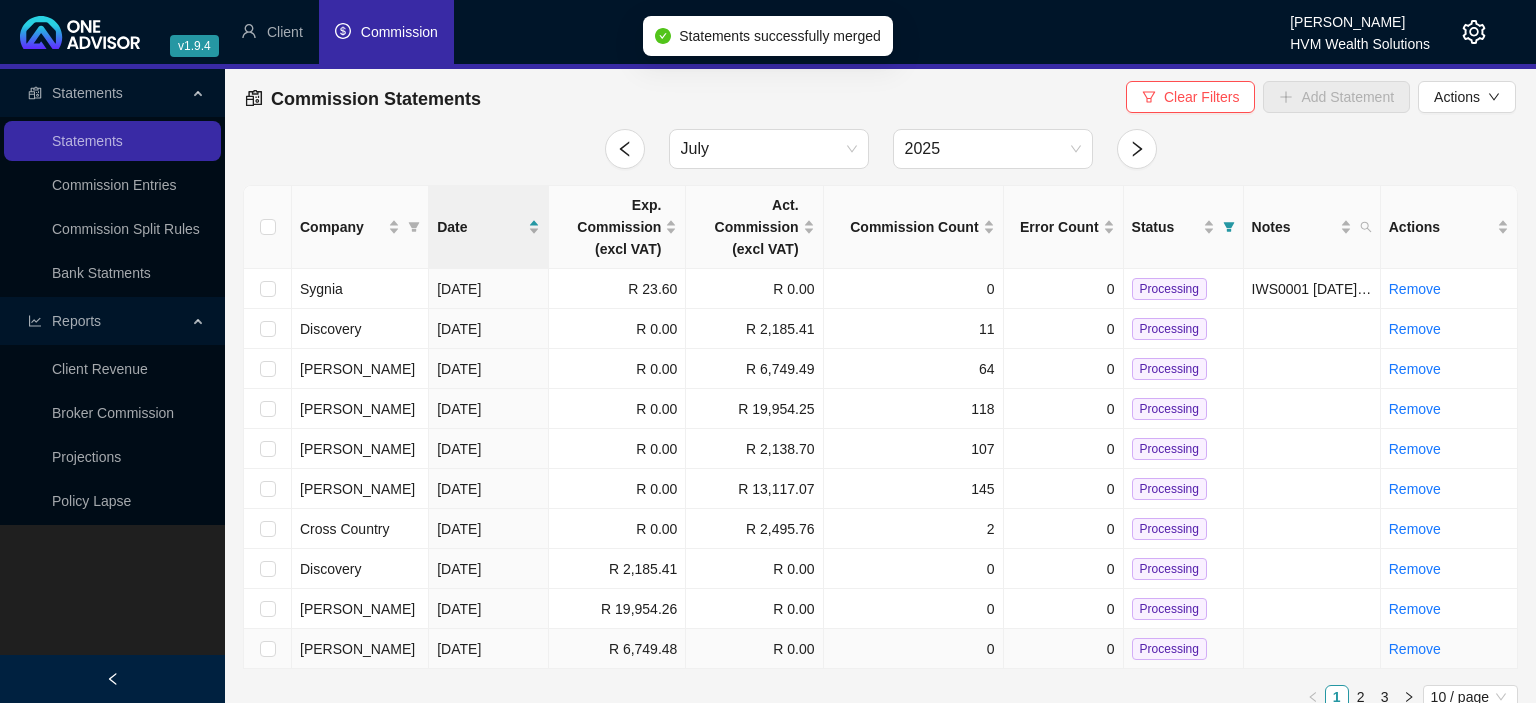 checkbox on "false" 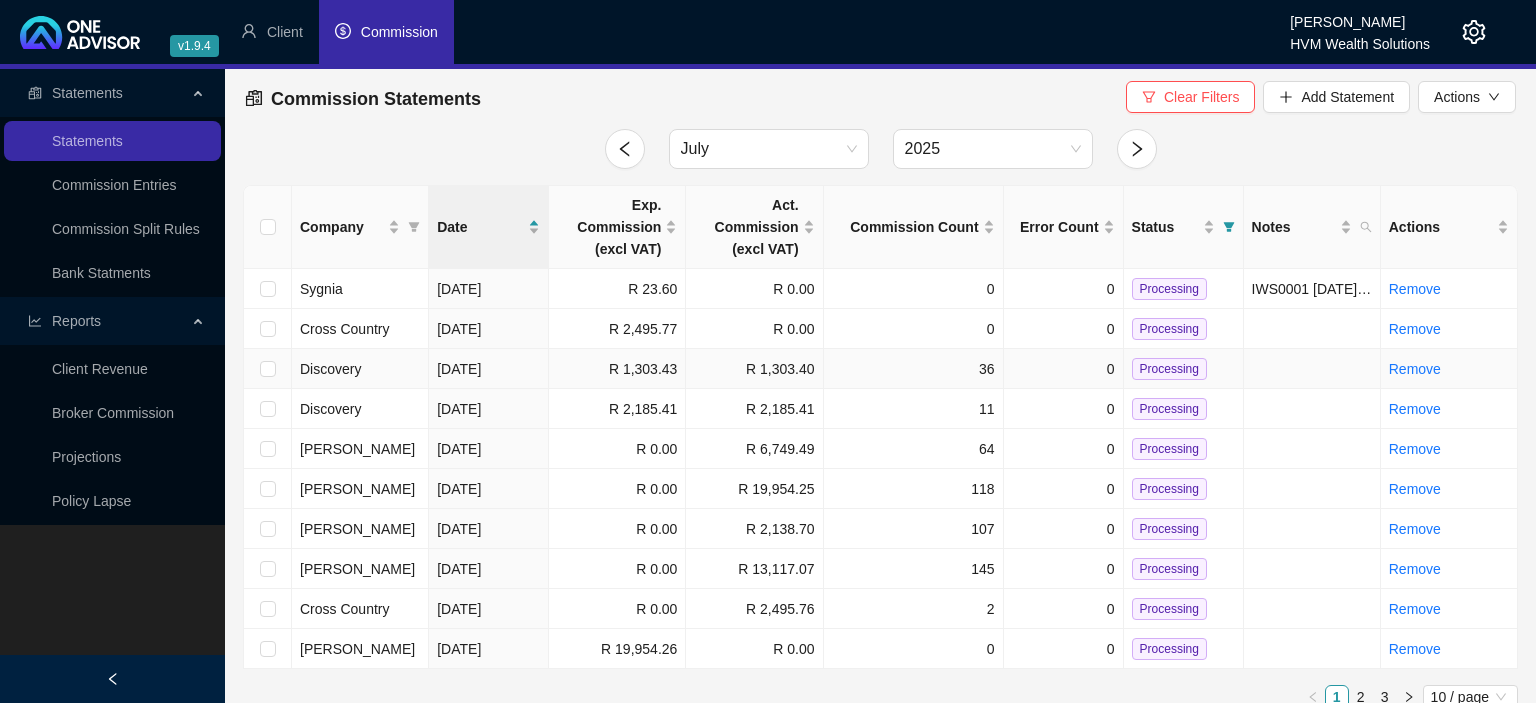click on "Processing" at bounding box center (1169, 369) 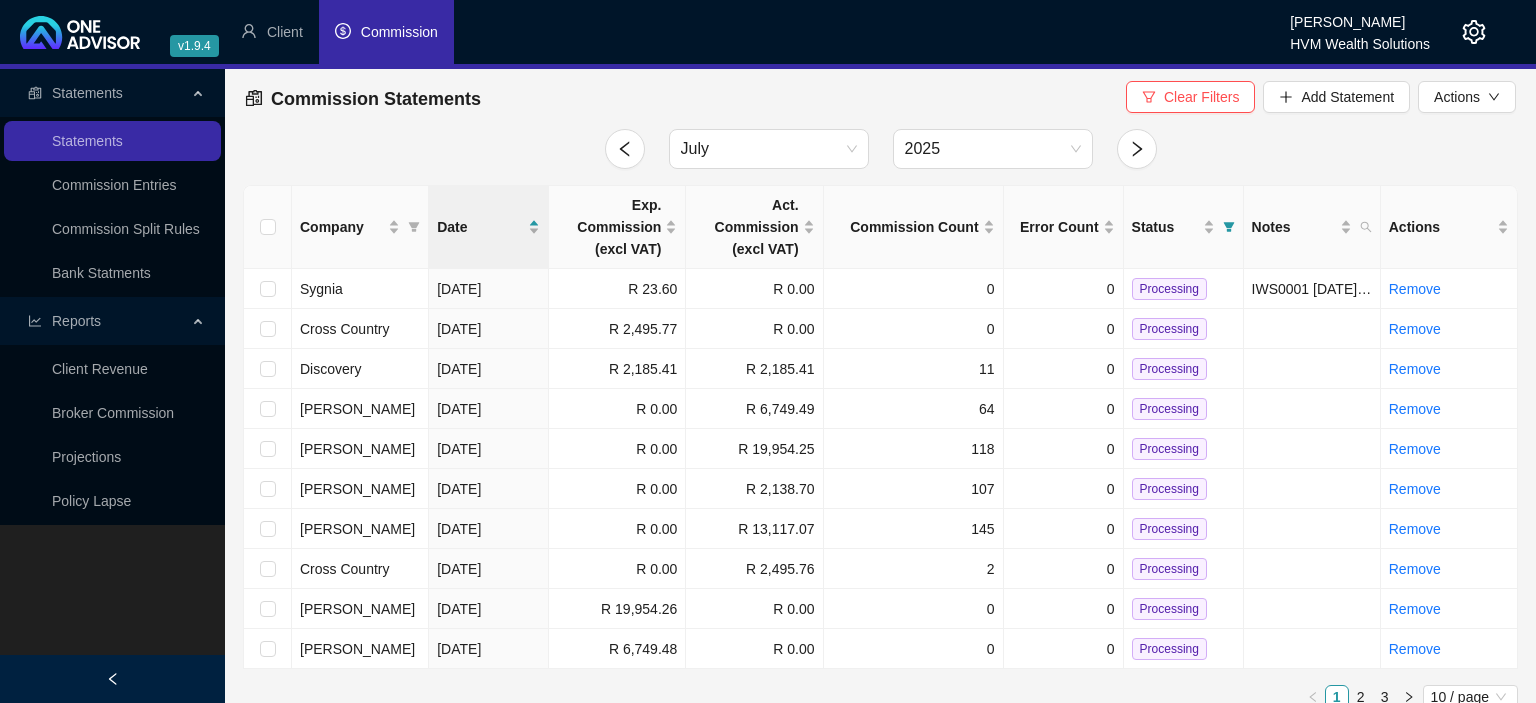 click on "Processing" at bounding box center [1169, 369] 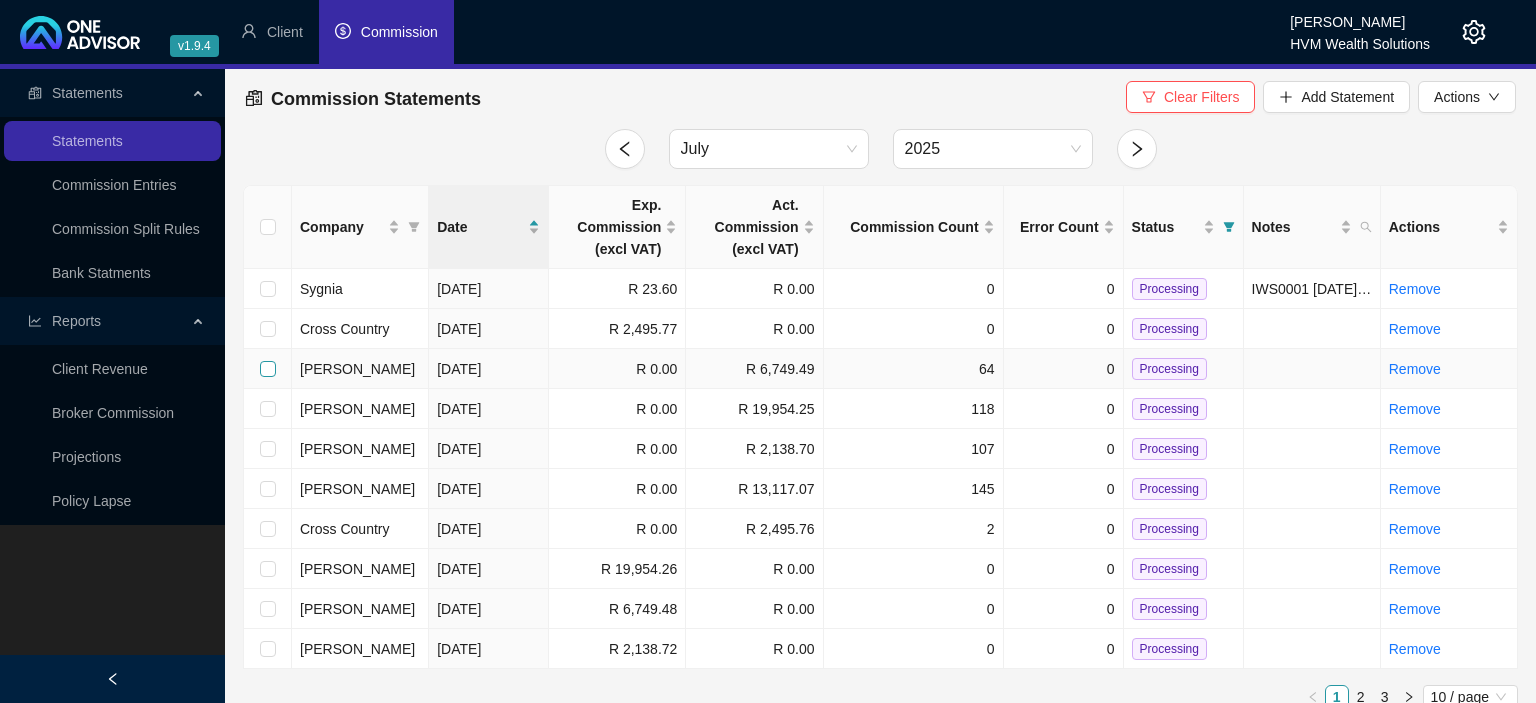 click at bounding box center [268, 369] 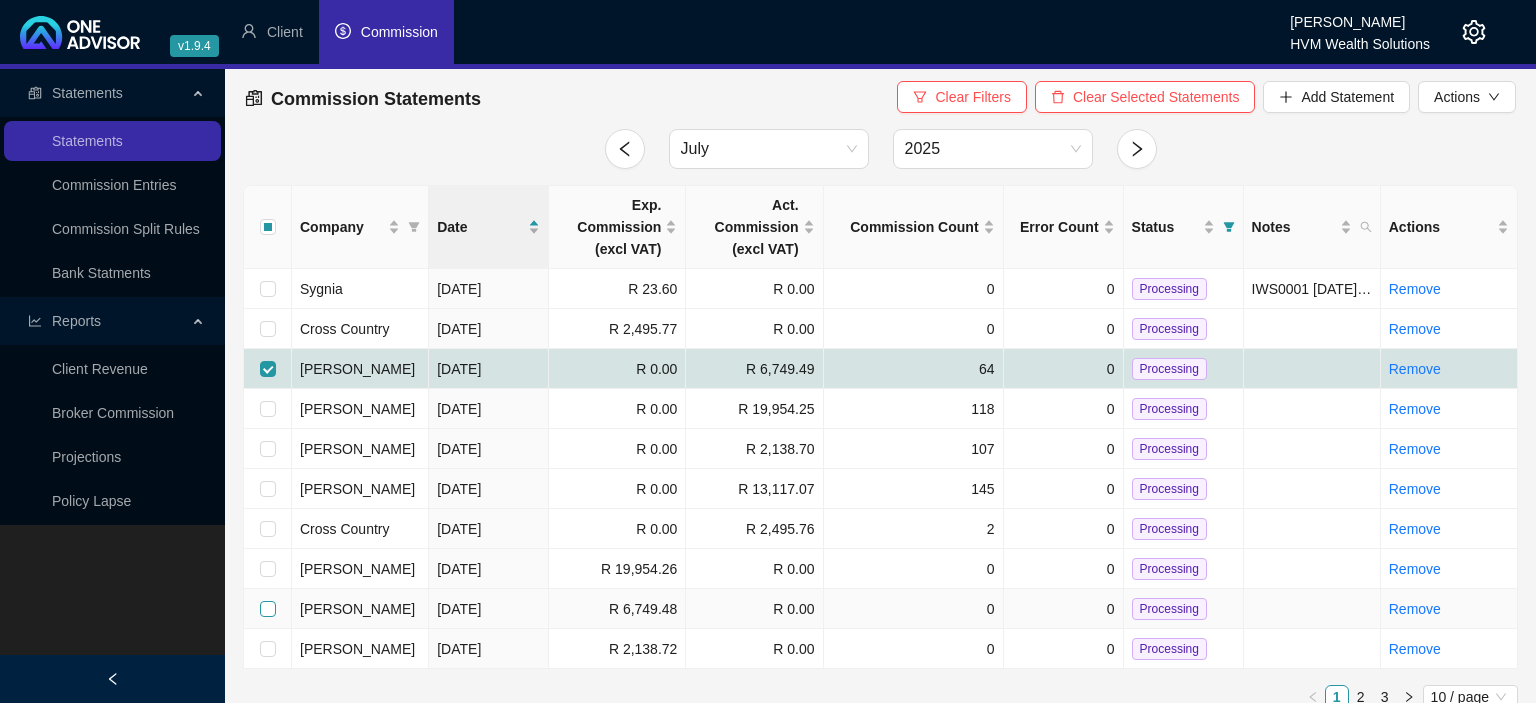 click at bounding box center [268, 609] 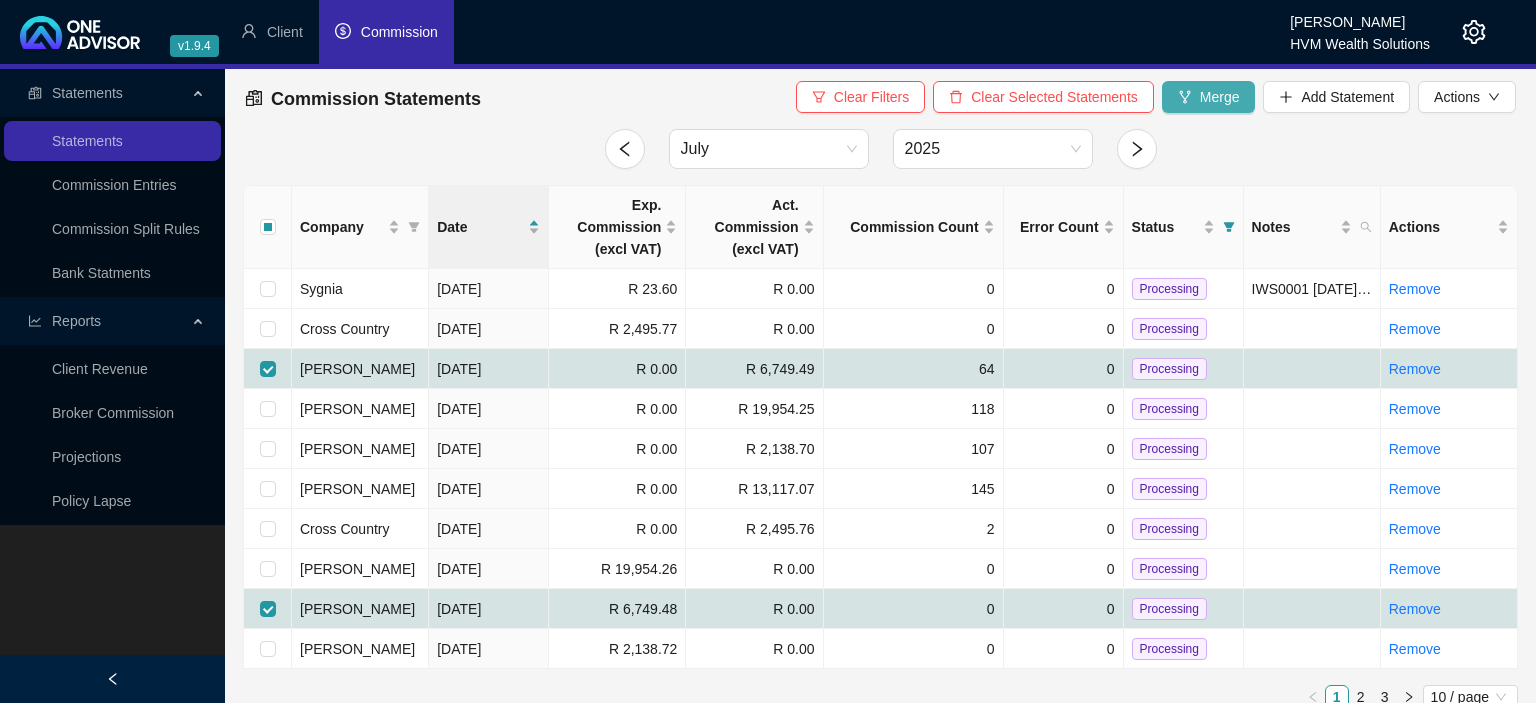 click 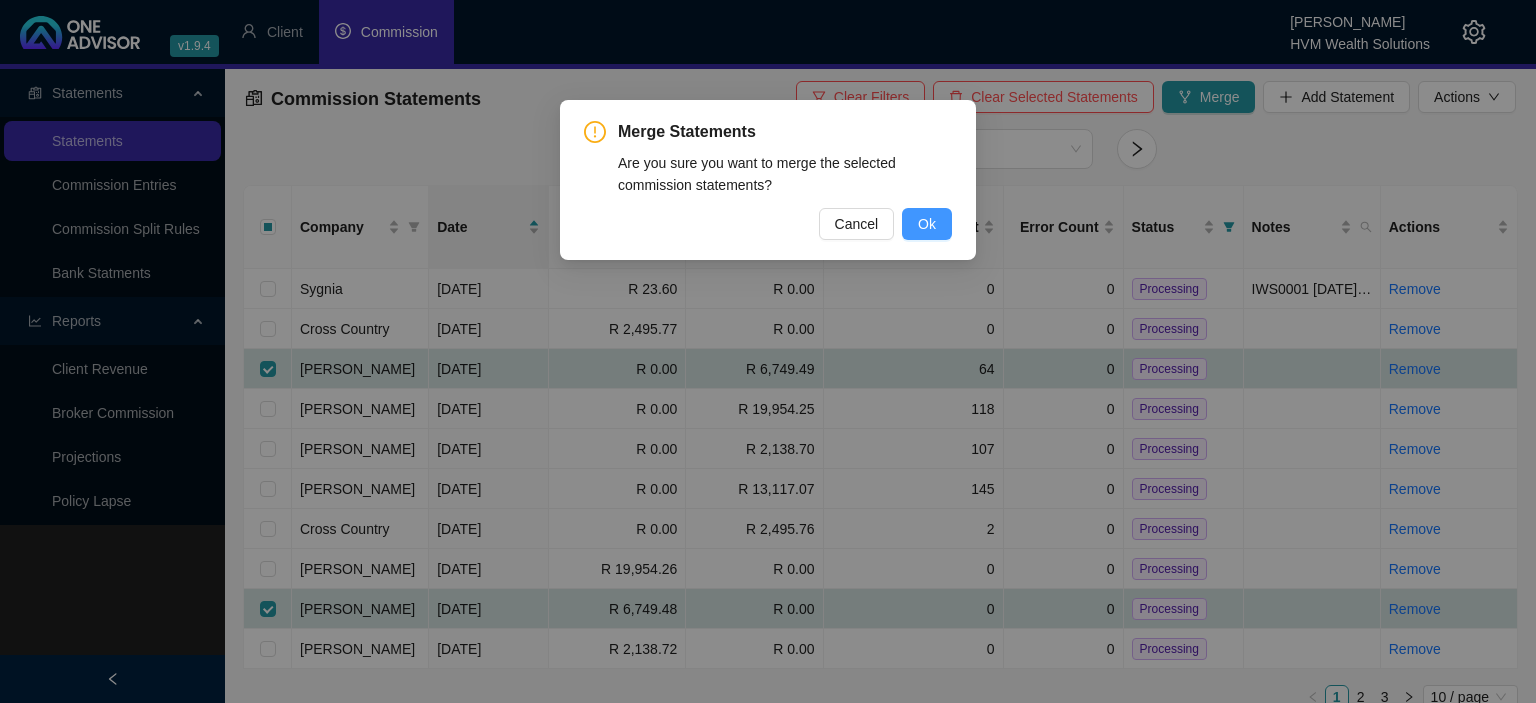 click on "Ok" at bounding box center (927, 224) 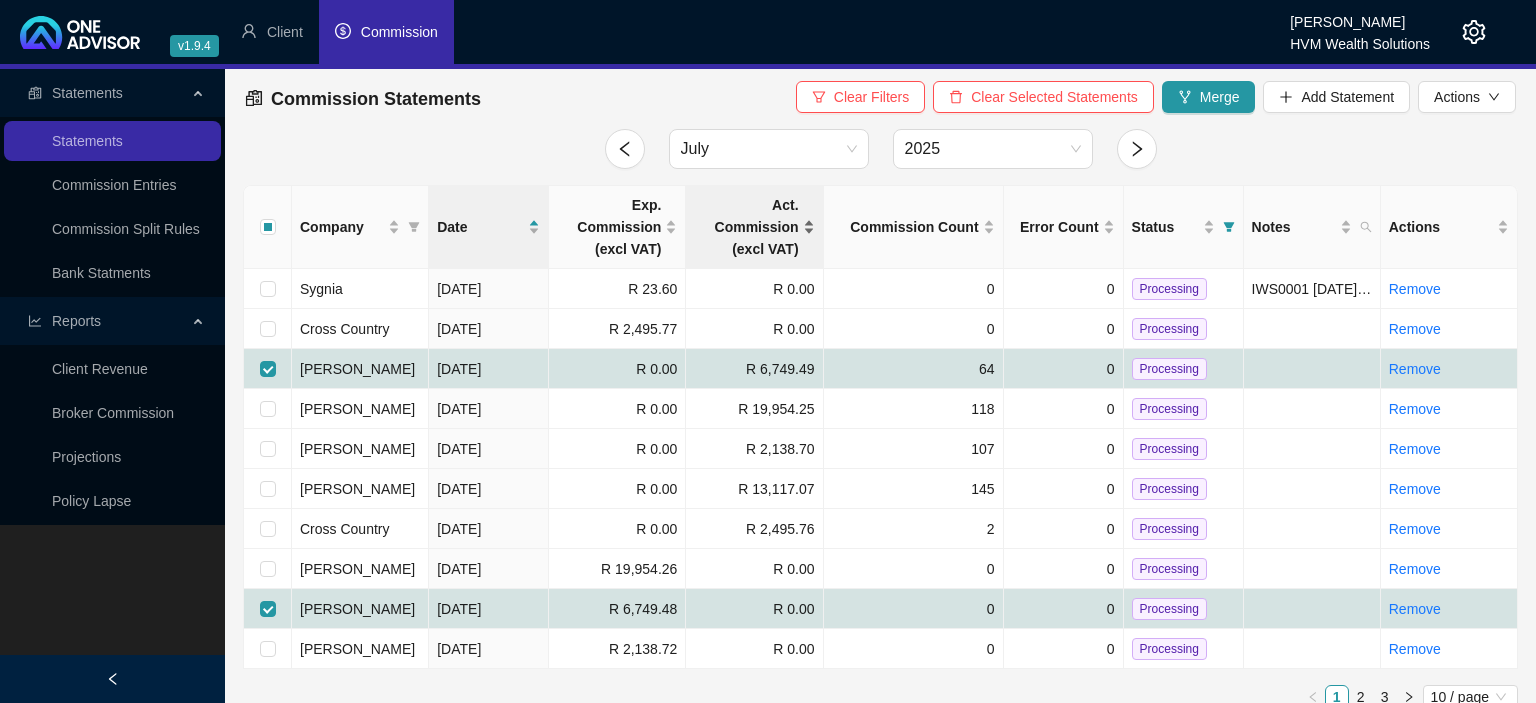 checkbox on "false" 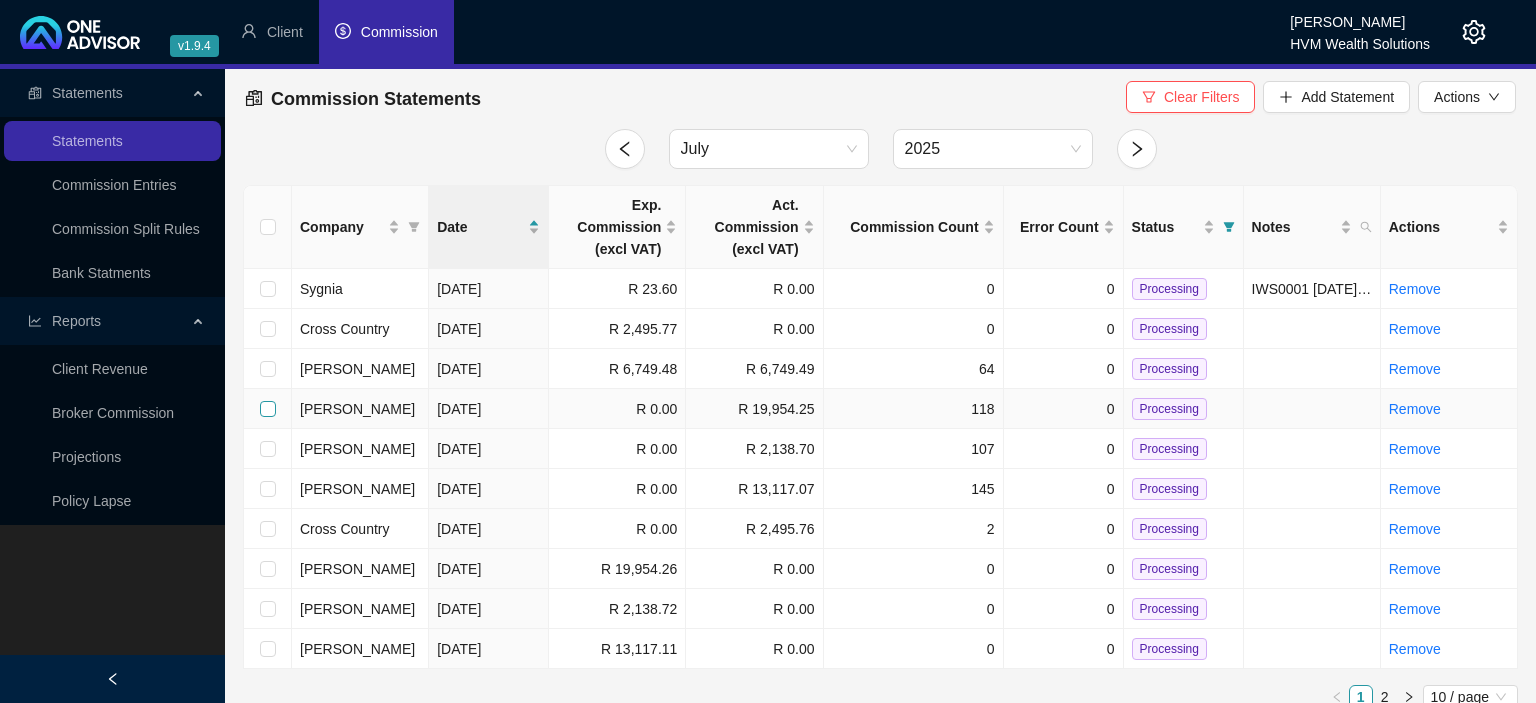 click at bounding box center (268, 409) 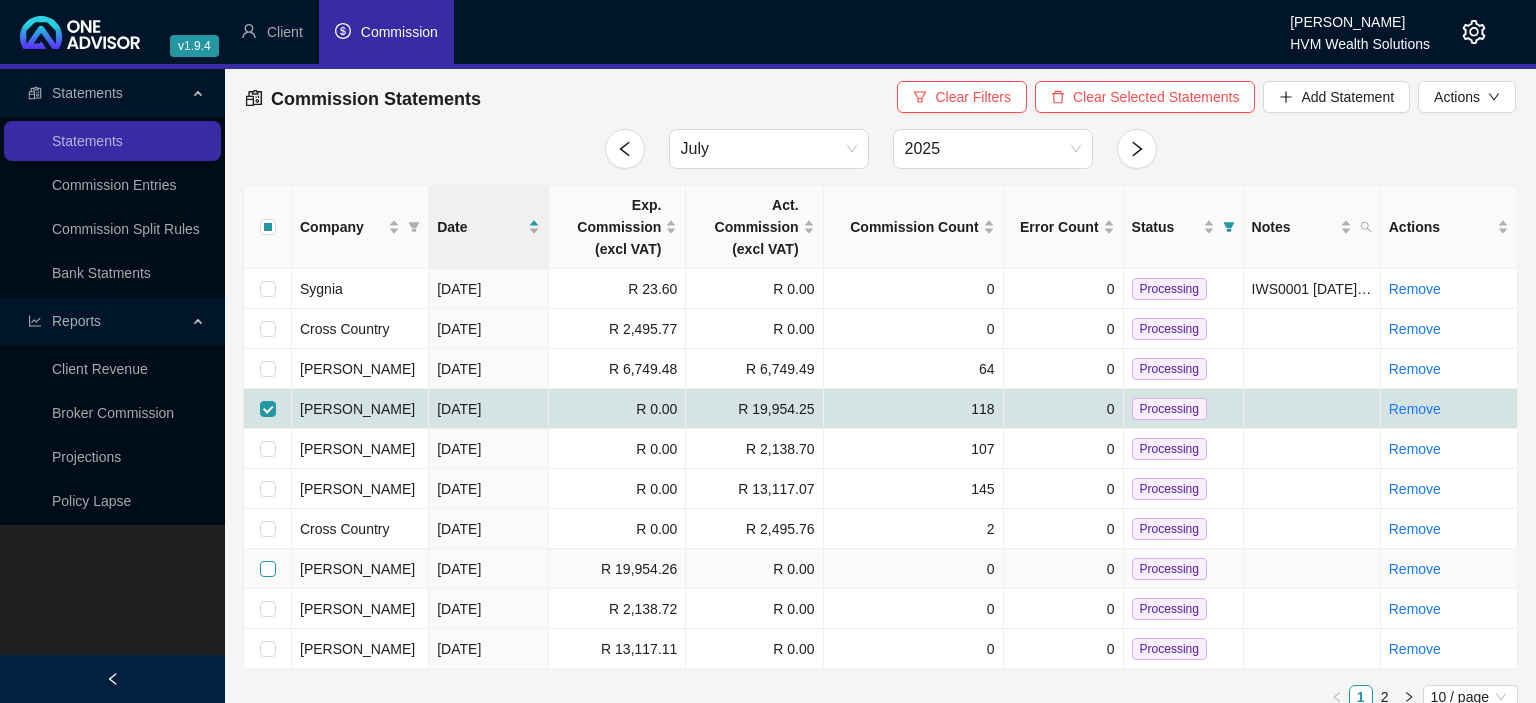 click at bounding box center [268, 569] 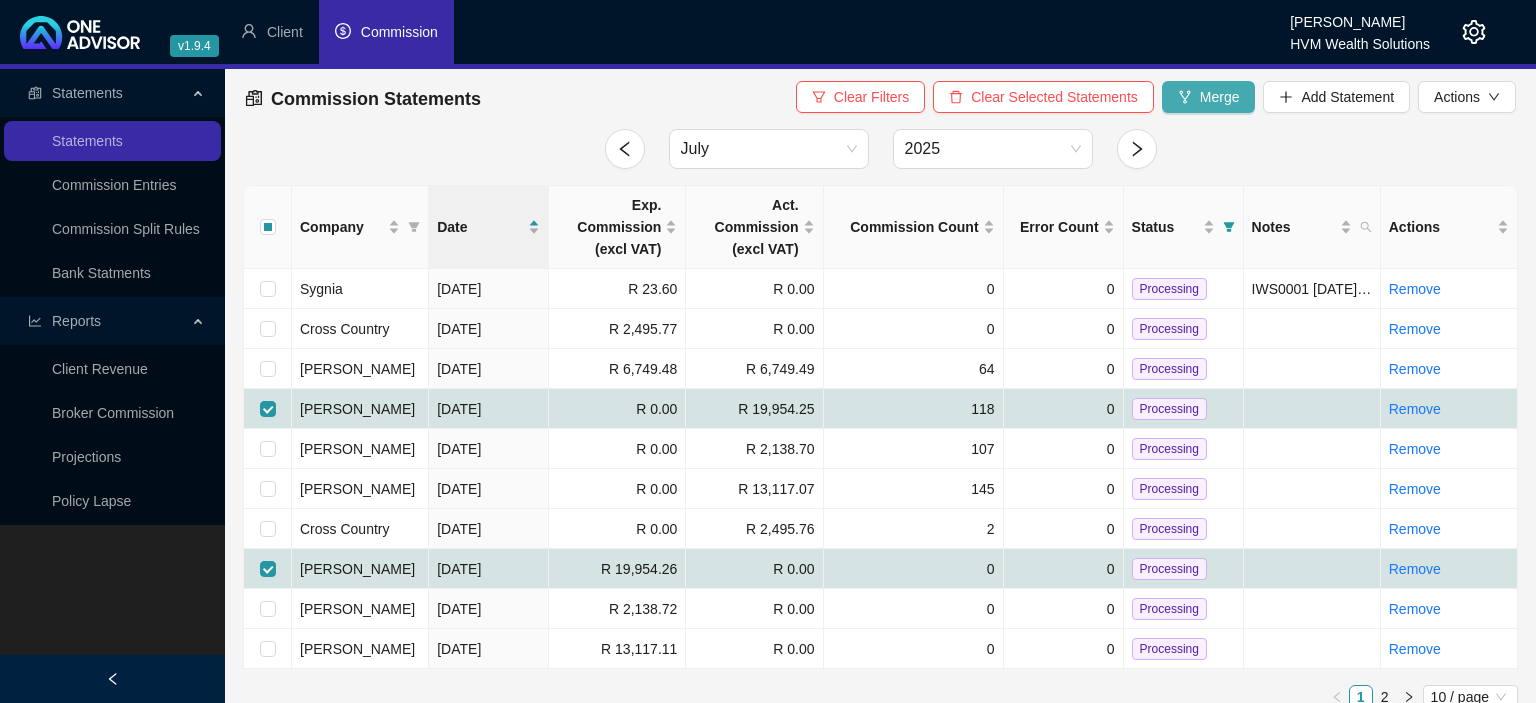 click 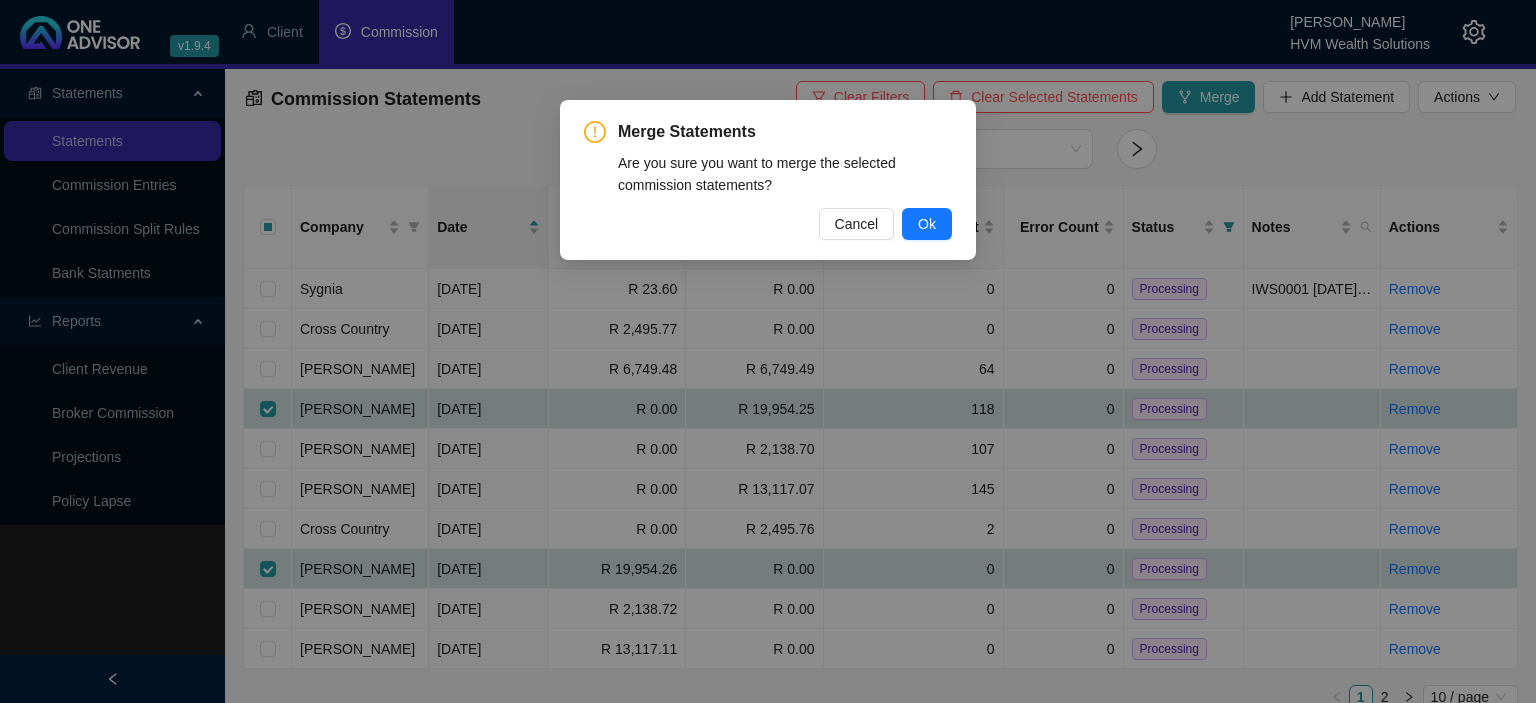 click on "Merge Statements Are you sure you want to merge the selected commission statements? Cancel Ok" at bounding box center [768, 180] 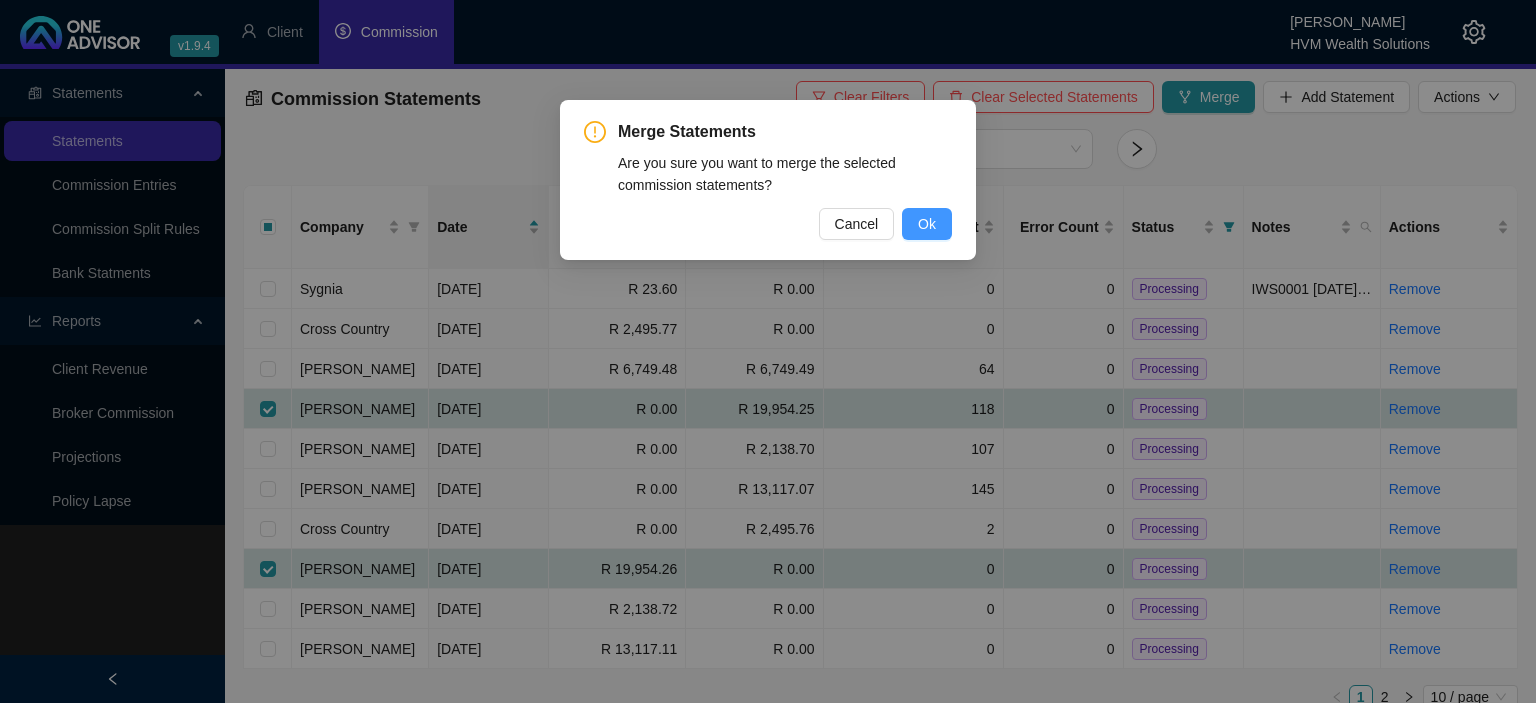 click on "Ok" at bounding box center (927, 224) 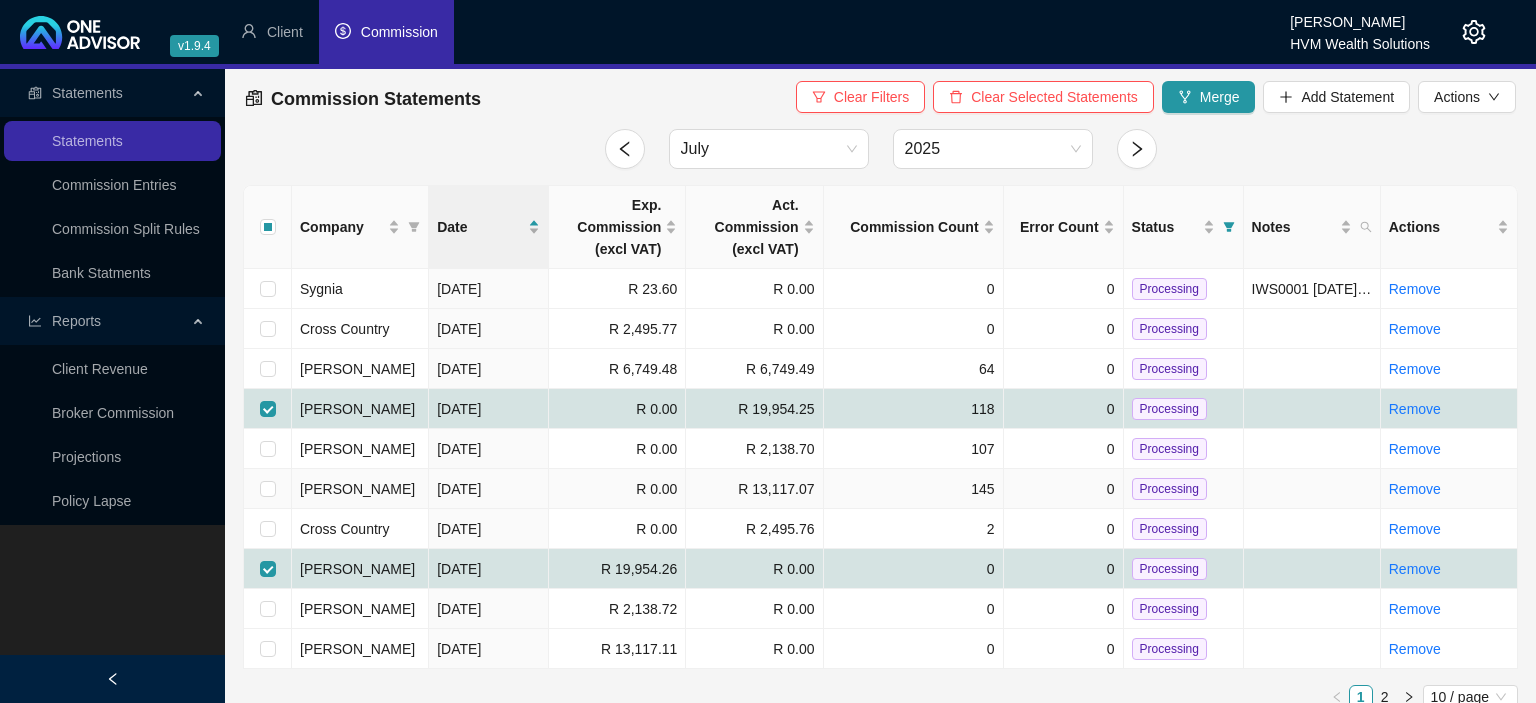 checkbox on "false" 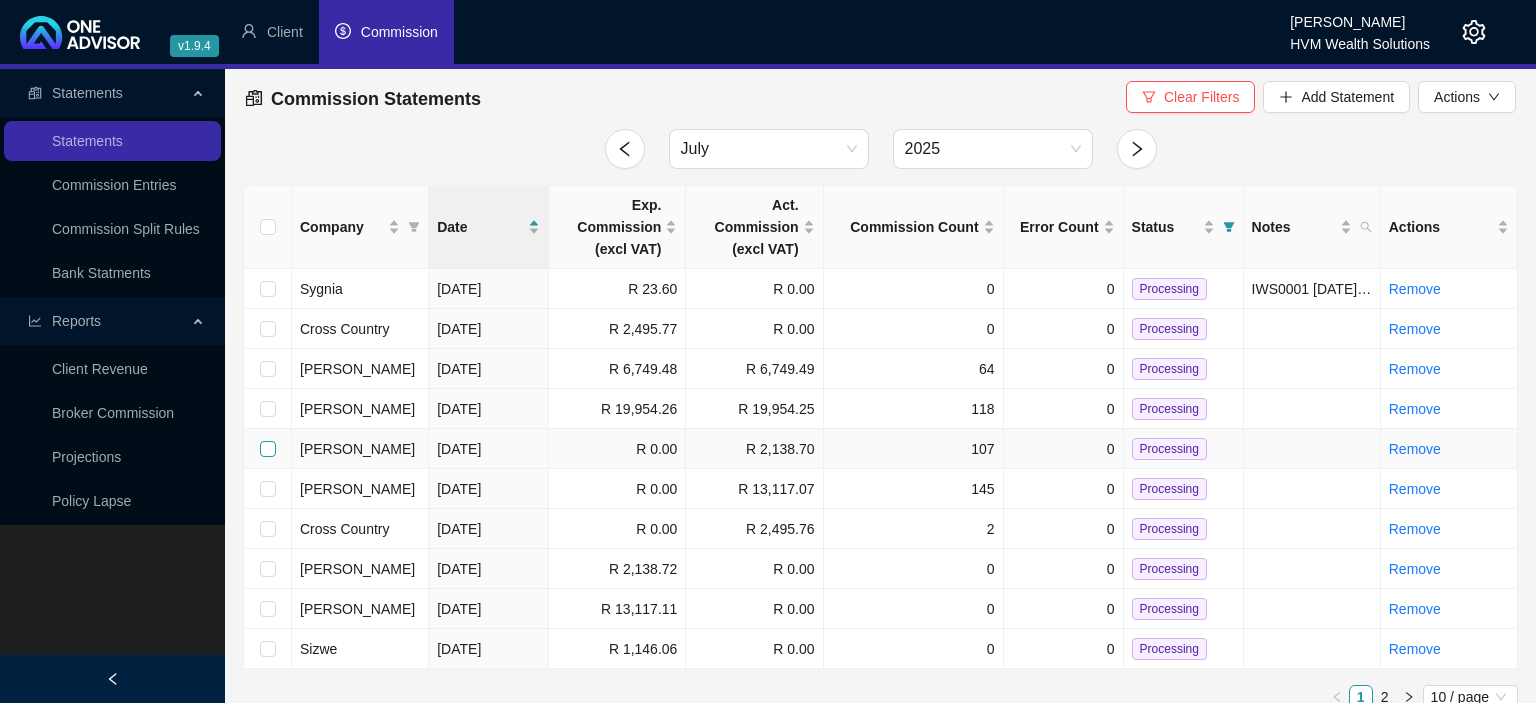 click at bounding box center [268, 449] 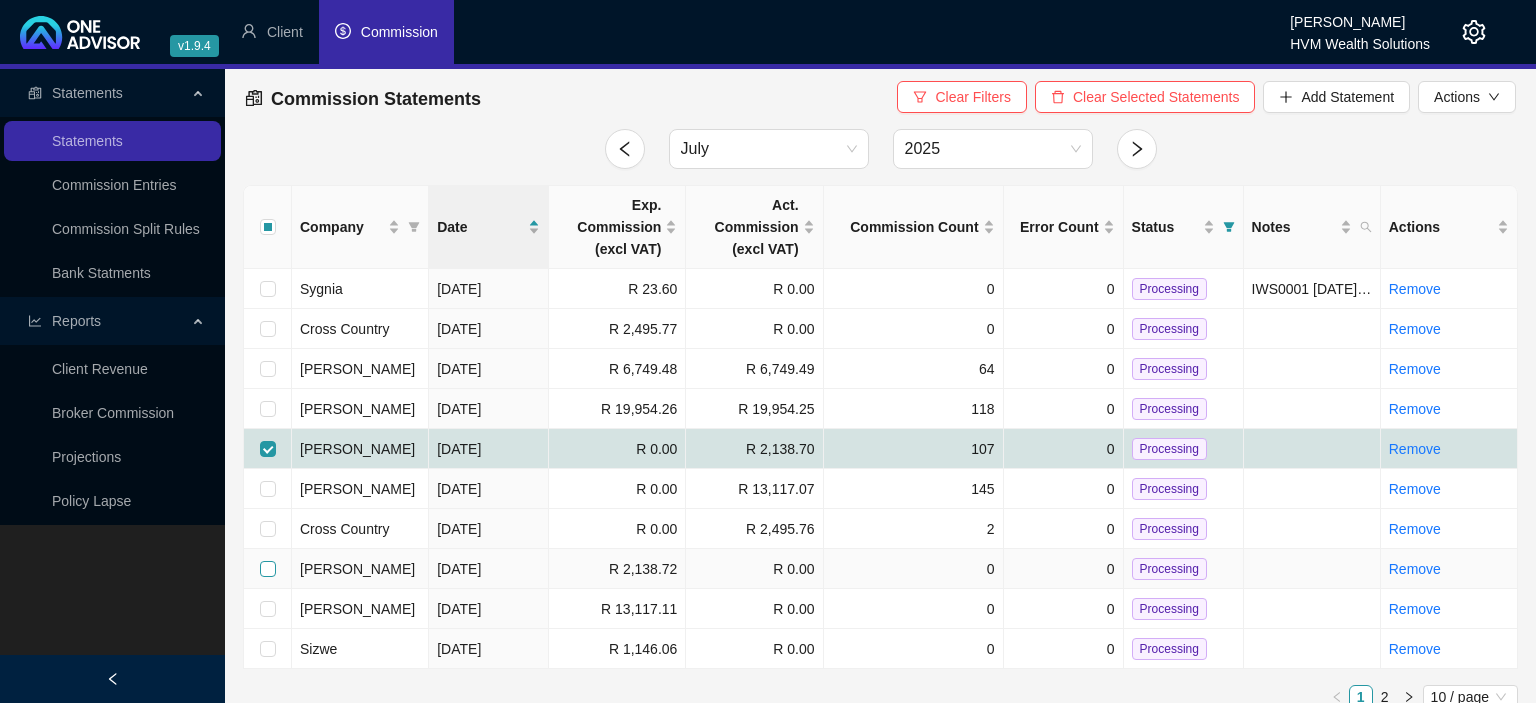click at bounding box center (268, 569) 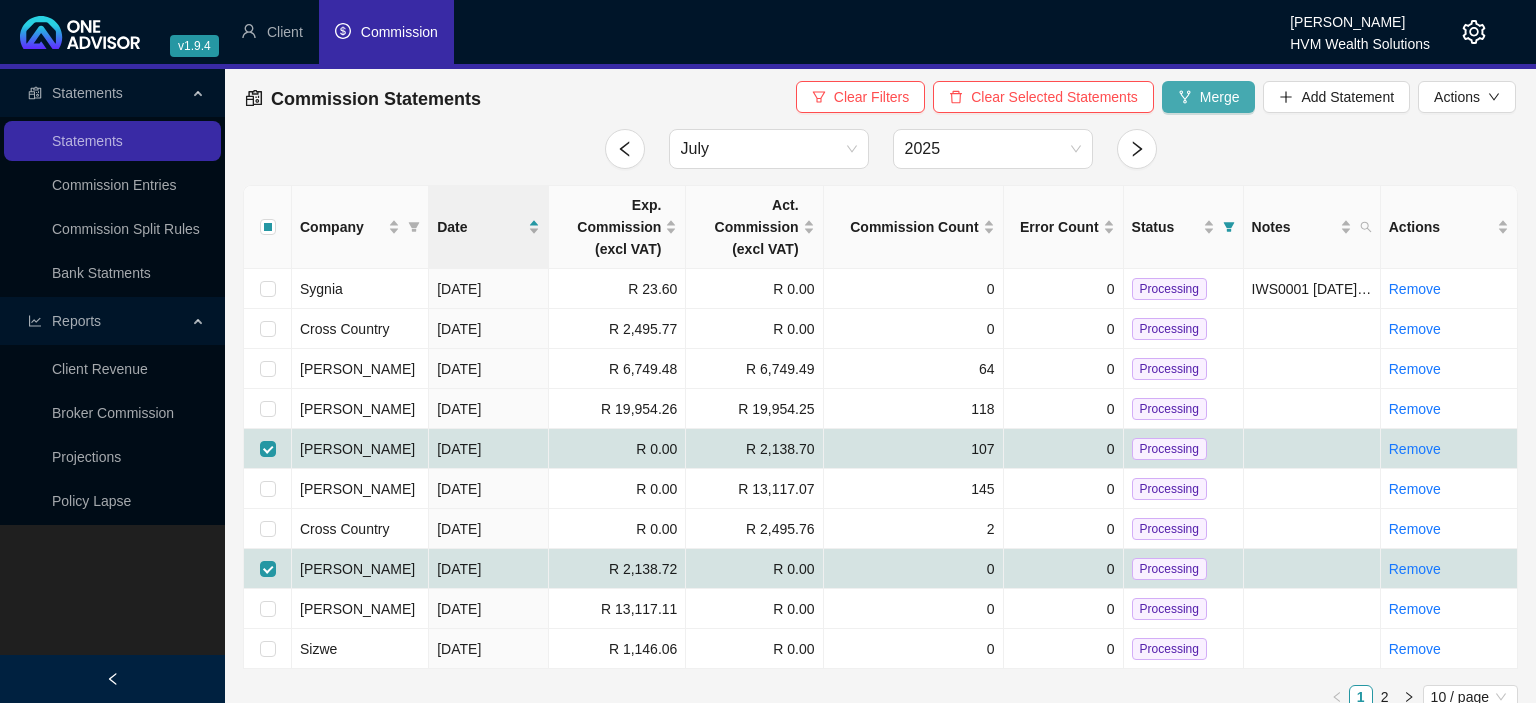 click 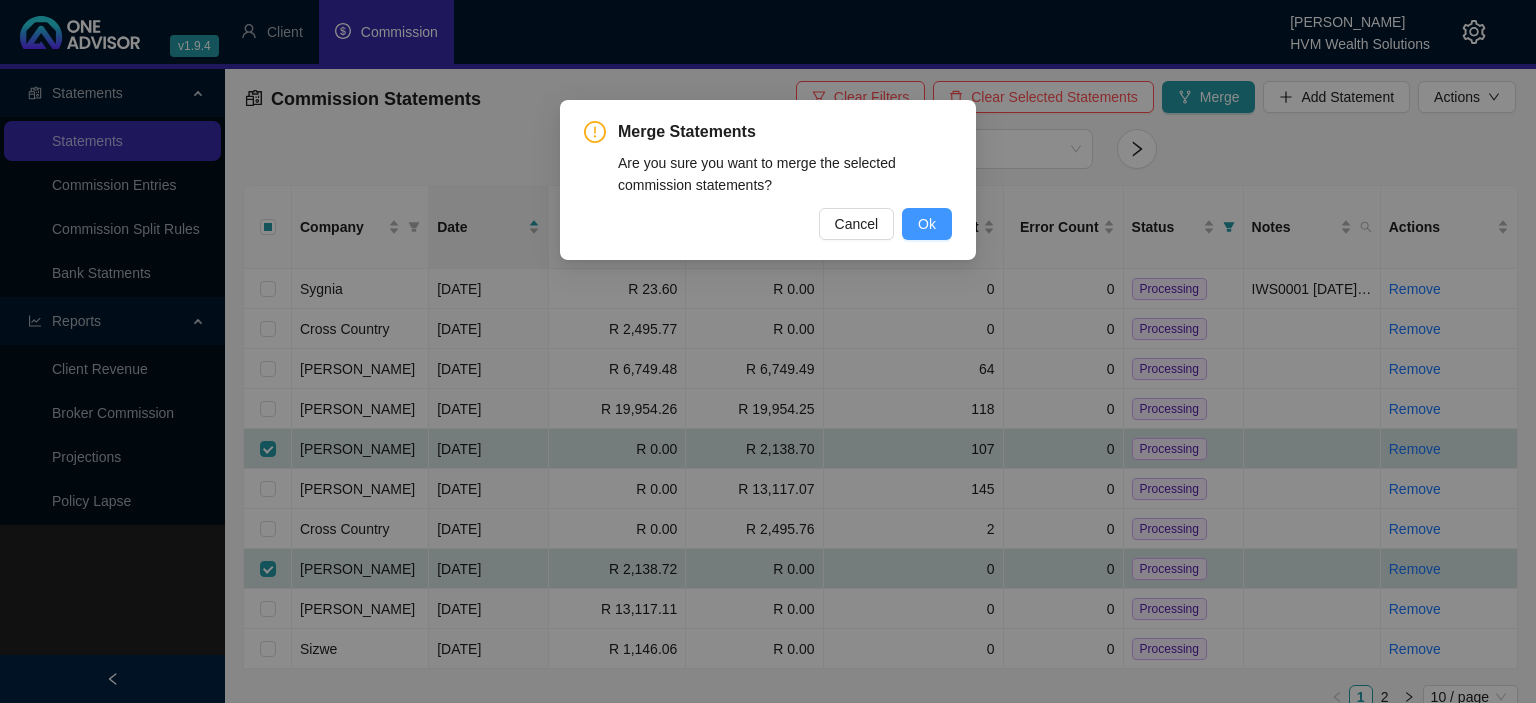 click on "Ok" at bounding box center (927, 224) 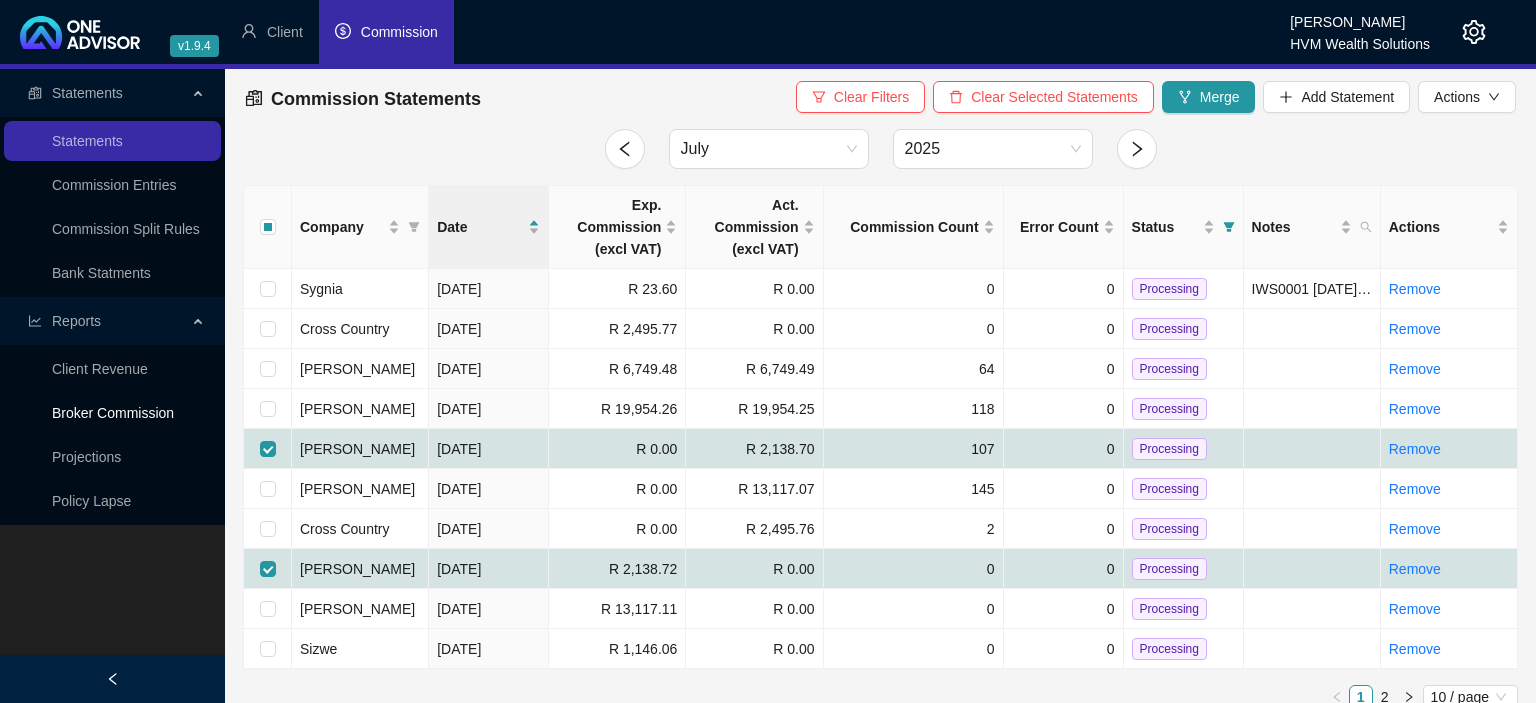 checkbox on "false" 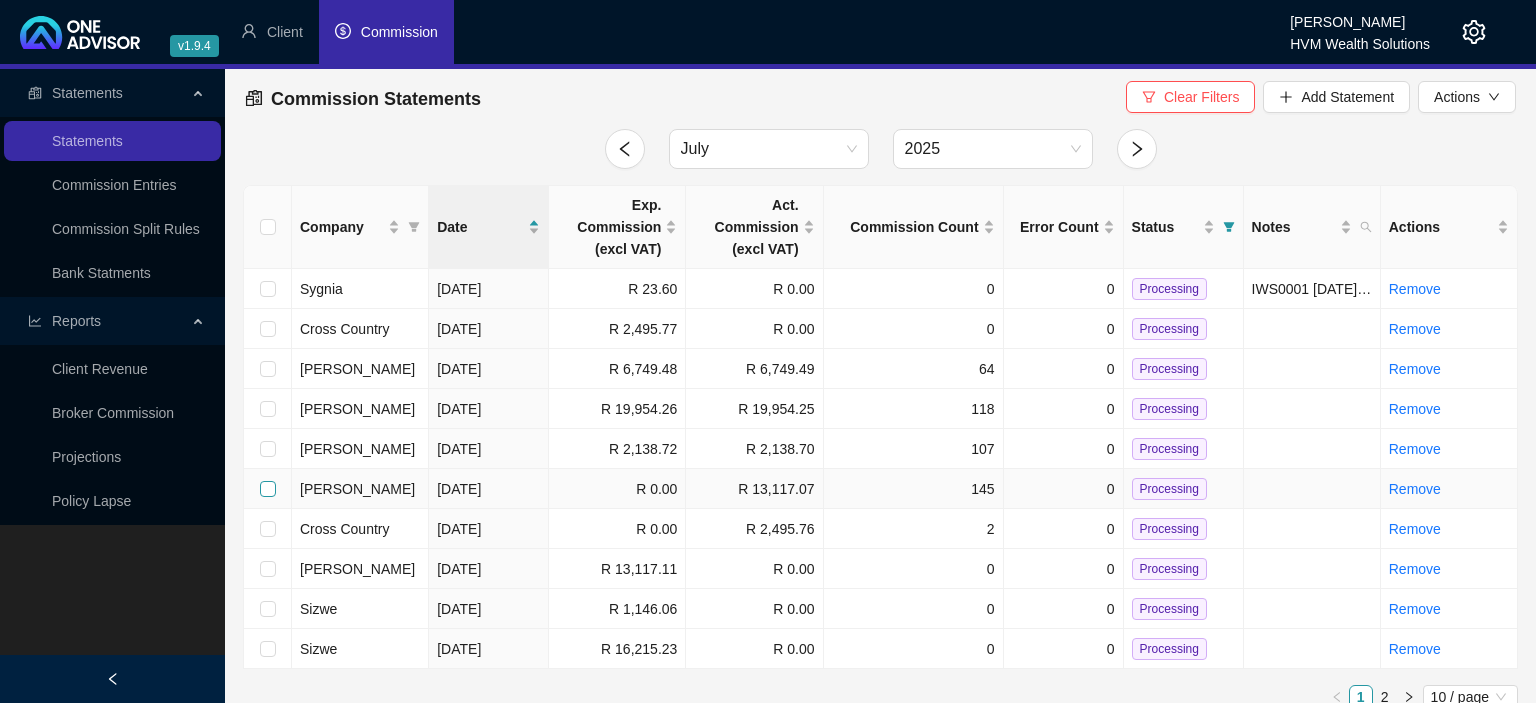 click at bounding box center (268, 489) 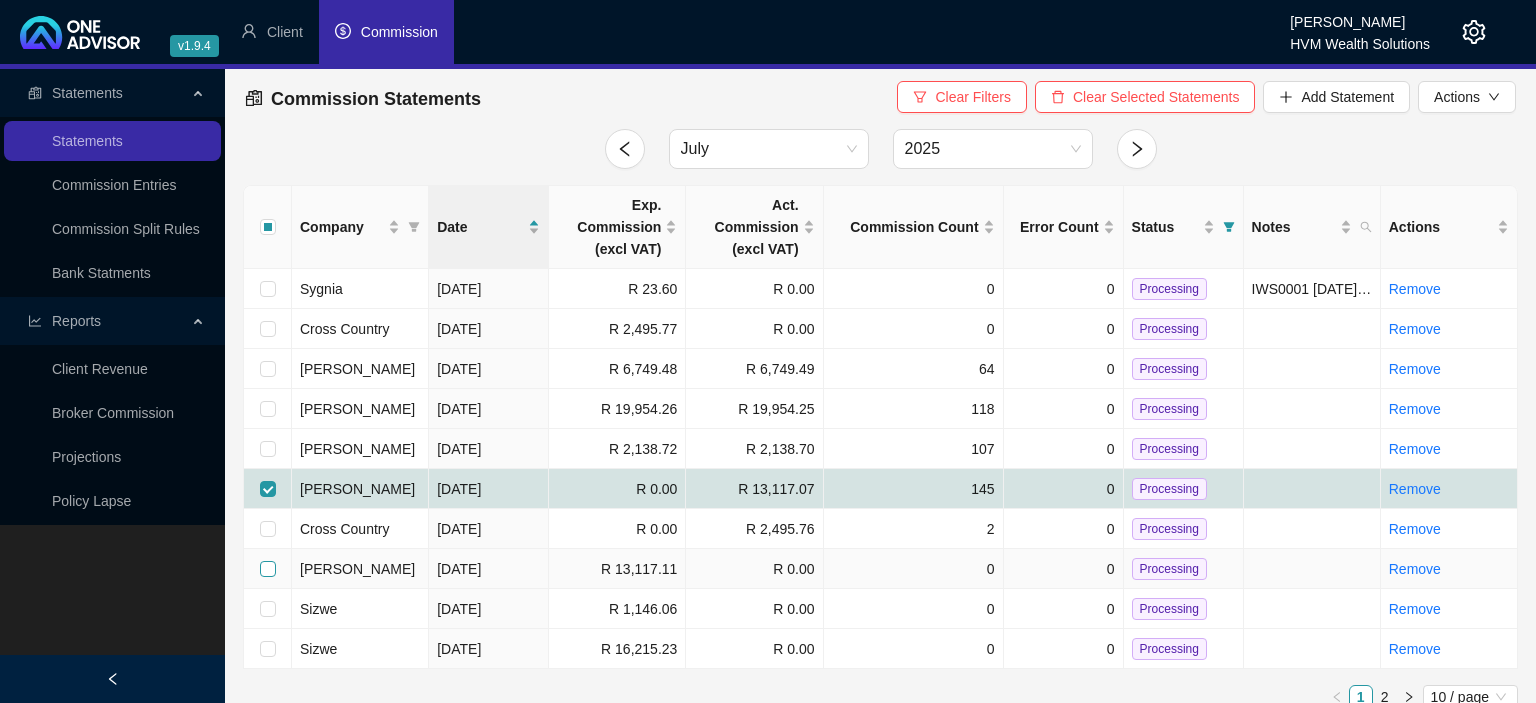 click at bounding box center [268, 569] 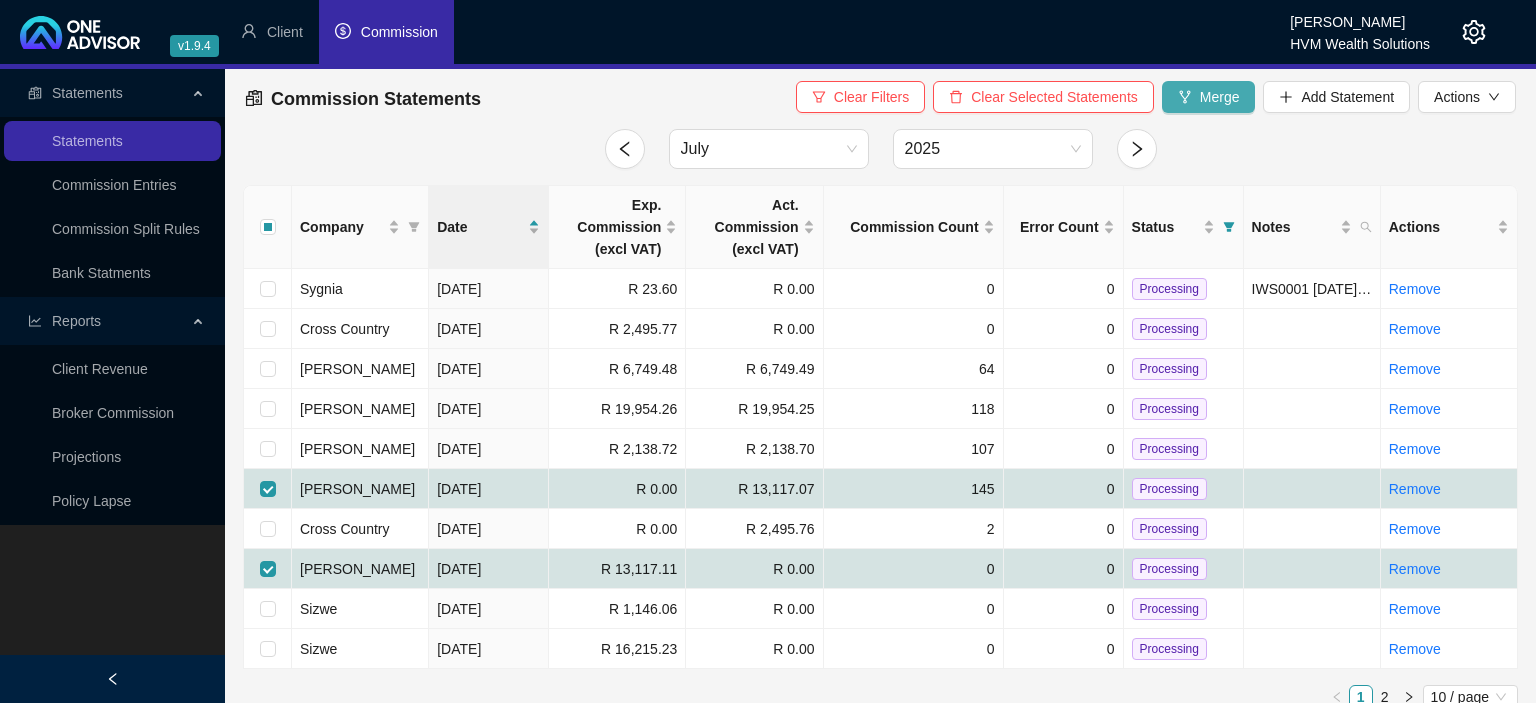 click on "Merge" at bounding box center [1209, 97] 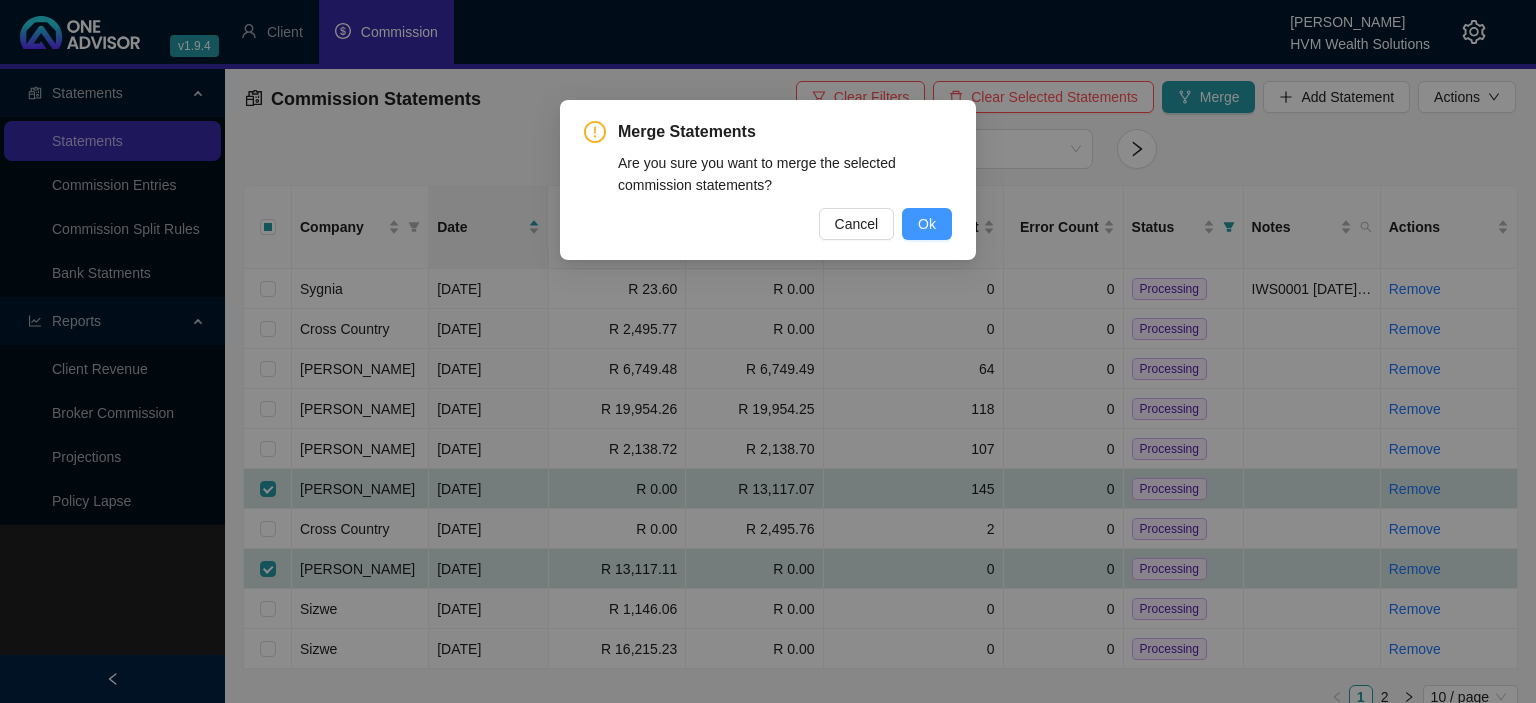 click on "Ok" at bounding box center (927, 224) 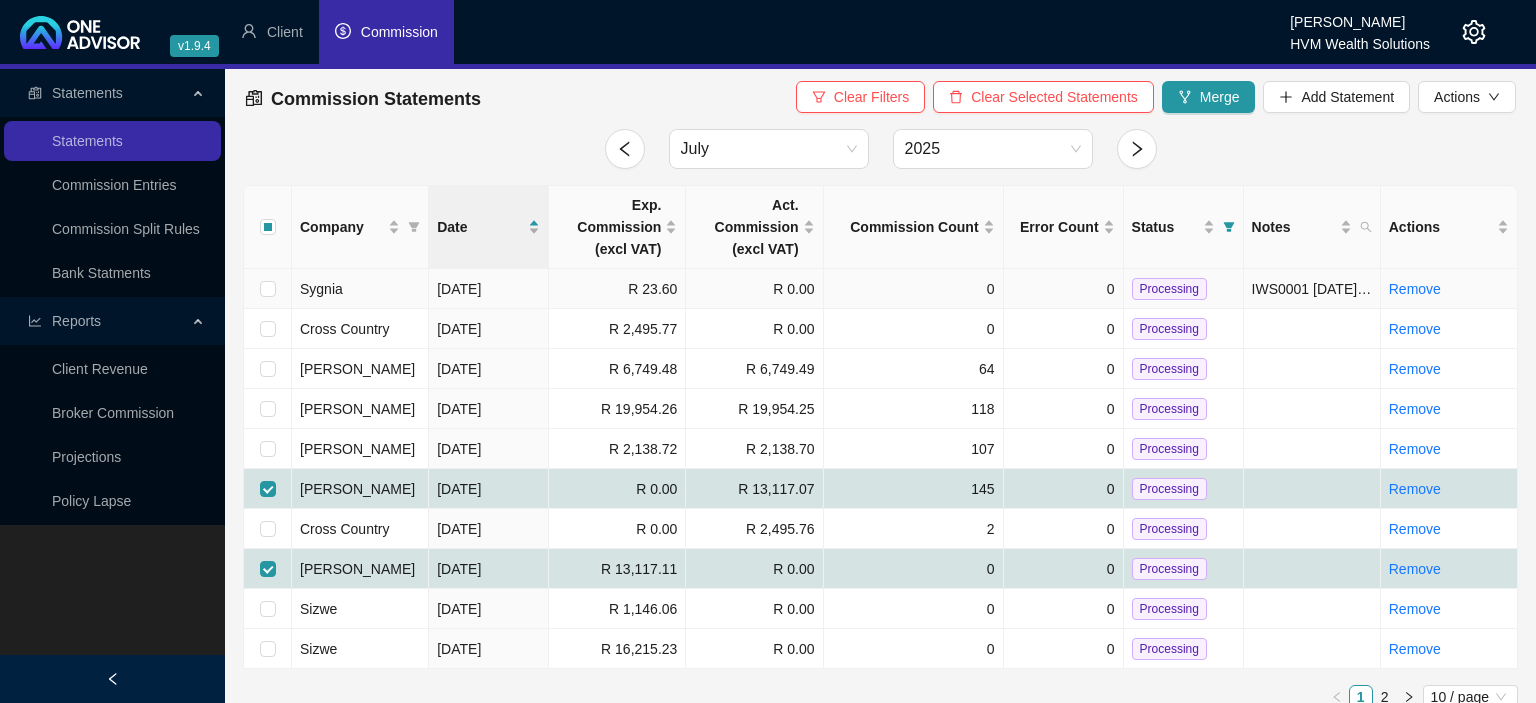 checkbox on "false" 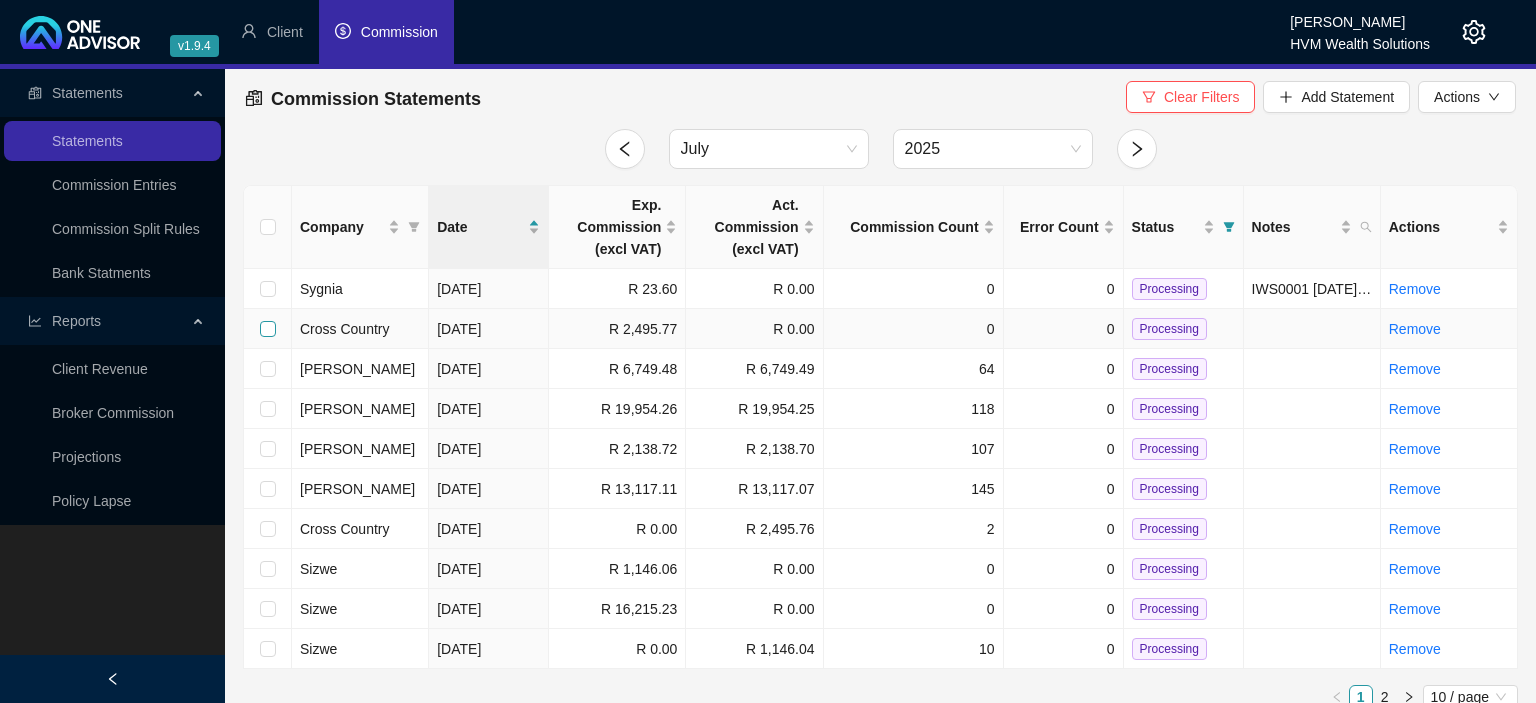 click at bounding box center (268, 329) 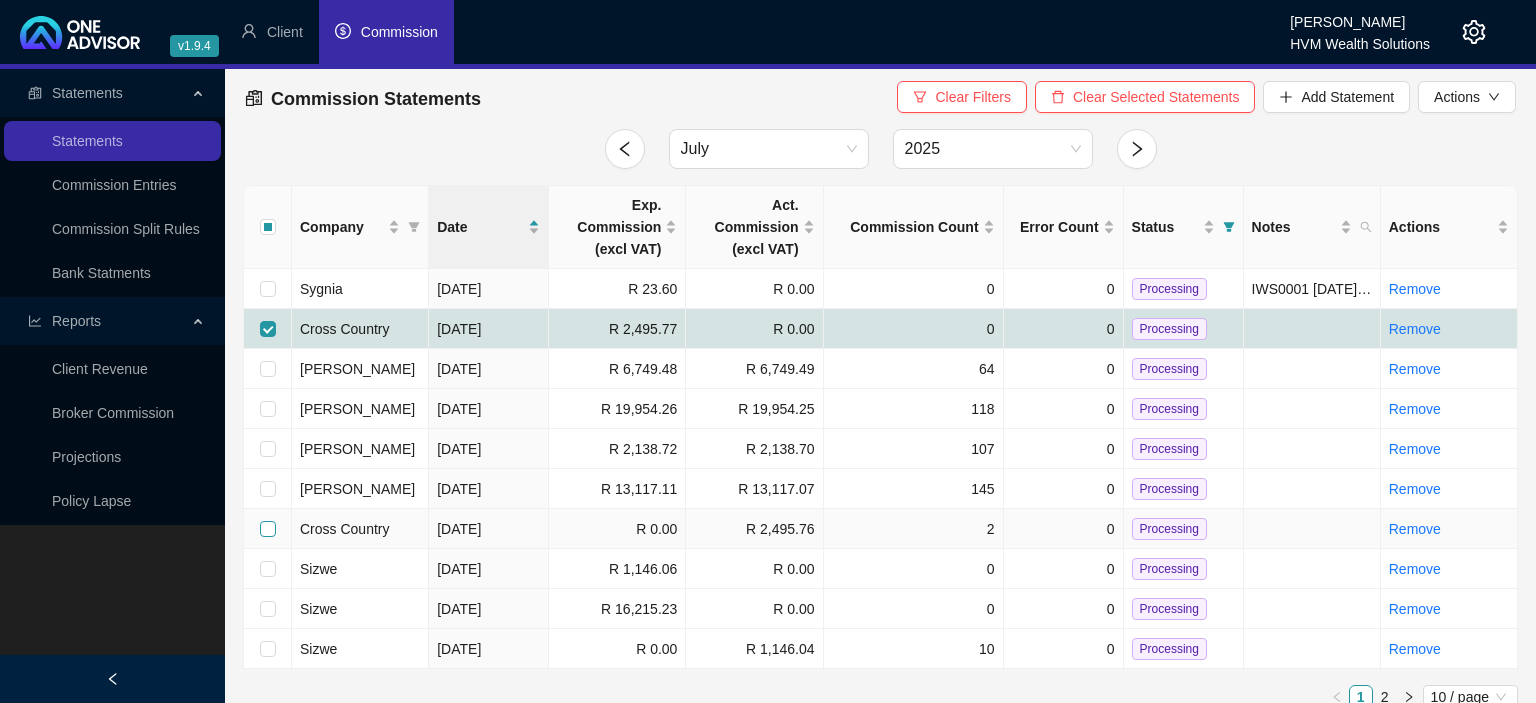 click at bounding box center [268, 529] 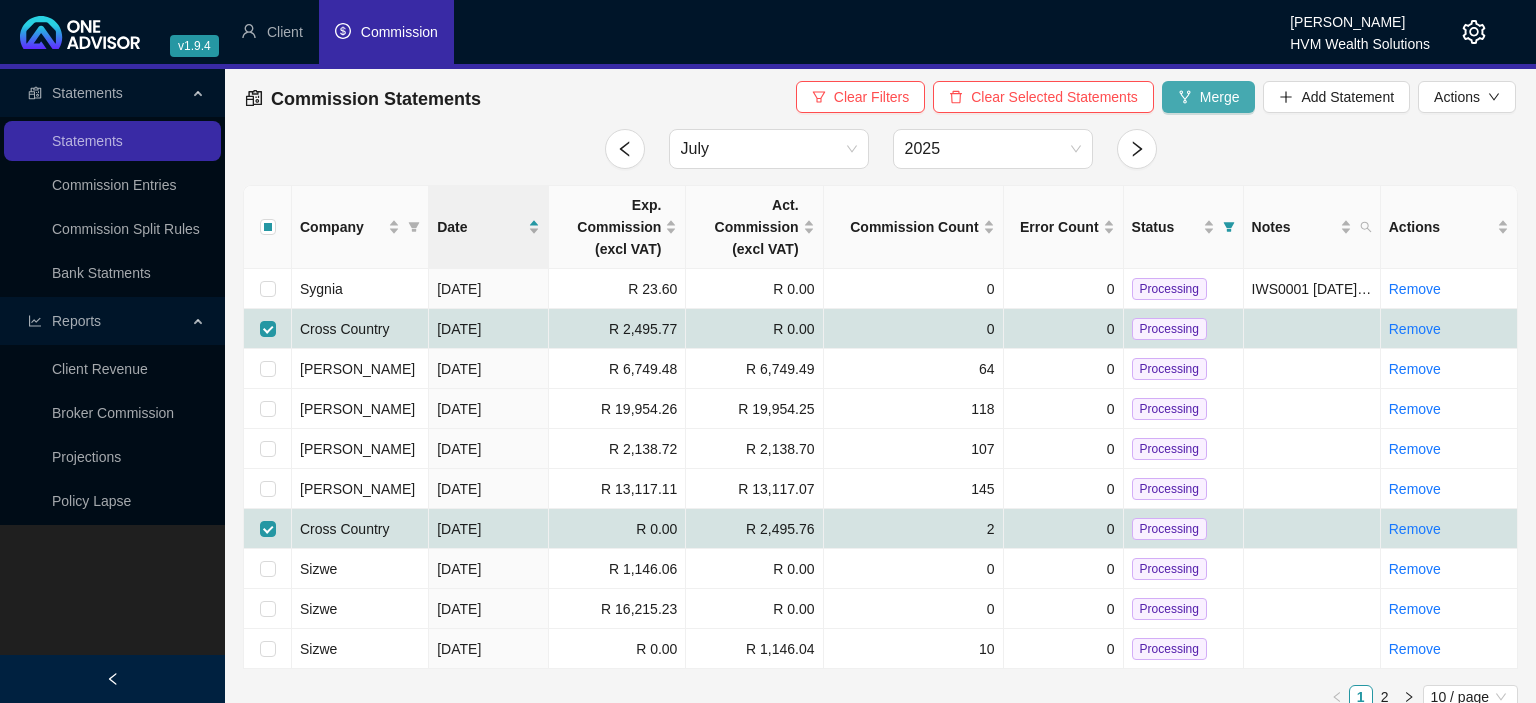 click on "Merge" at bounding box center [1209, 97] 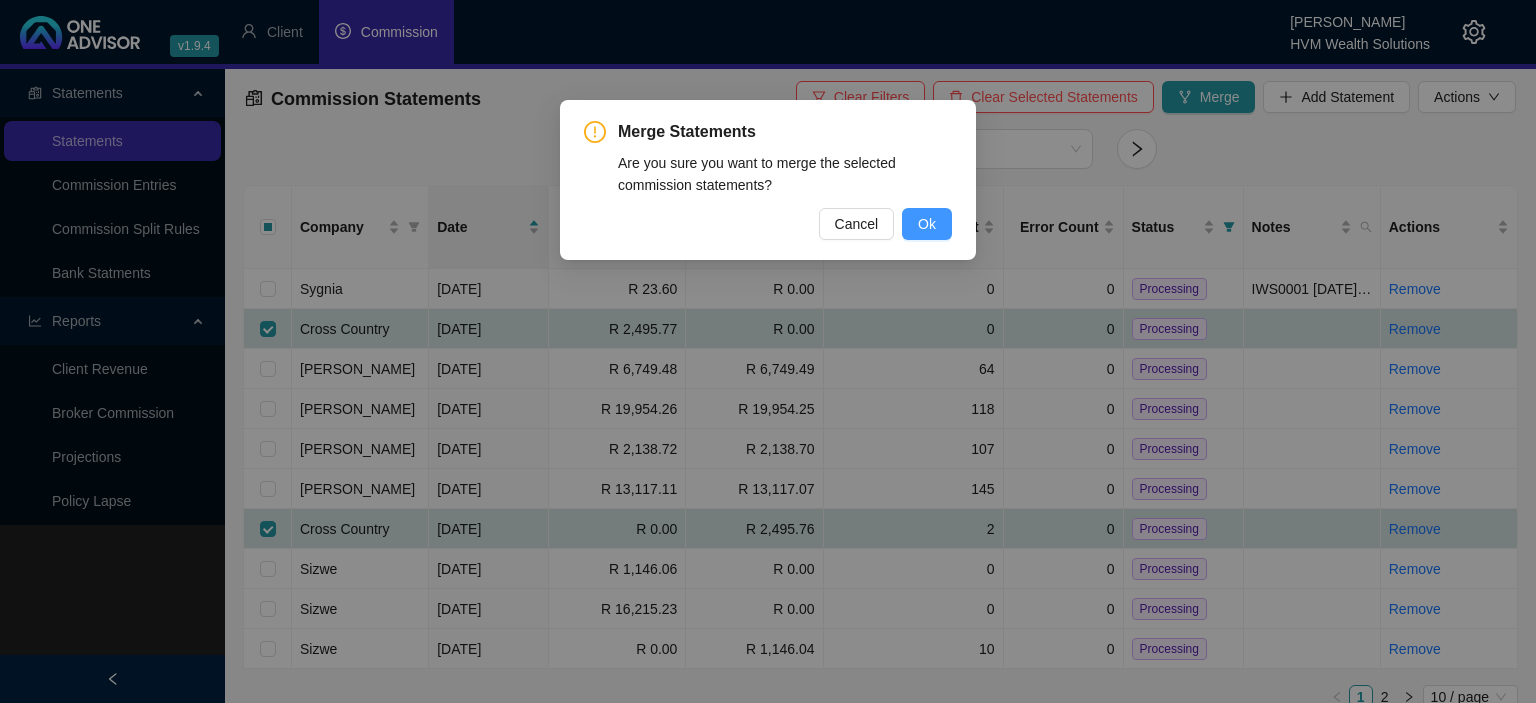click on "Ok" at bounding box center (927, 224) 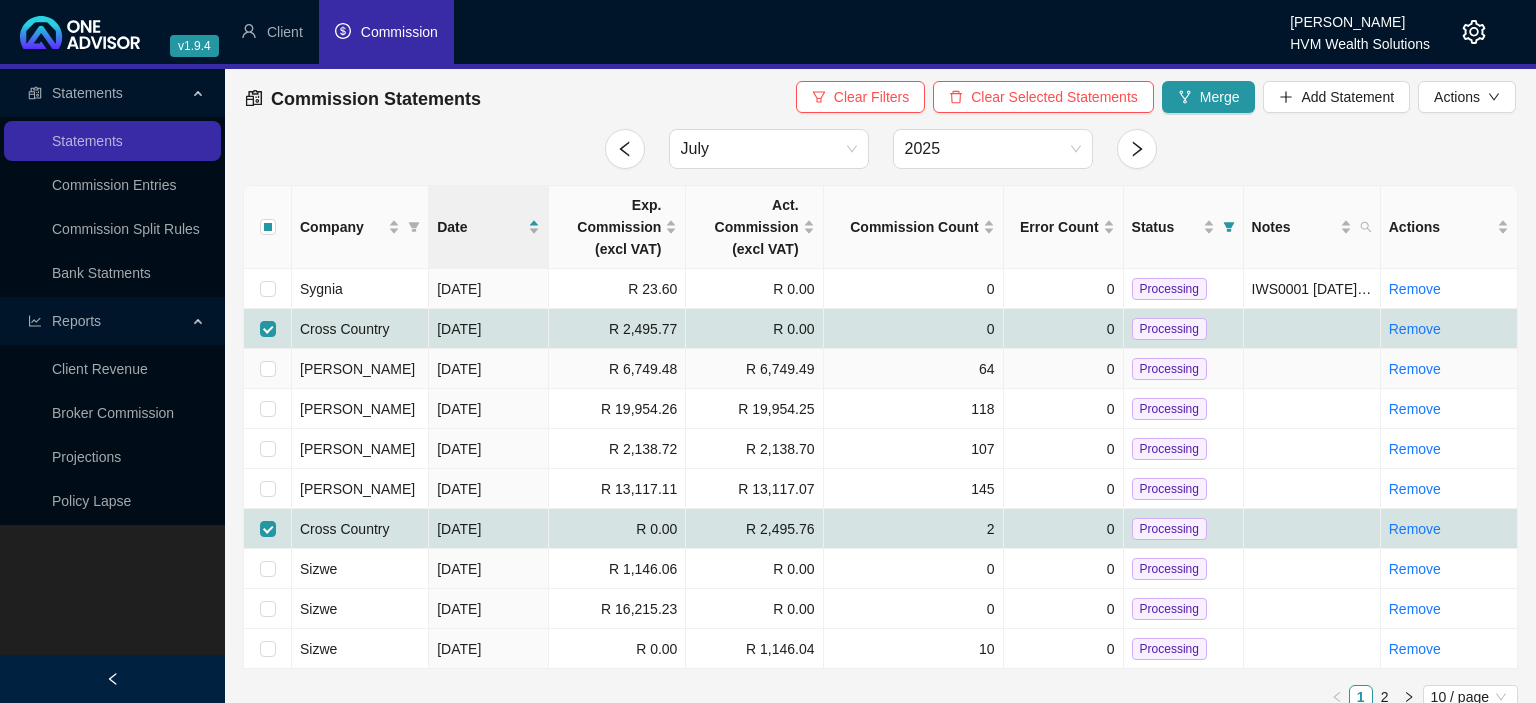 checkbox on "false" 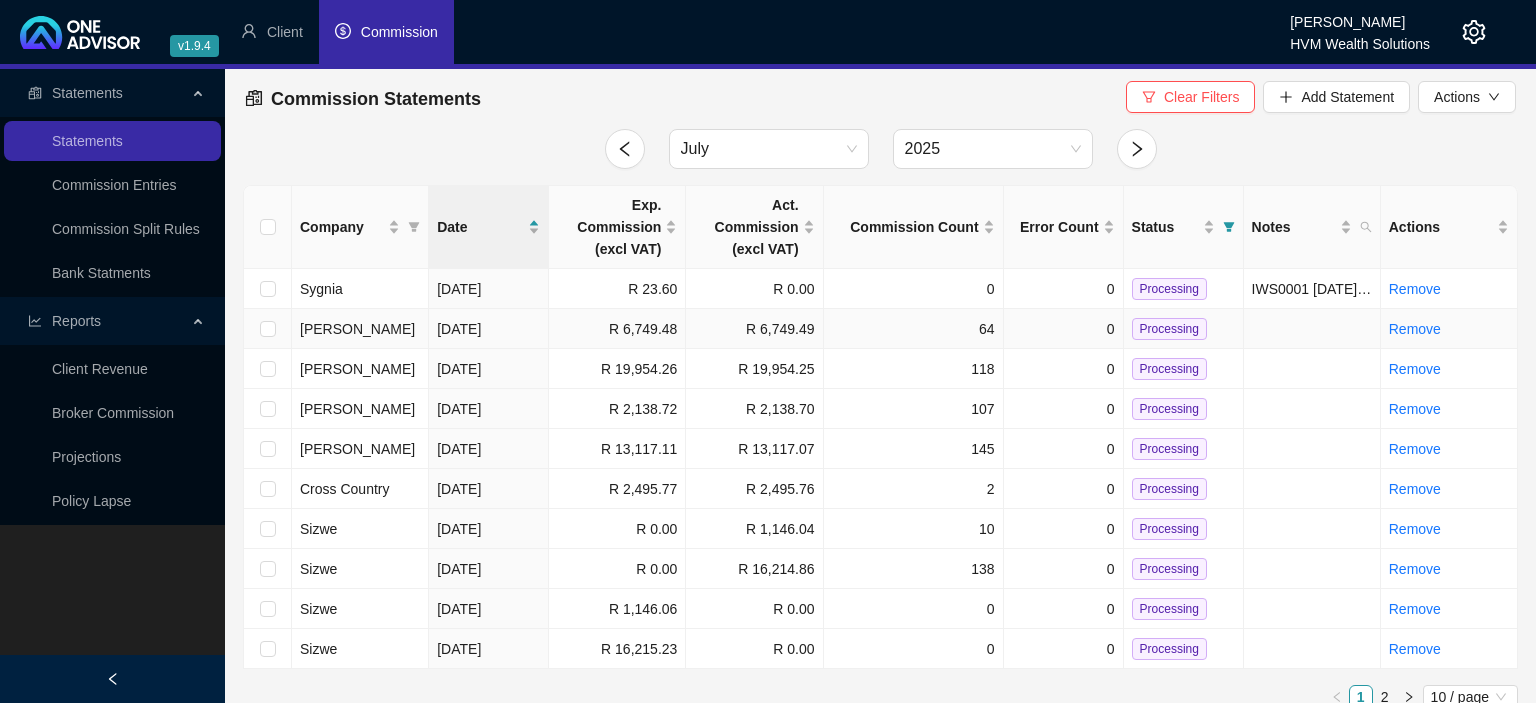 click on "Processing" at bounding box center (1169, 329) 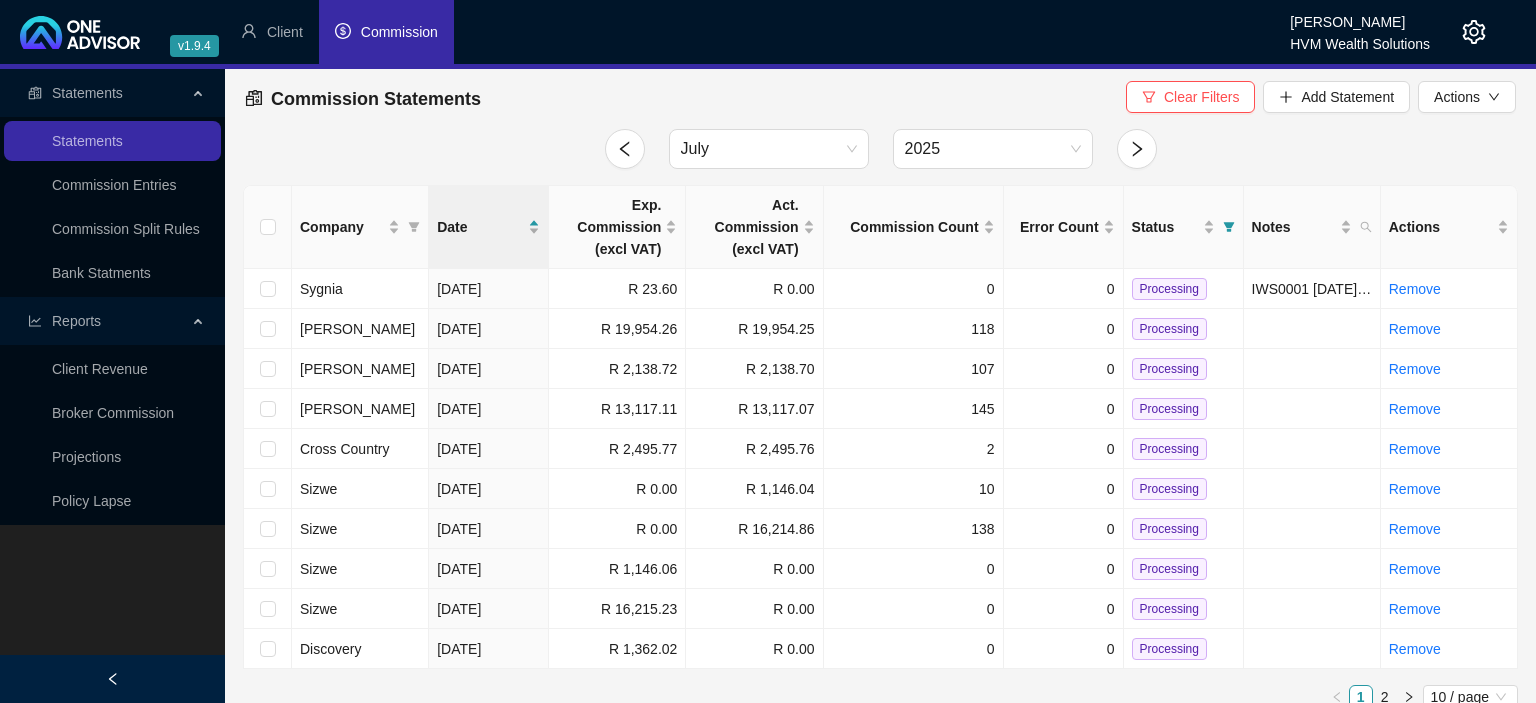 click on "Processing" at bounding box center (1169, 329) 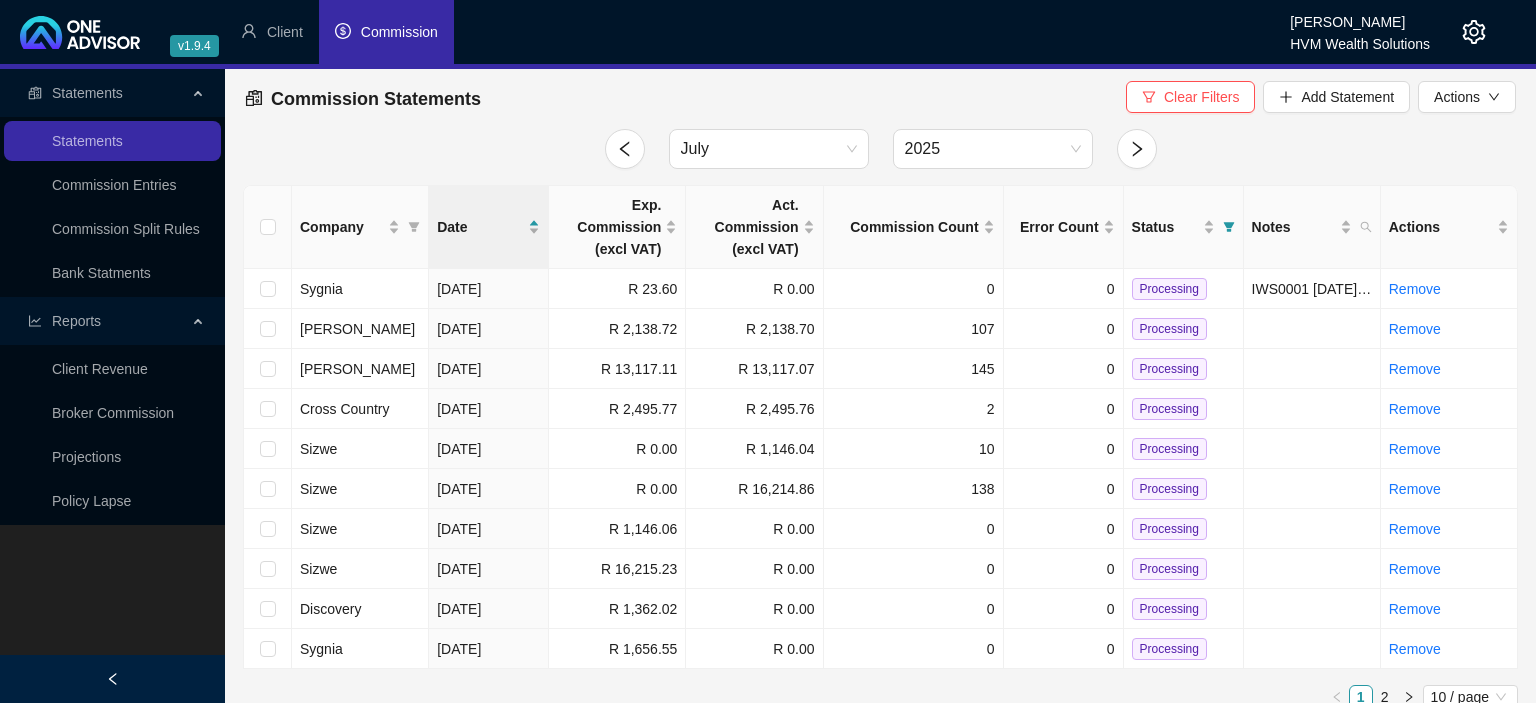 click on "Processing" at bounding box center (1169, 329) 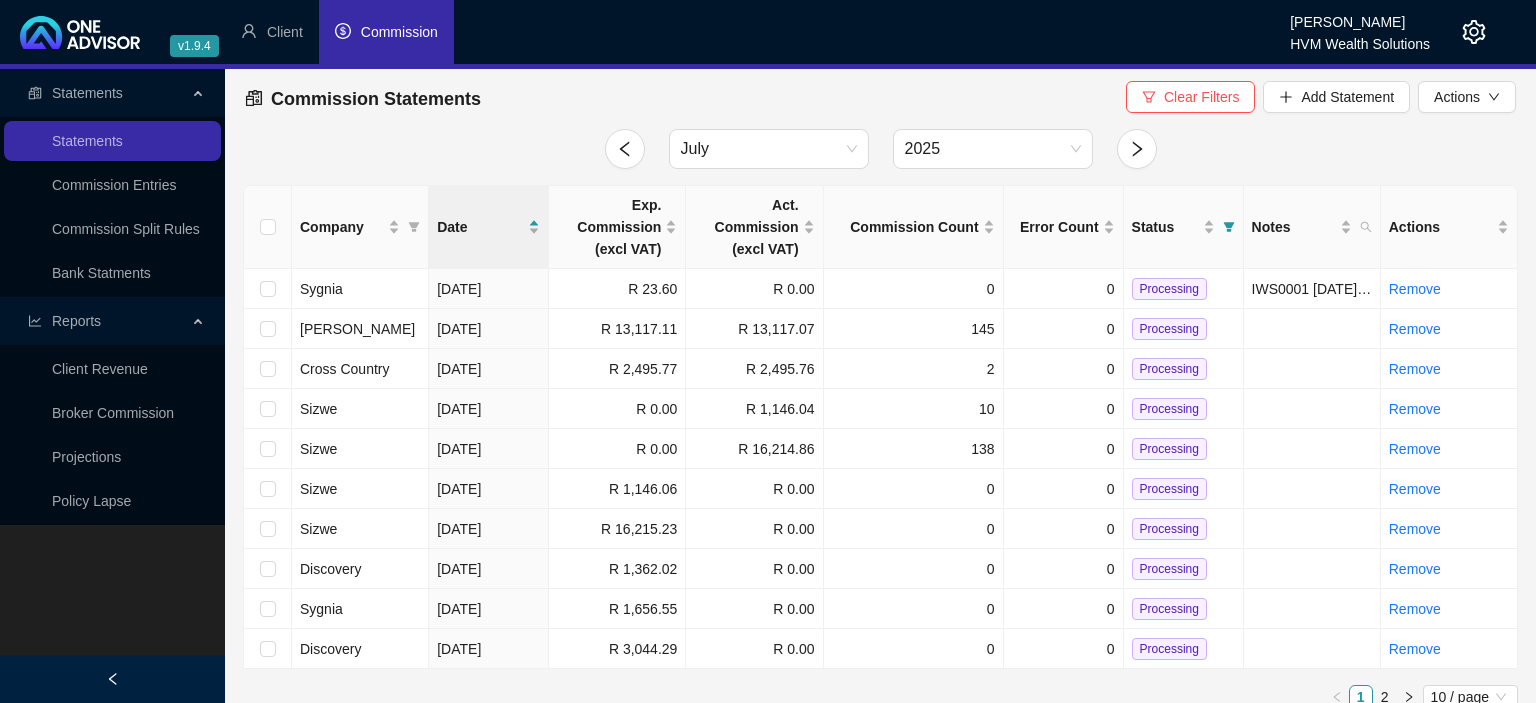 click on "Processing" at bounding box center [1169, 329] 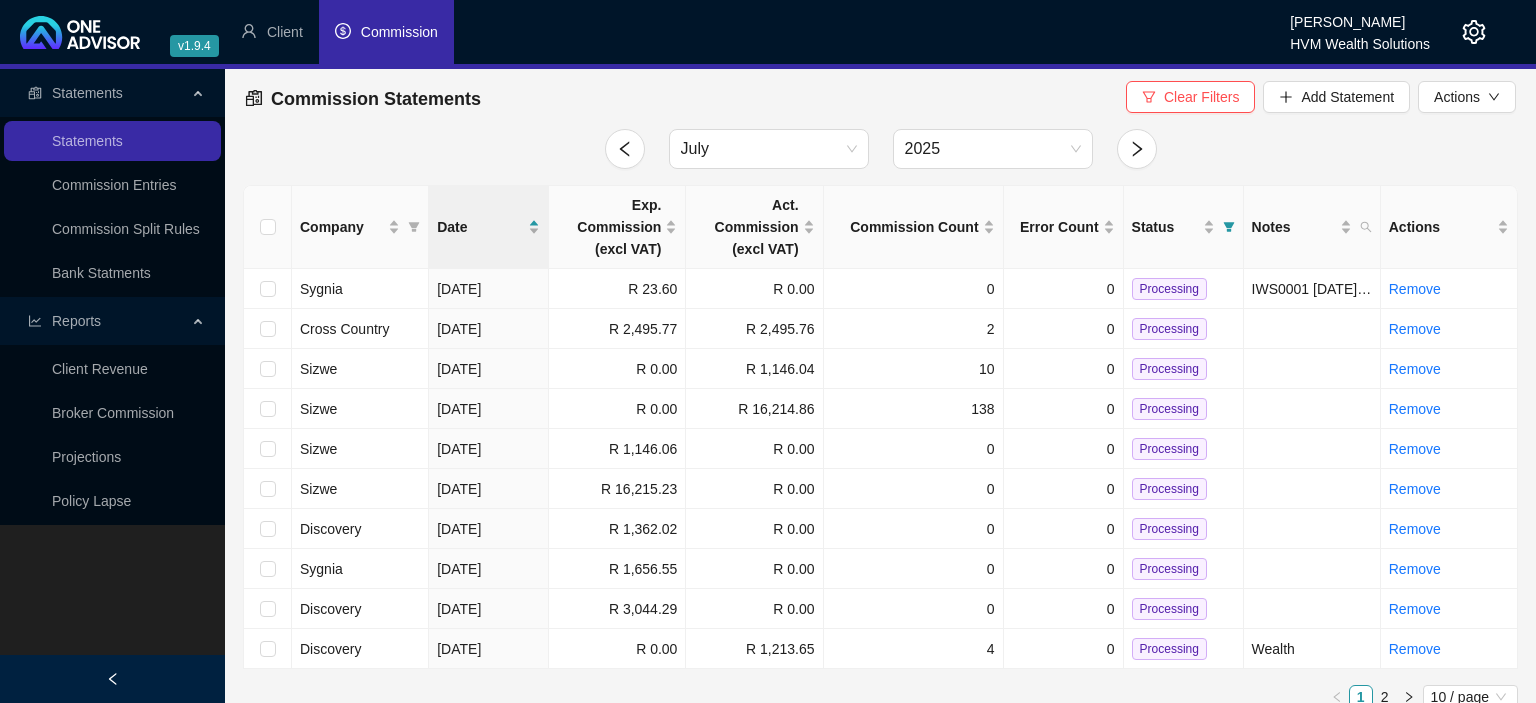 click on "Processing" at bounding box center (1169, 329) 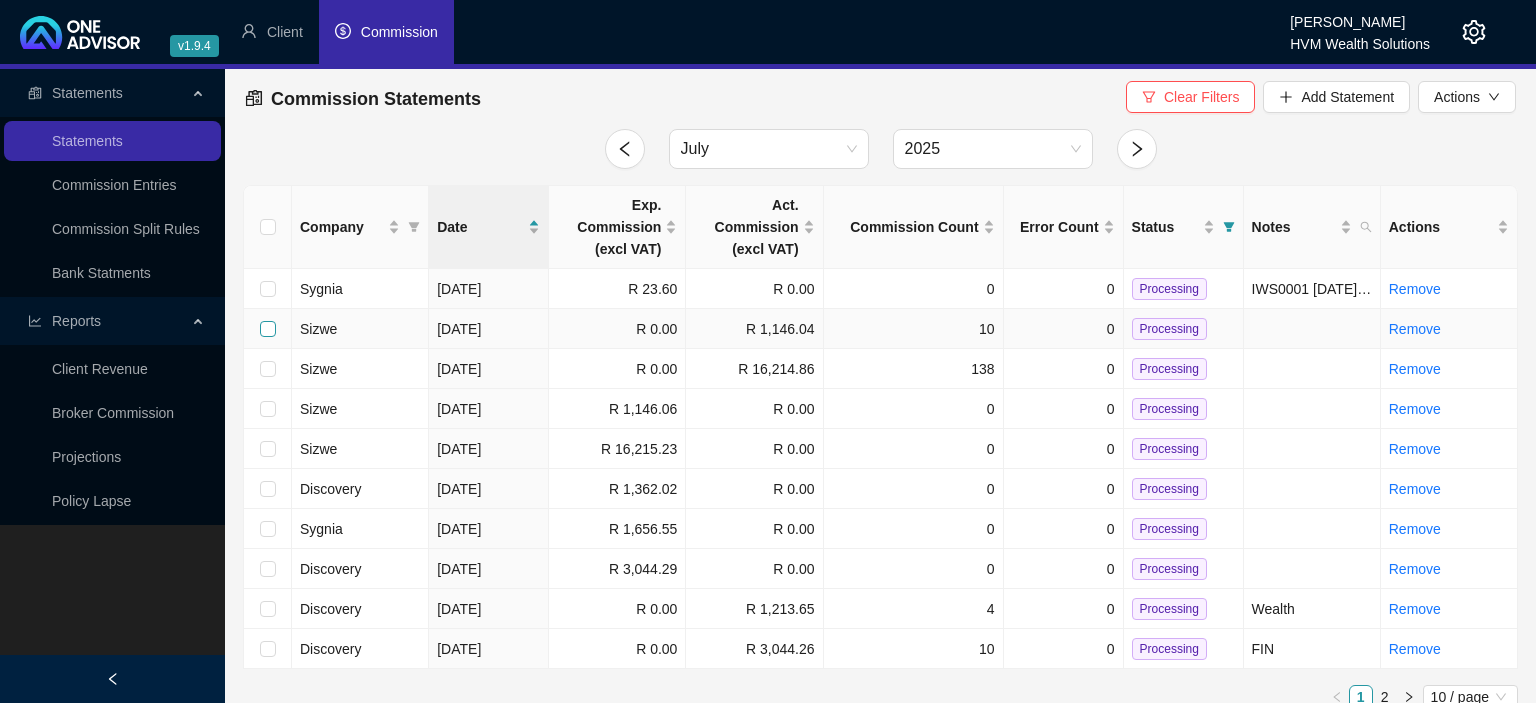 click at bounding box center [268, 329] 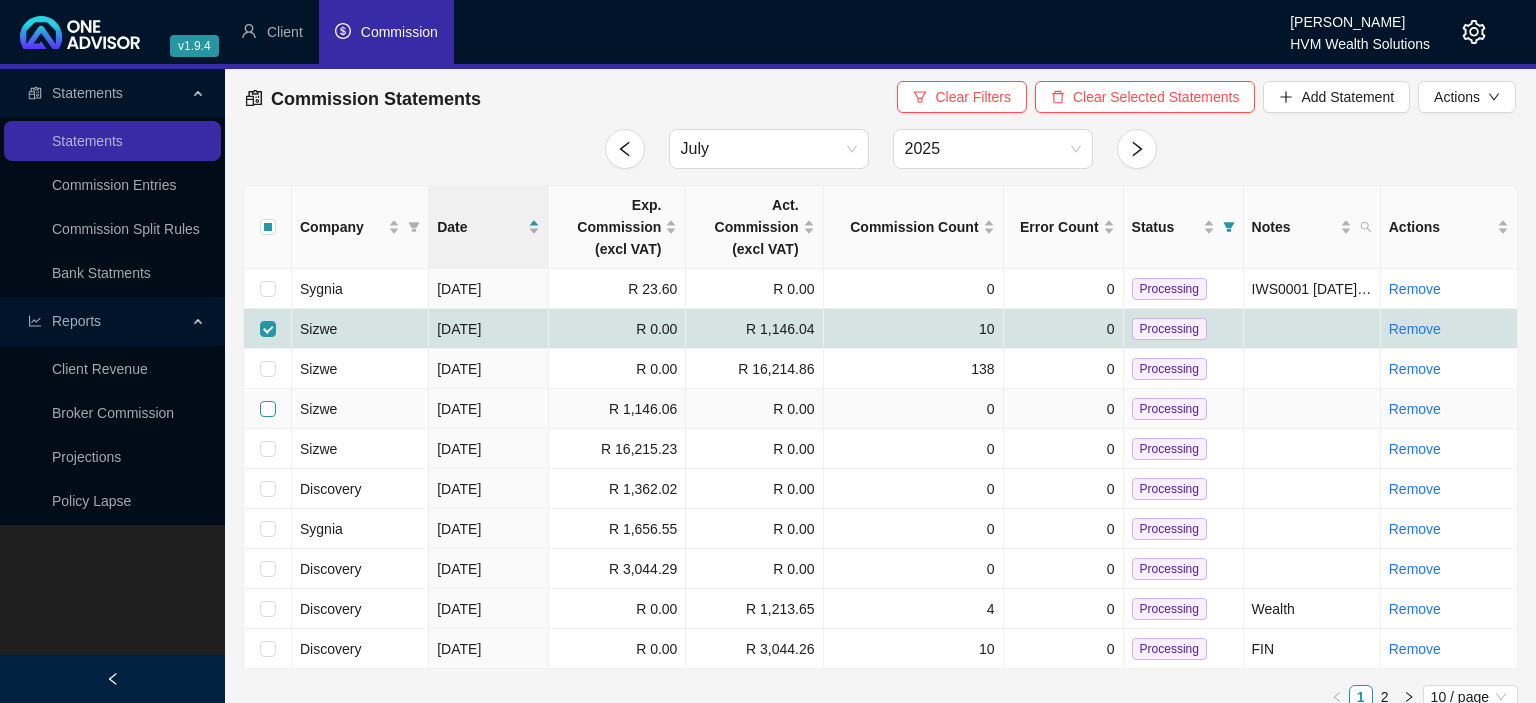 click at bounding box center [268, 409] 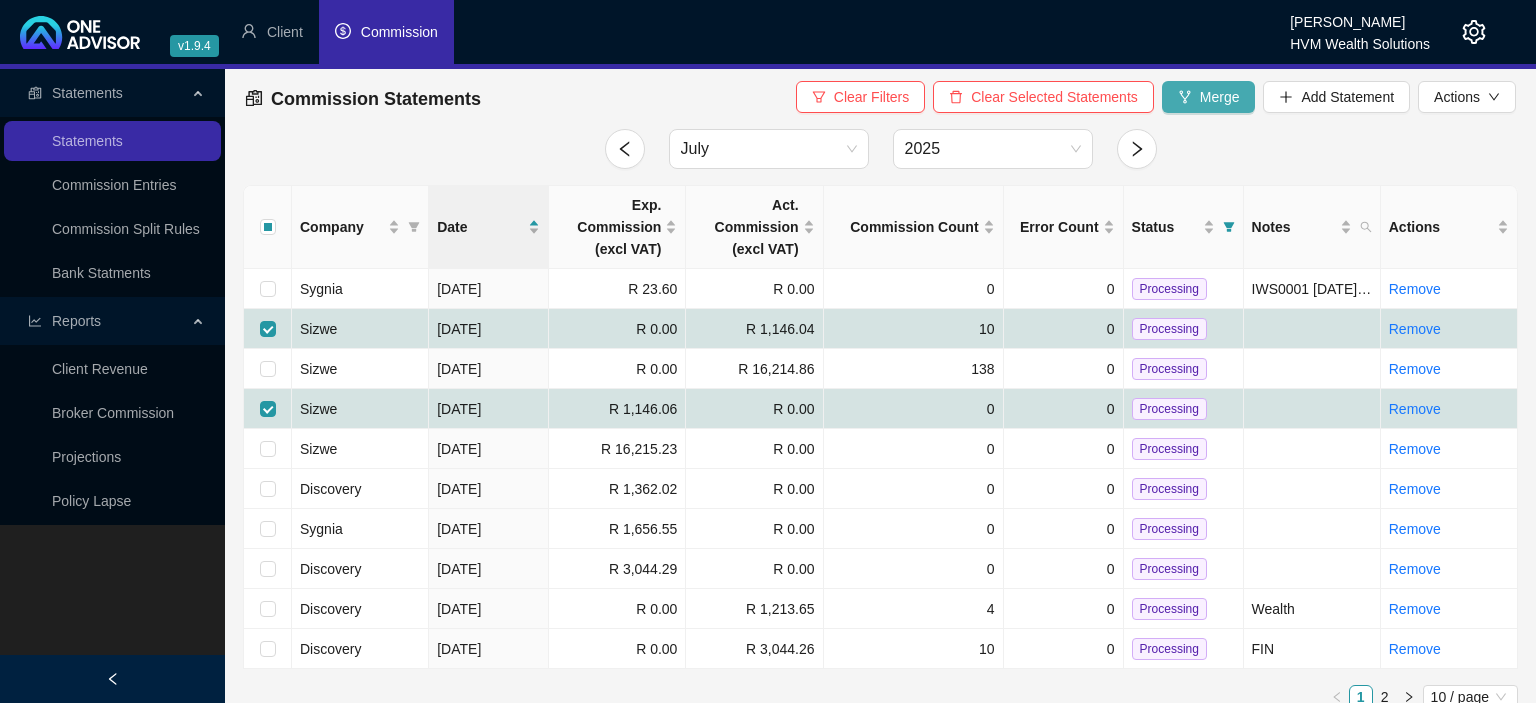 click 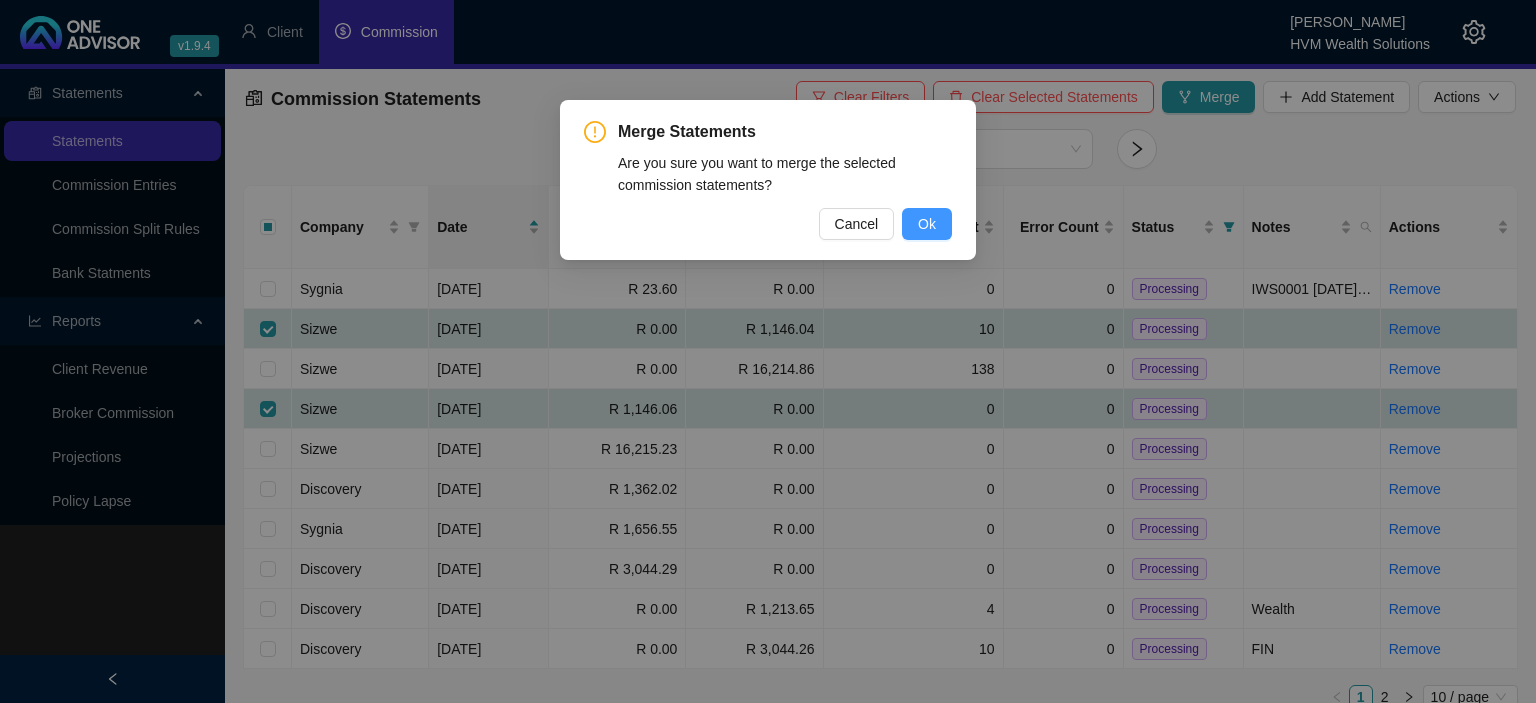 click on "Ok" at bounding box center [927, 224] 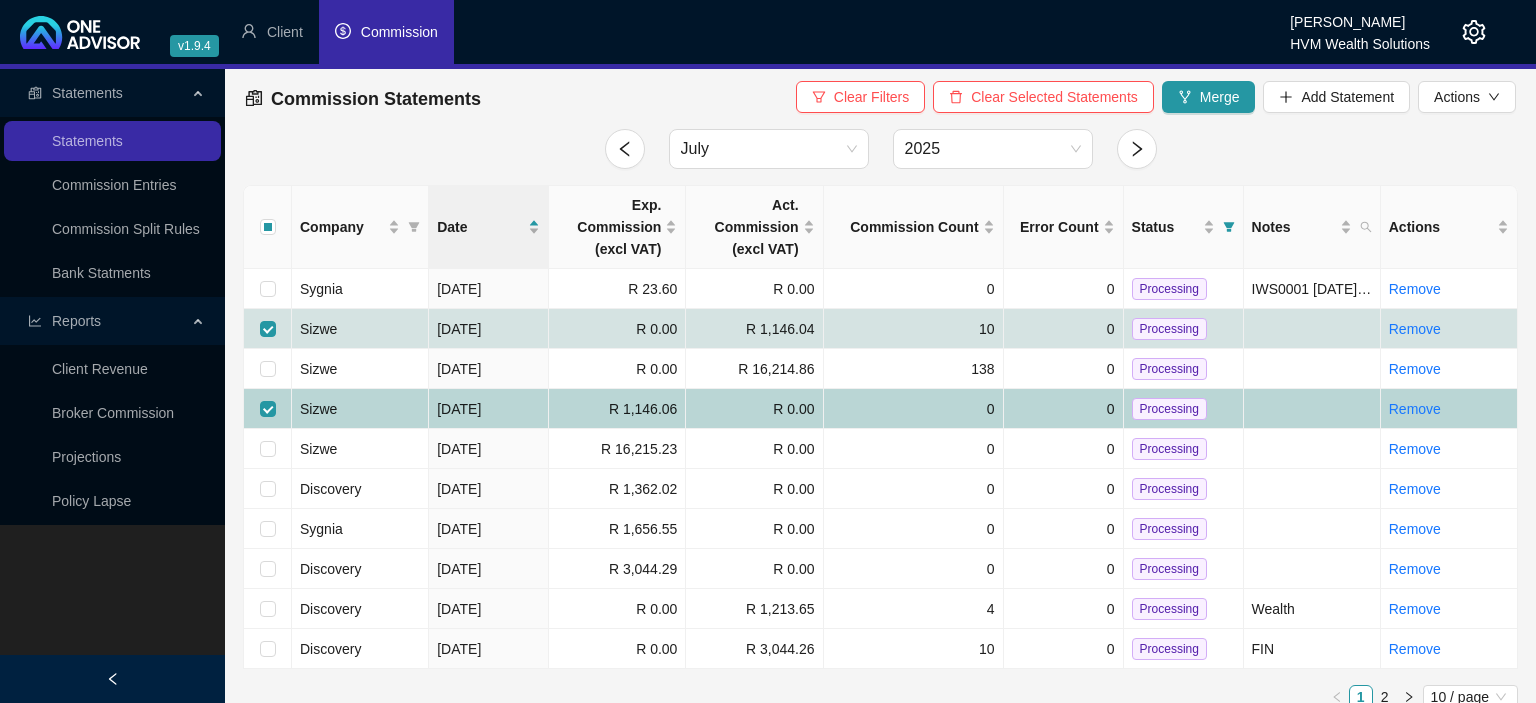 checkbox on "false" 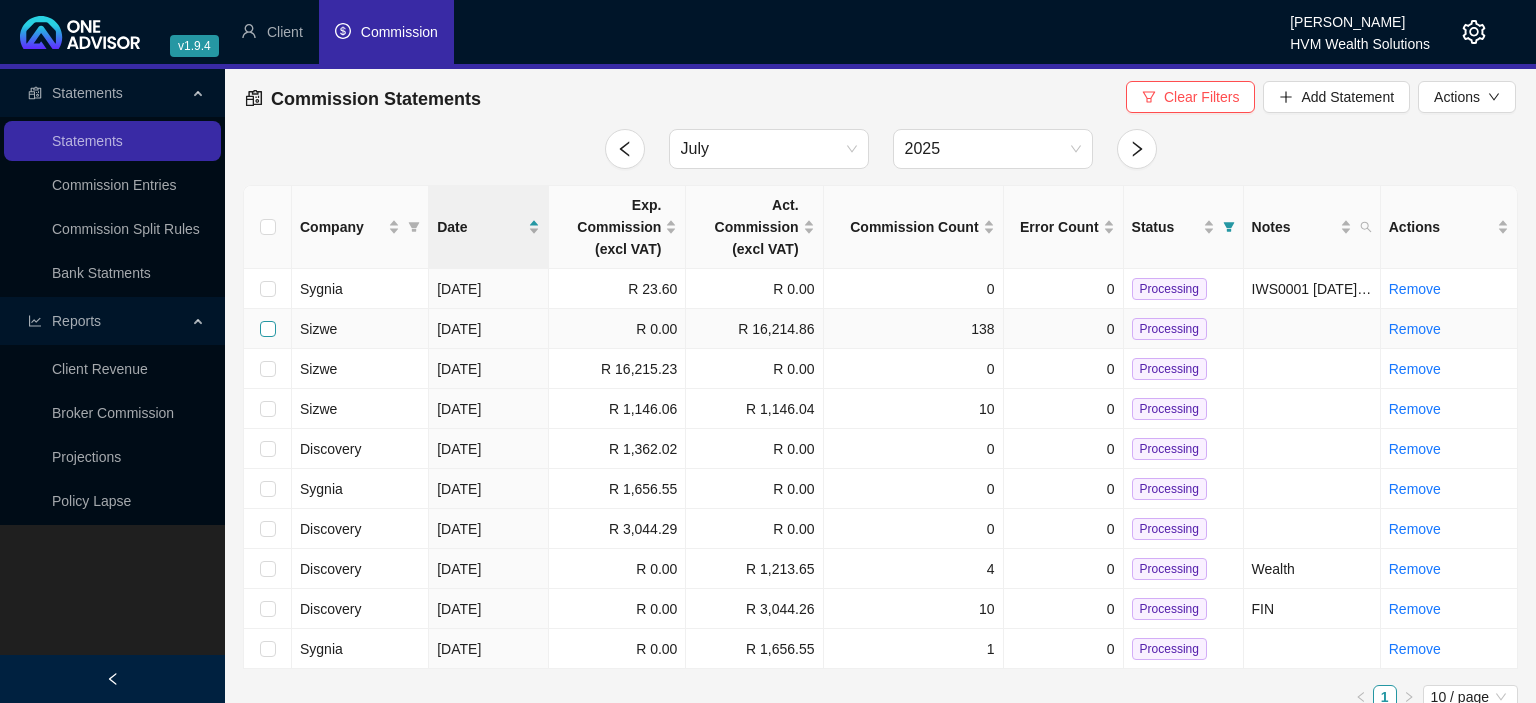 click at bounding box center (268, 329) 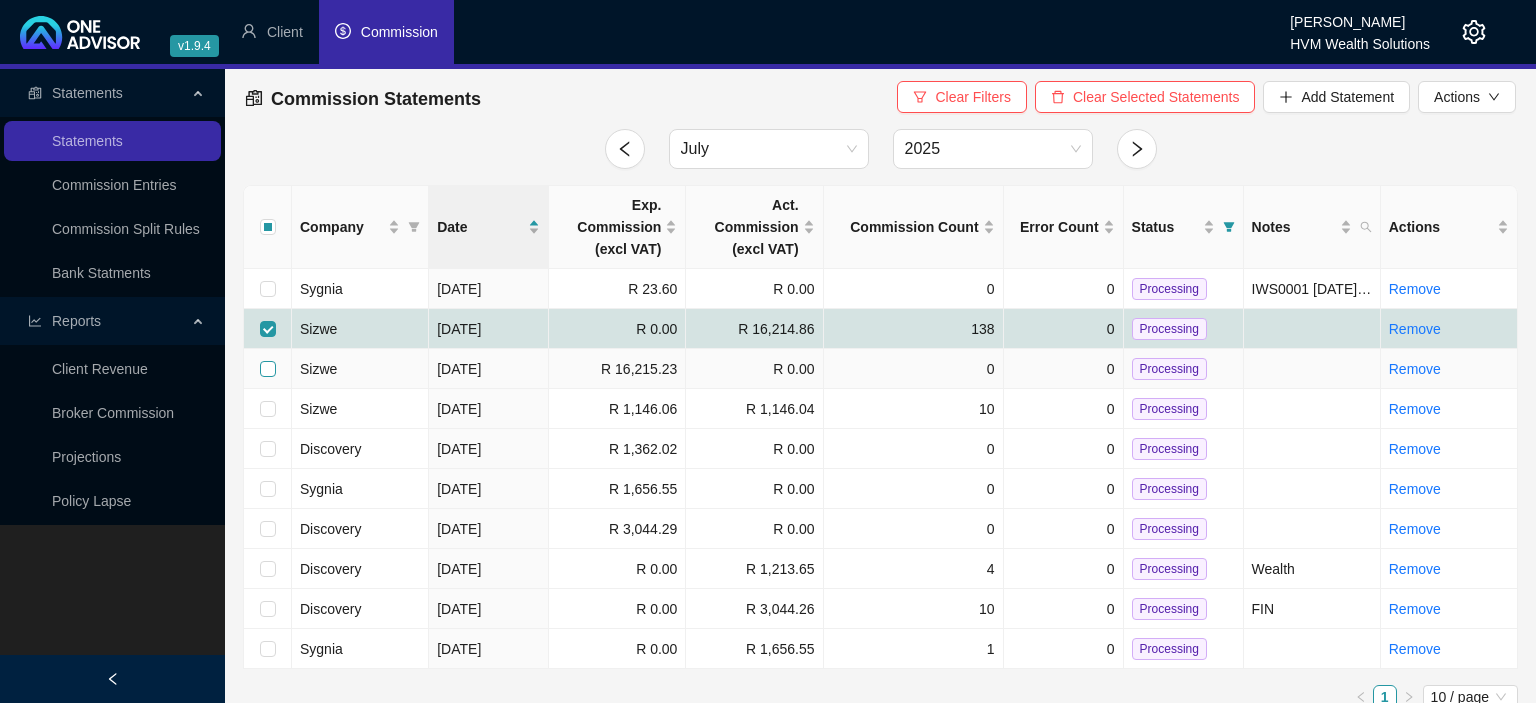 click at bounding box center [268, 369] 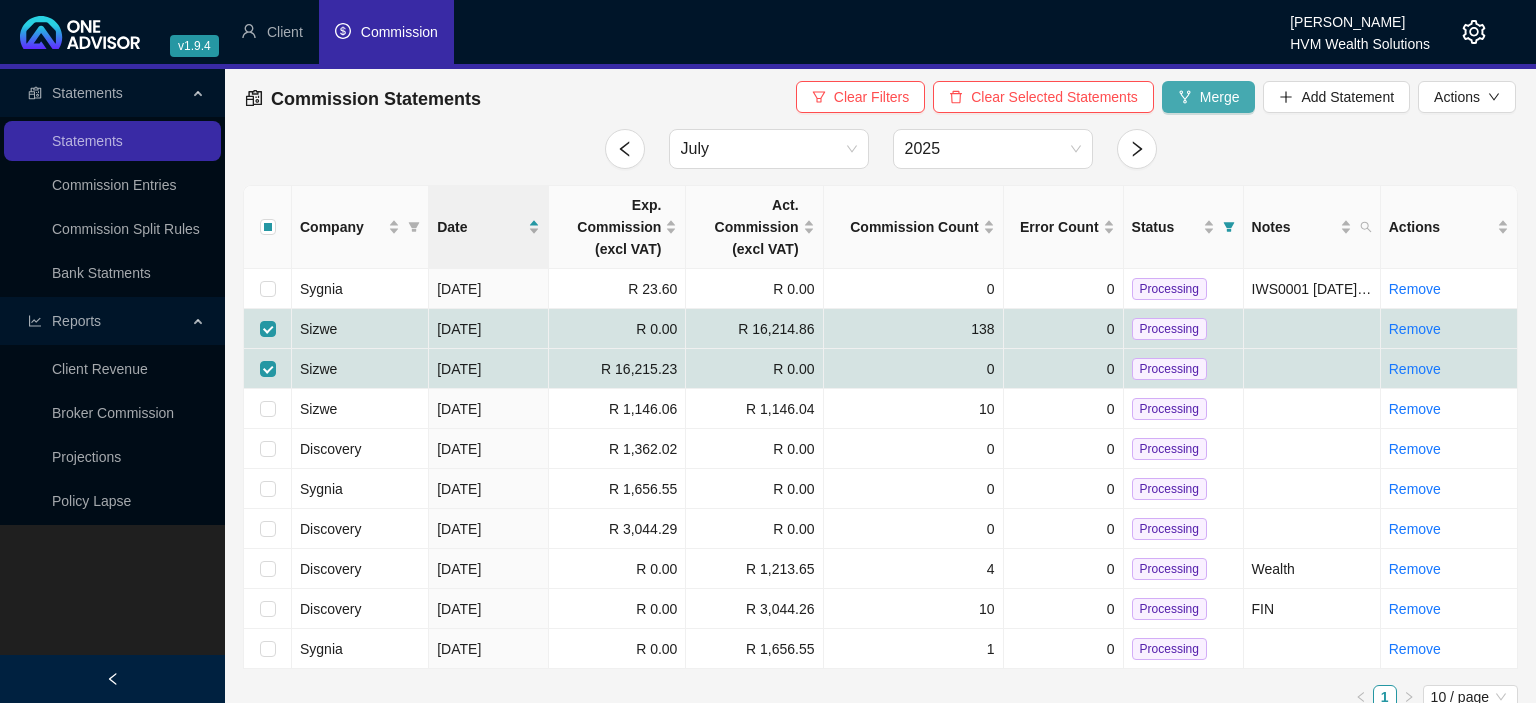 click on "Merge" at bounding box center (1220, 97) 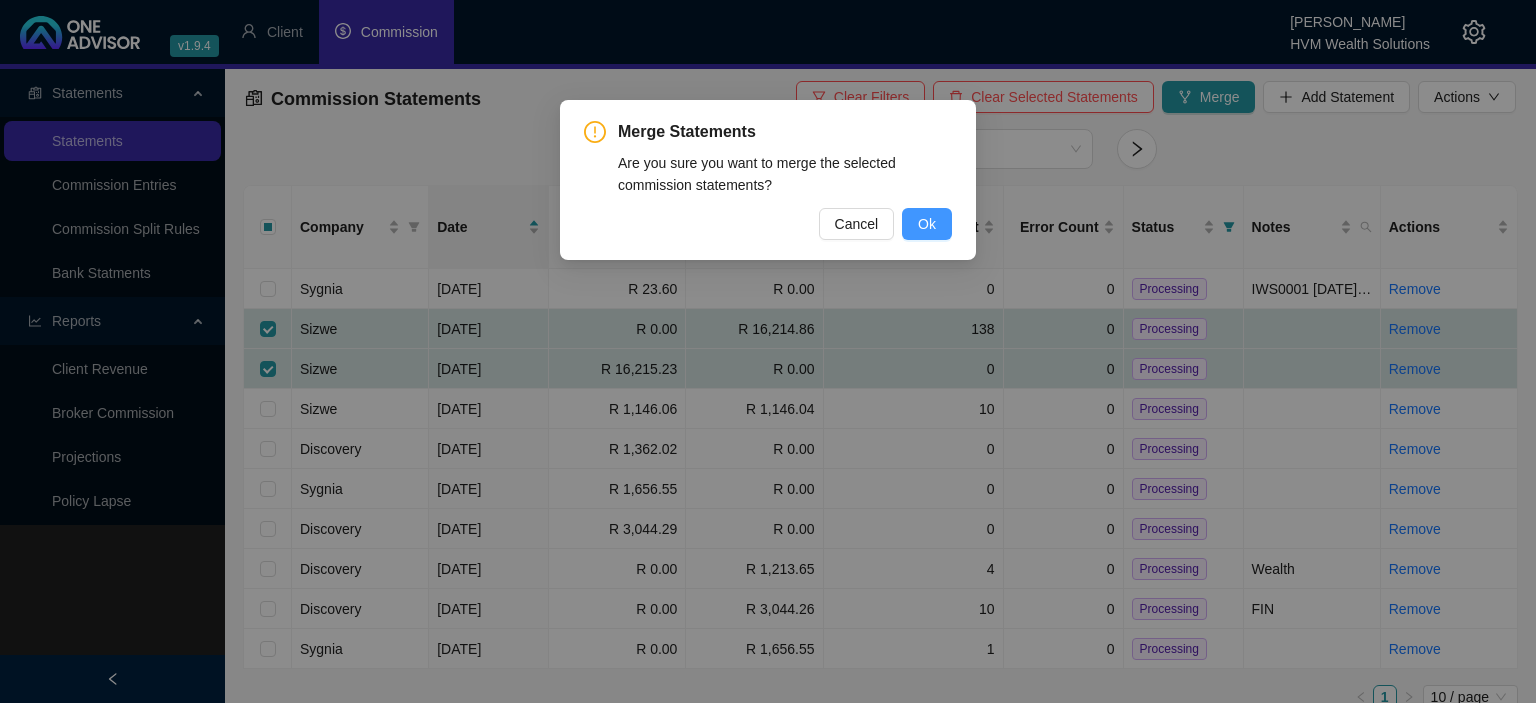 click on "Ok" at bounding box center (927, 224) 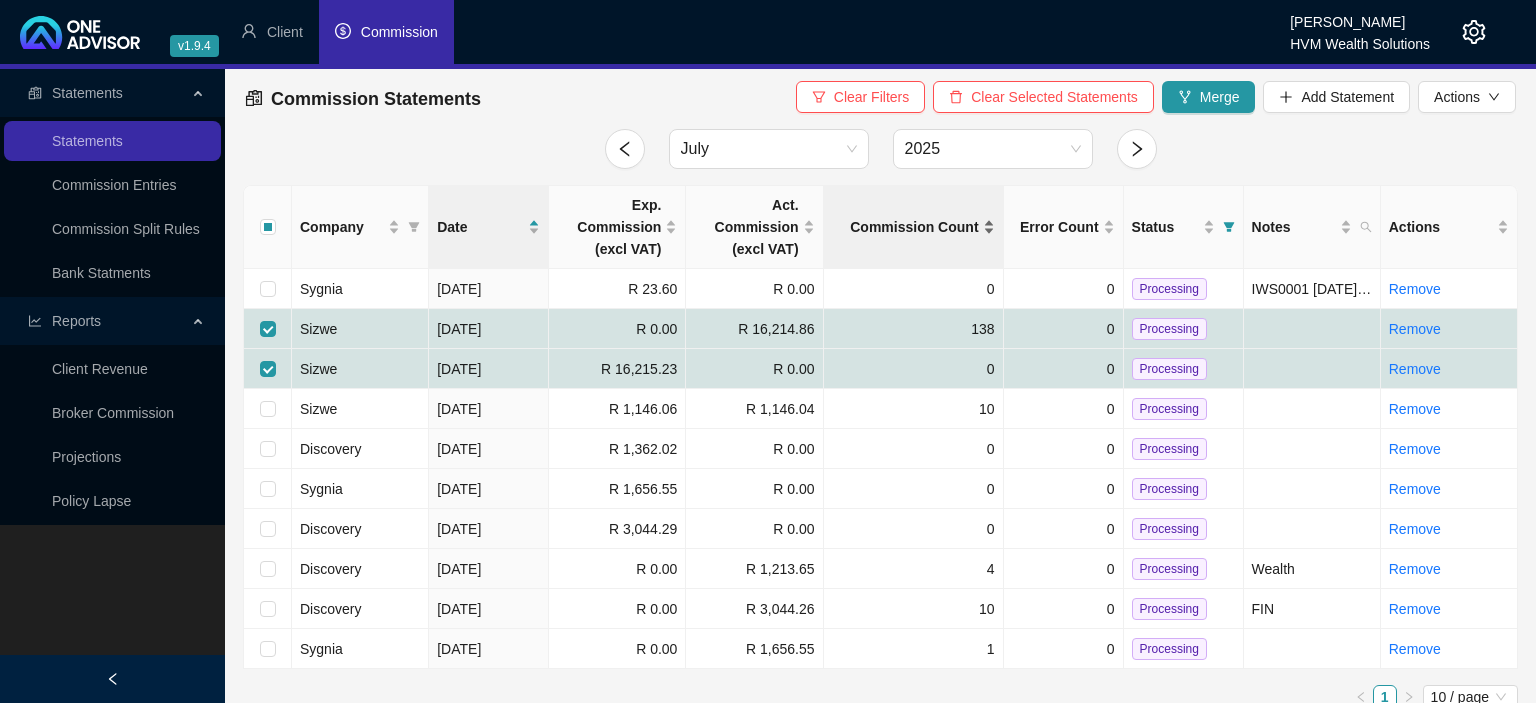 checkbox on "false" 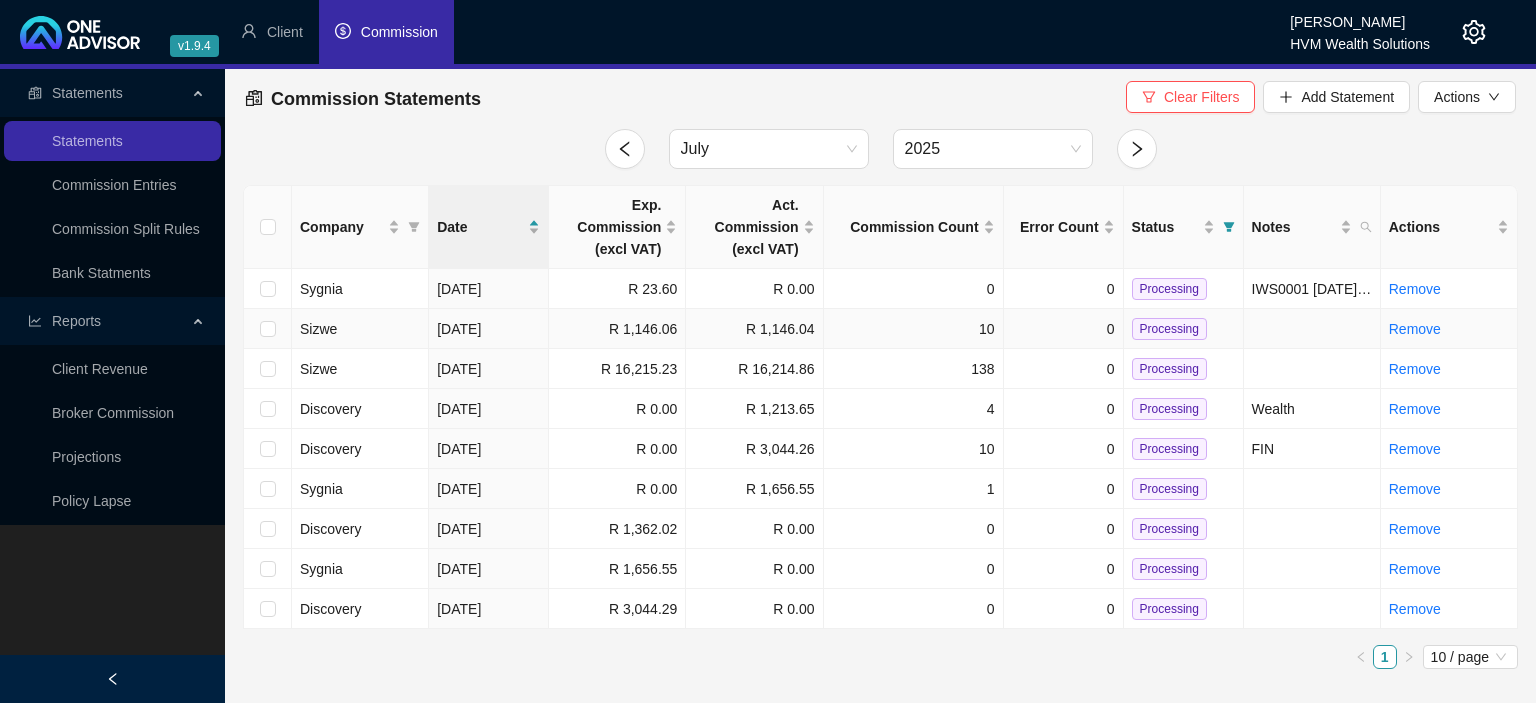 click on "Processing" at bounding box center [1169, 329] 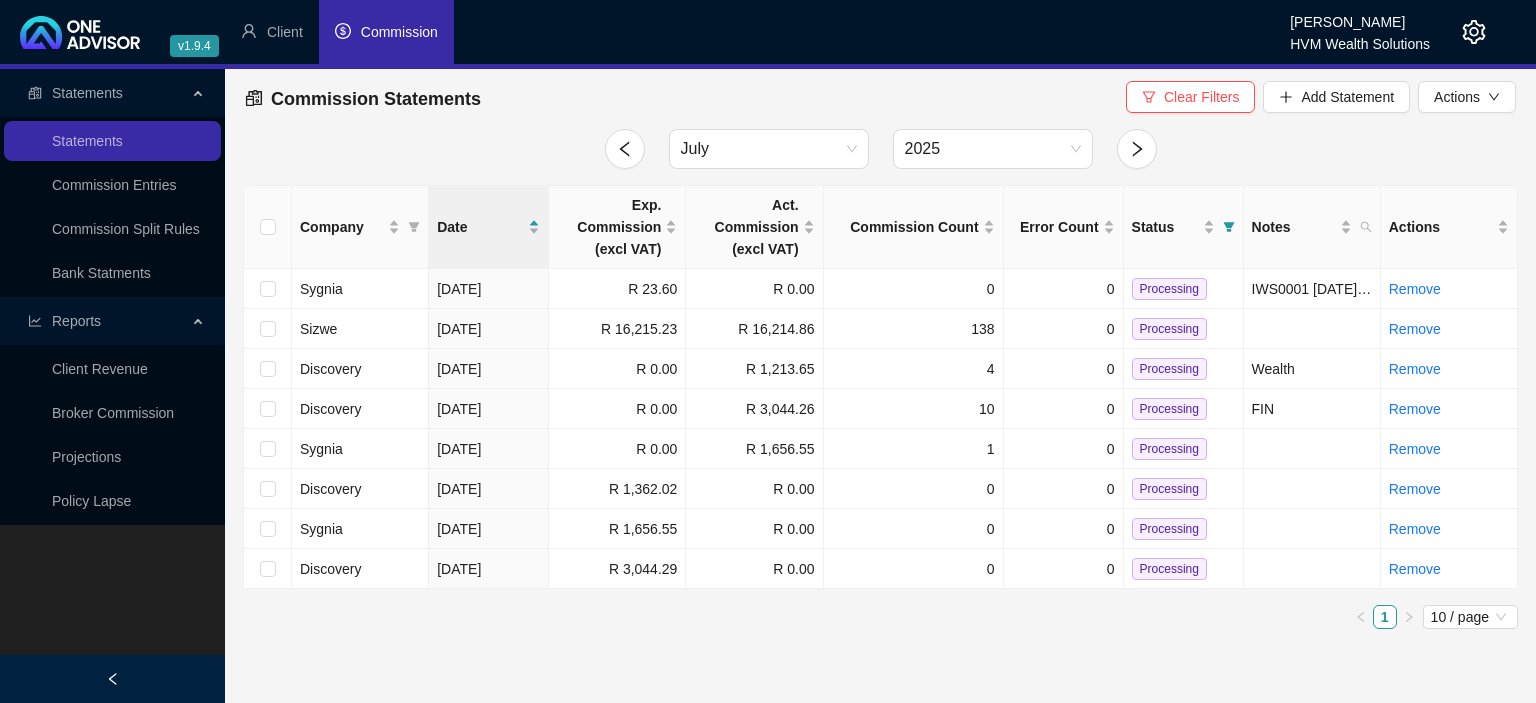 click on "Processing" at bounding box center [1169, 329] 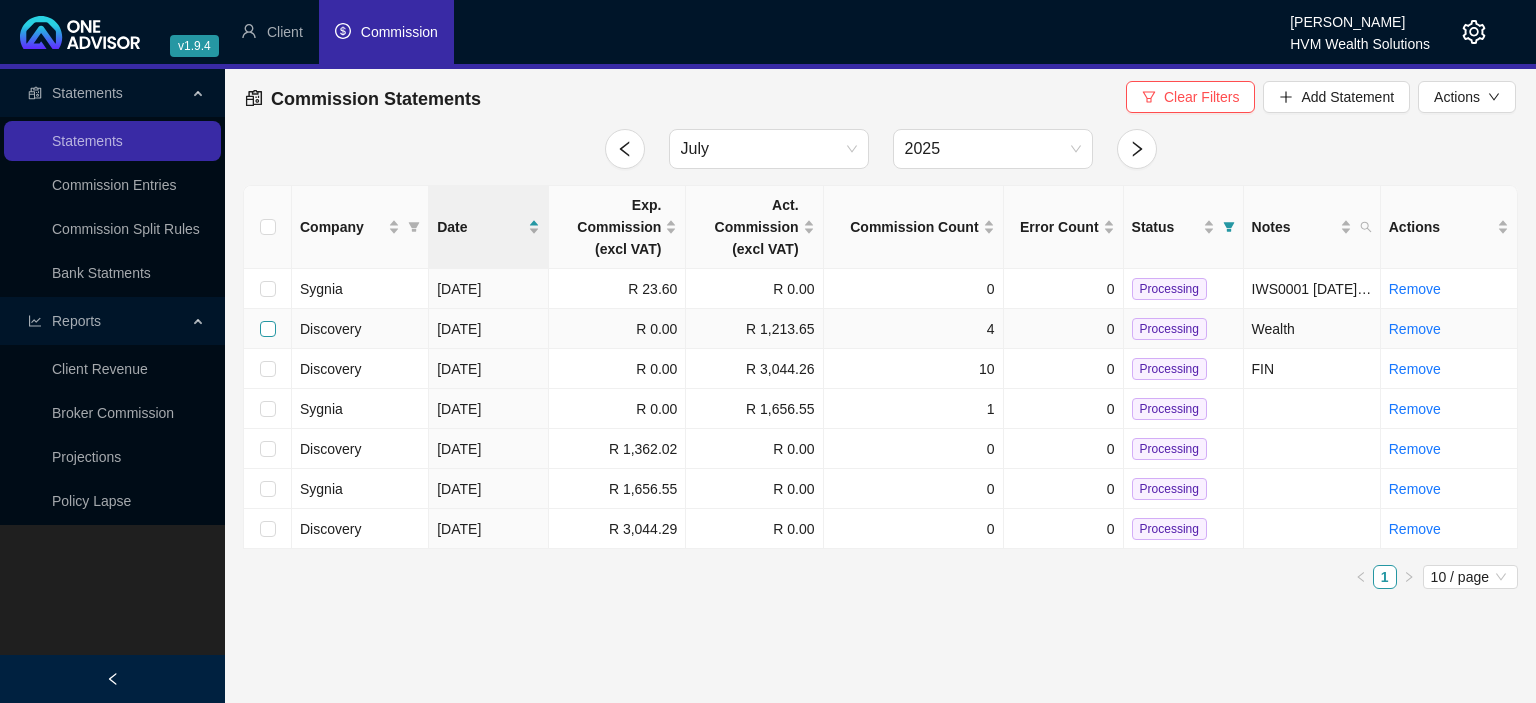 click at bounding box center [268, 329] 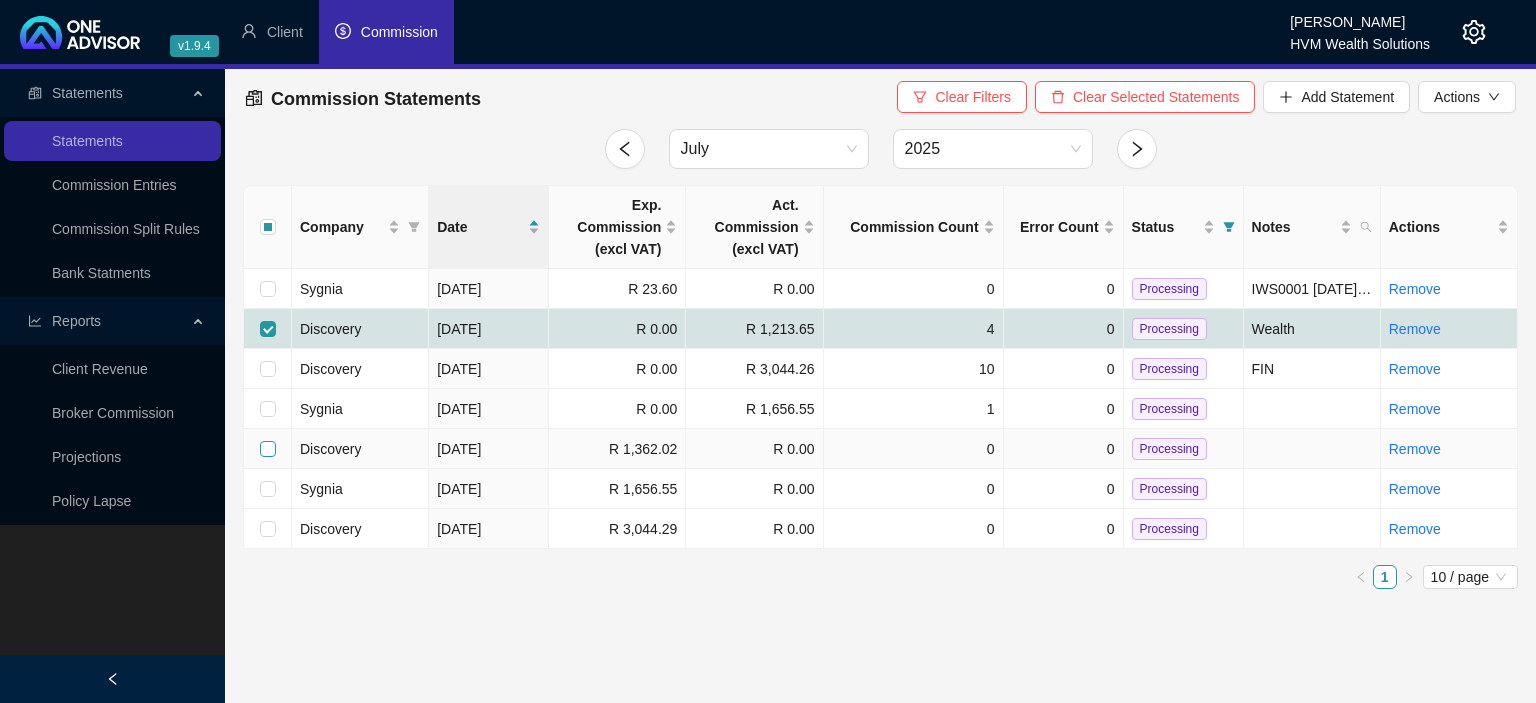 click at bounding box center [268, 449] 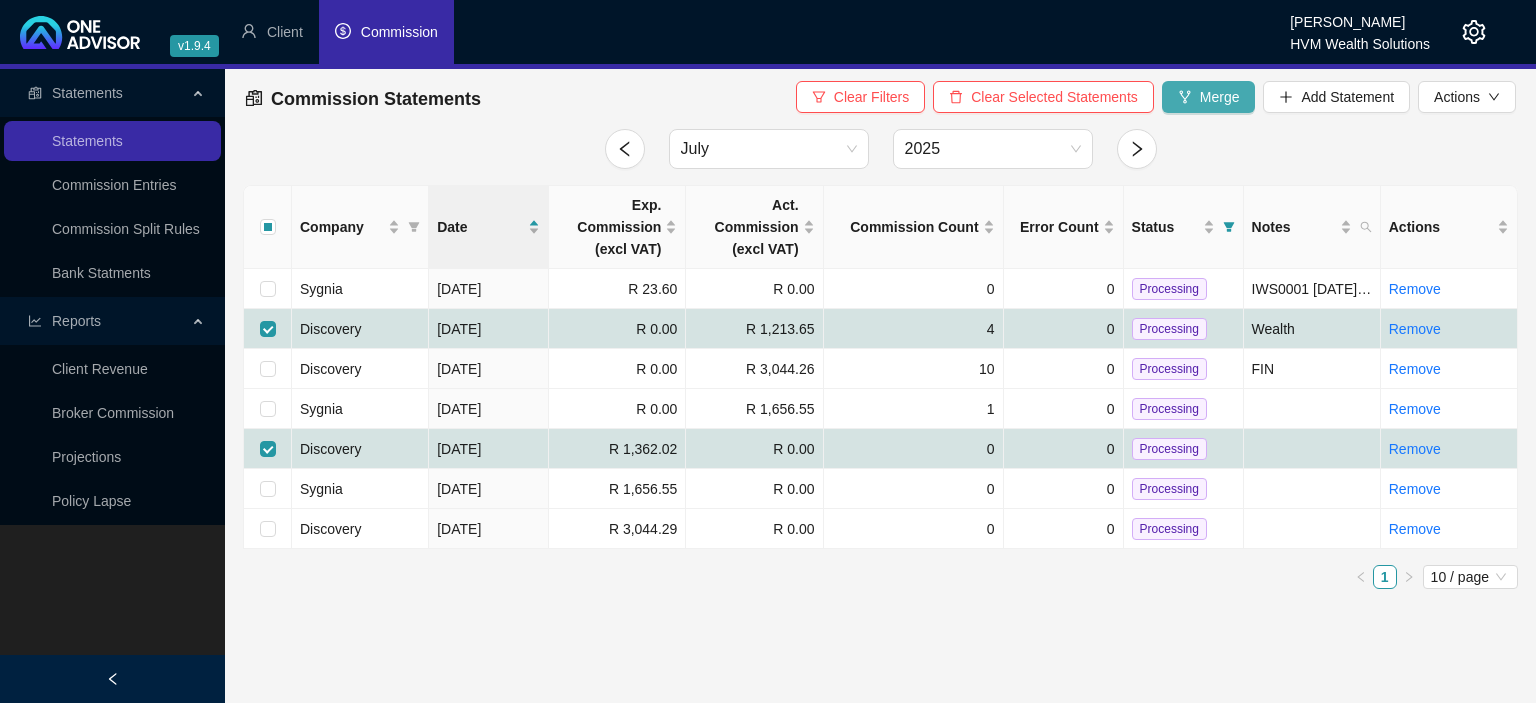 click on "Merge" at bounding box center (1220, 97) 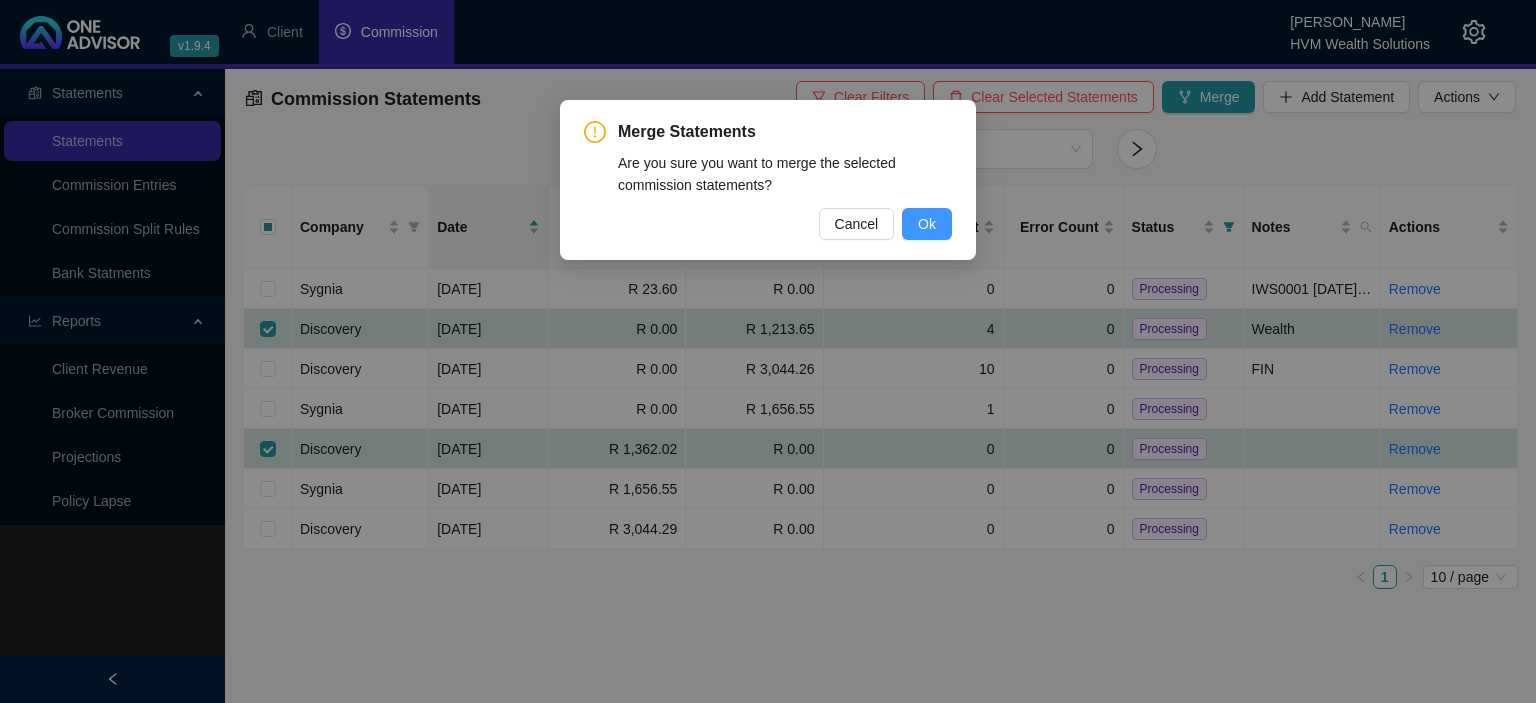 click on "Ok" at bounding box center [927, 224] 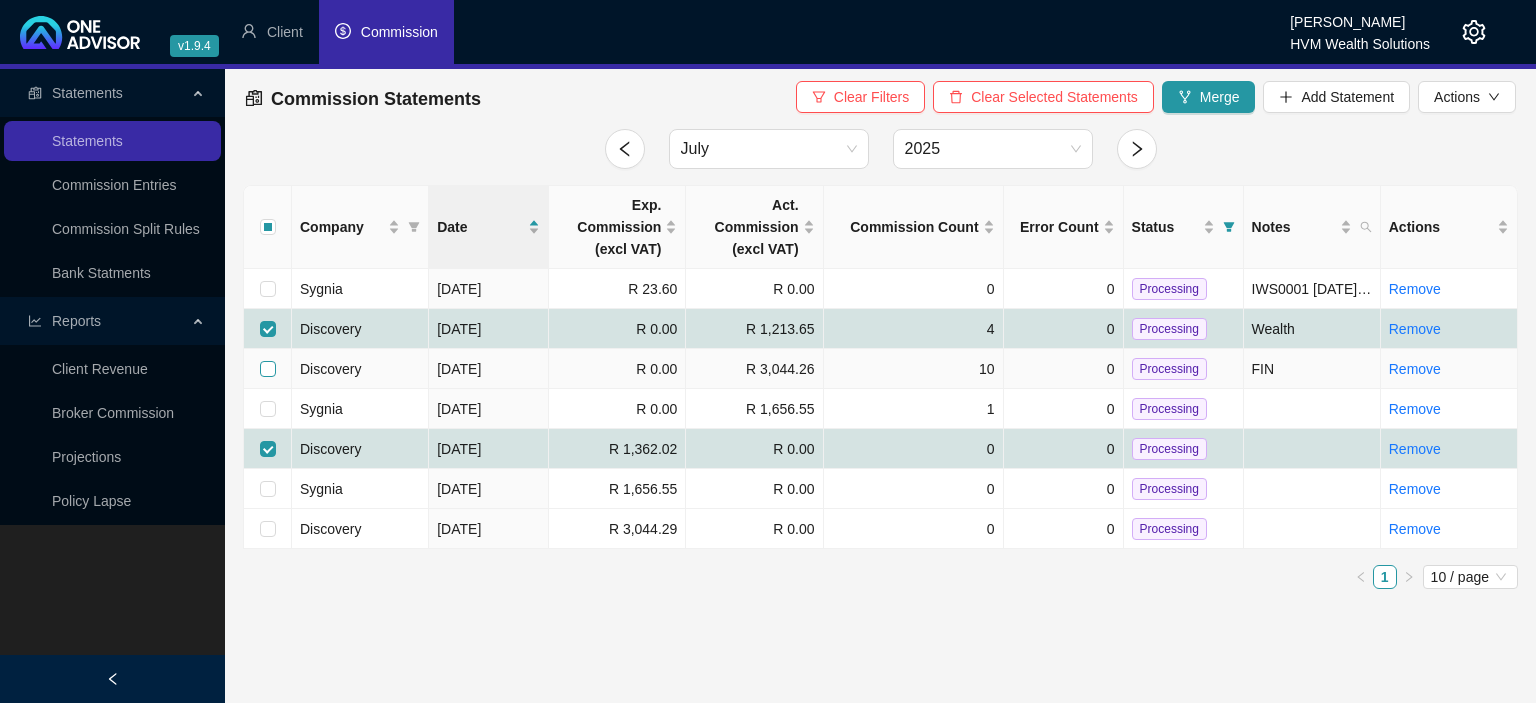 checkbox on "false" 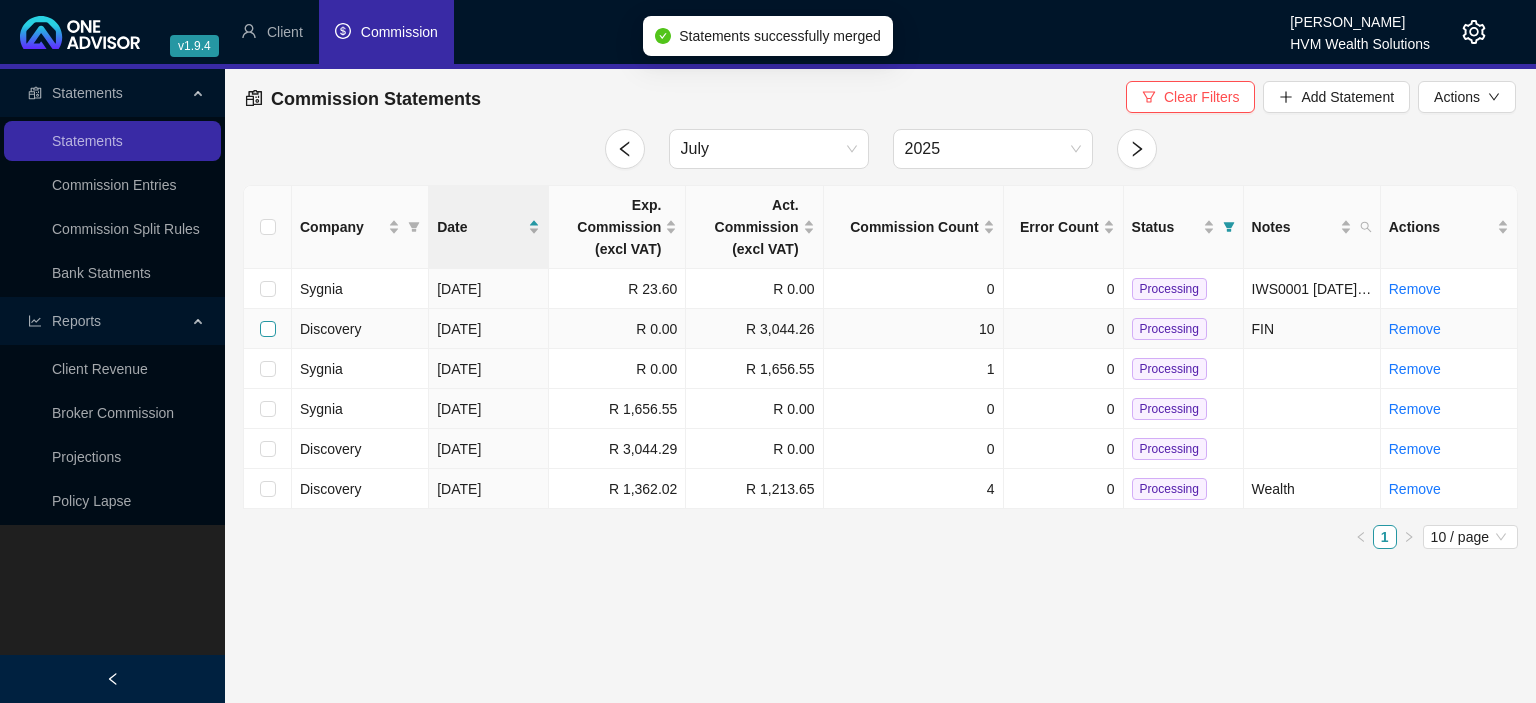 click at bounding box center (268, 329) 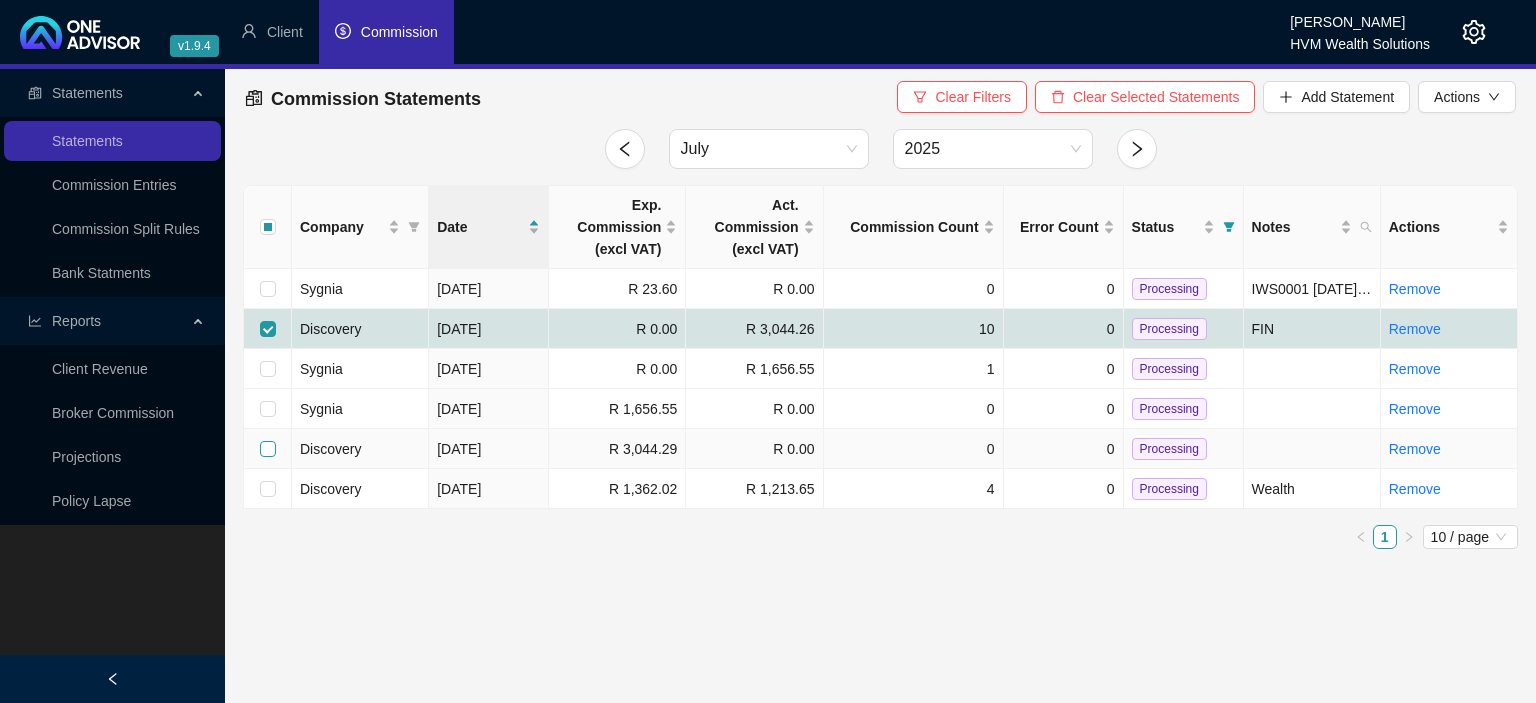 click at bounding box center [268, 449] 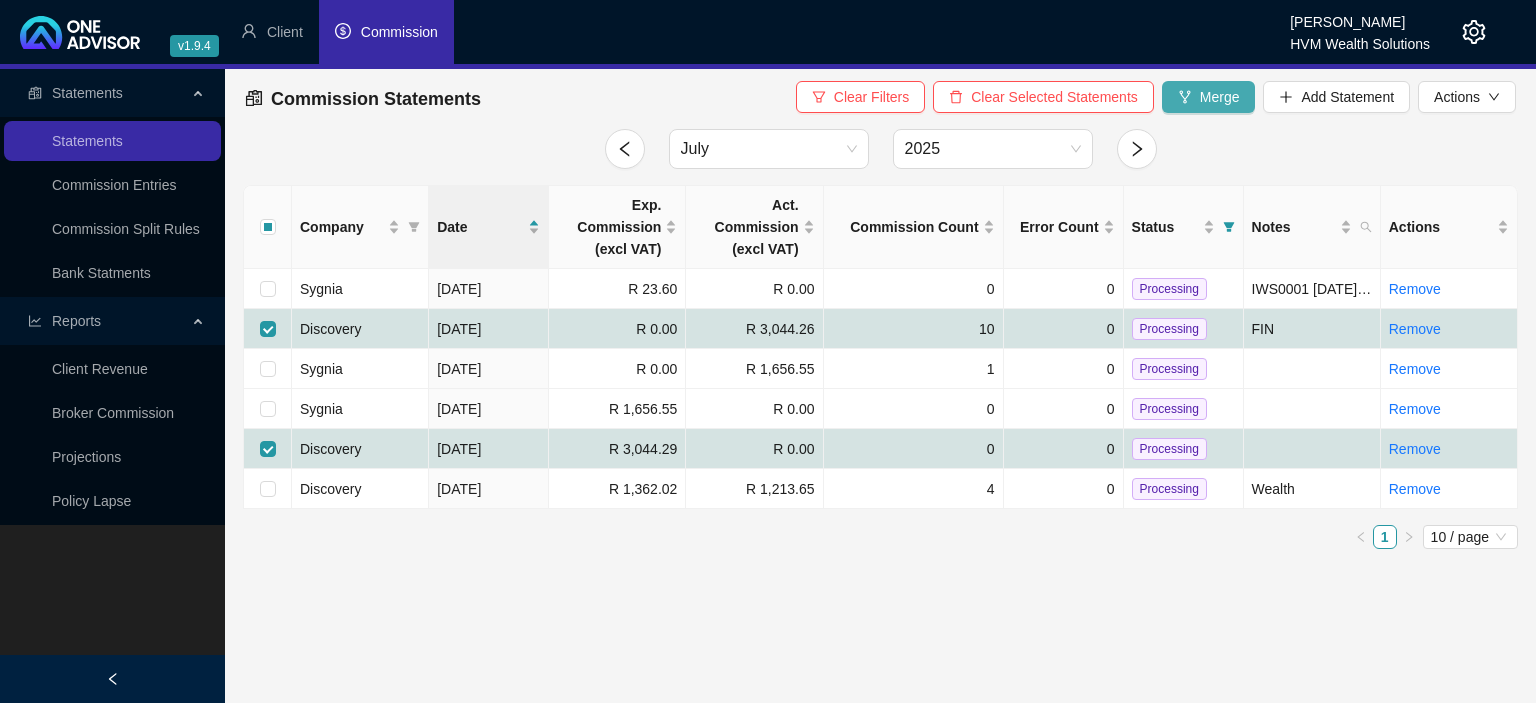 click on "Merge" at bounding box center [1220, 97] 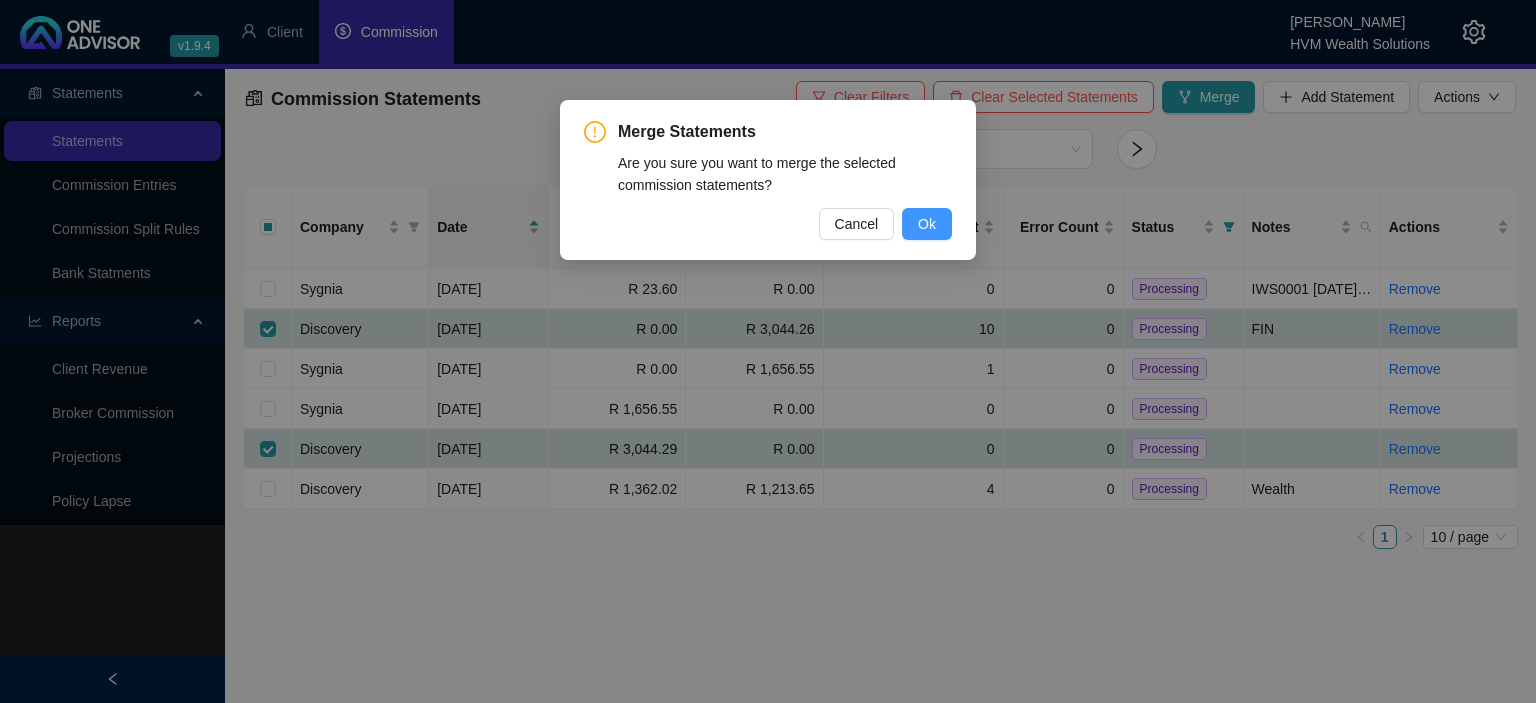 click on "Ok" at bounding box center [927, 224] 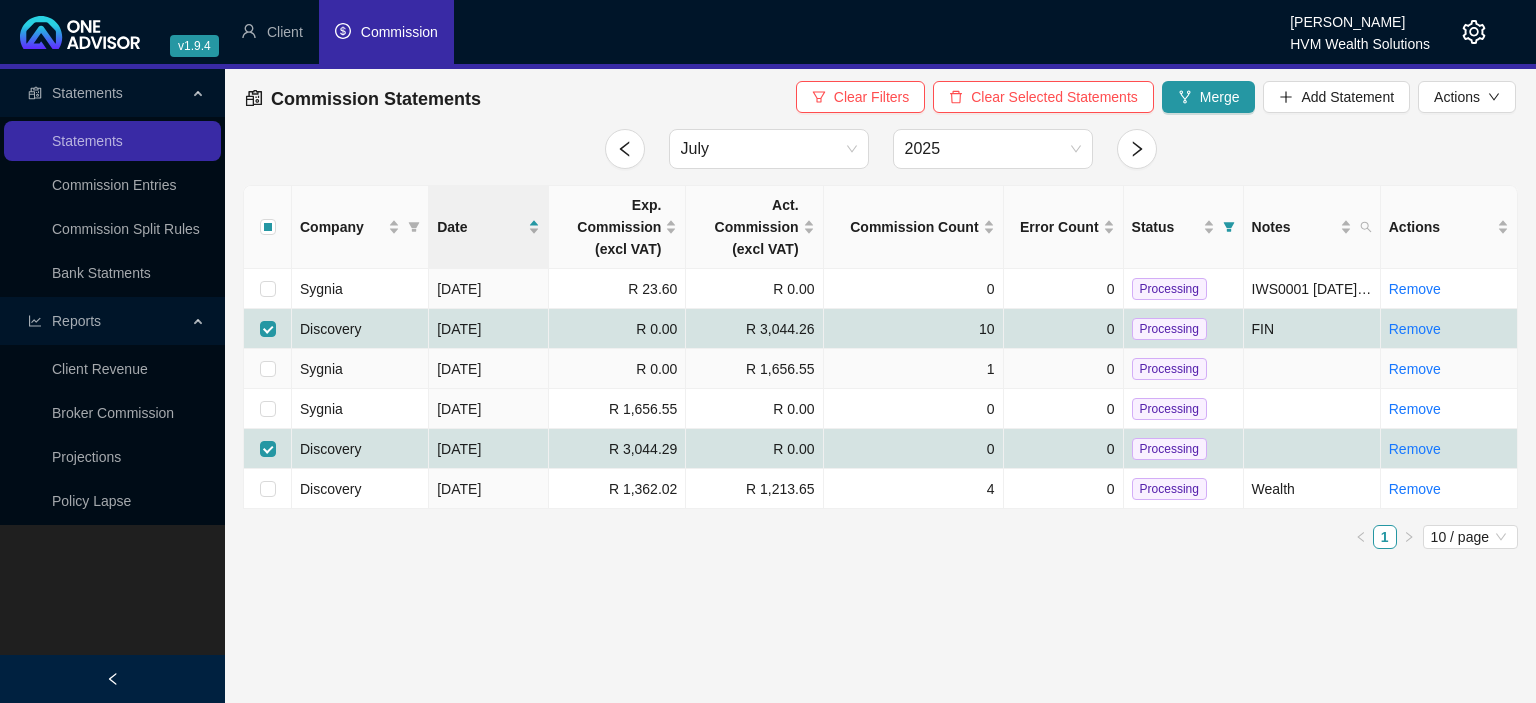 checkbox on "false" 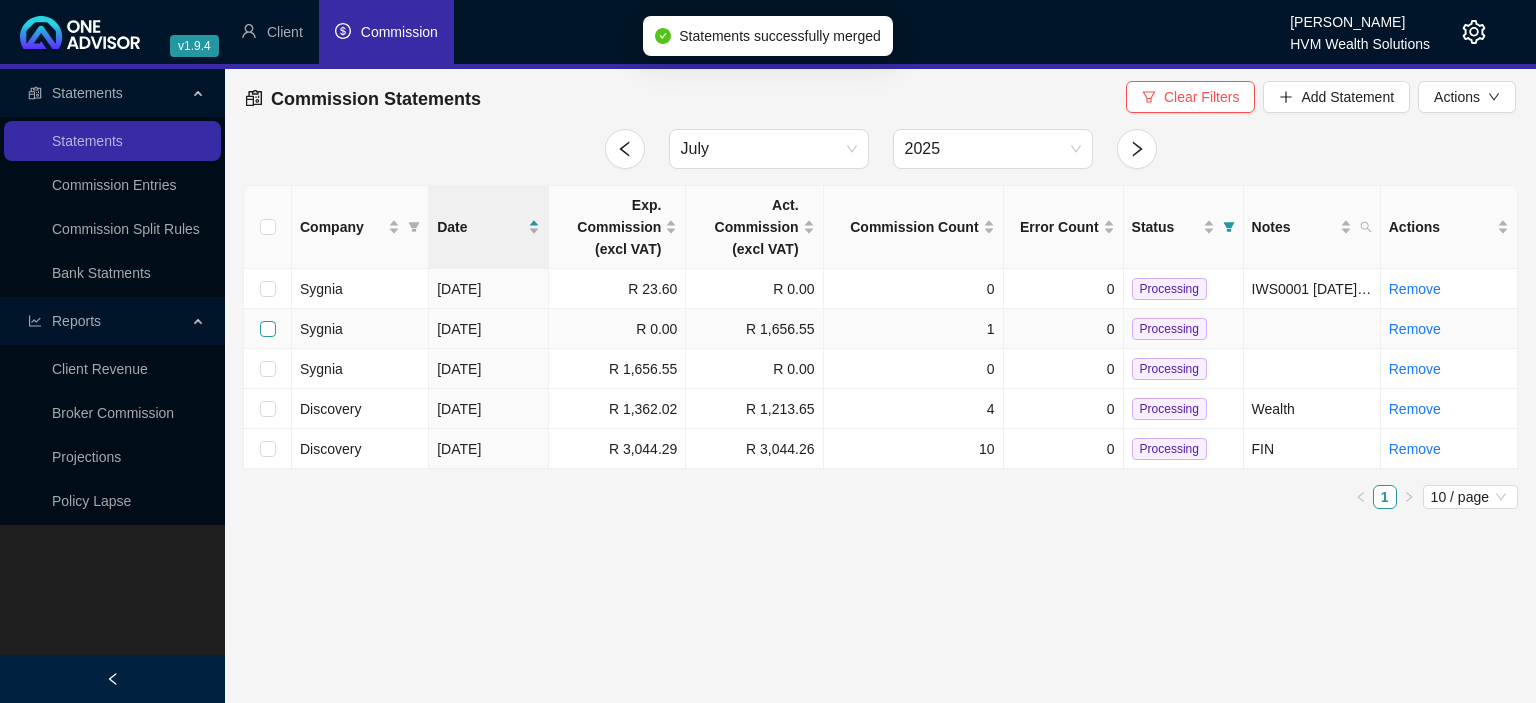 click at bounding box center (268, 329) 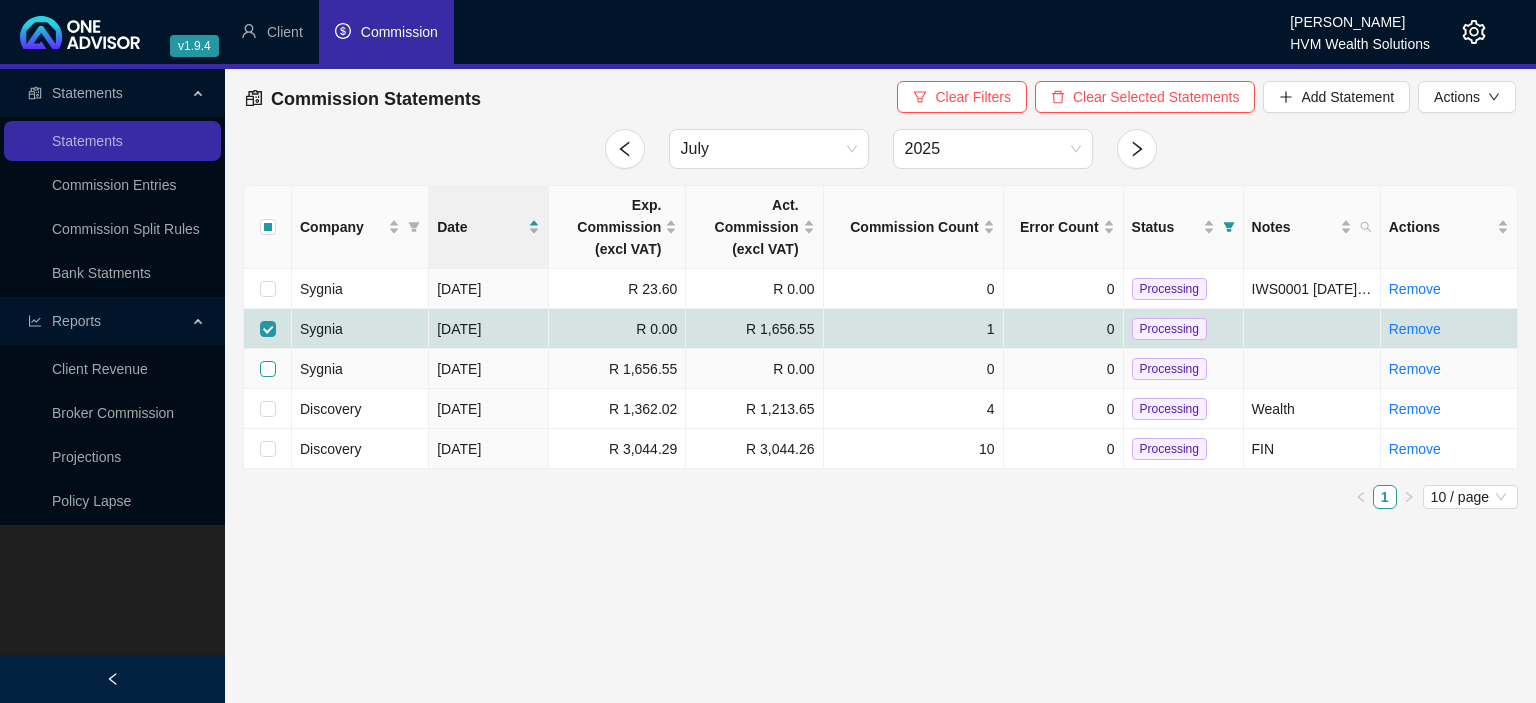 click at bounding box center [268, 369] 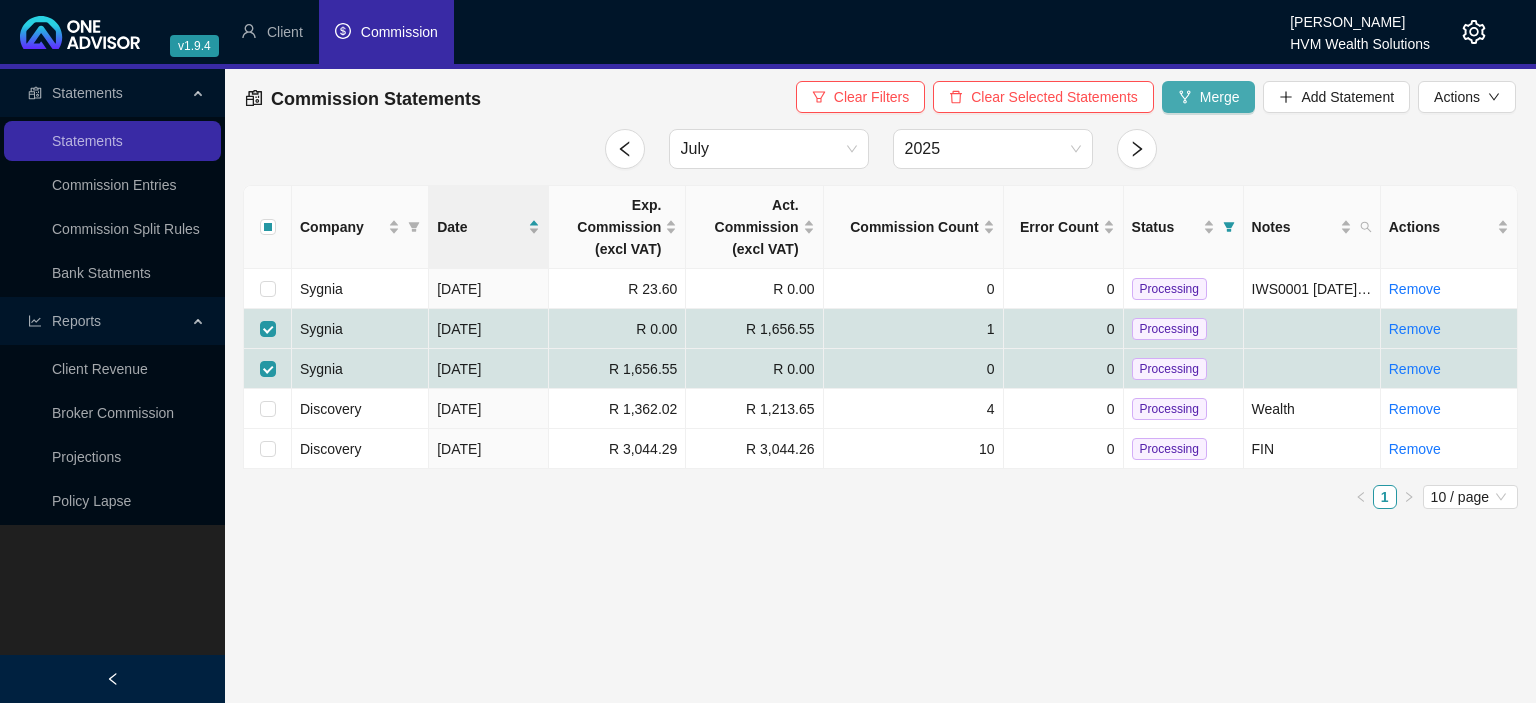 click 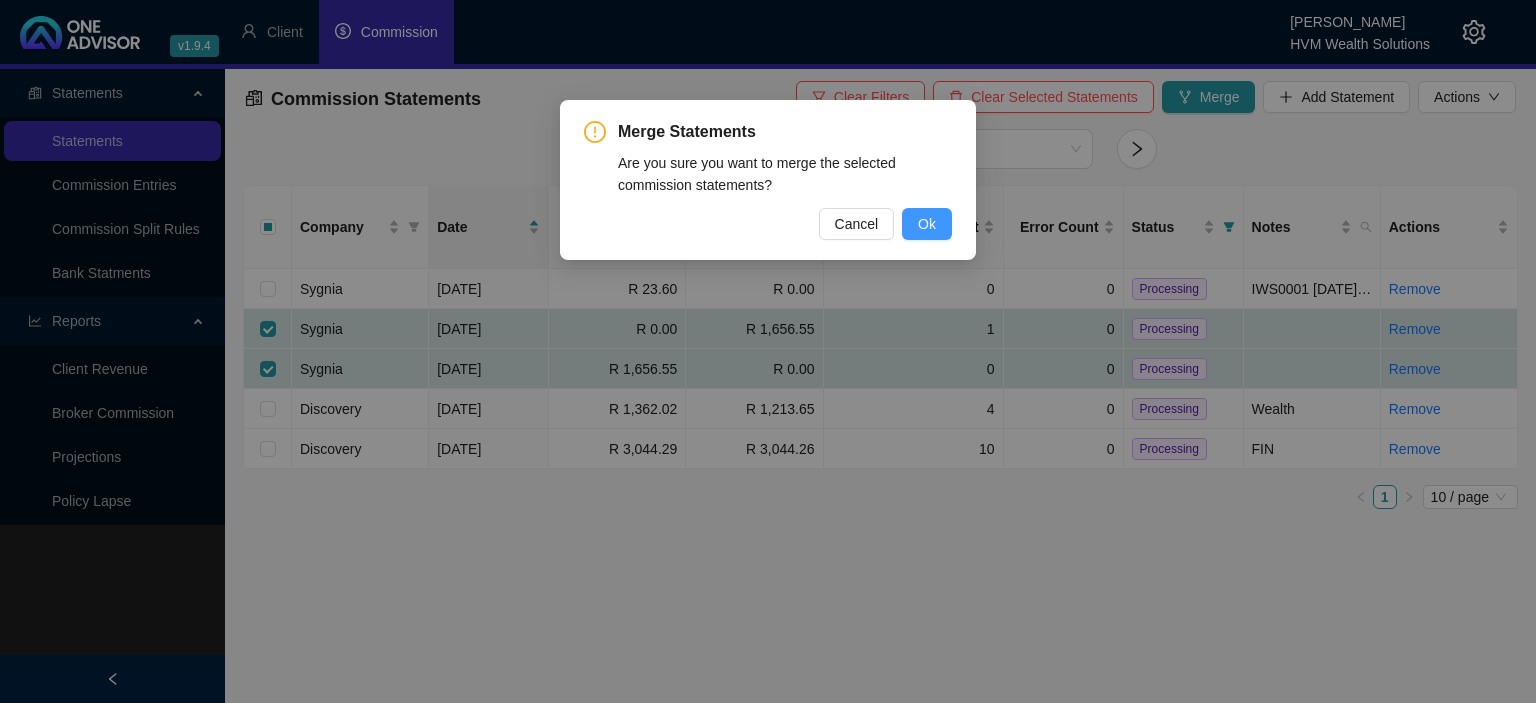 click on "Ok" at bounding box center (927, 224) 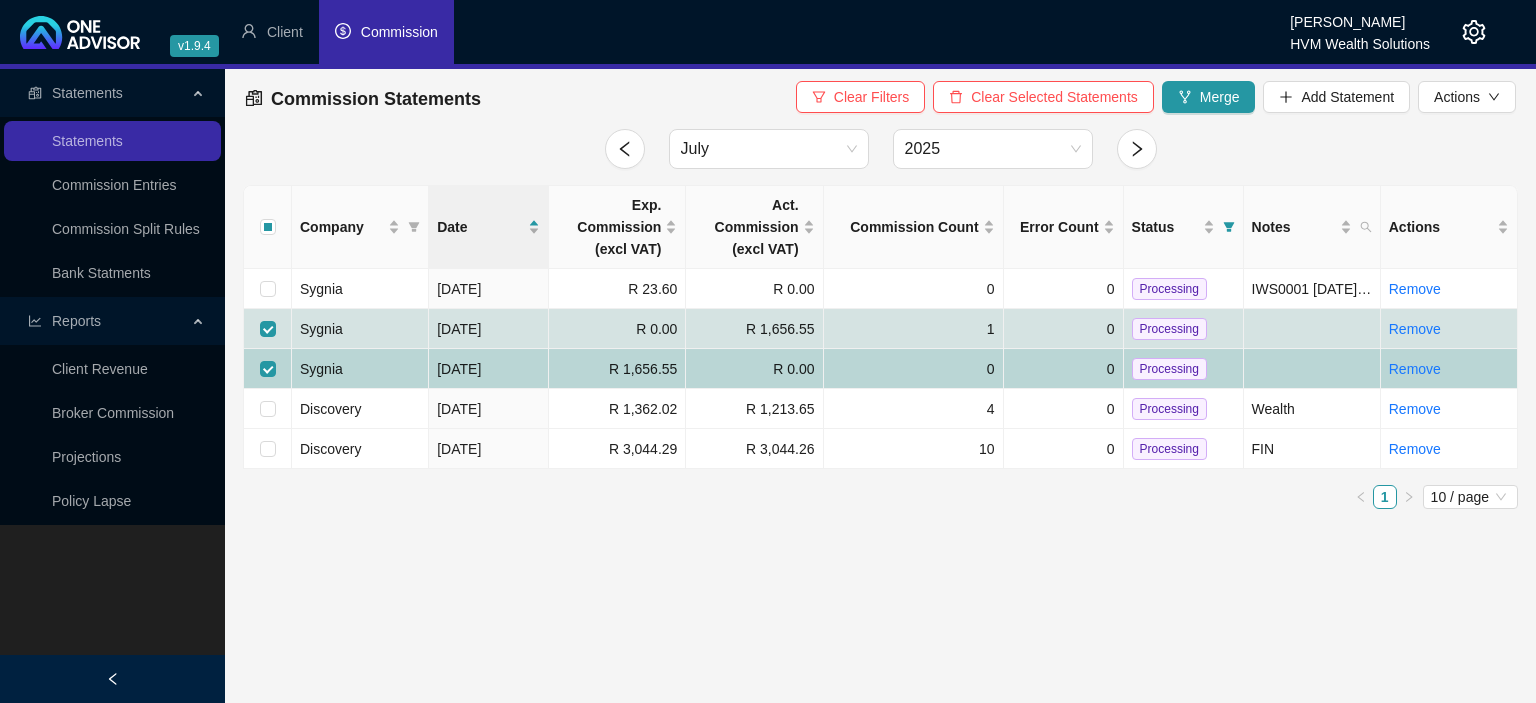checkbox on "false" 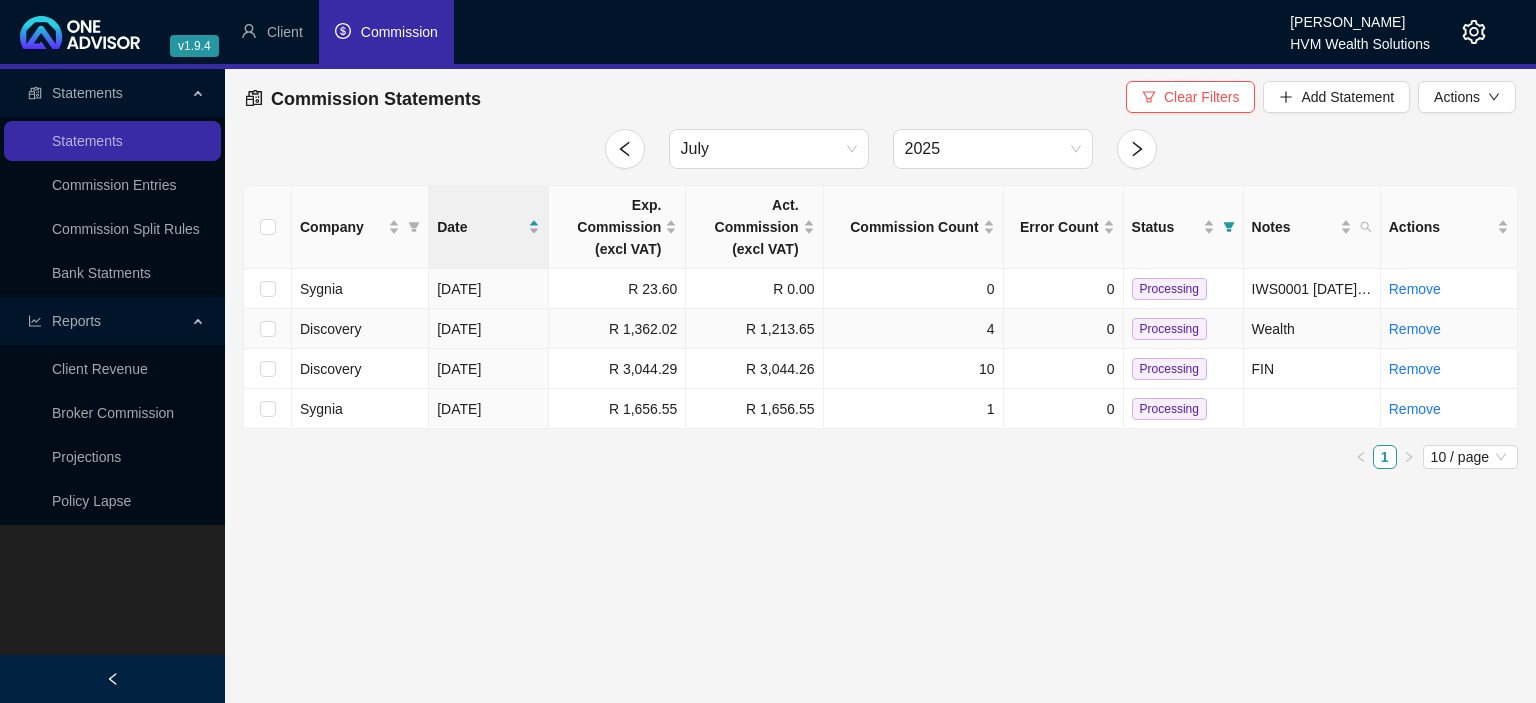 click on "Processing" at bounding box center [1169, 329] 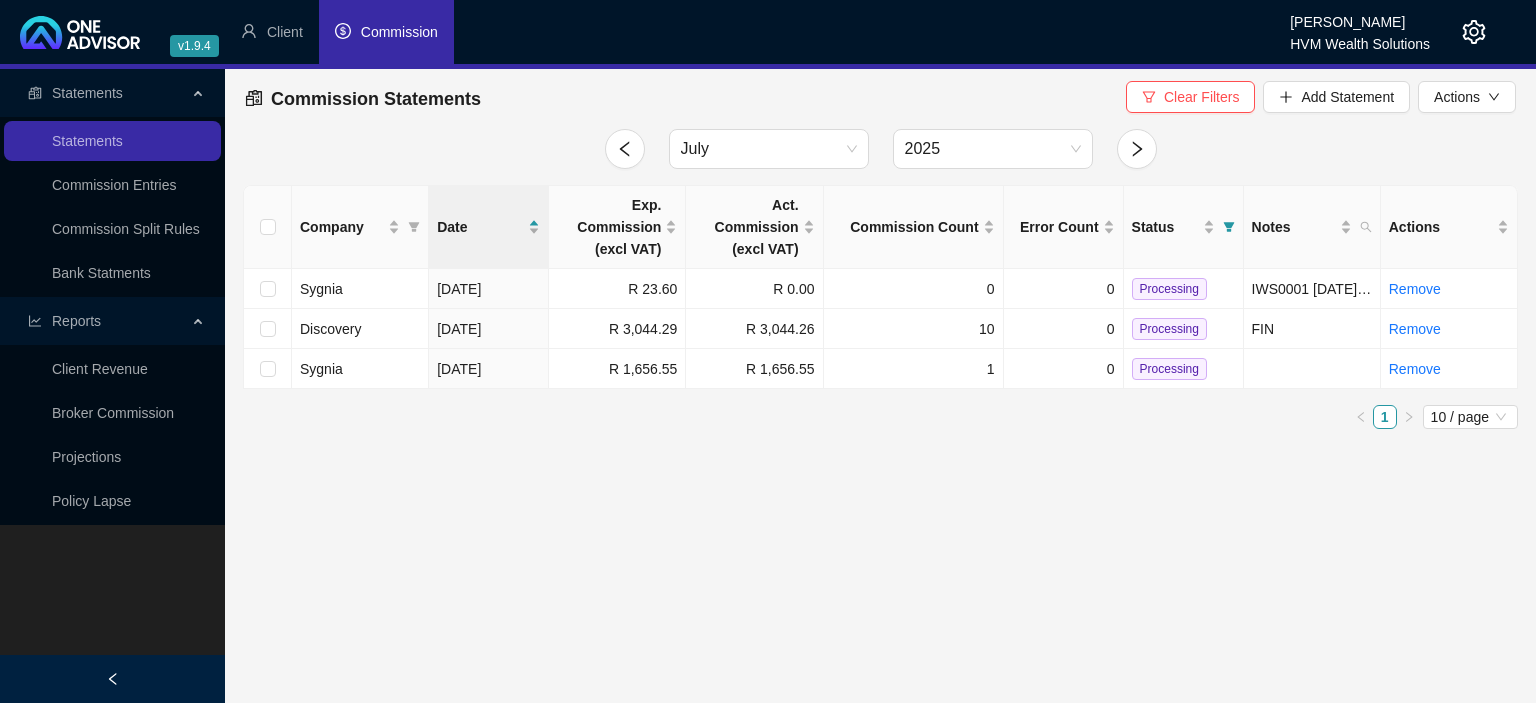 click on "Processing" at bounding box center (1169, 329) 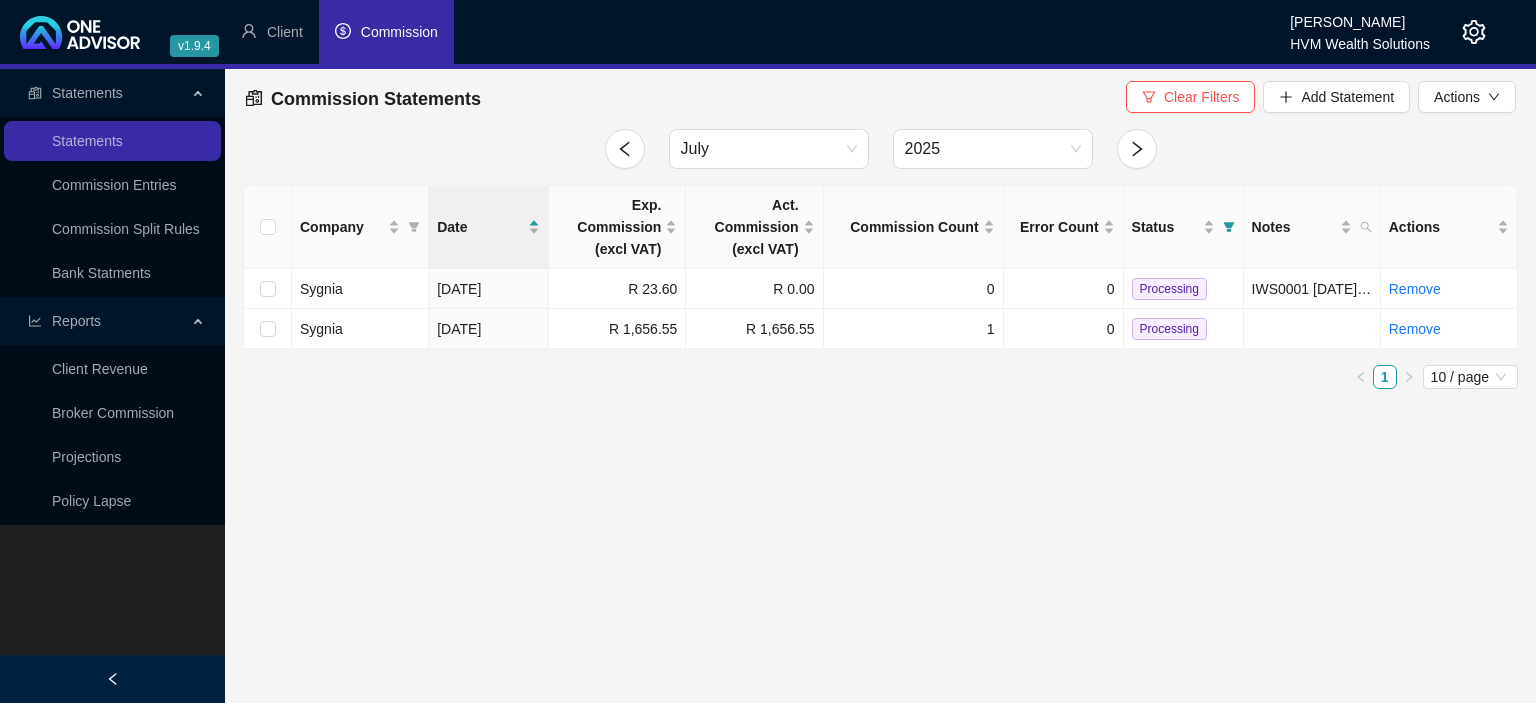 click on "Processing" at bounding box center [1169, 329] 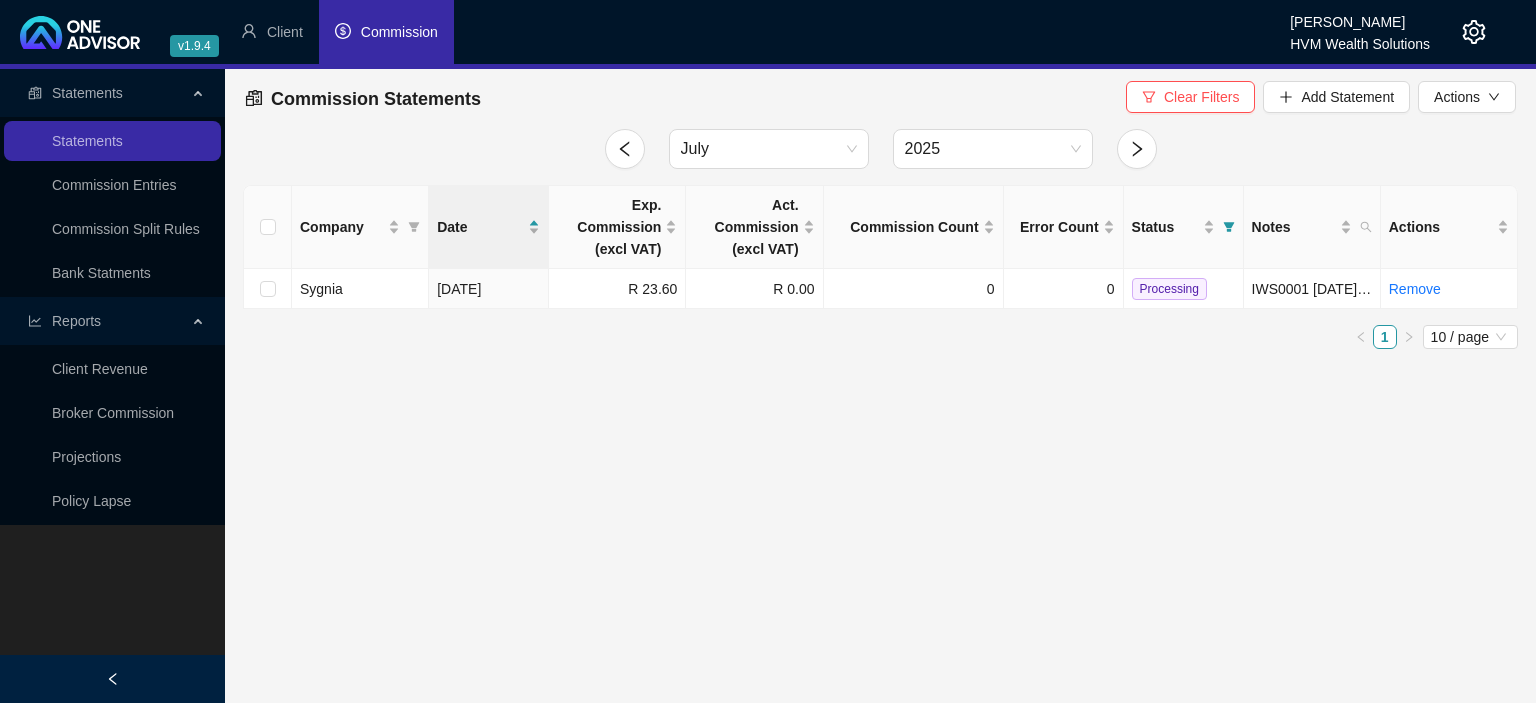 click 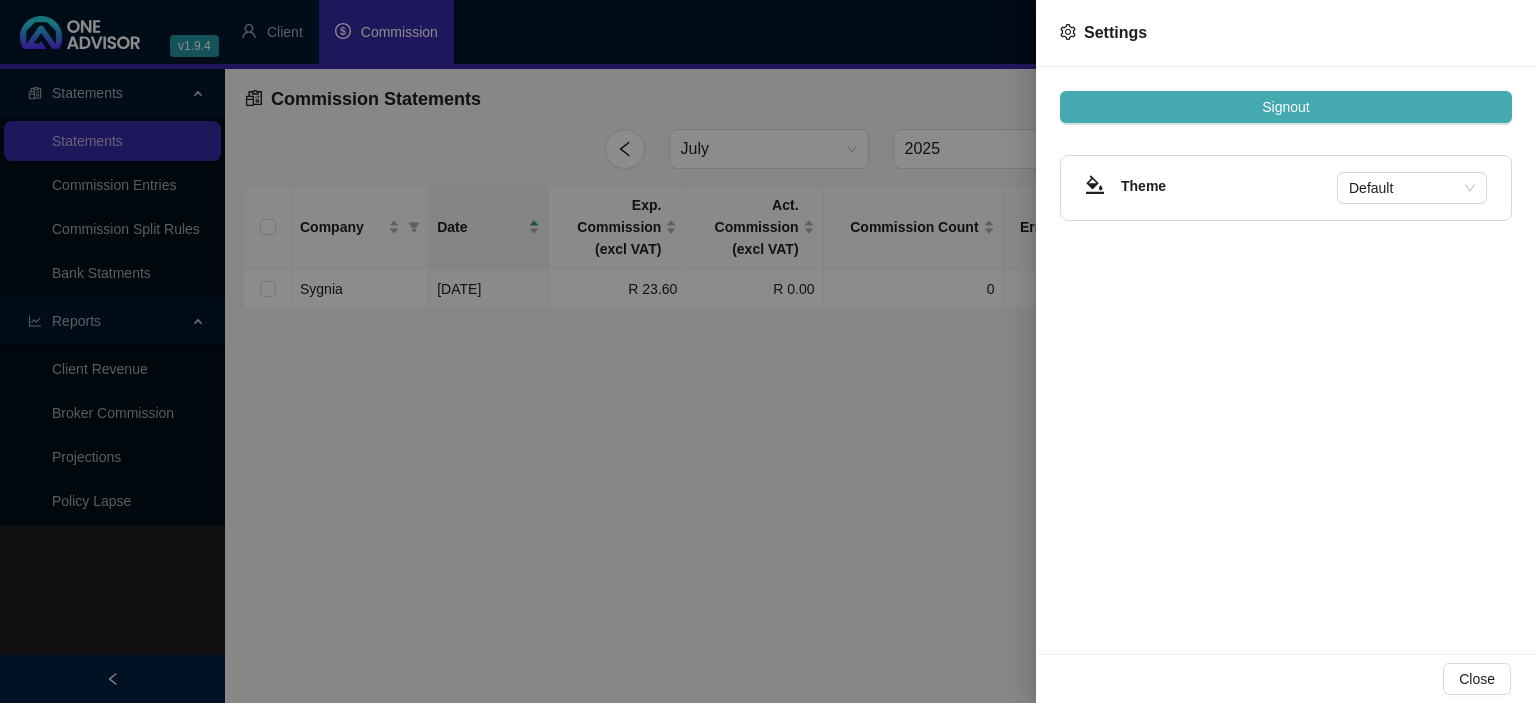 click on "Signout" at bounding box center [1285, 107] 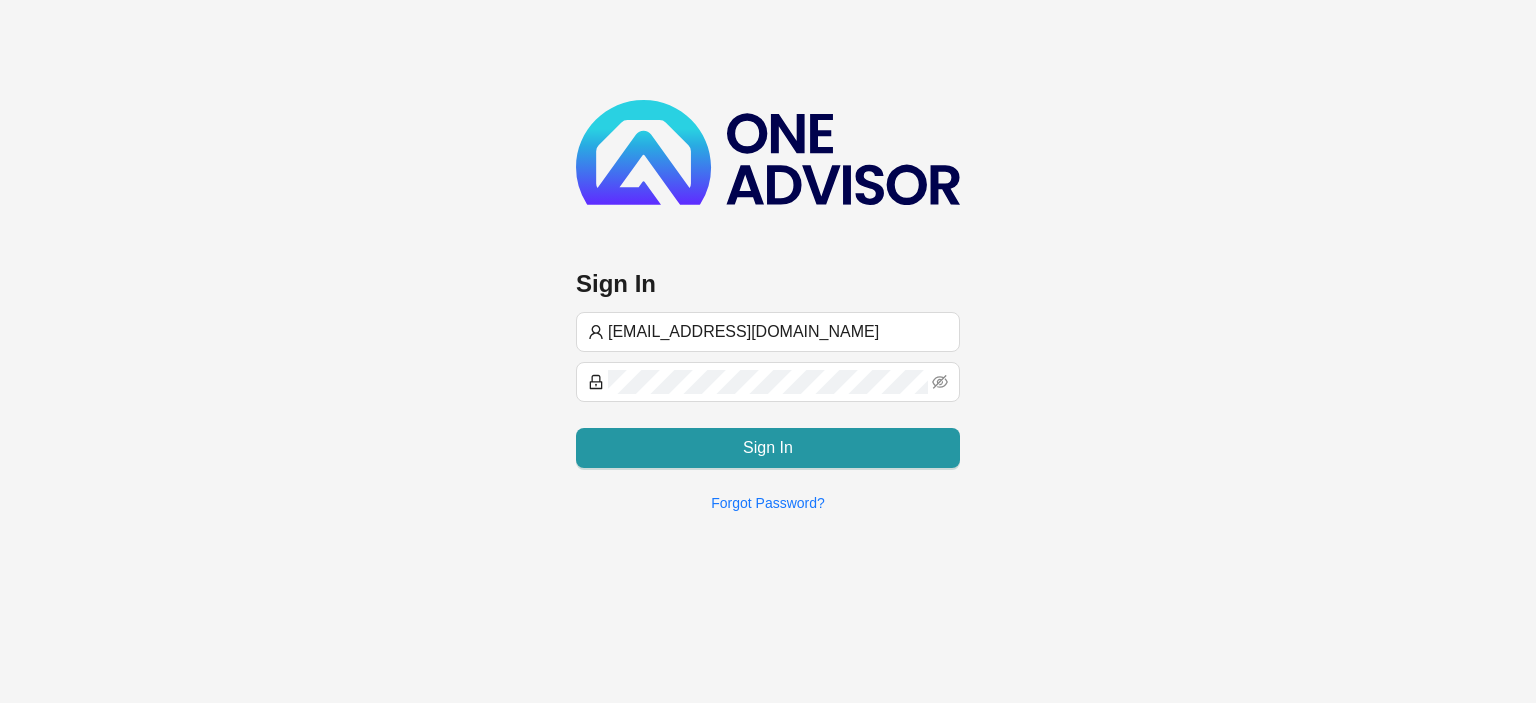 type on "[EMAIL_ADDRESS][DOMAIN_NAME]" 